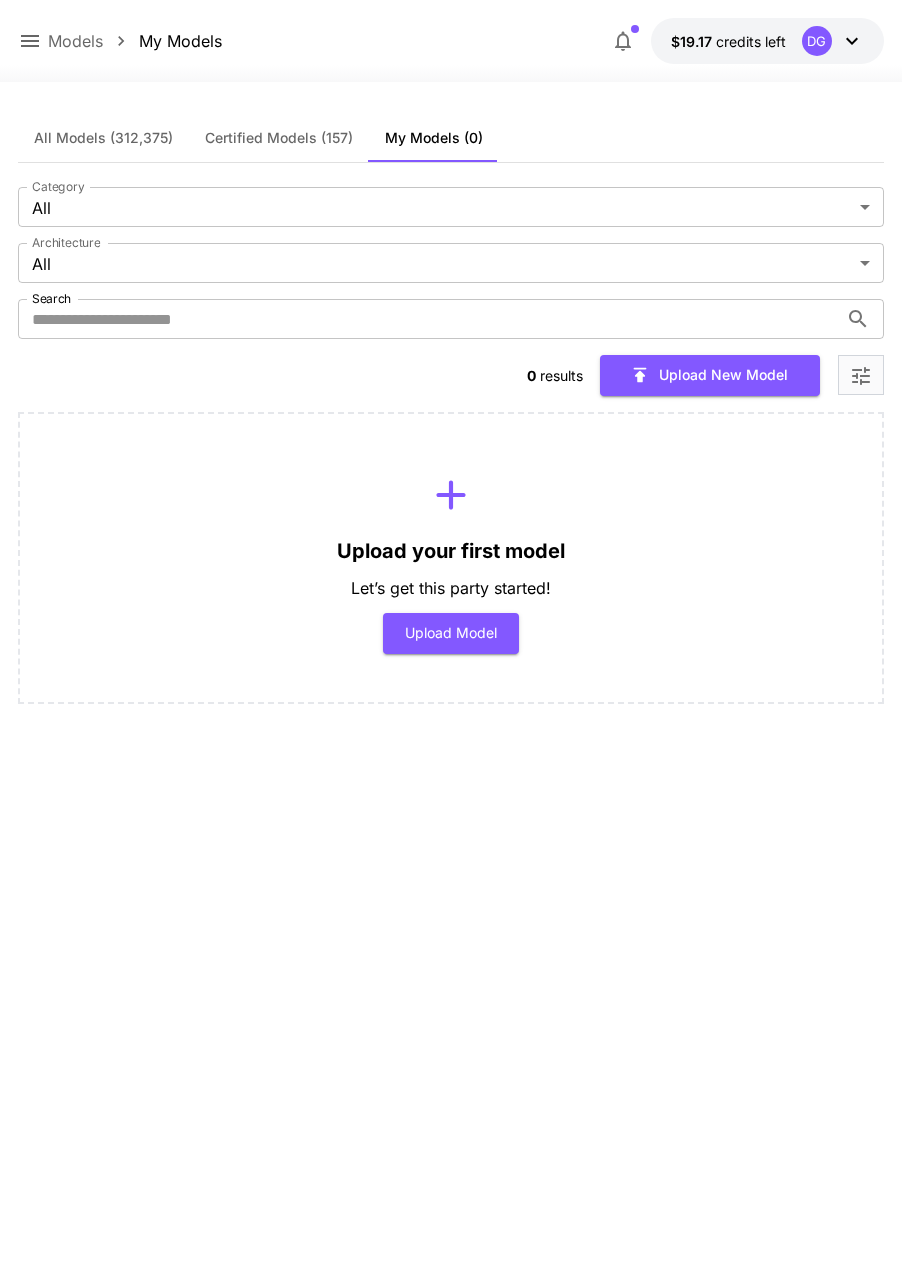 scroll, scrollTop: 0, scrollLeft: 0, axis: both 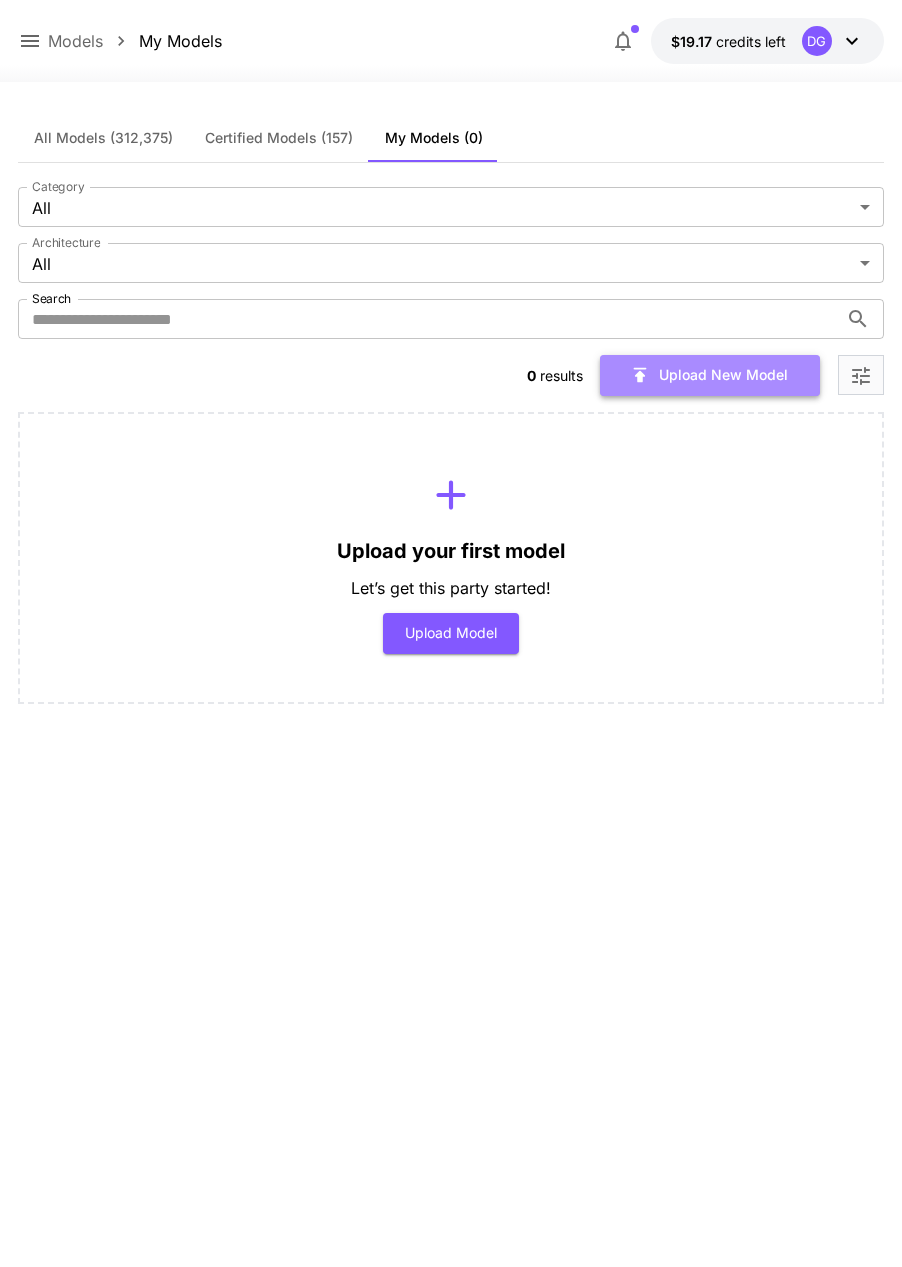 click on "Upload New Model" at bounding box center (710, 375) 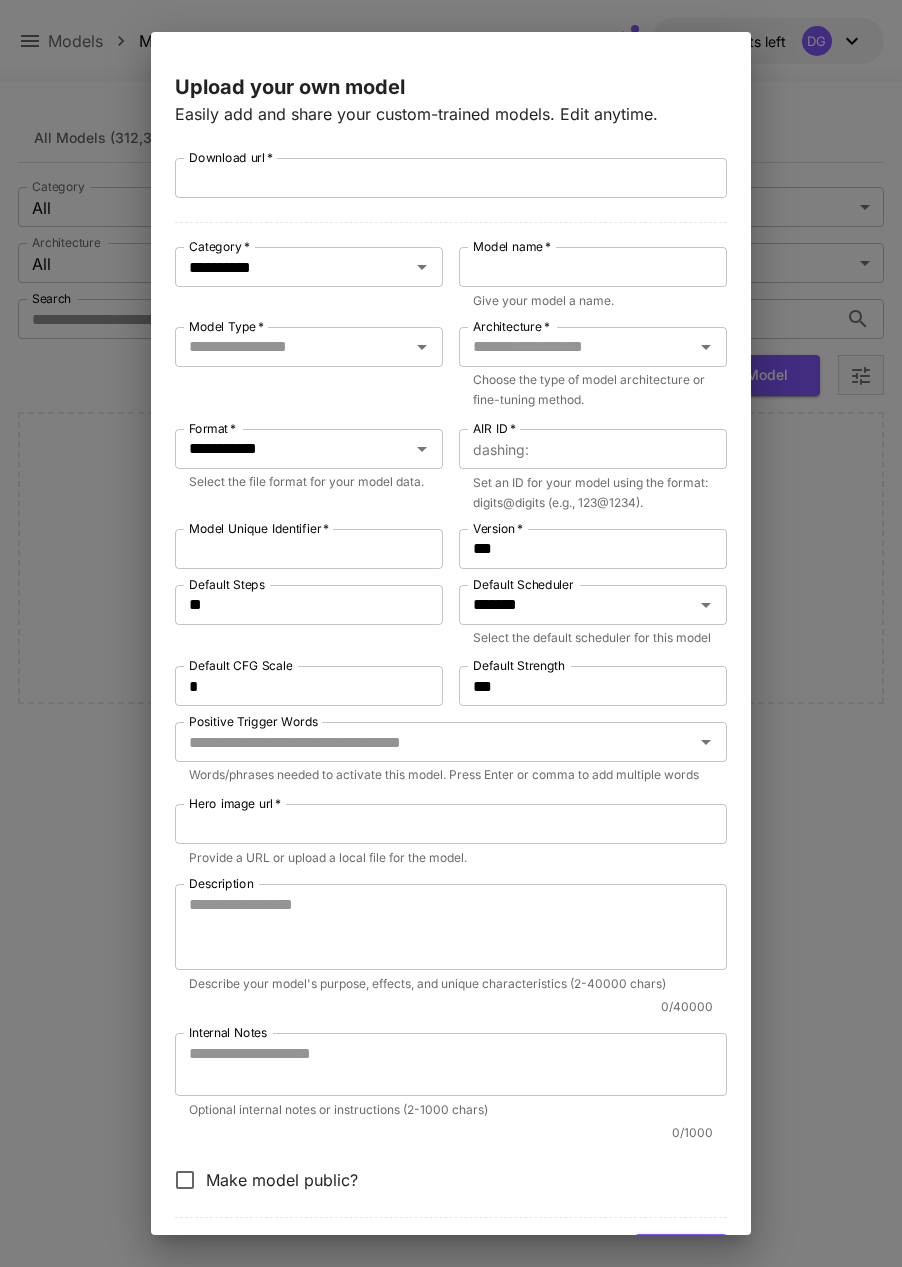 click on "**********" at bounding box center [451, 633] 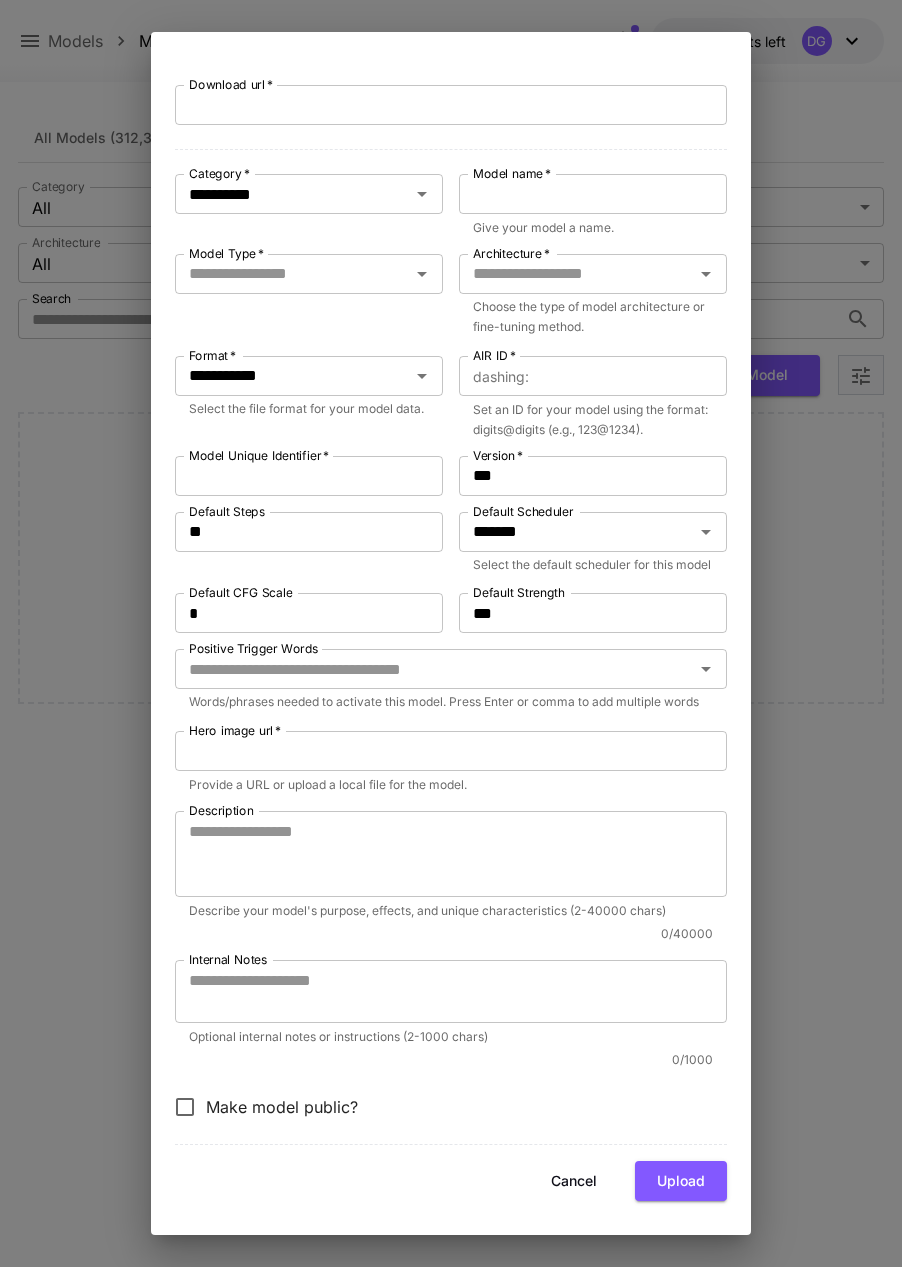 scroll, scrollTop: 95, scrollLeft: 0, axis: vertical 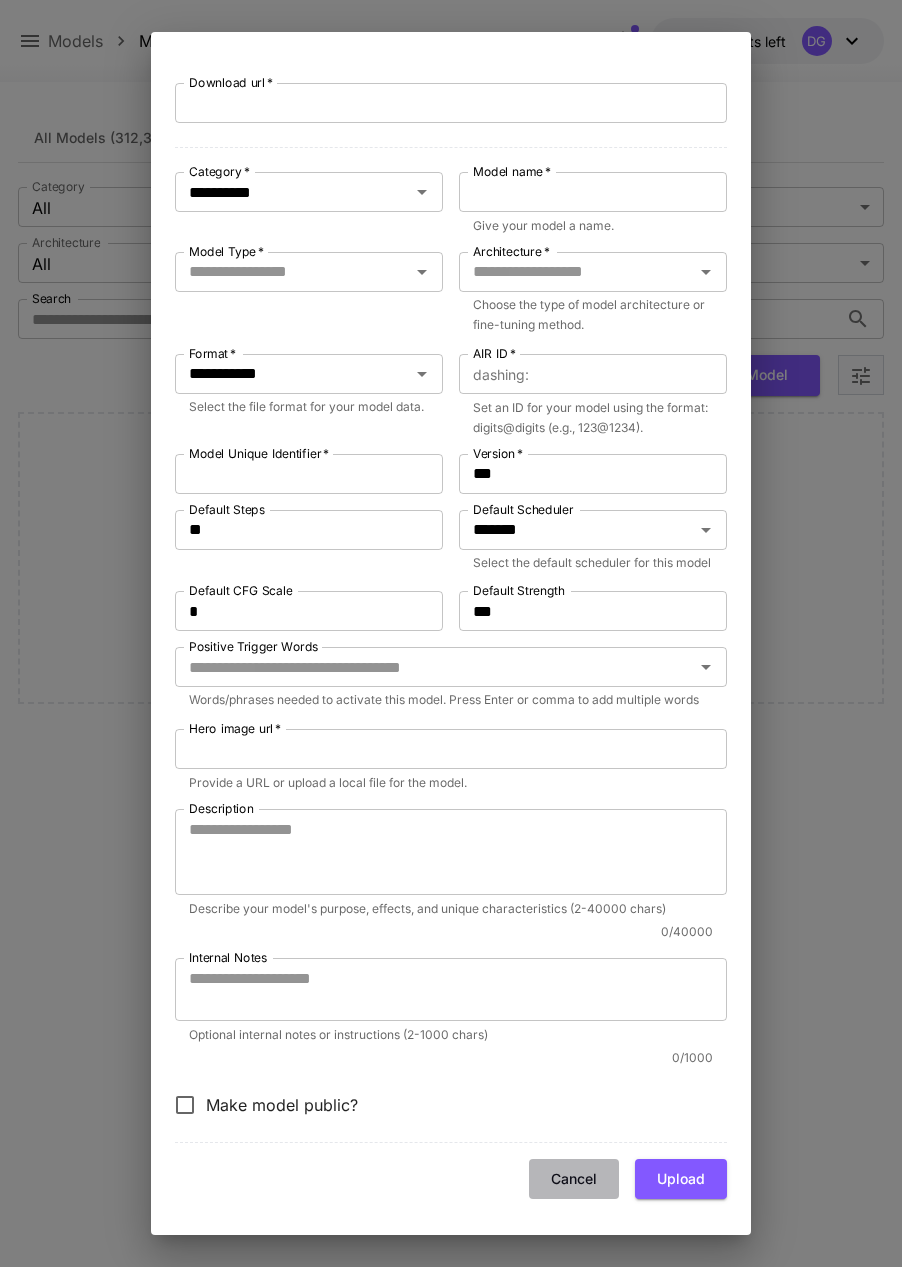 click on "Cancel" at bounding box center (574, 1179) 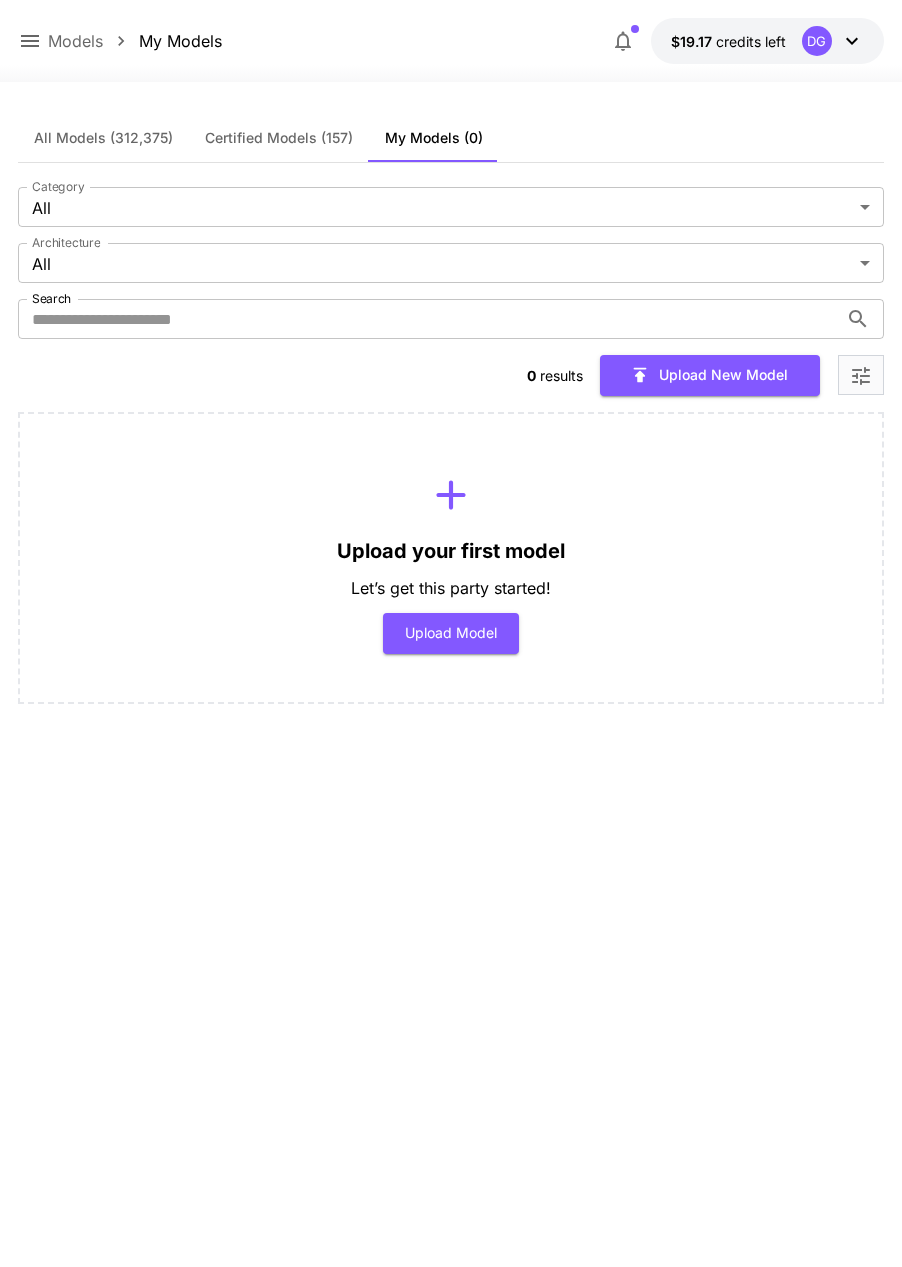 click on "All Models (312,375) Certified Models (157) My Models (0) Category All *** Category Architecture All *** Architecture Search Search 0   results Upload New Model Upload your first model Let’s get this party started! Upload Model" at bounding box center [451, 660] 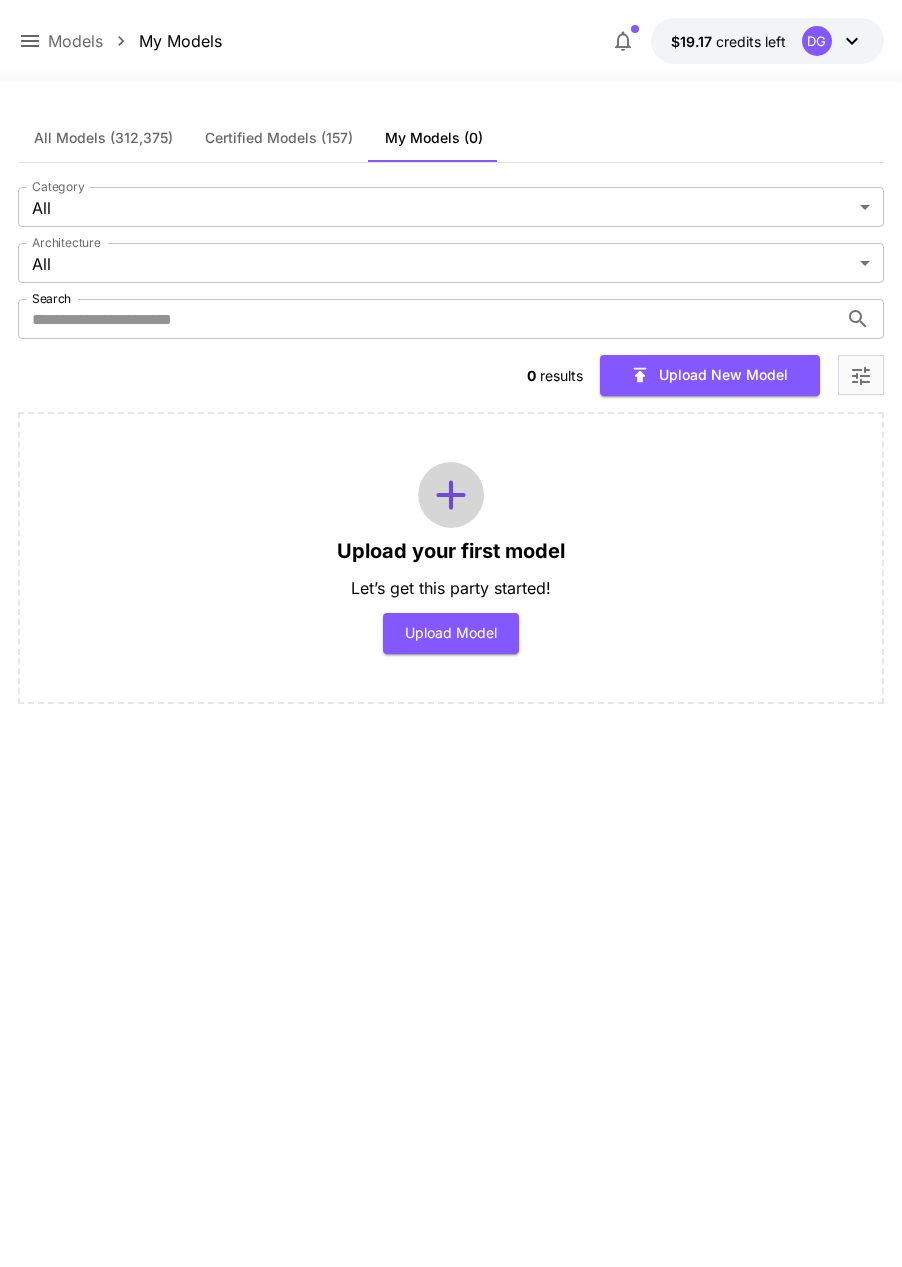 click 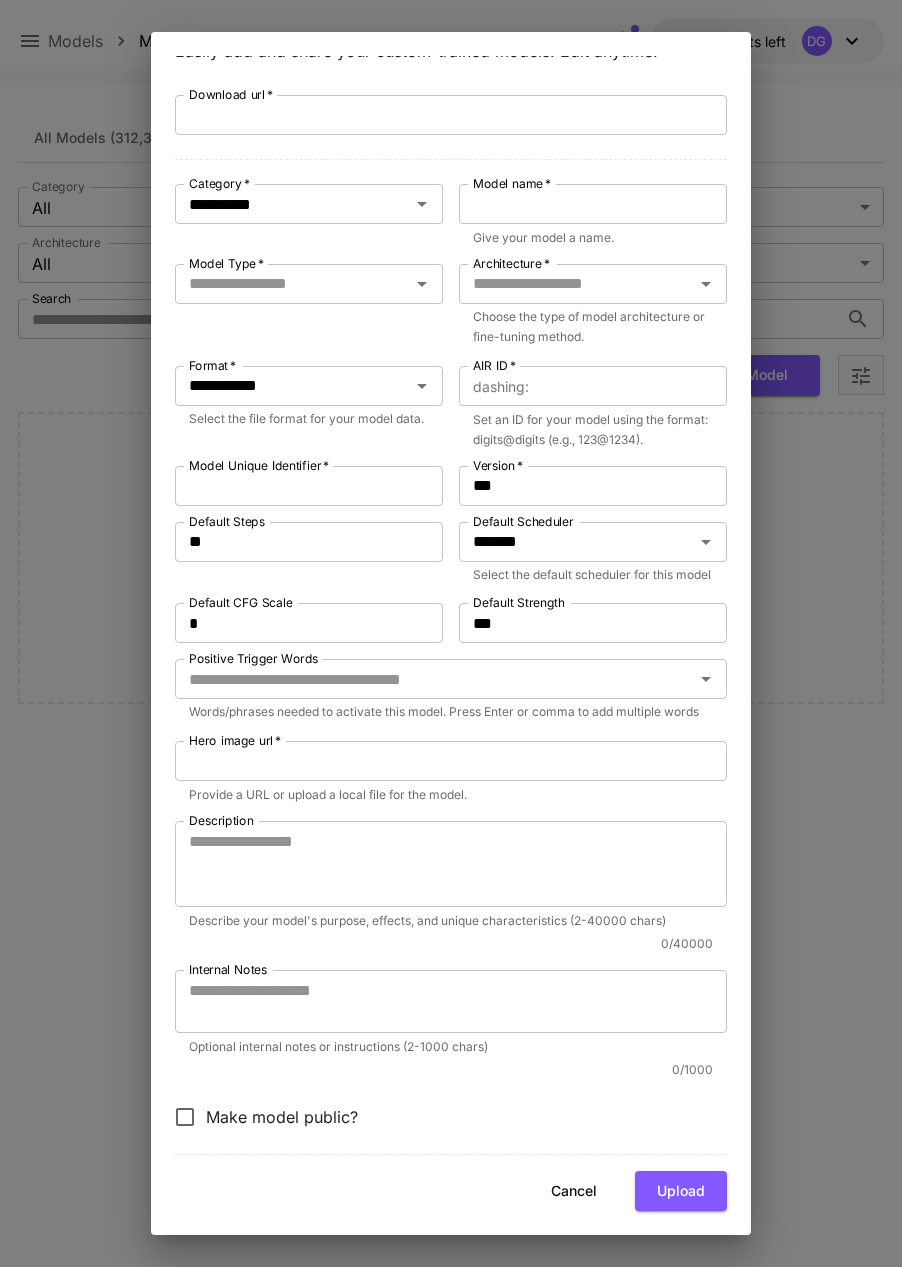 scroll, scrollTop: 95, scrollLeft: 0, axis: vertical 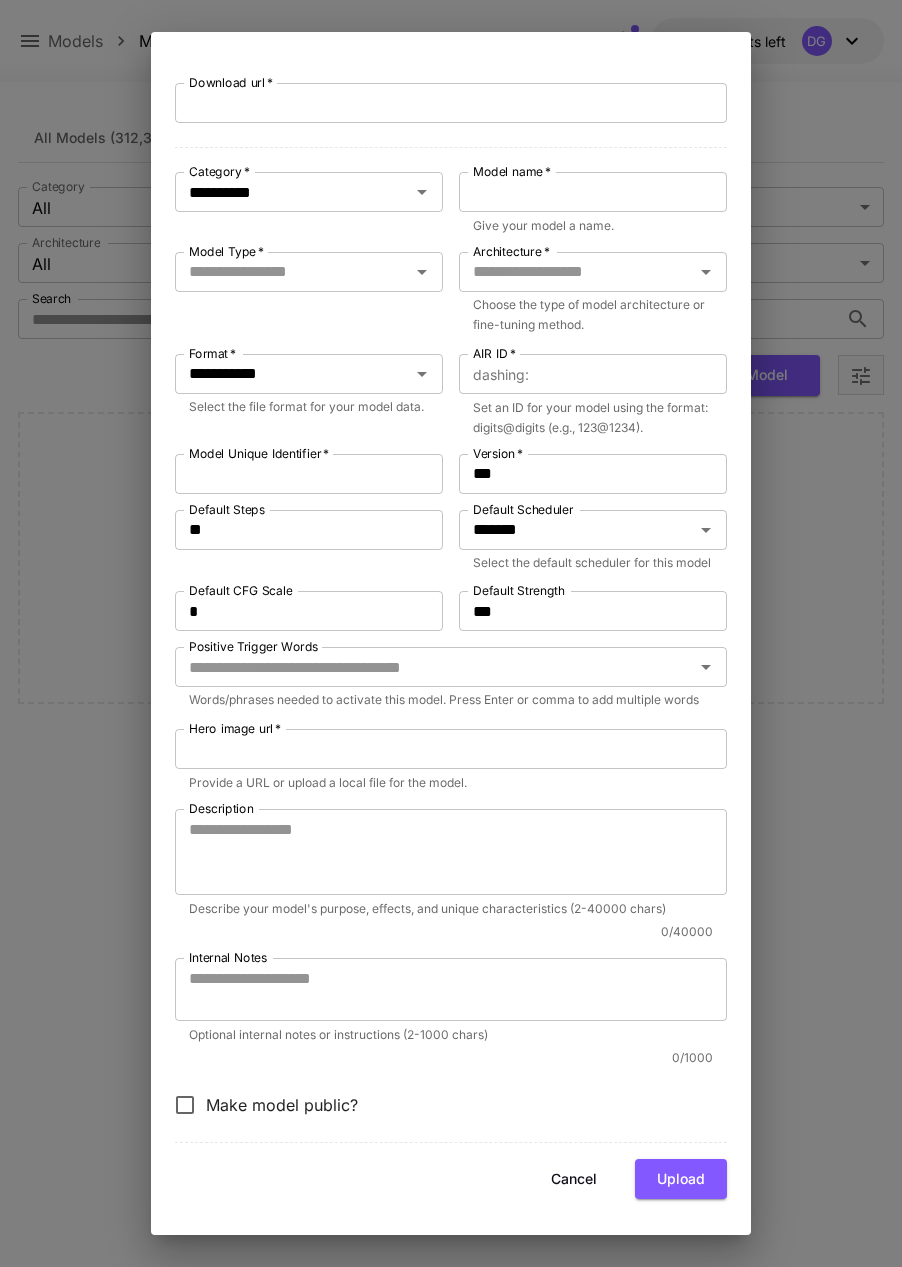 click on "Cancel" at bounding box center (574, 1179) 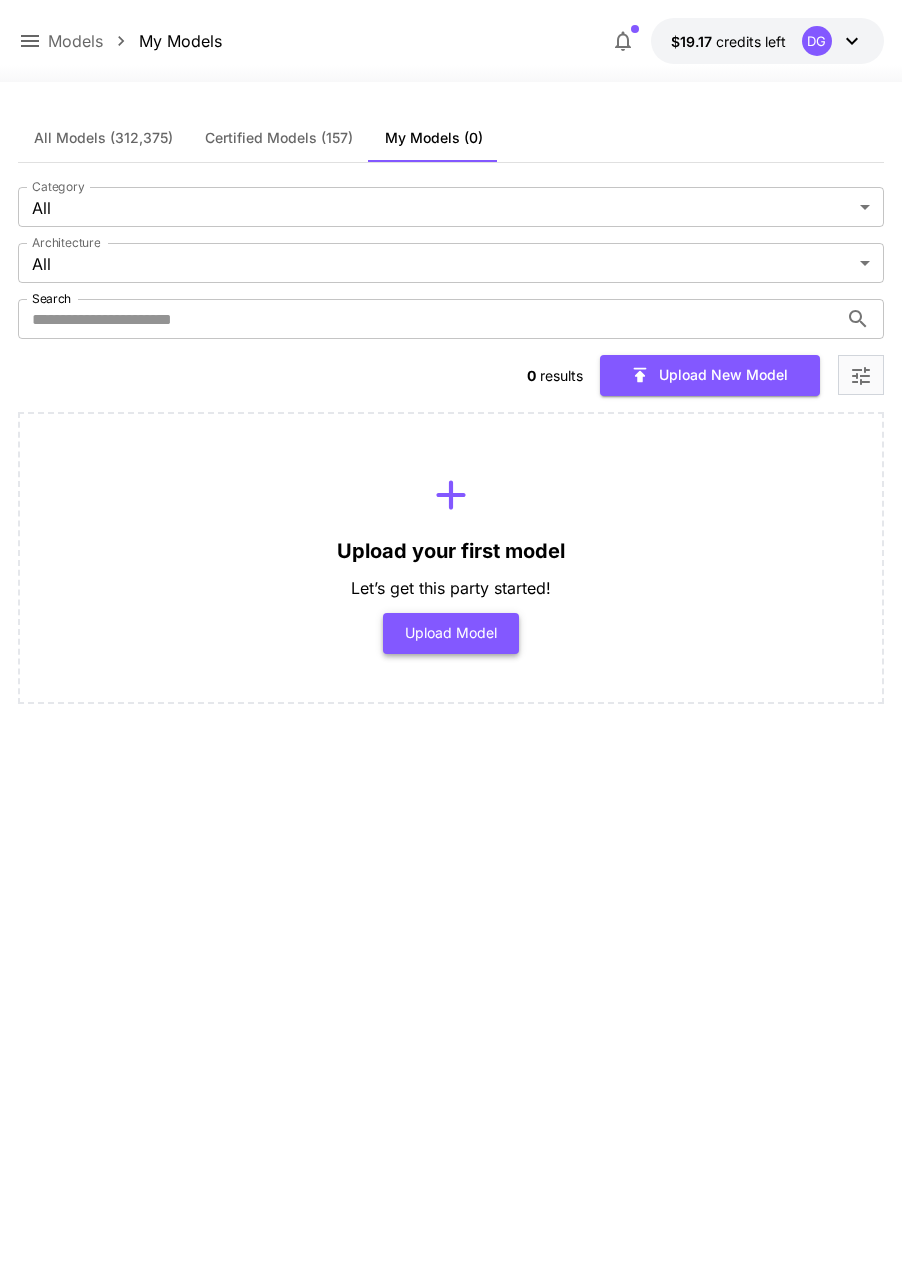 click on "Upload Model" at bounding box center (451, 633) 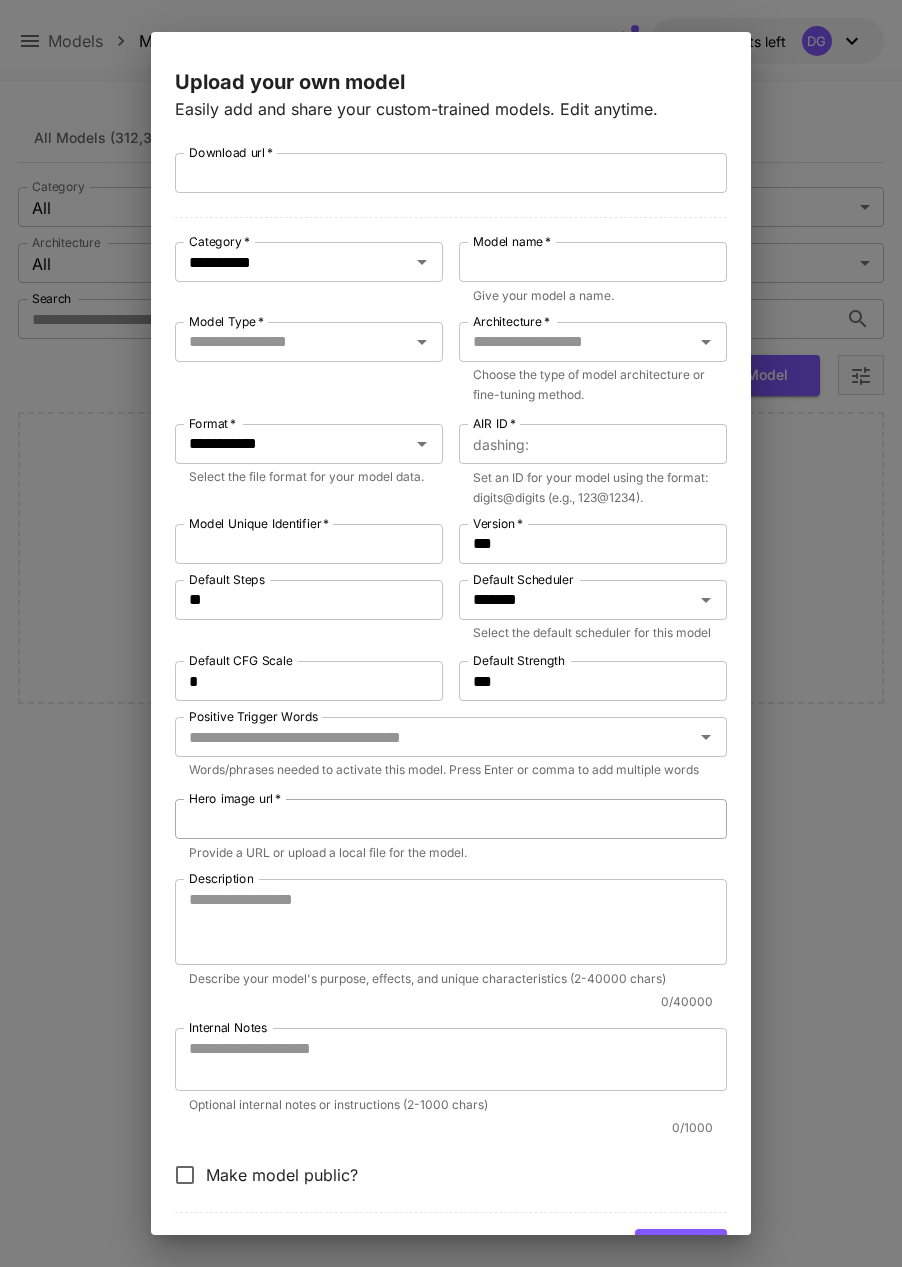 scroll, scrollTop: 95, scrollLeft: 0, axis: vertical 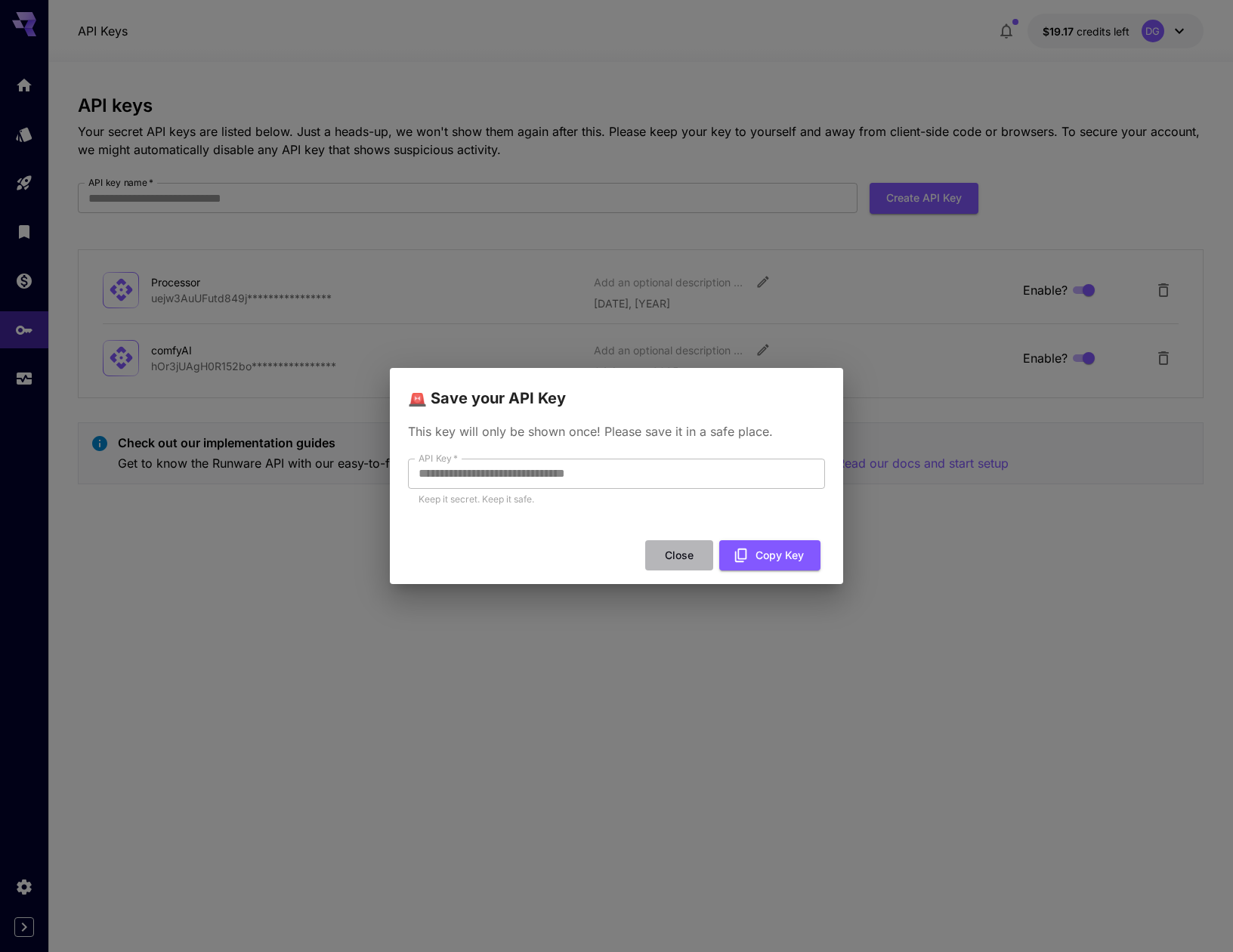 drag, startPoint x: 676, startPoint y: 547, endPoint x: 678, endPoint y: 539, distance: 8.246211 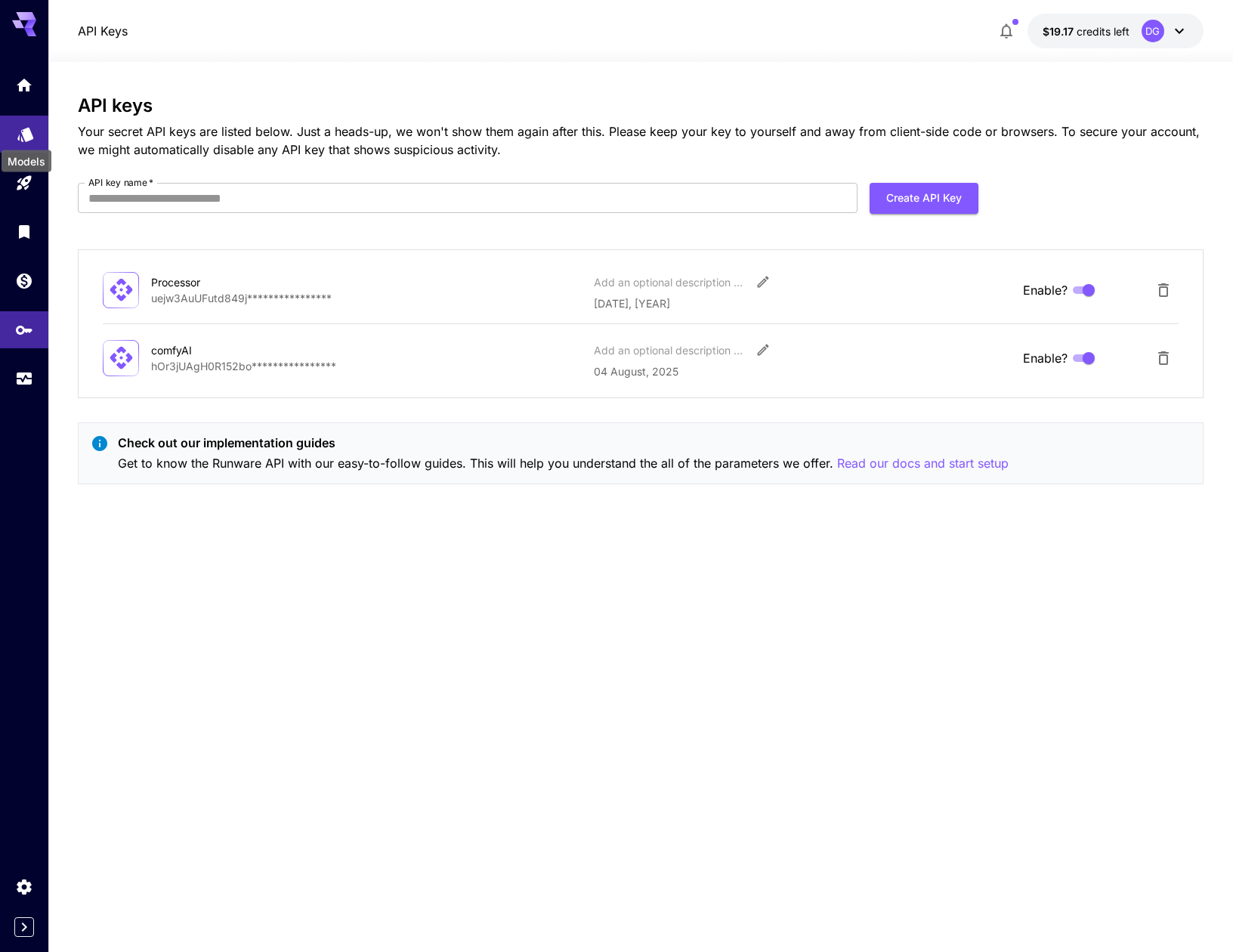 click 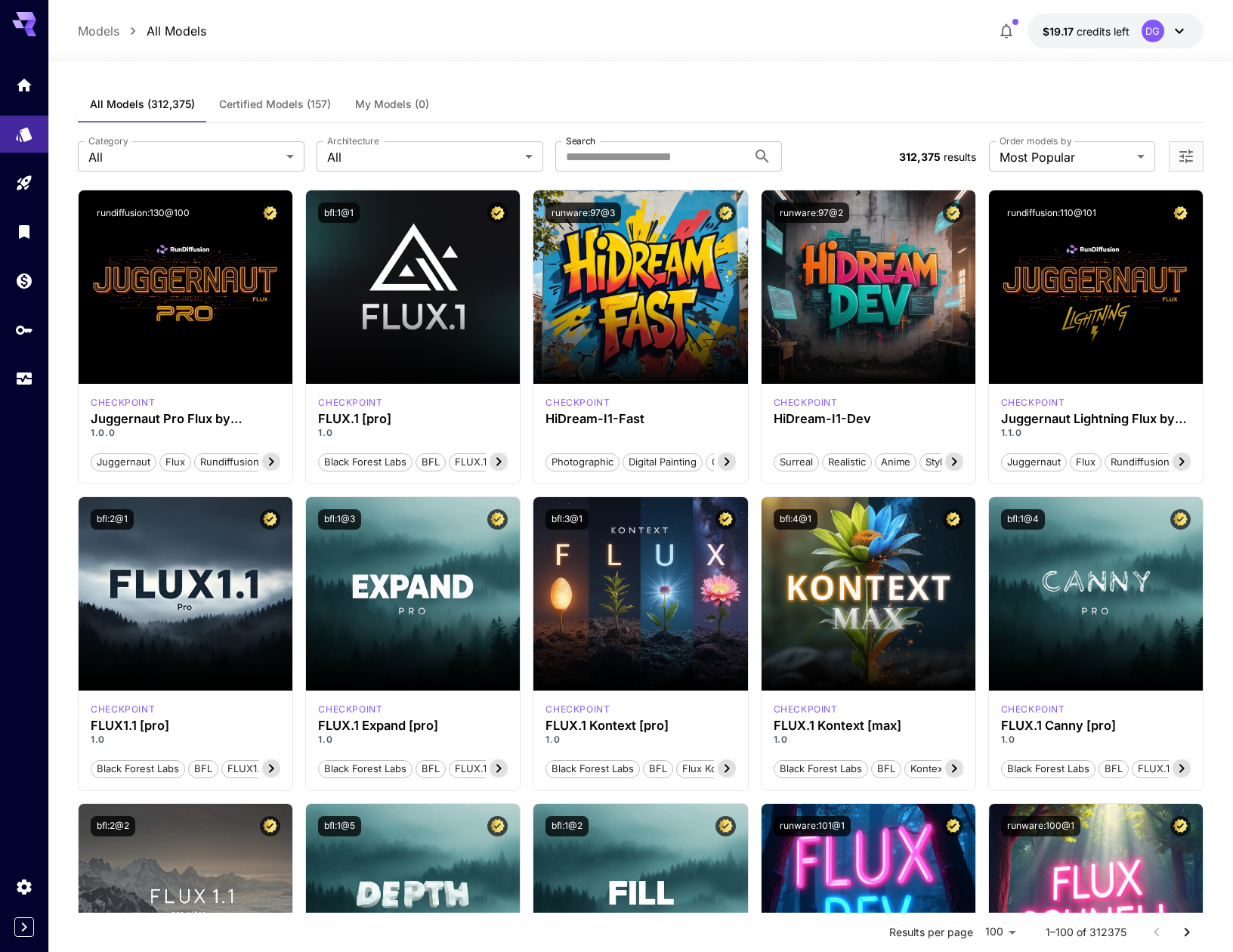 drag, startPoint x: 442, startPoint y: 106, endPoint x: 422, endPoint y: 106, distance: 20 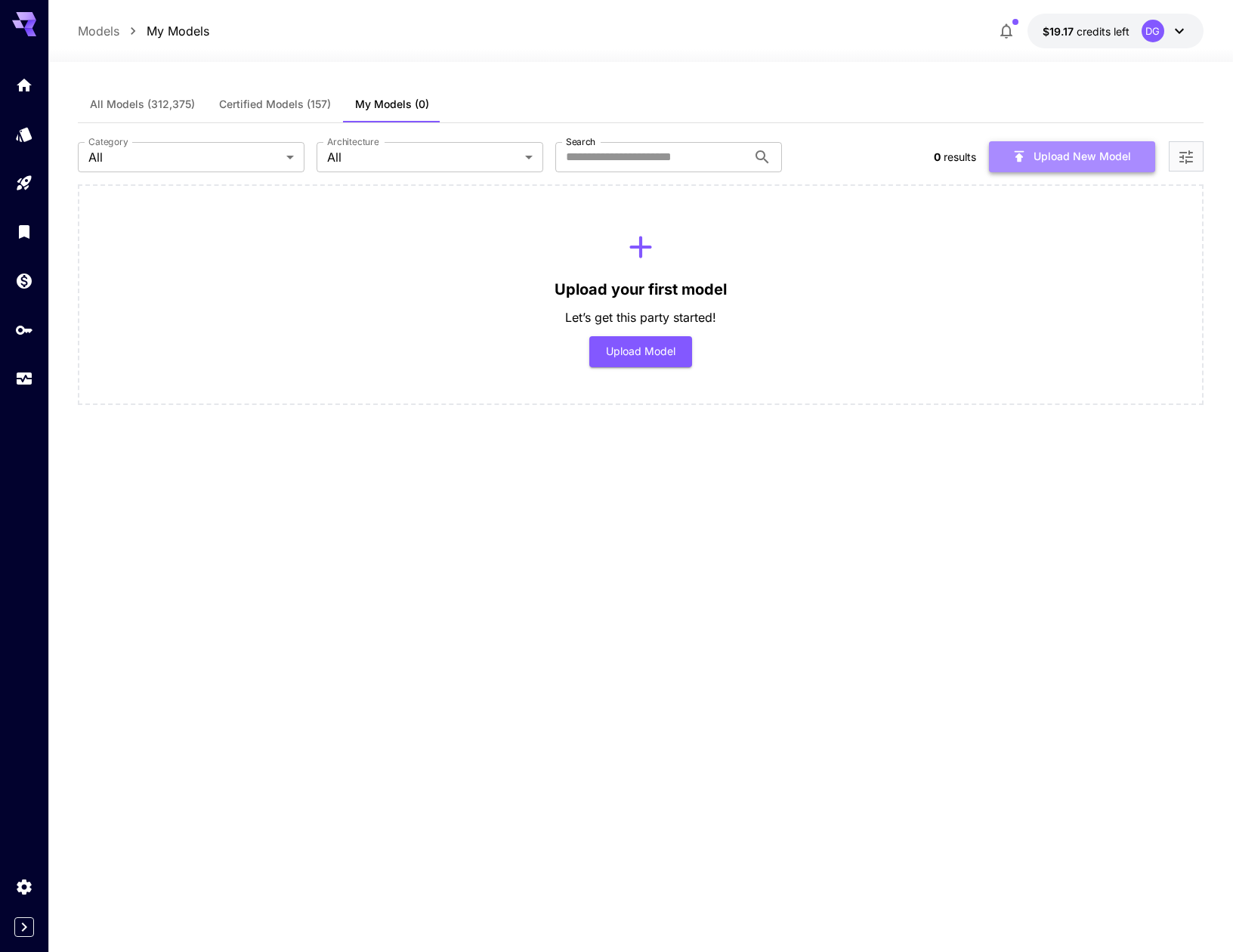 click on "Upload New Model" at bounding box center [1072, 156] 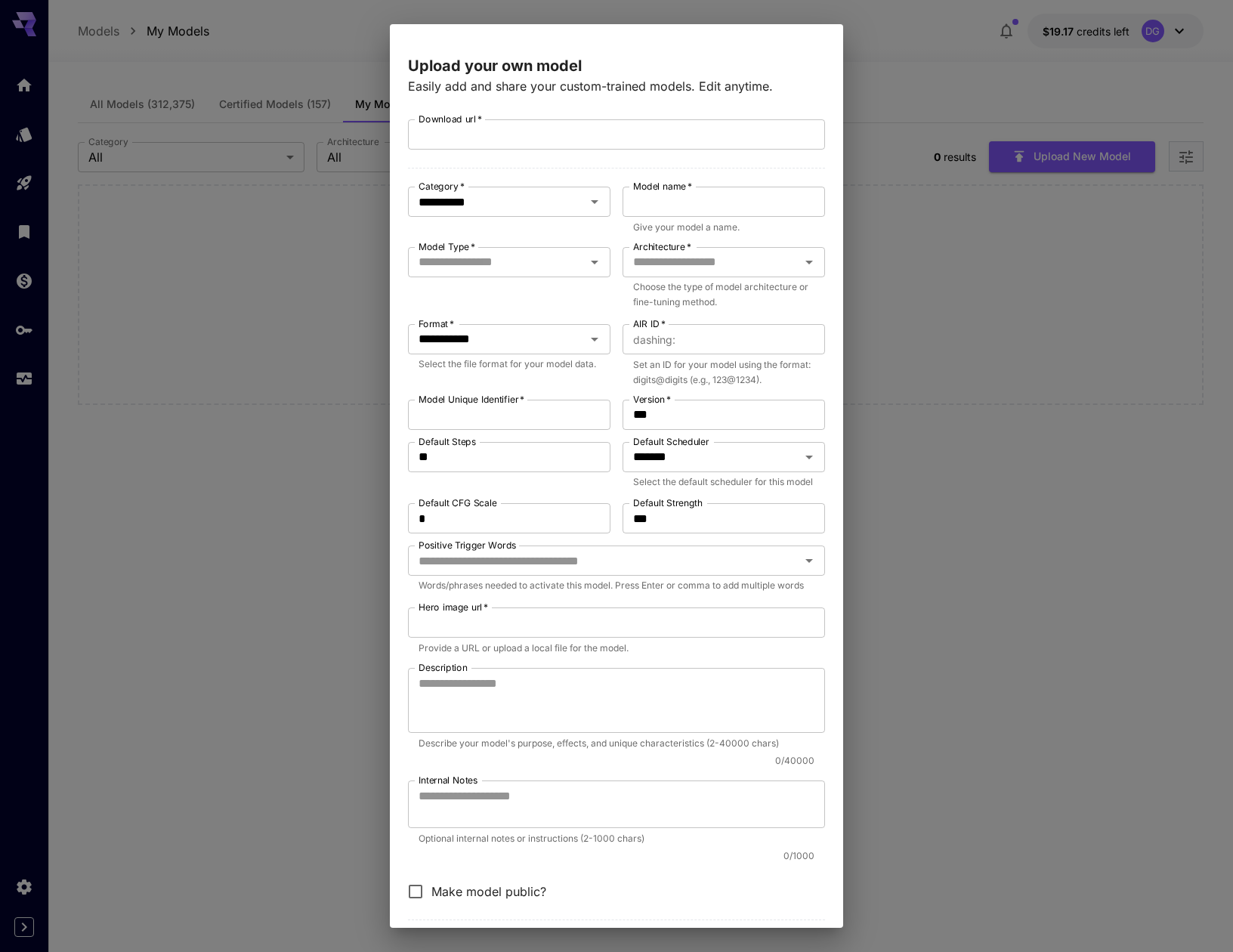 click on "**********" at bounding box center [616, 476] 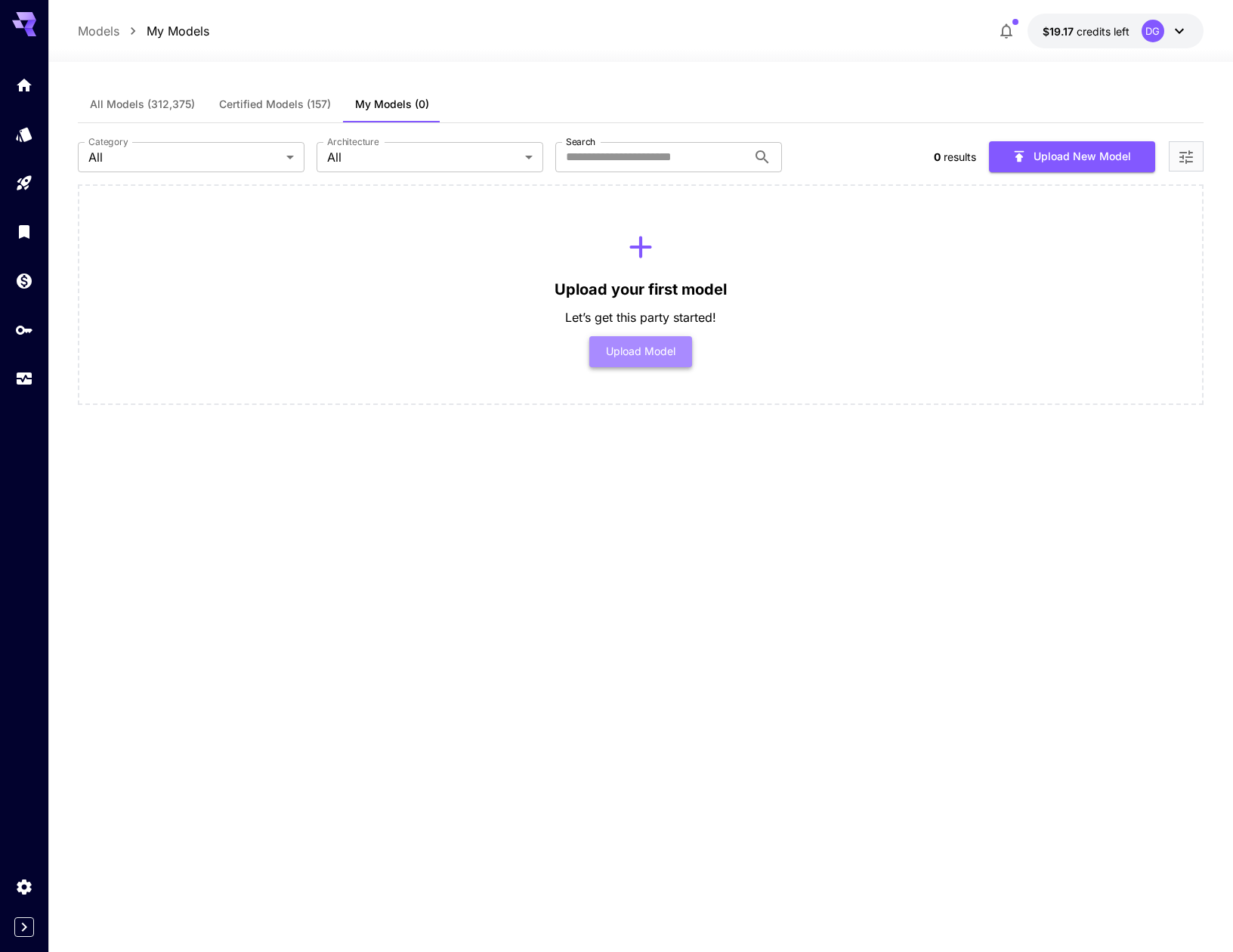 click on "Upload Model" at bounding box center [641, 351] 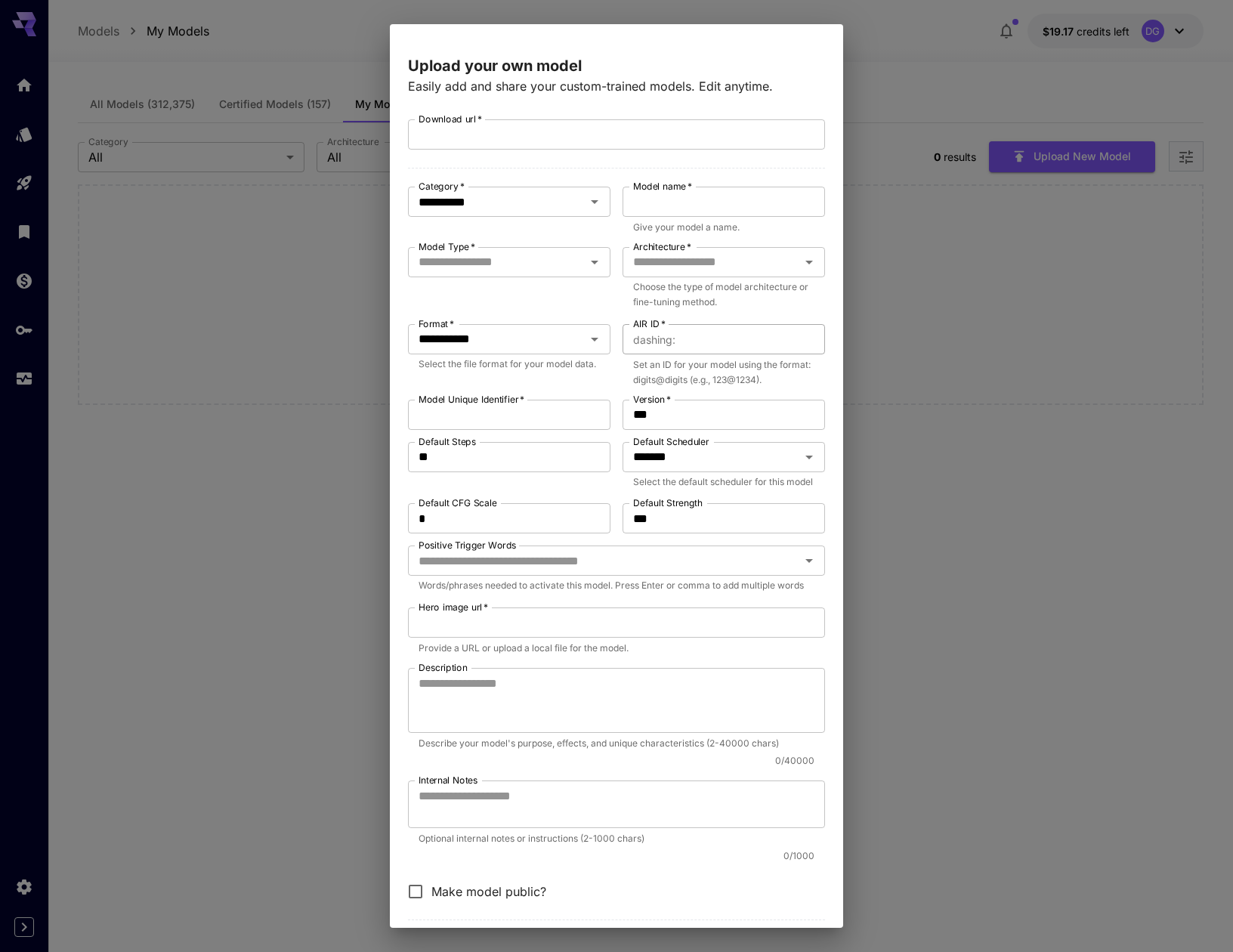 scroll, scrollTop: 2, scrollLeft: 0, axis: vertical 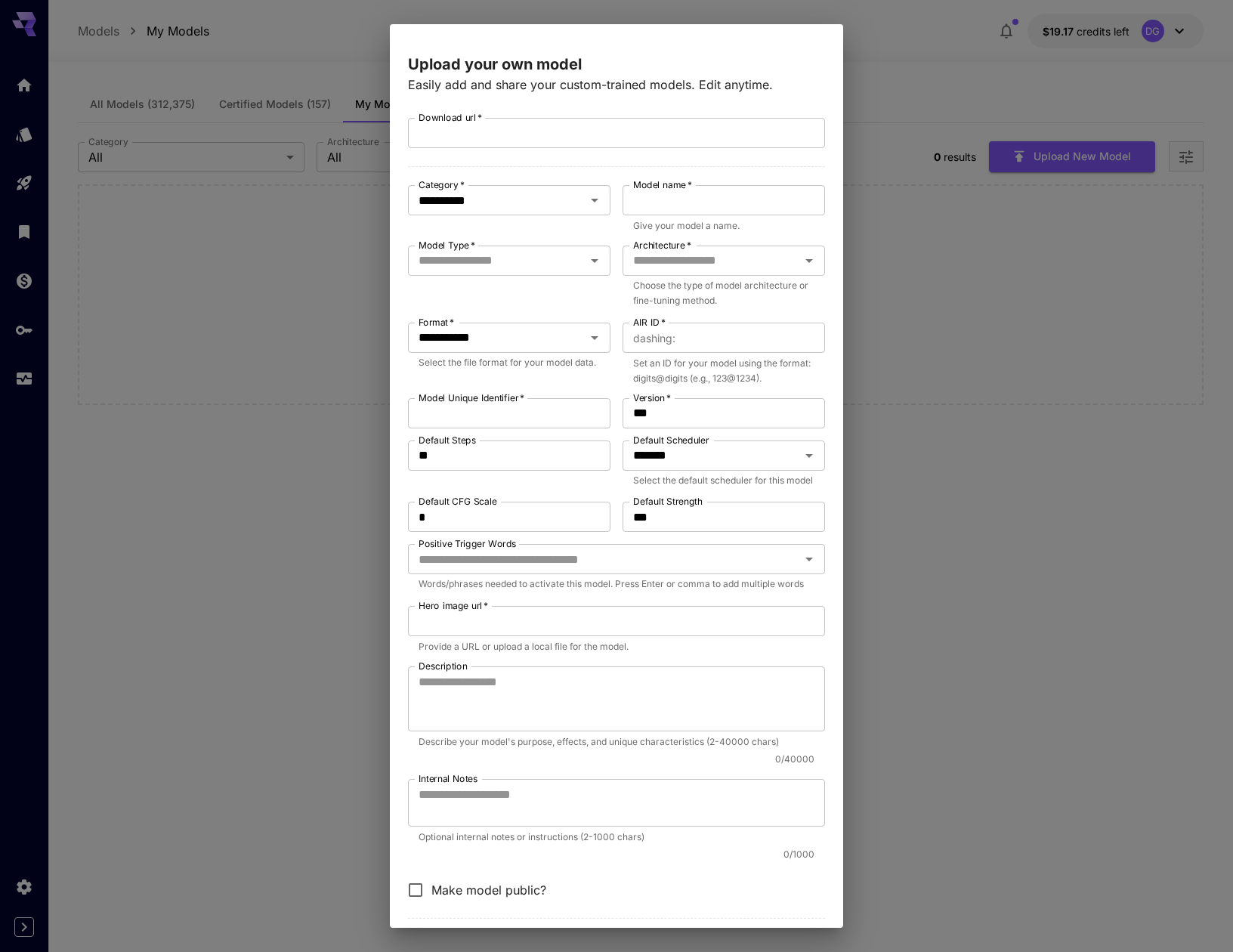 click on "**********" at bounding box center (616, 476) 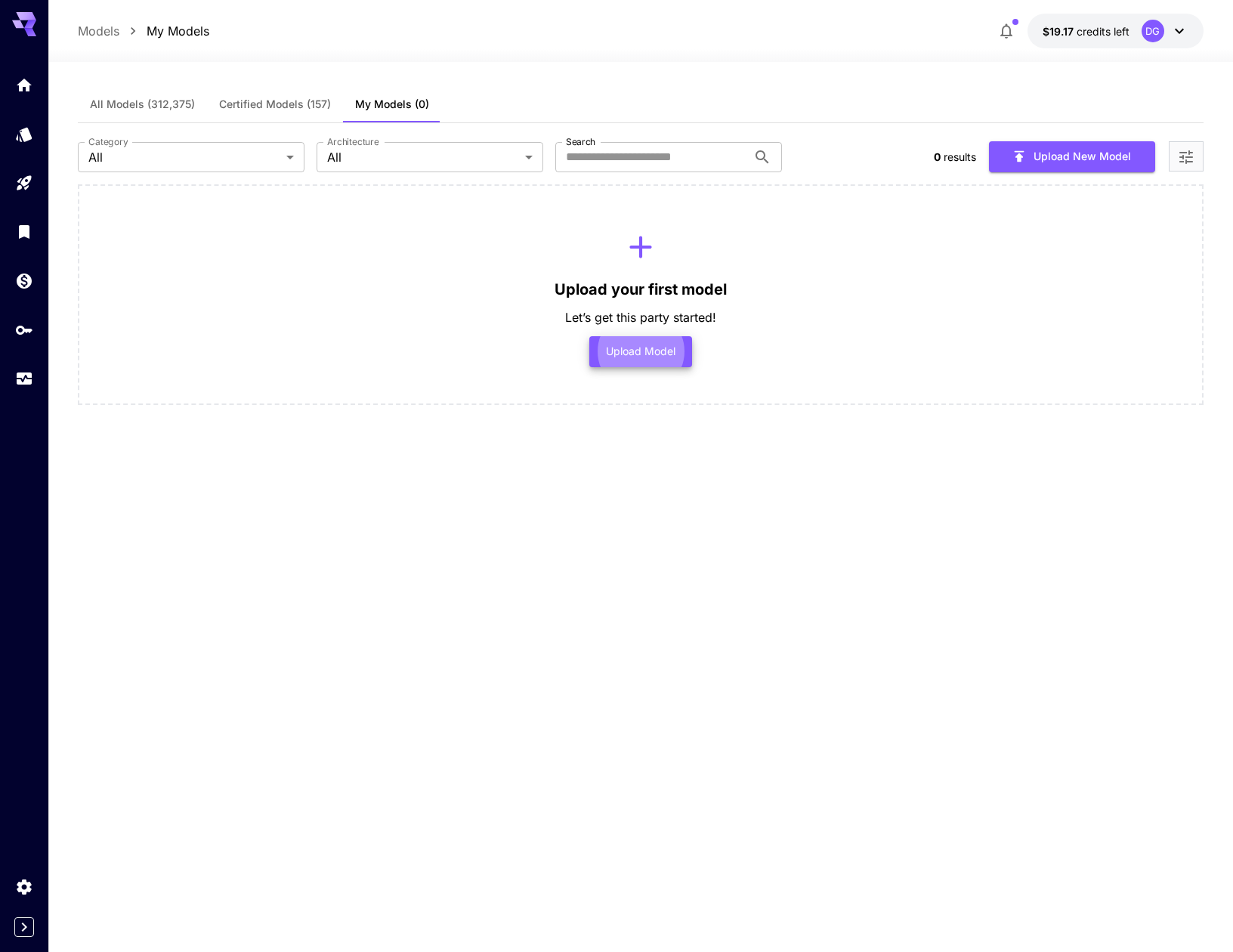 type 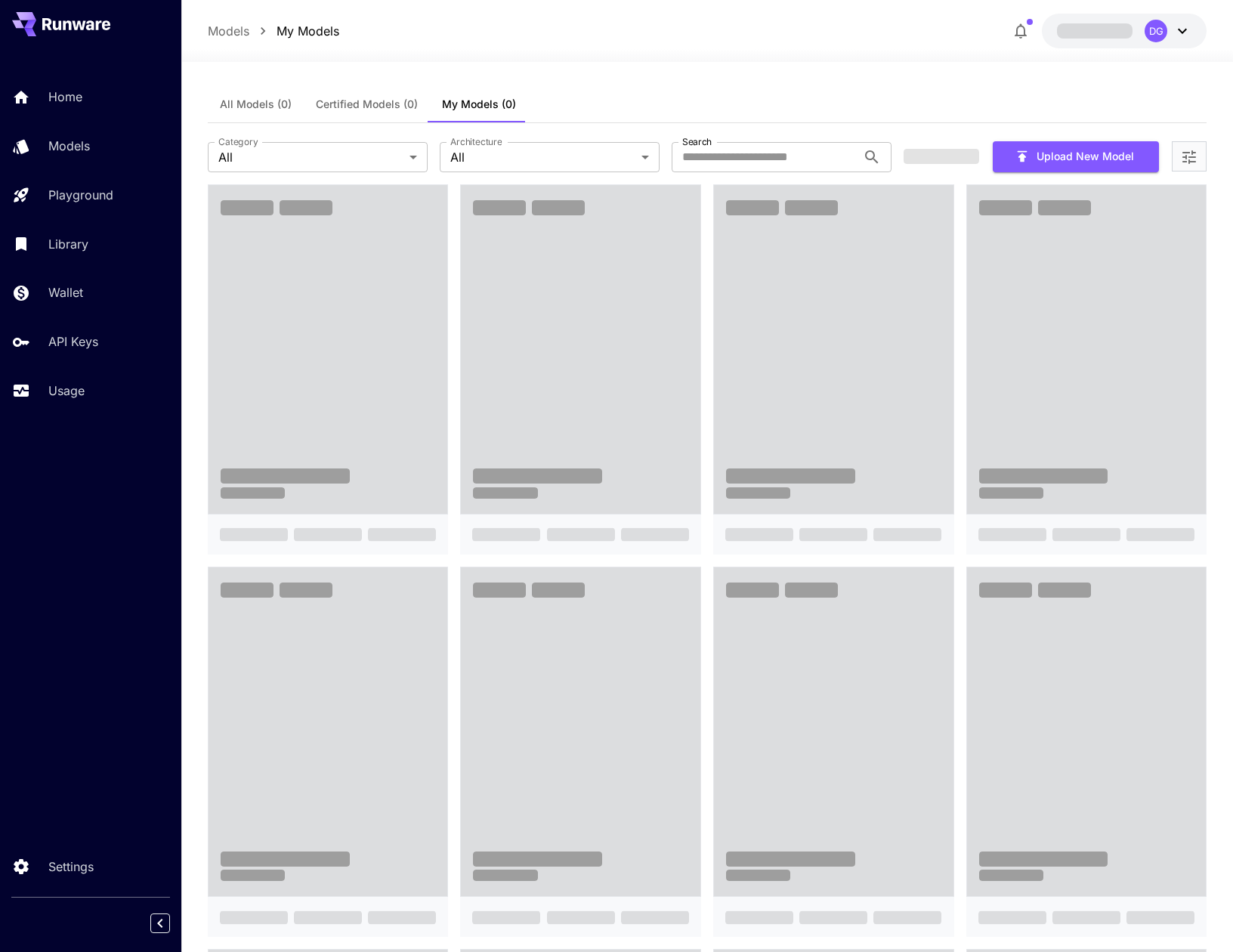 scroll, scrollTop: 0, scrollLeft: 0, axis: both 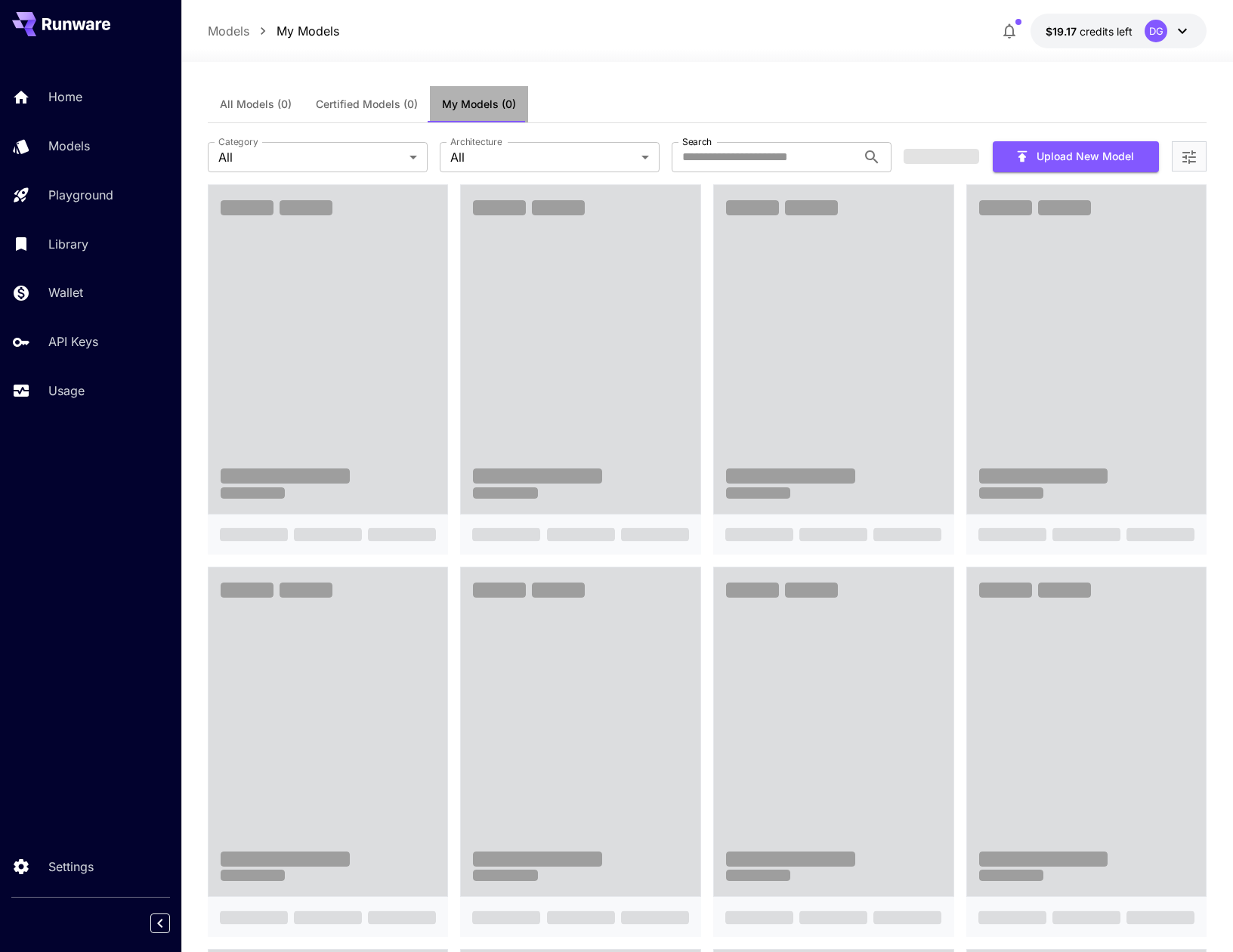 click on "My Models (0)" at bounding box center [479, 104] 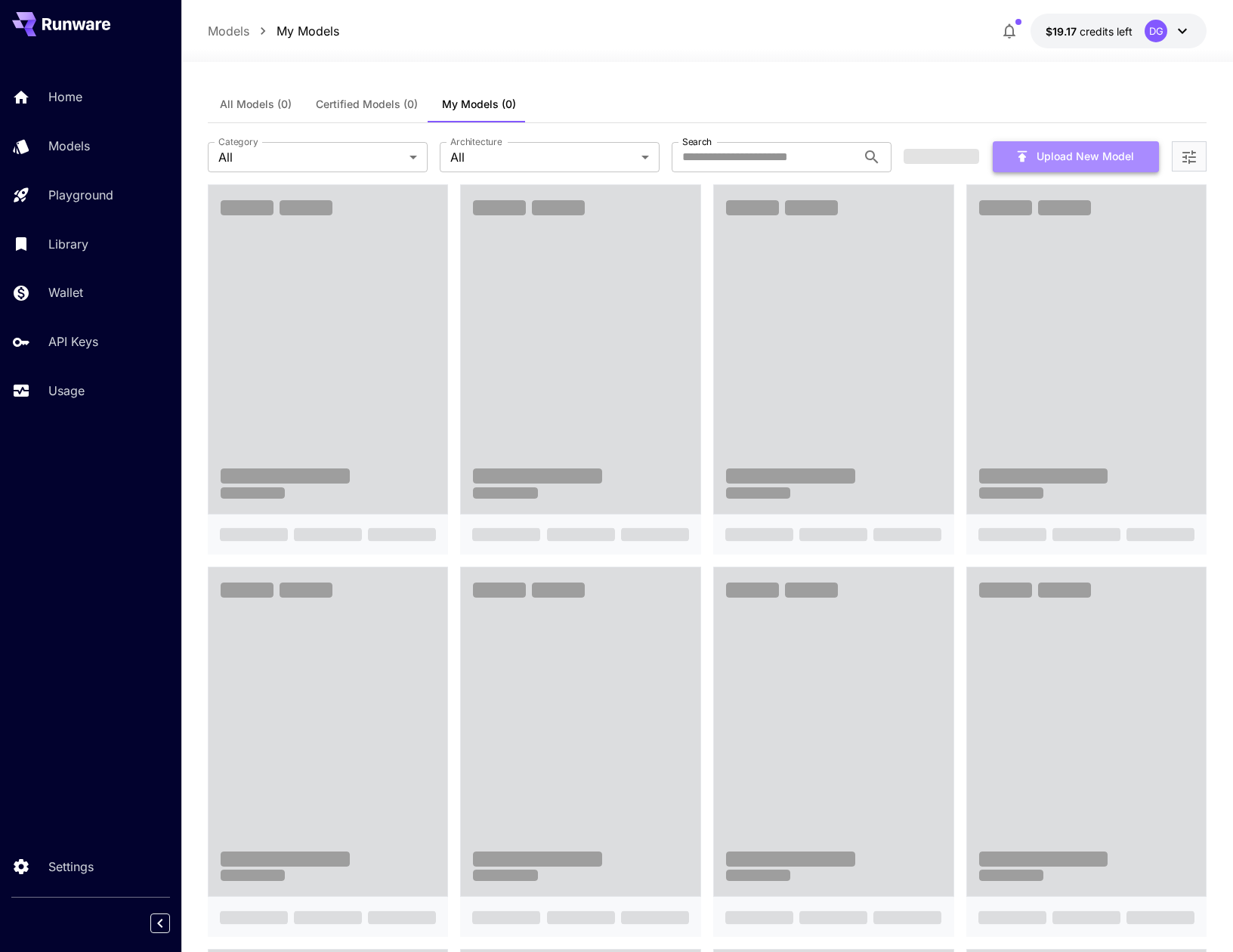 scroll, scrollTop: 2, scrollLeft: 0, axis: vertical 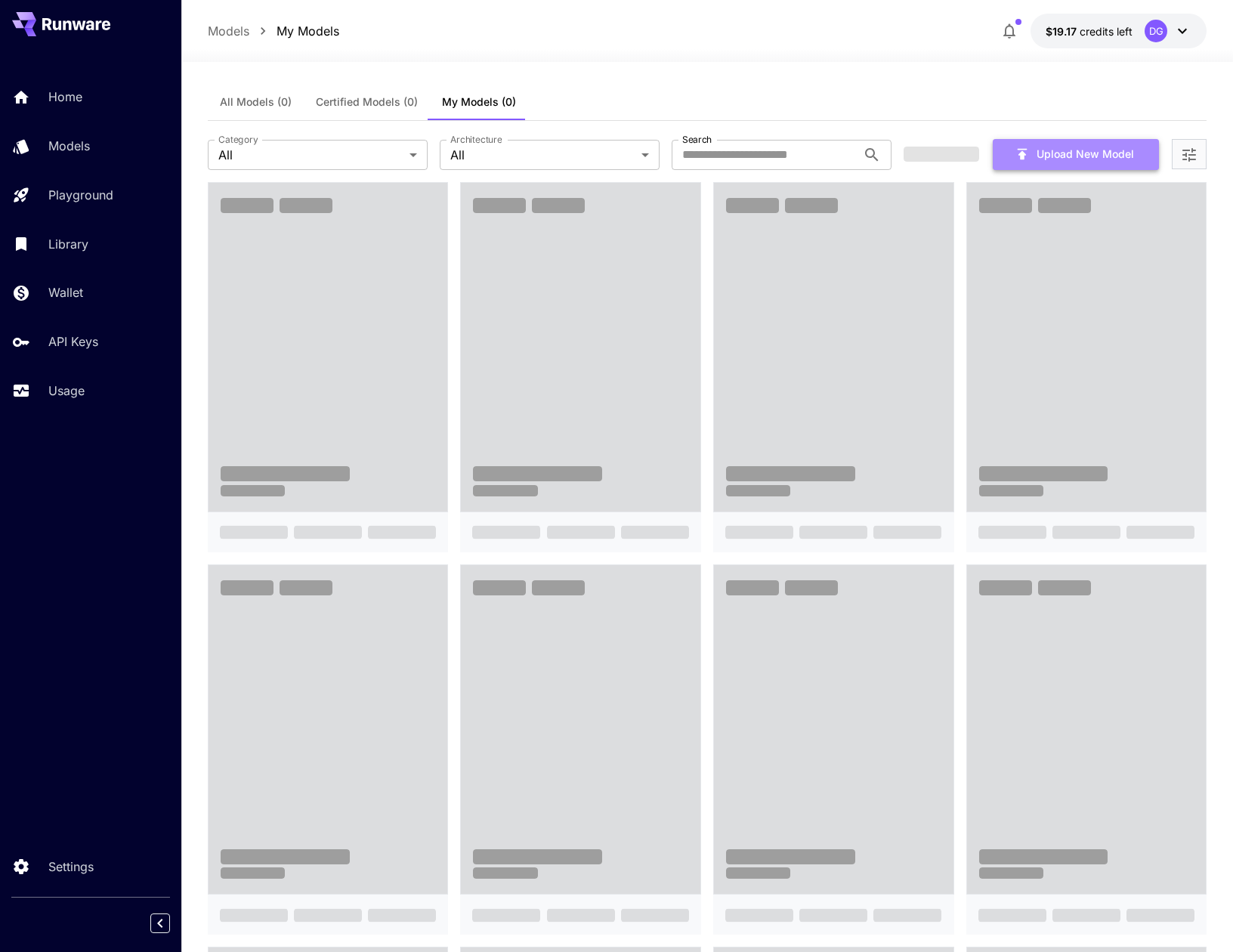 click on "Upload New Model" at bounding box center (1076, 154) 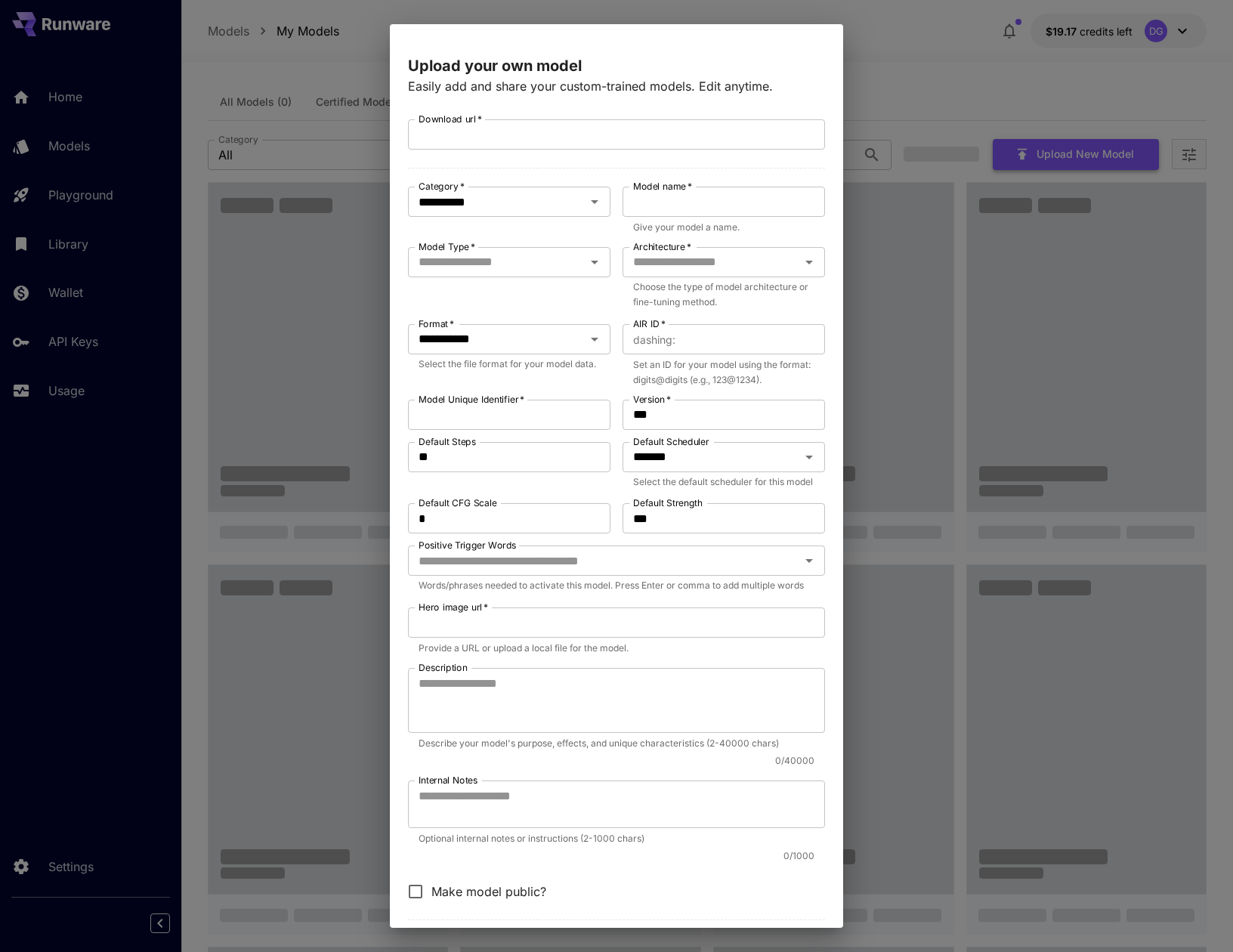 scroll, scrollTop: 0, scrollLeft: 0, axis: both 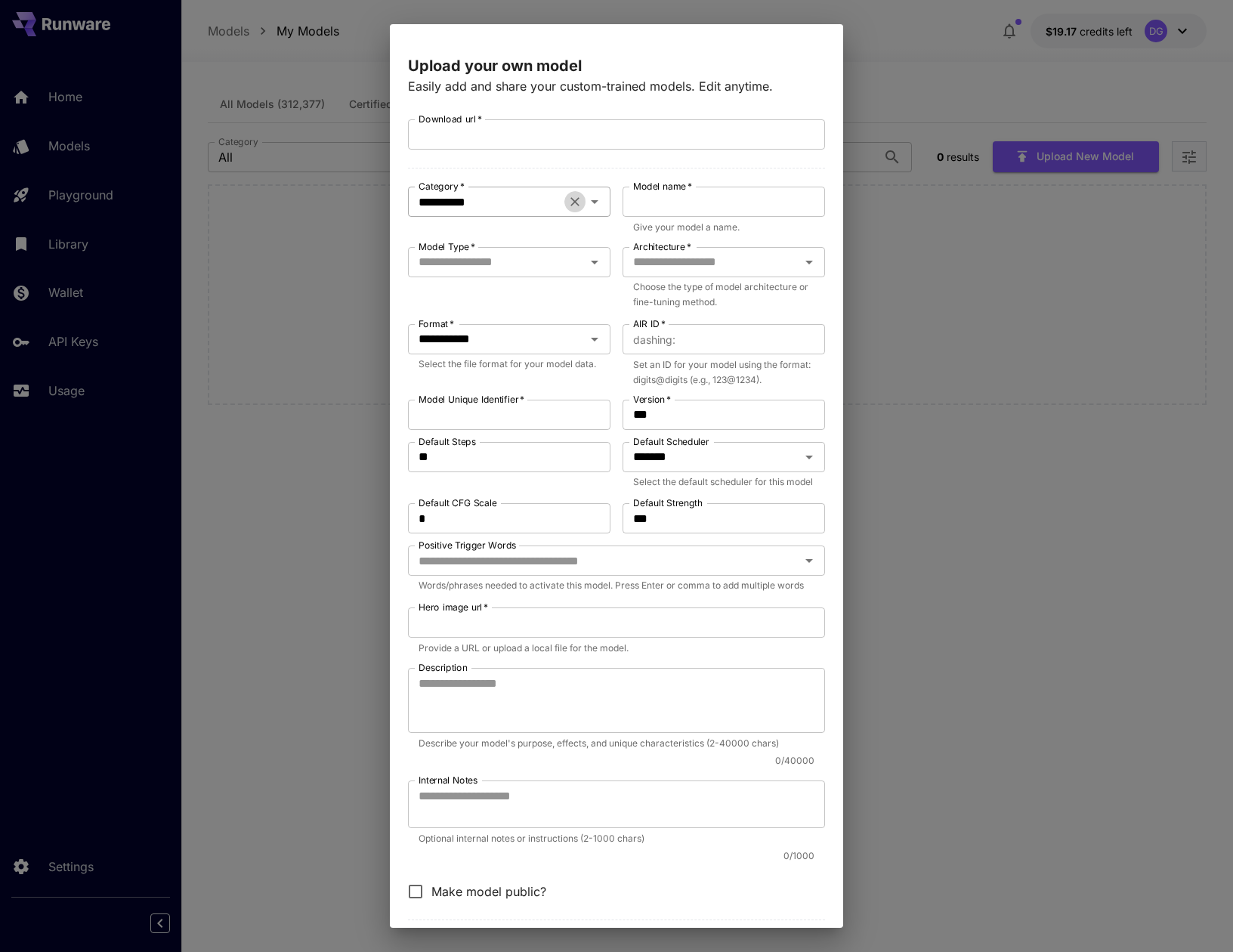 click at bounding box center (575, 202) 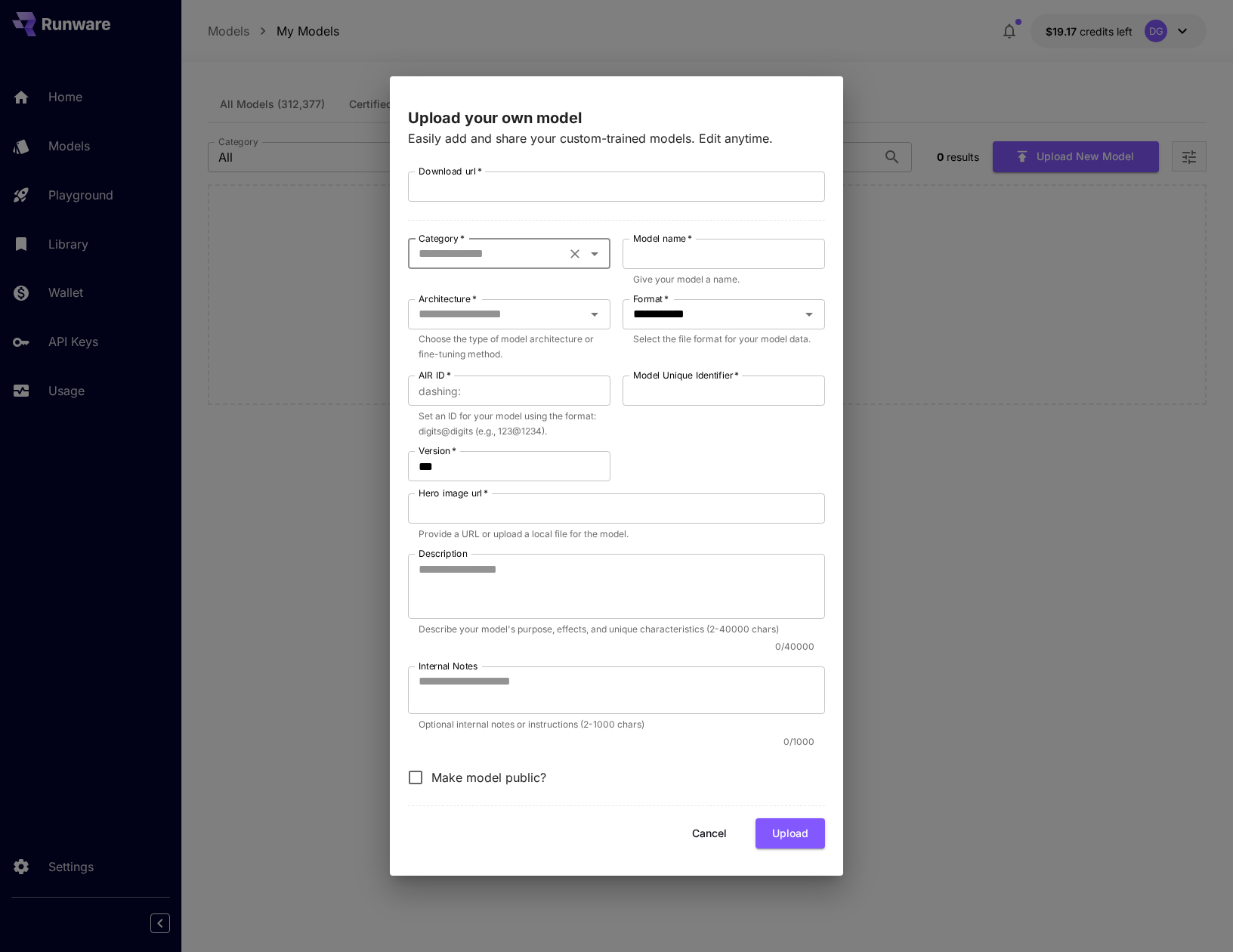 click 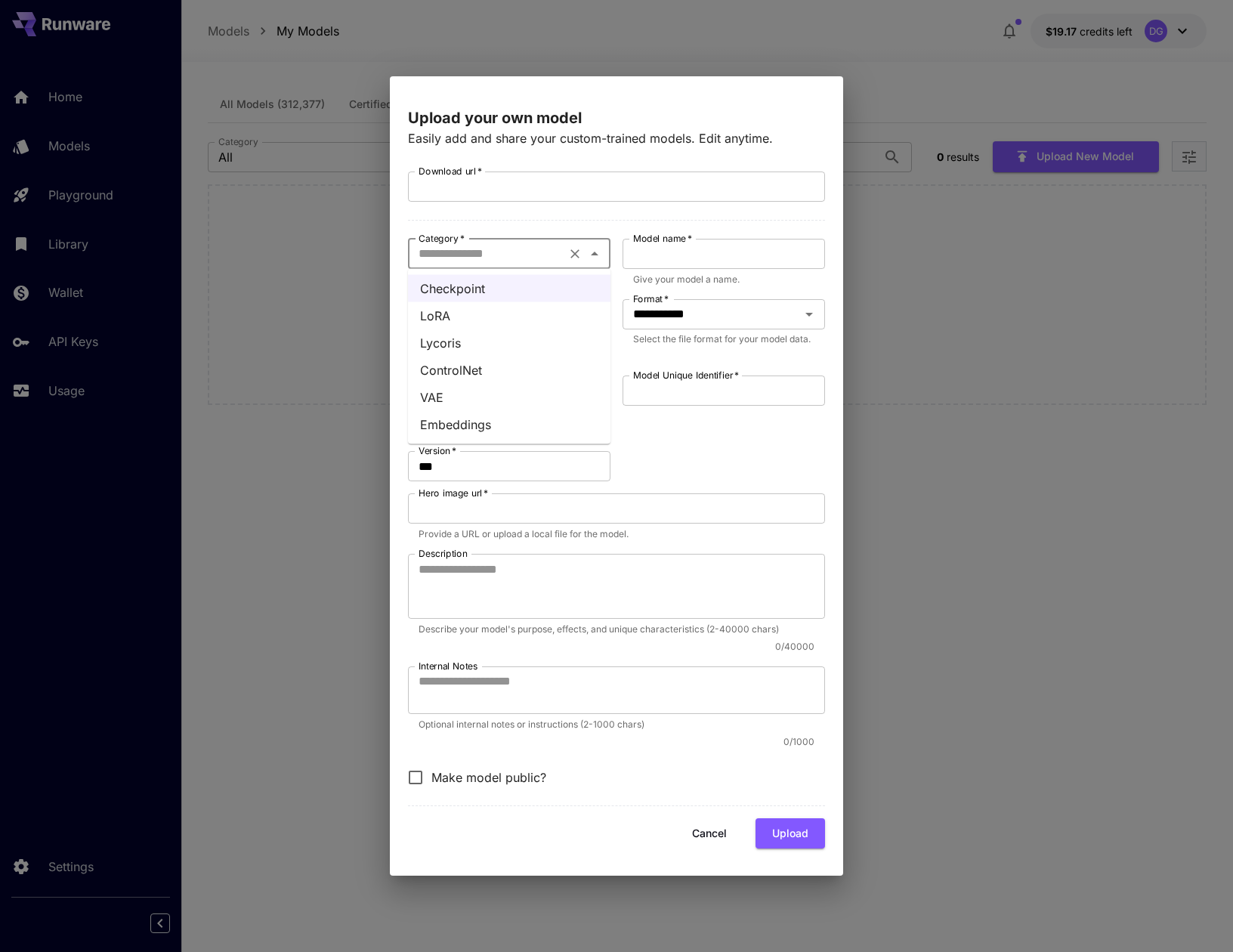 click on "LoRA" at bounding box center (509, 316) 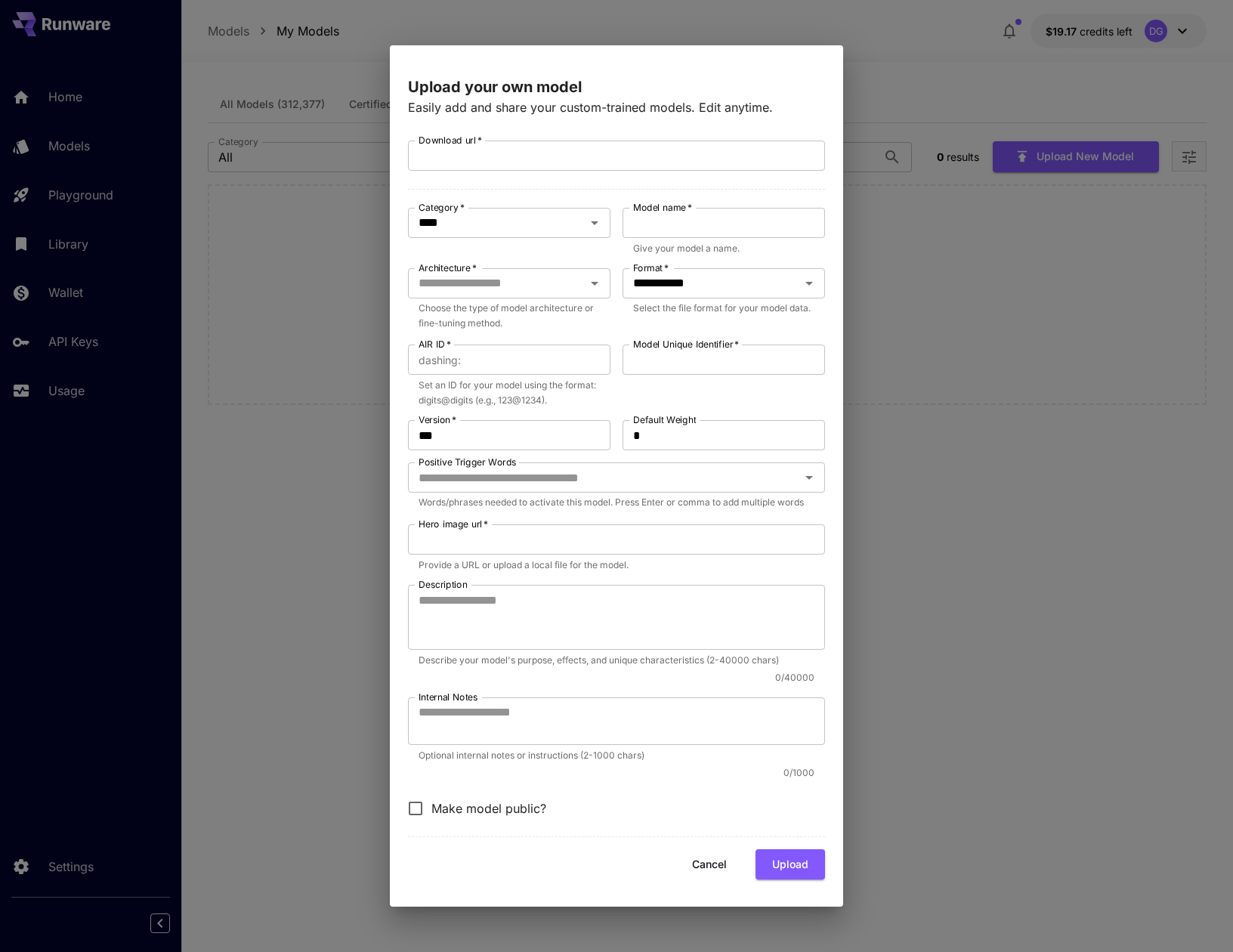 click on "**********" at bounding box center (616, 489) 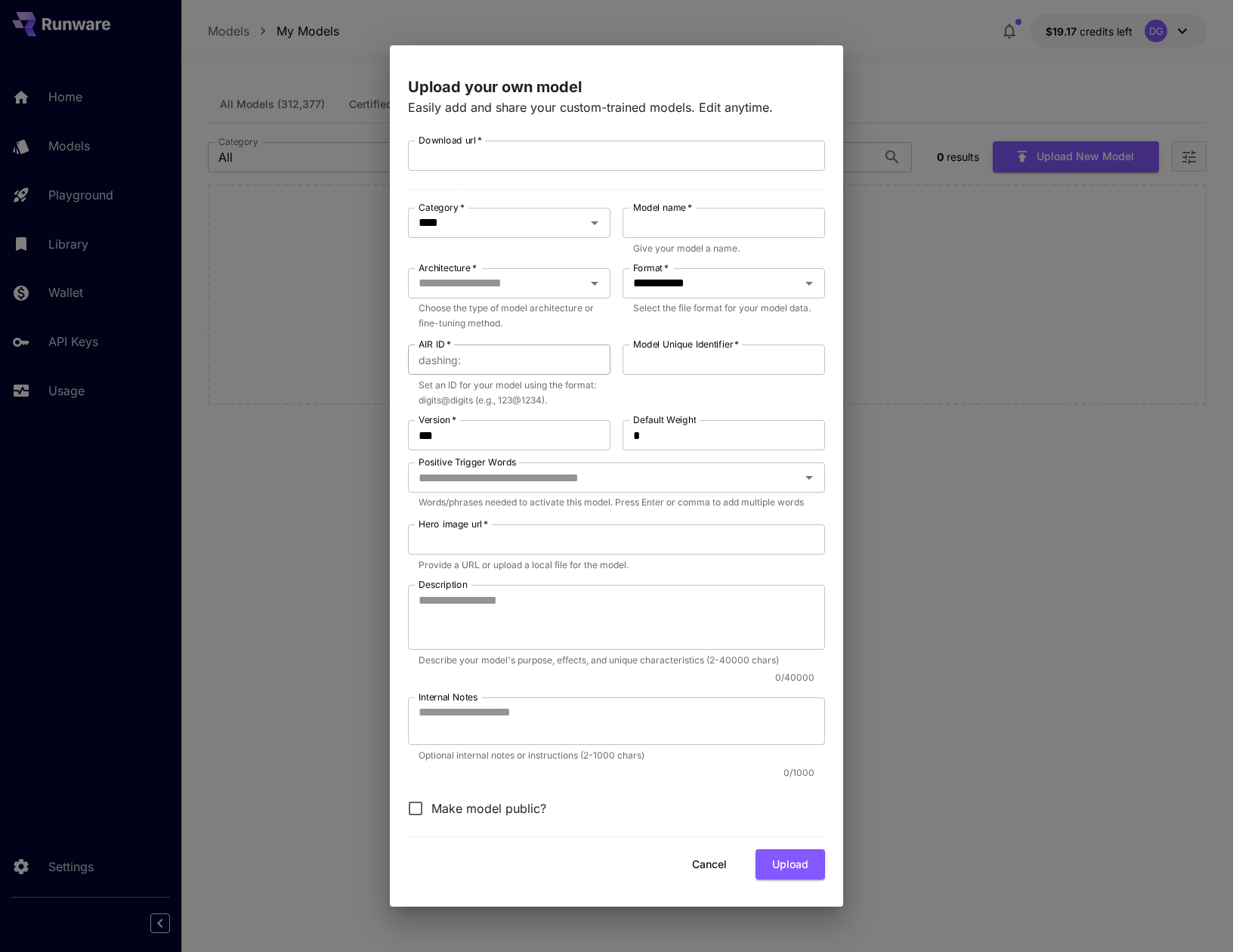 click on "AIR ID   *" at bounding box center [539, 360] 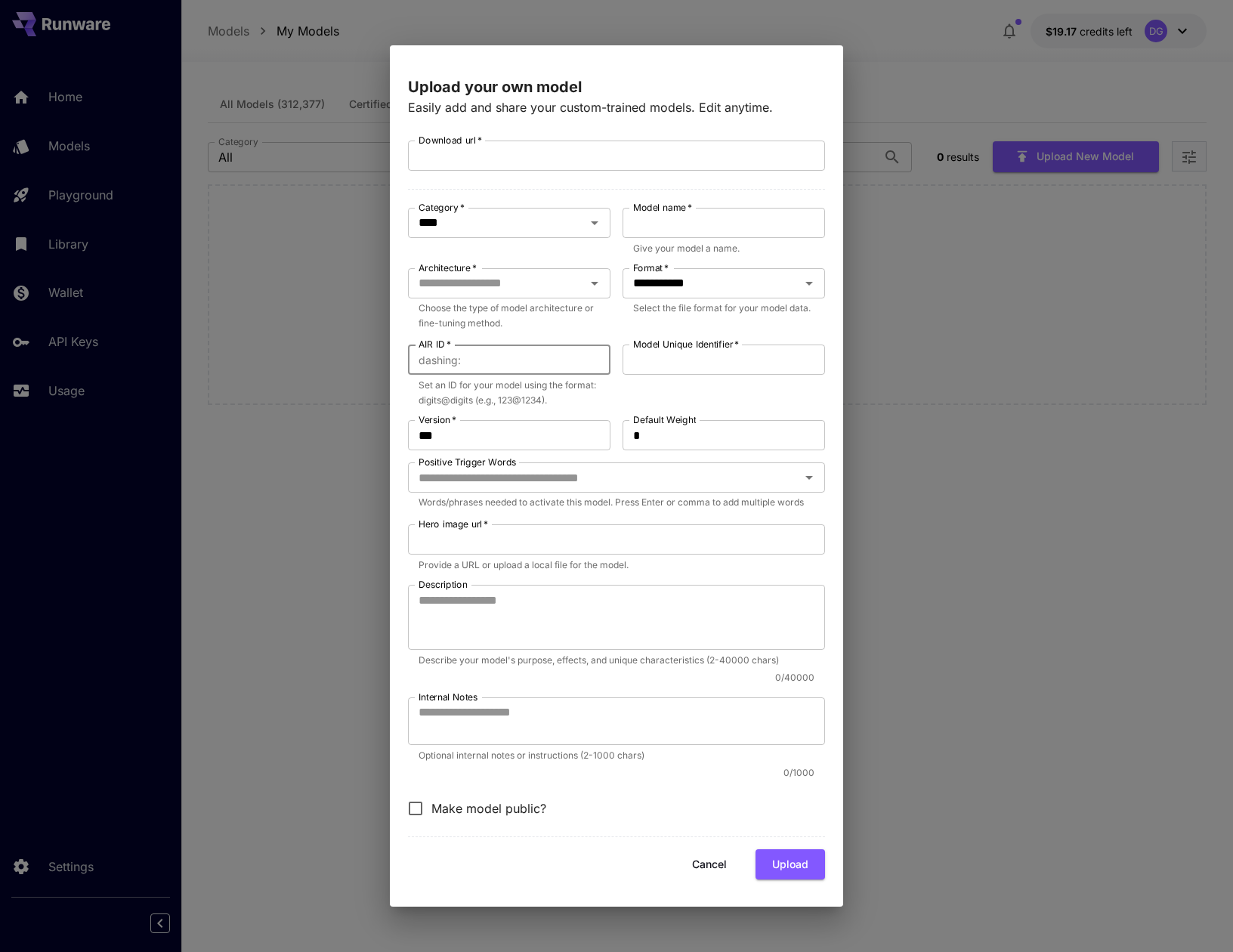 paste on "**********" 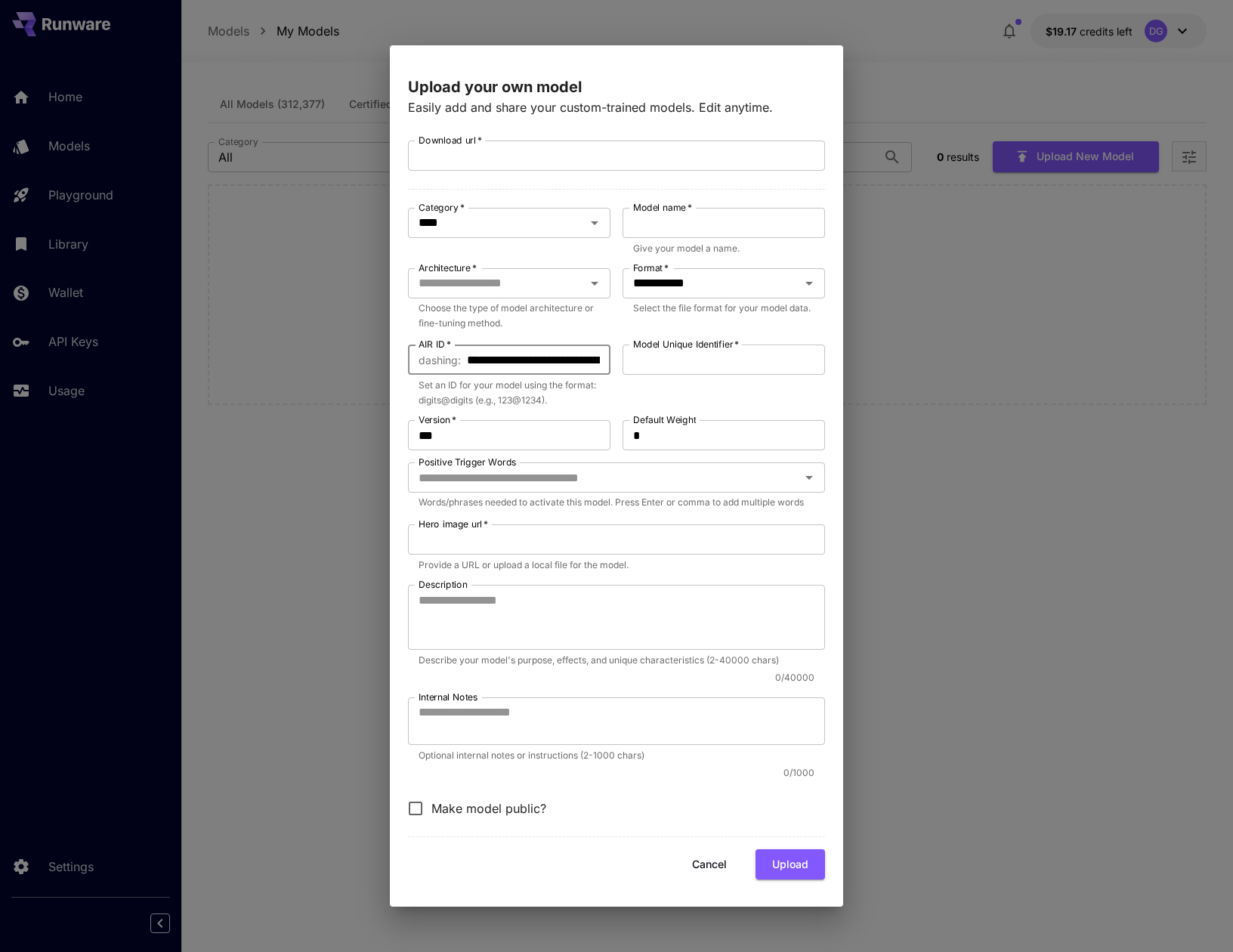 scroll, scrollTop: 0, scrollLeft: 293, axis: horizontal 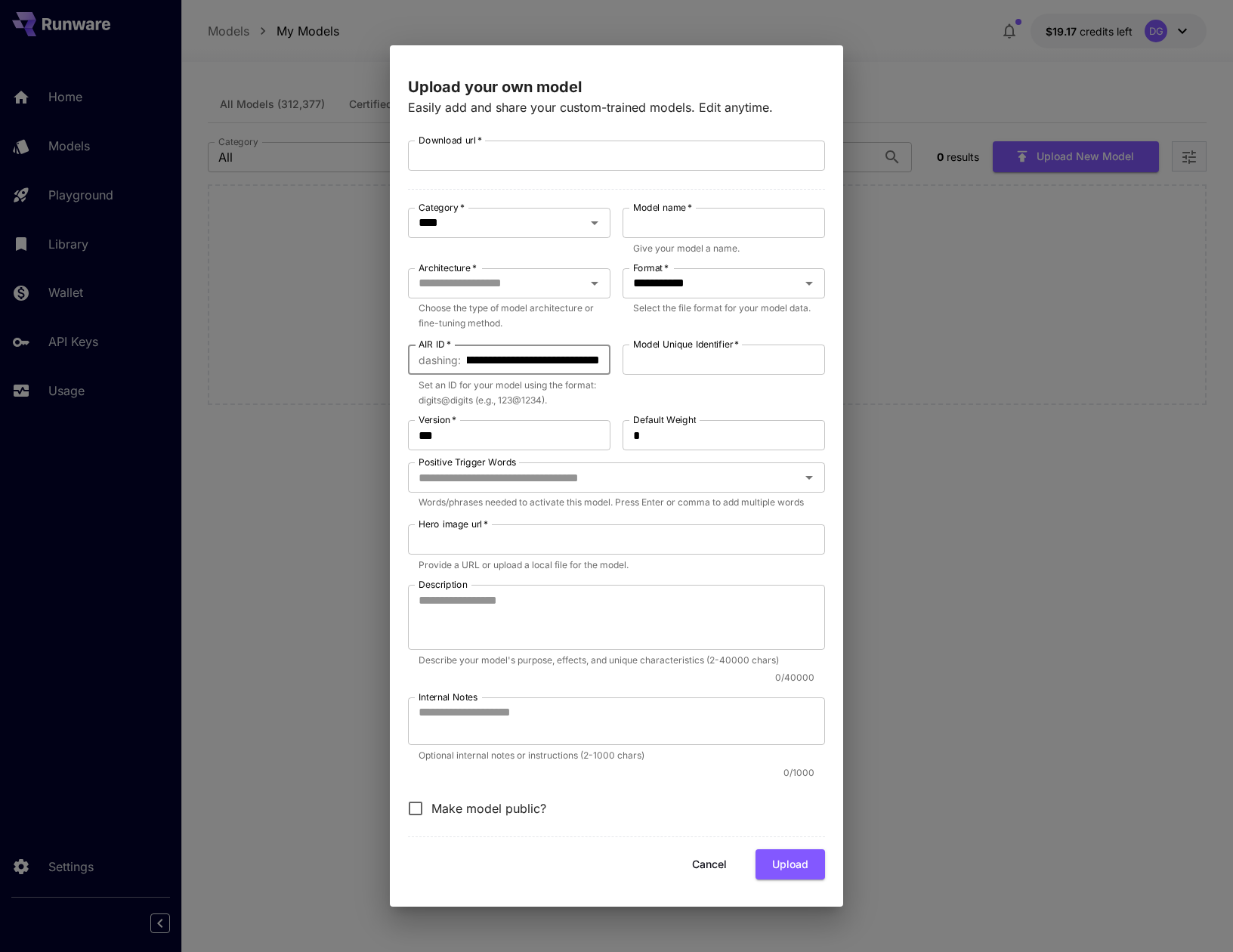 type 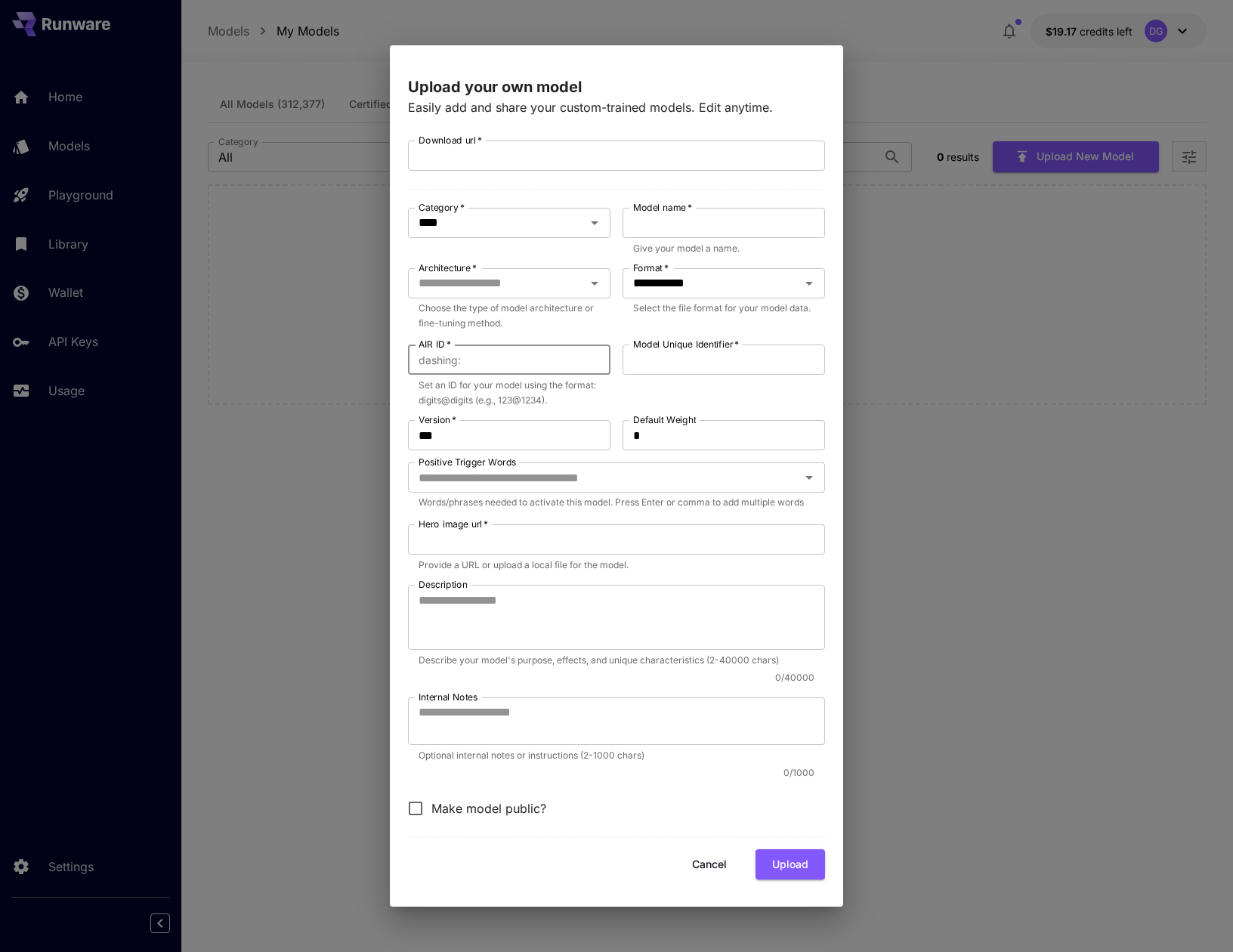 scroll, scrollTop: 0, scrollLeft: 0, axis: both 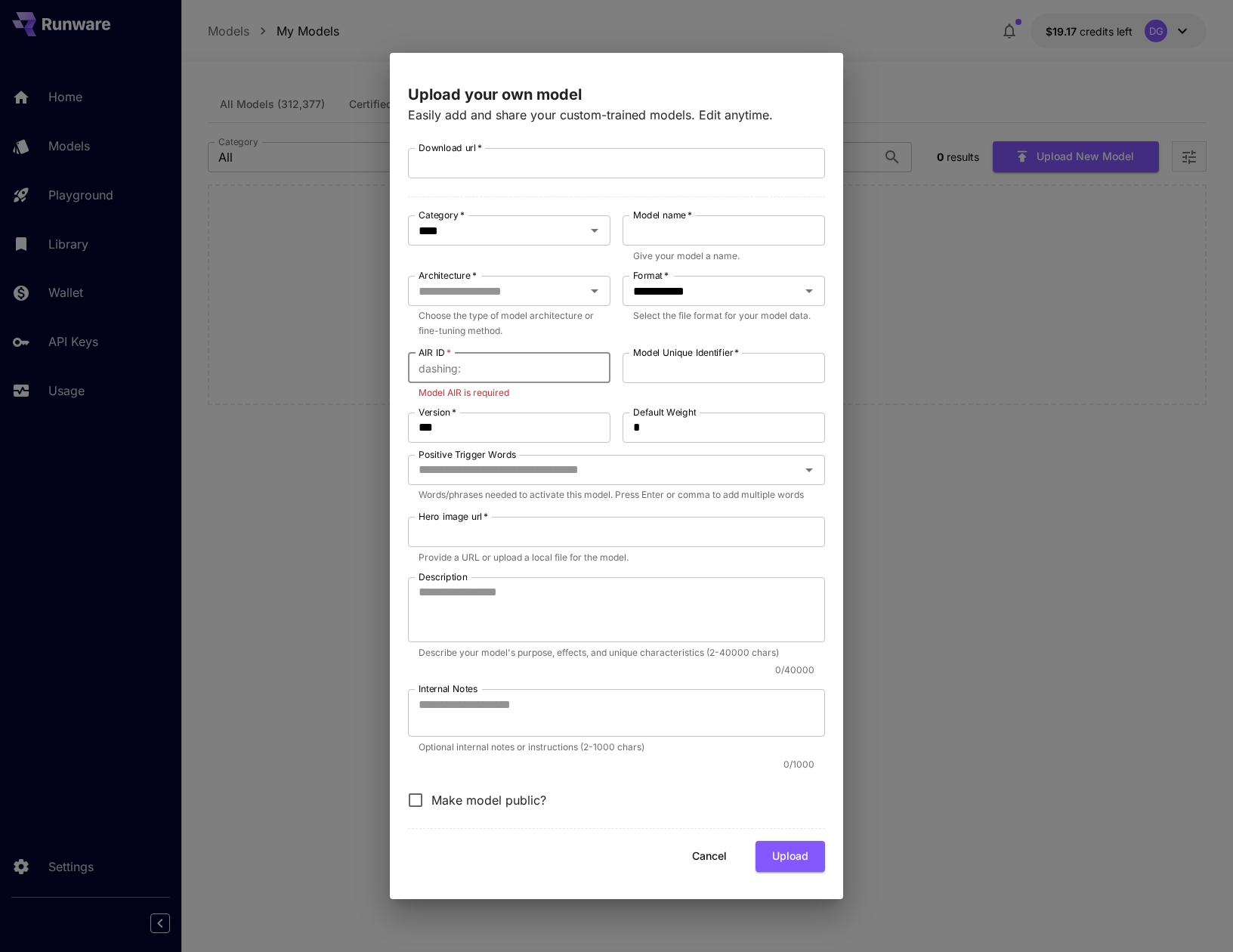 click on "**********" at bounding box center [616, 476] 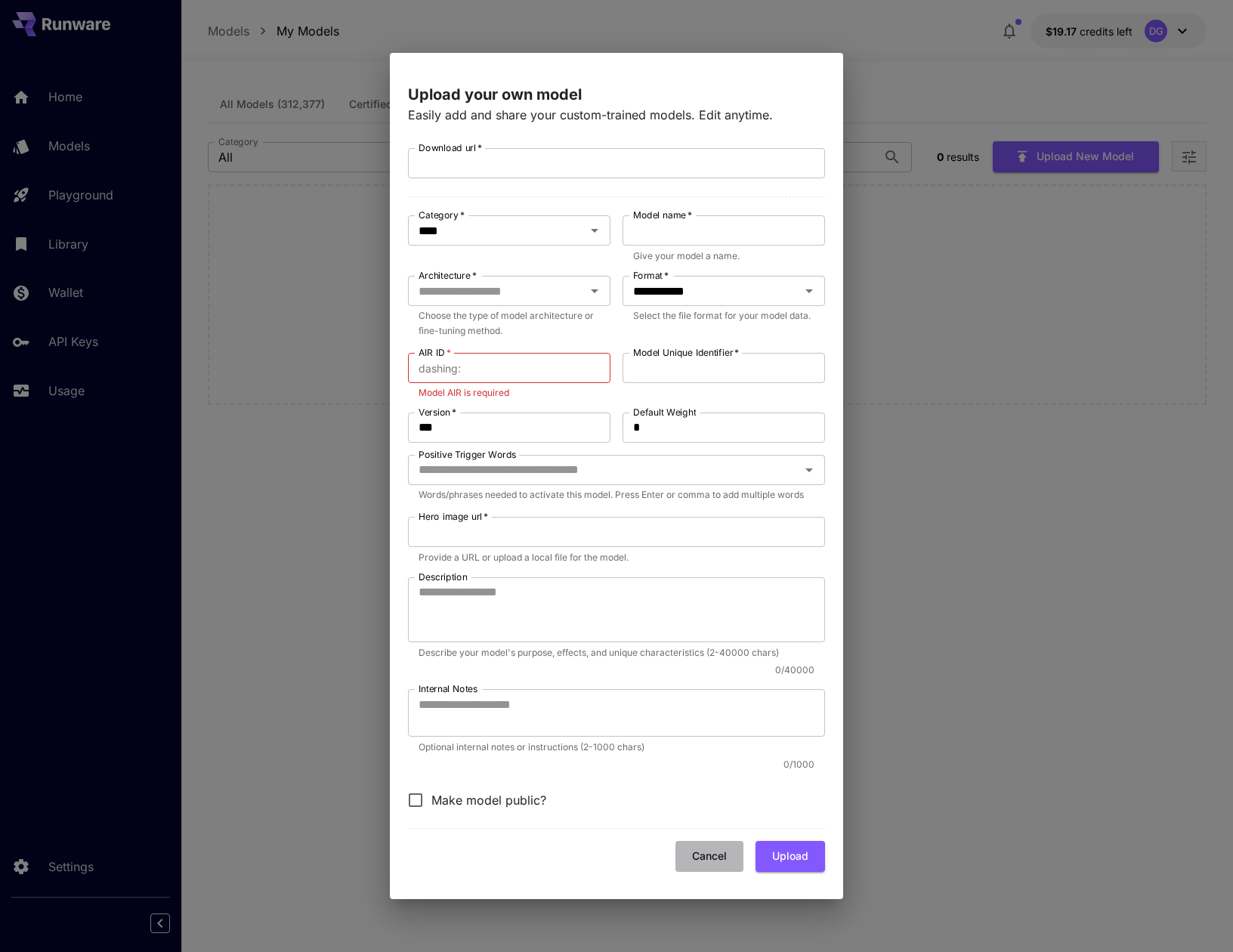click on "Cancel" at bounding box center [709, 856] 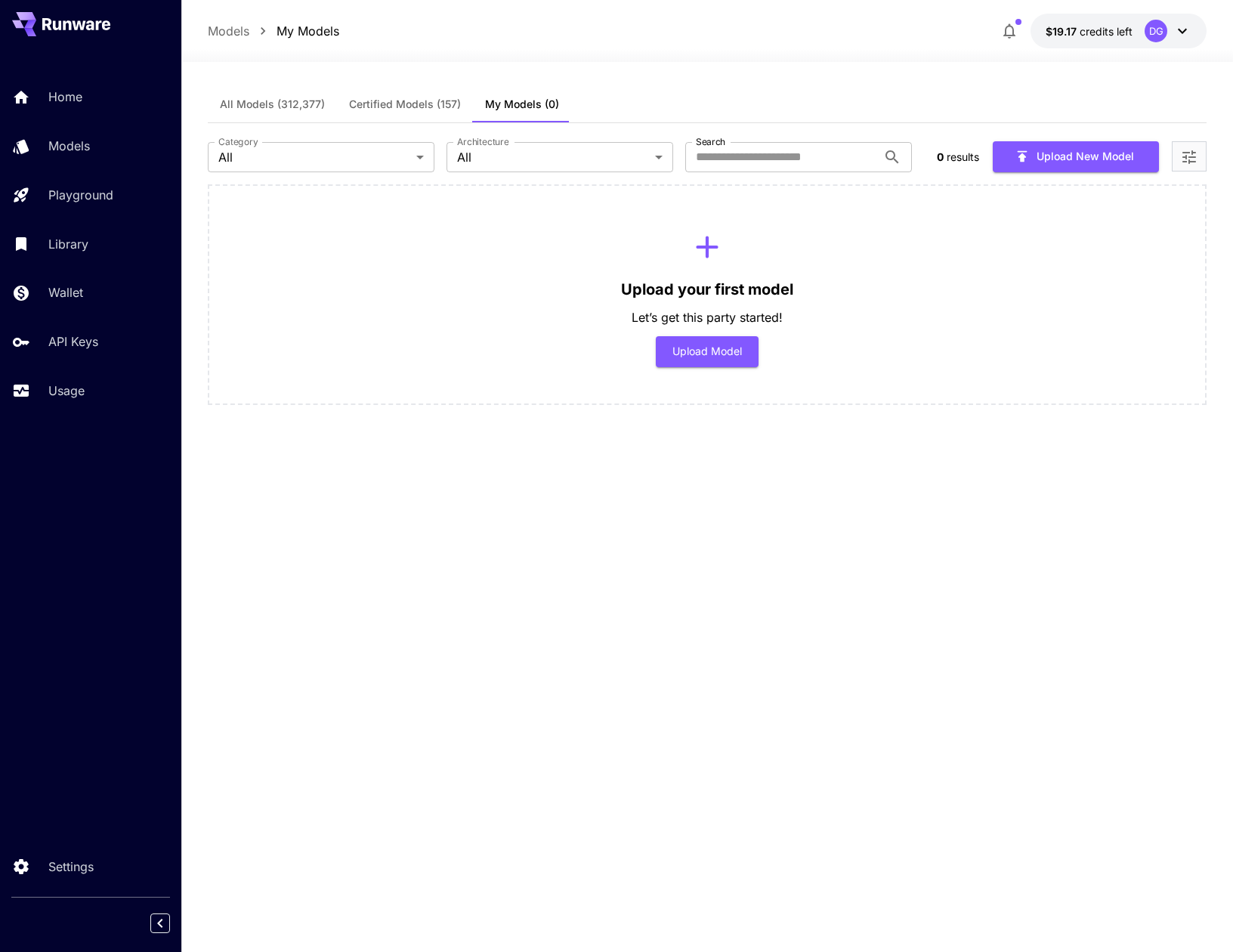 drag, startPoint x: 77, startPoint y: 44, endPoint x: 71, endPoint y: 66, distance: 22.80351 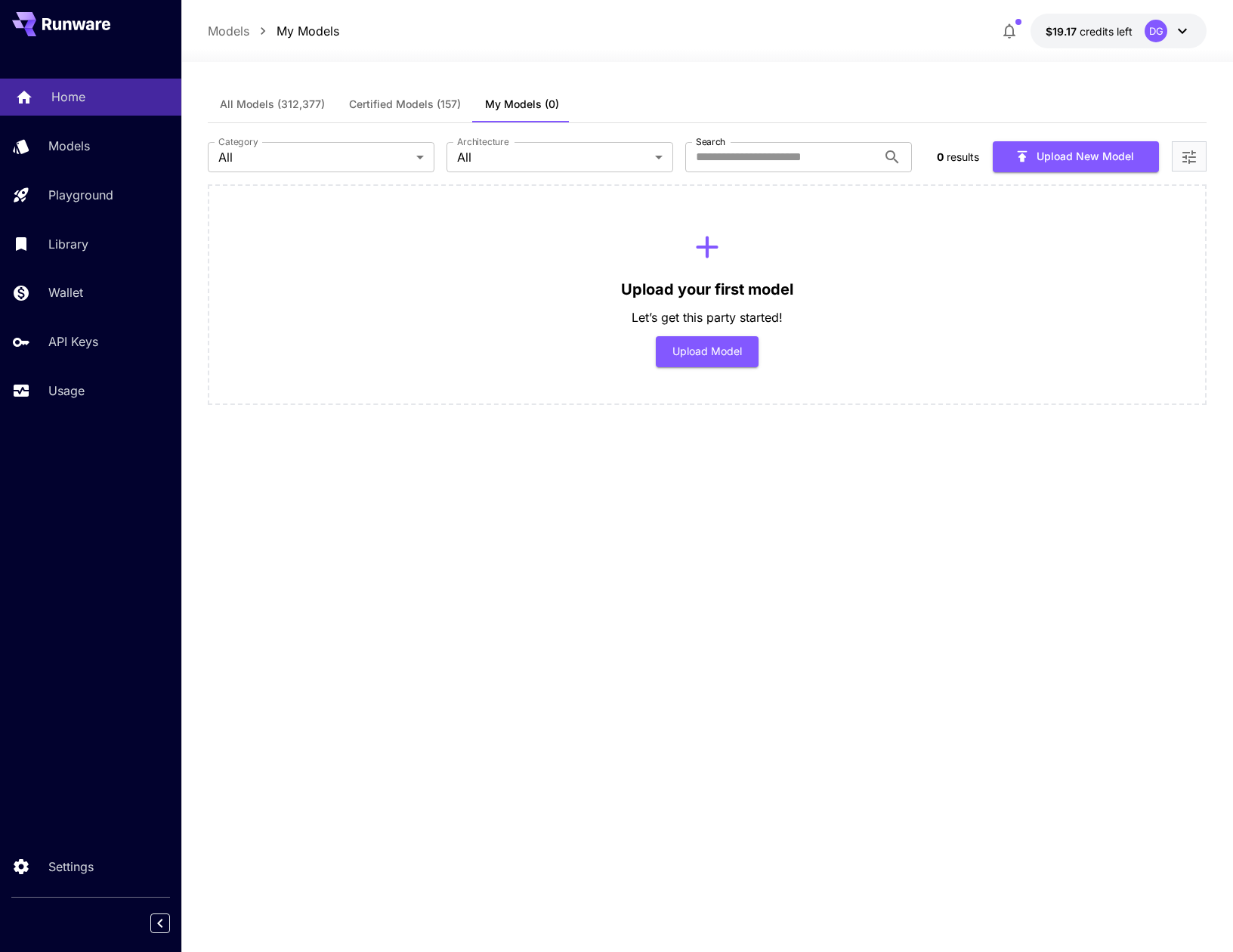 click on "Home" at bounding box center (68, 97) 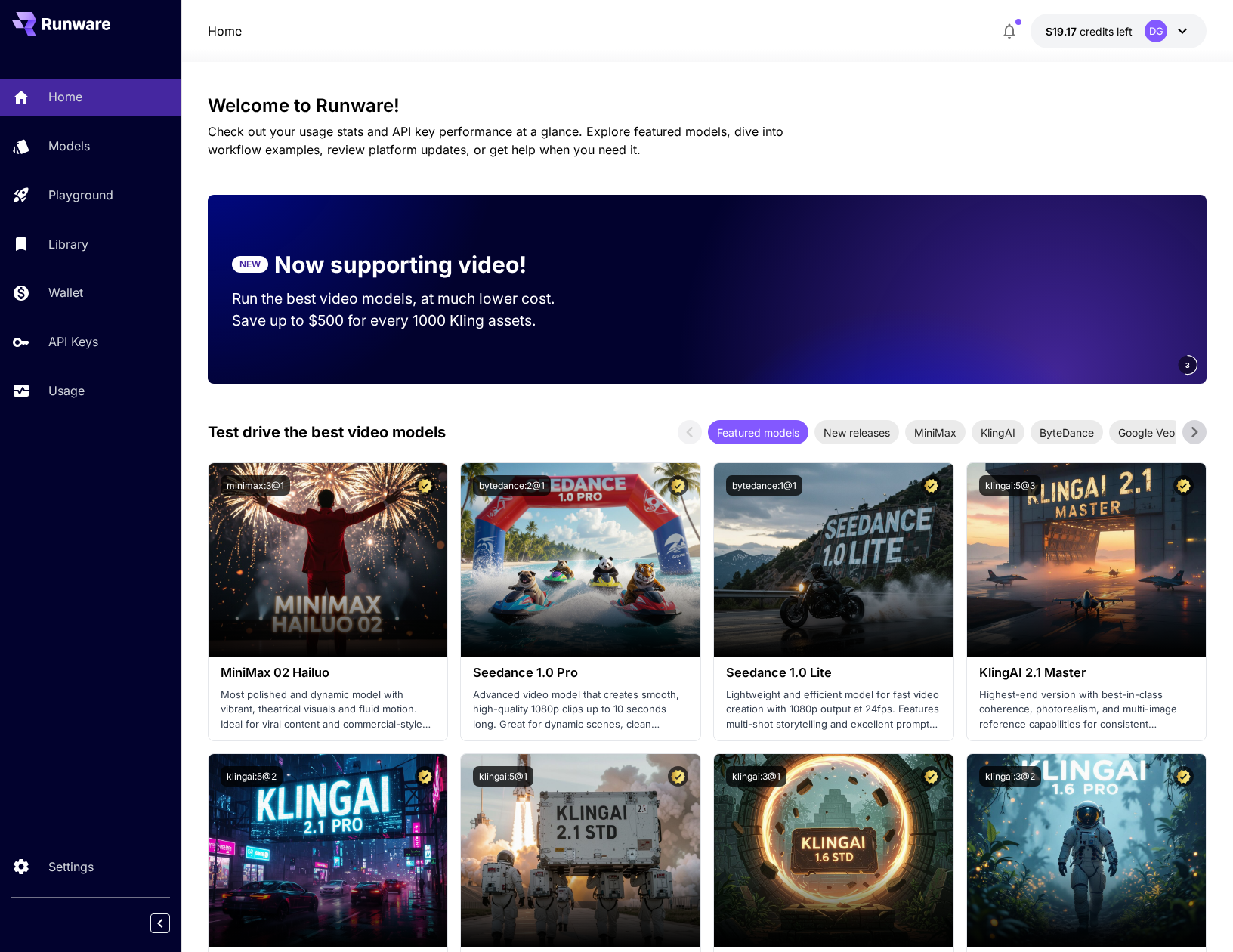 click on "Check out your usage stats and API key performance at a glance. Explore featured models, dive into workflow examples, review platform updates, or get help when you need it." at bounding box center (522, 141) 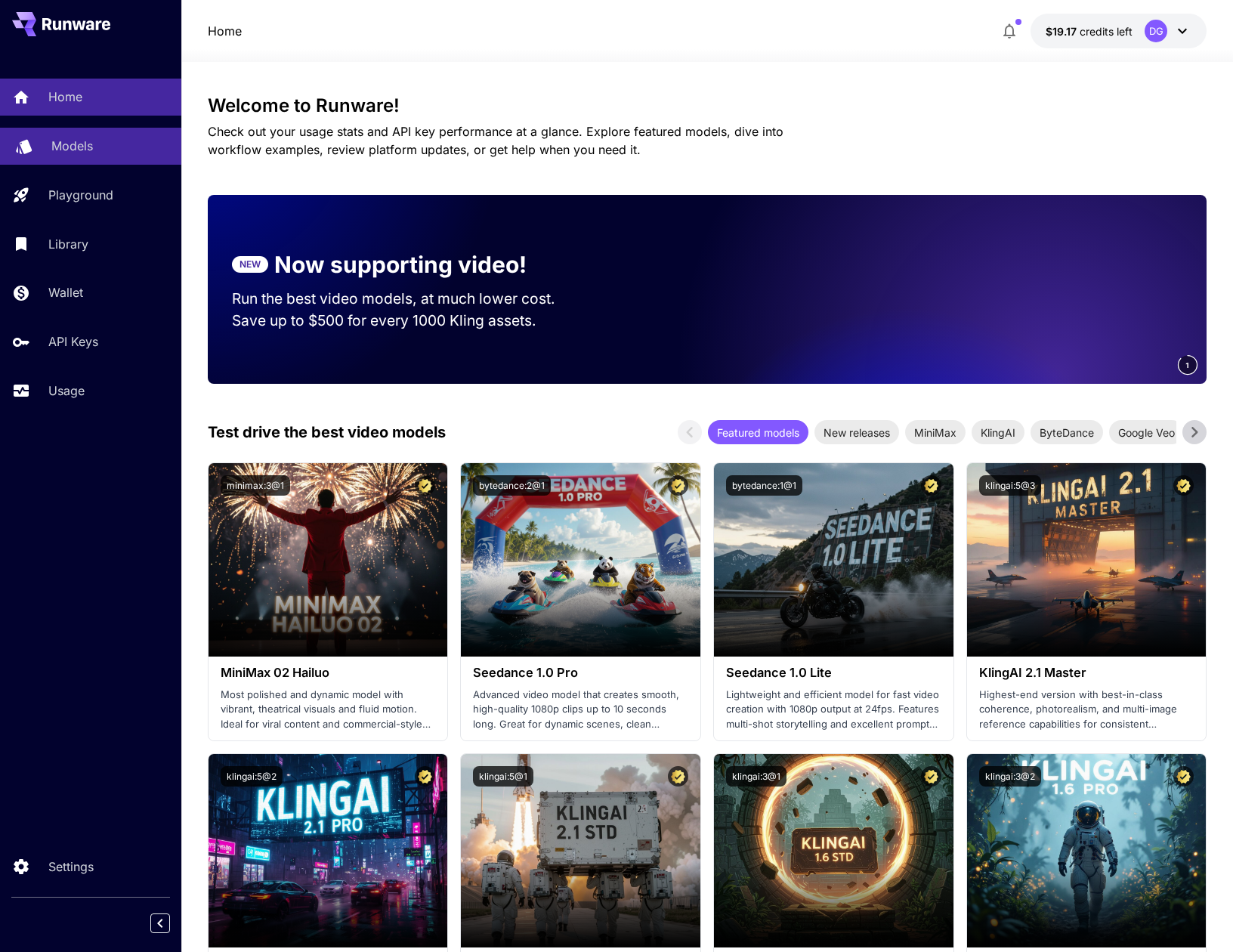click on "Models" at bounding box center [72, 146] 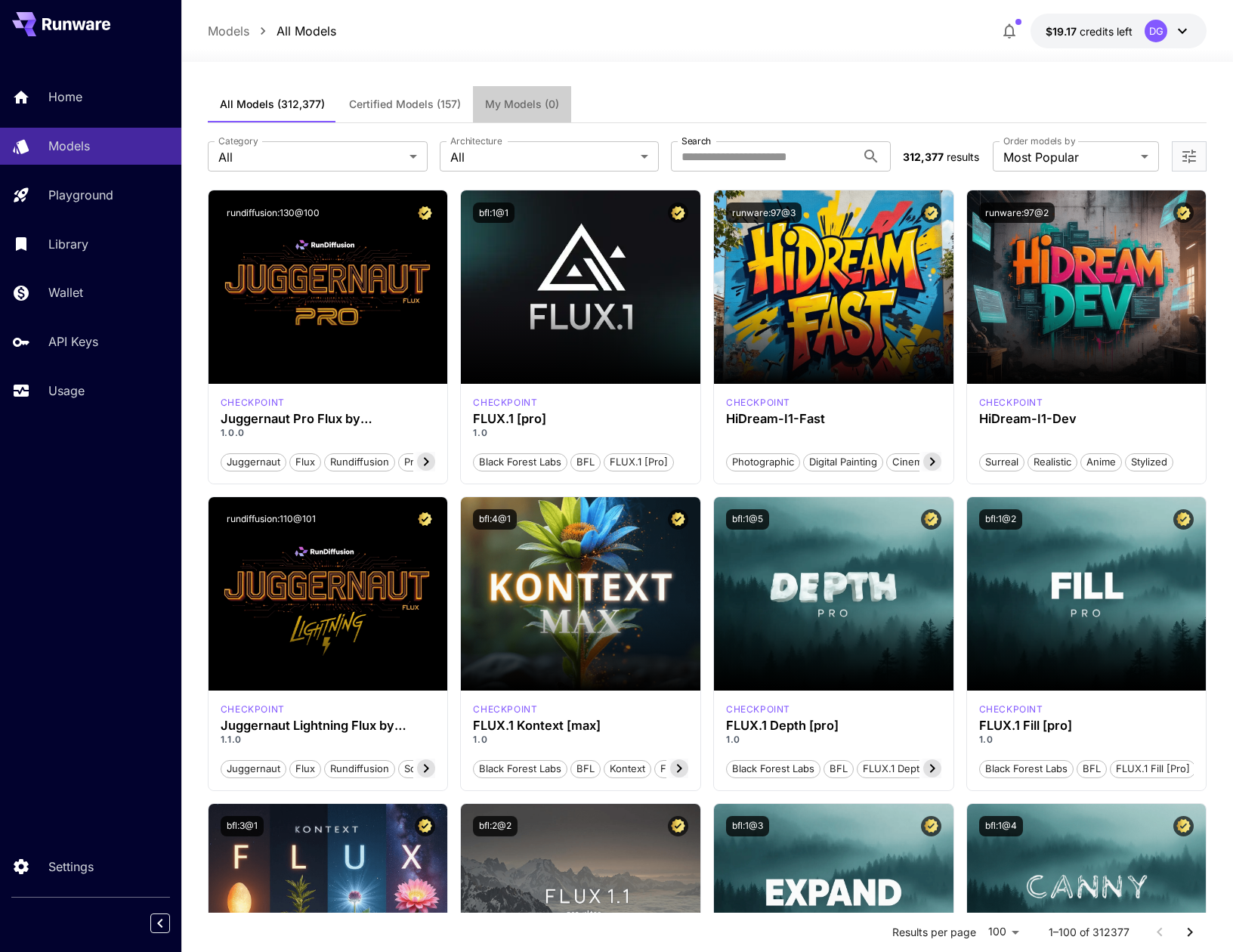 click on "My Models (0)" at bounding box center [522, 104] 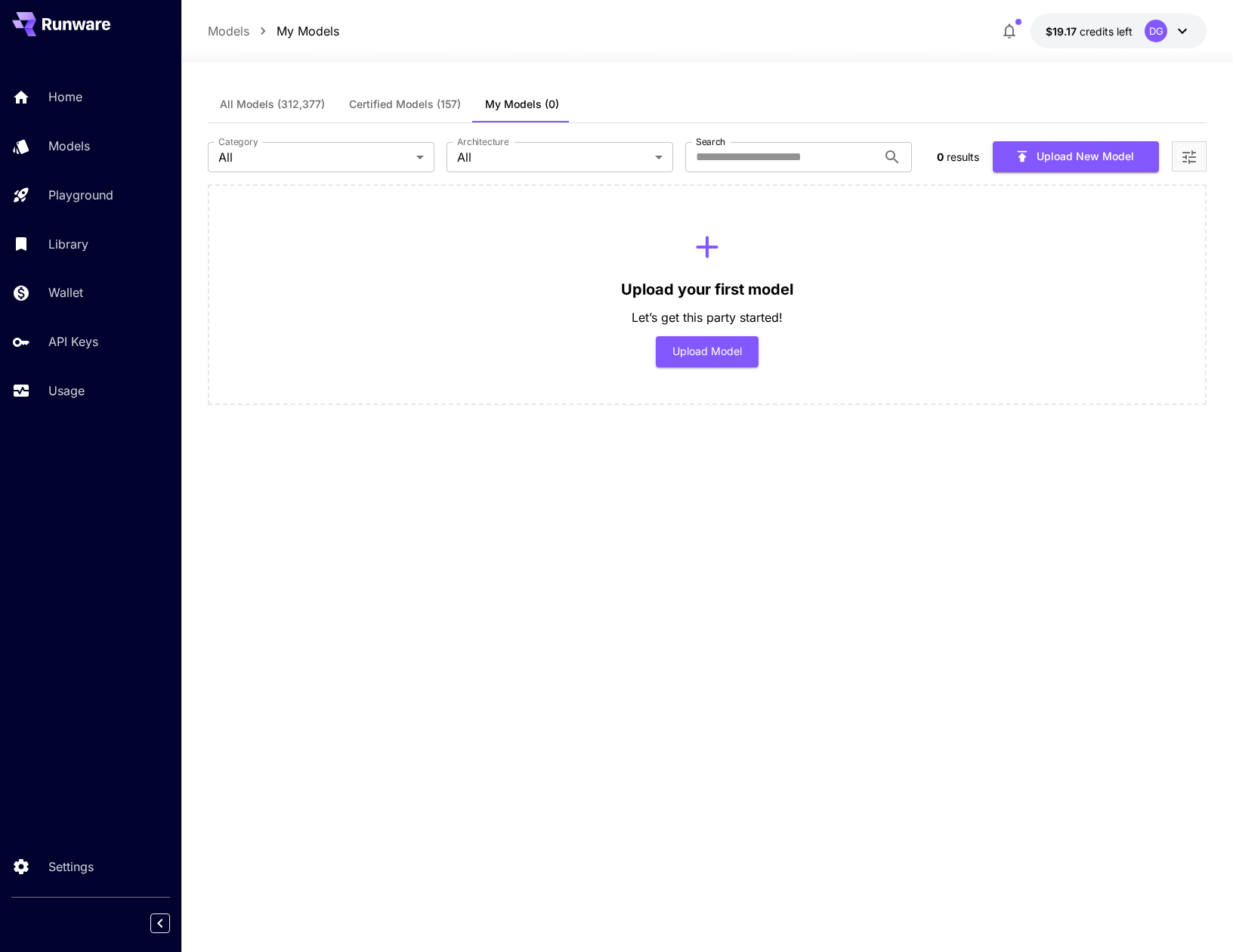 click 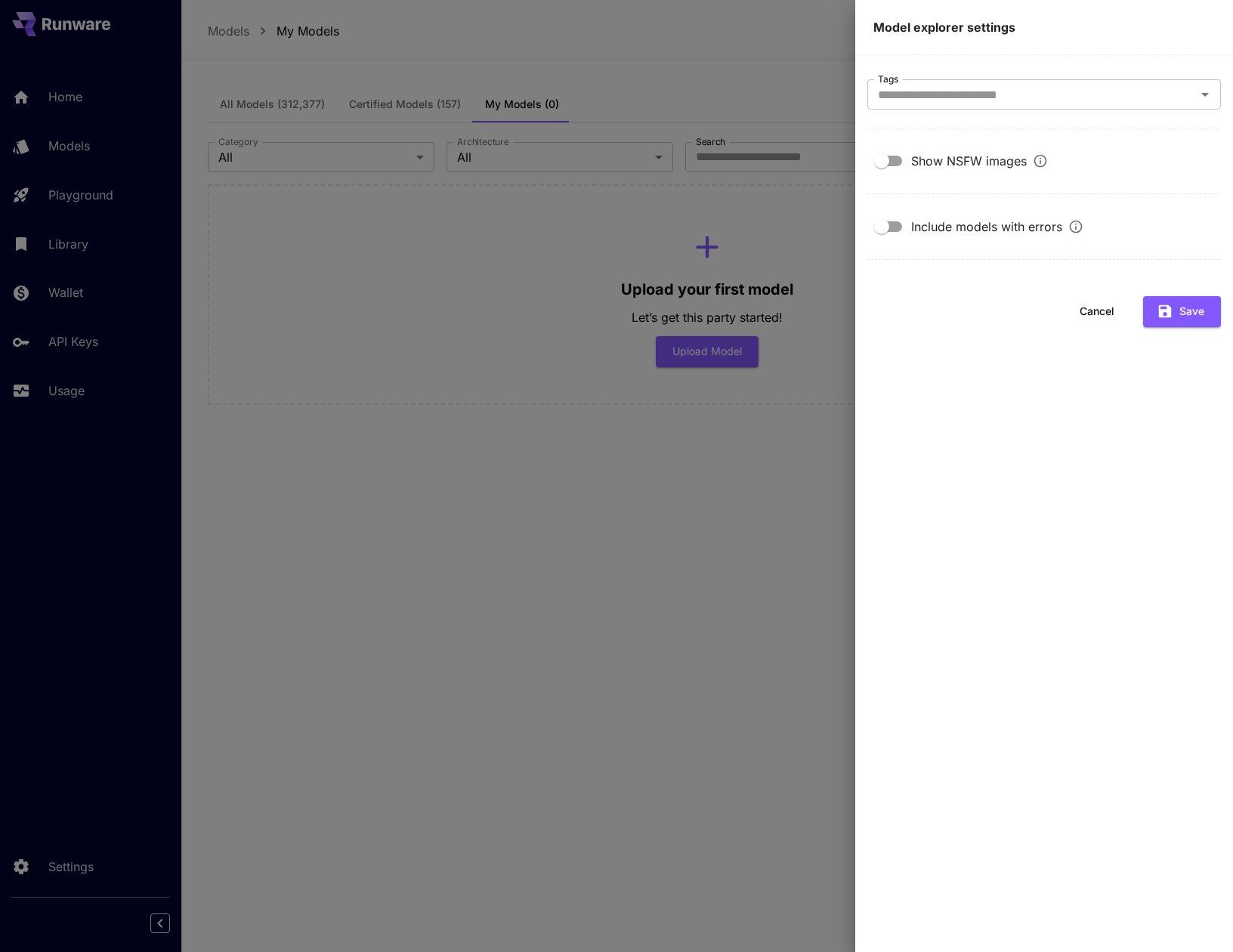 click at bounding box center (616, 476) 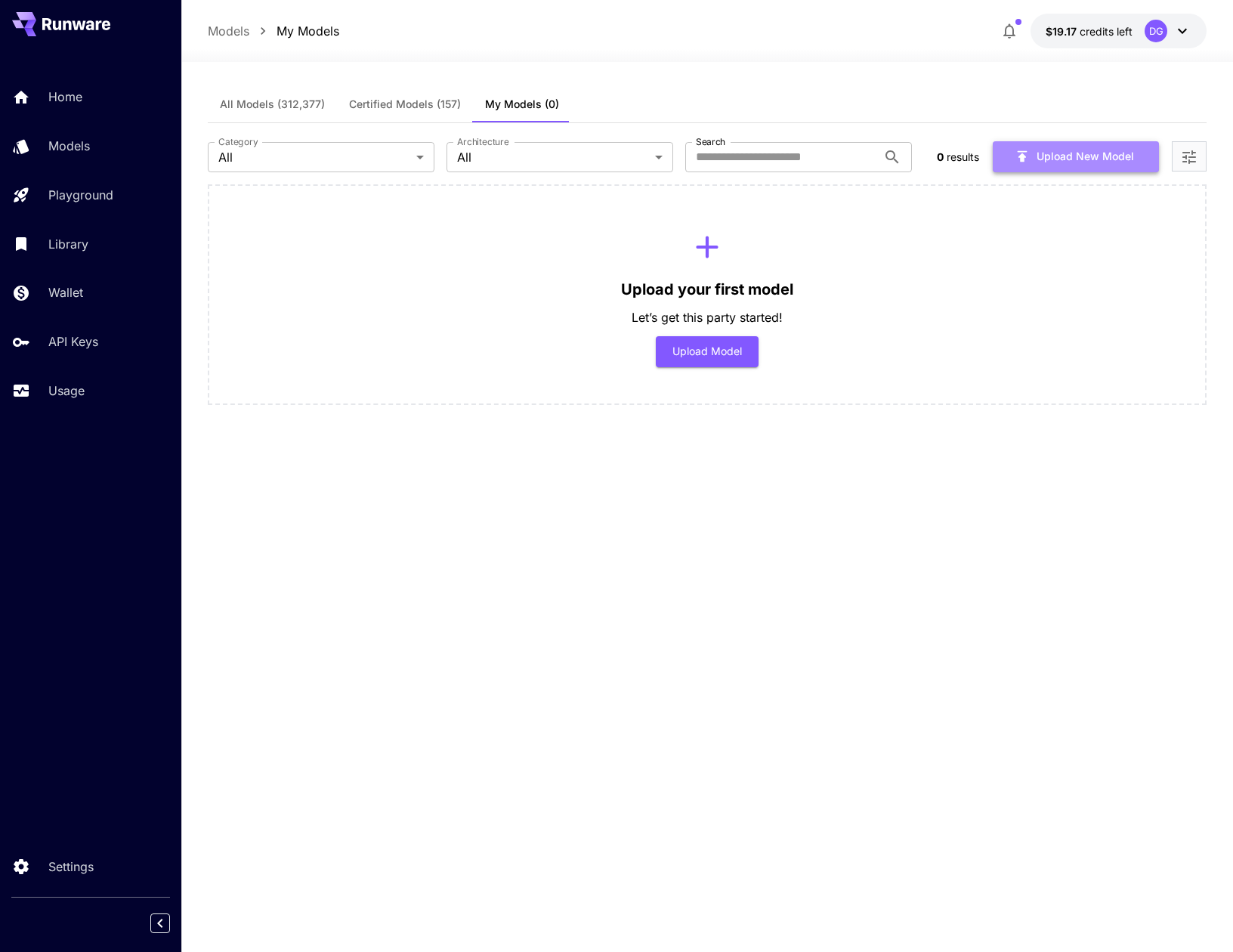 click on "Upload New Model" at bounding box center (1076, 156) 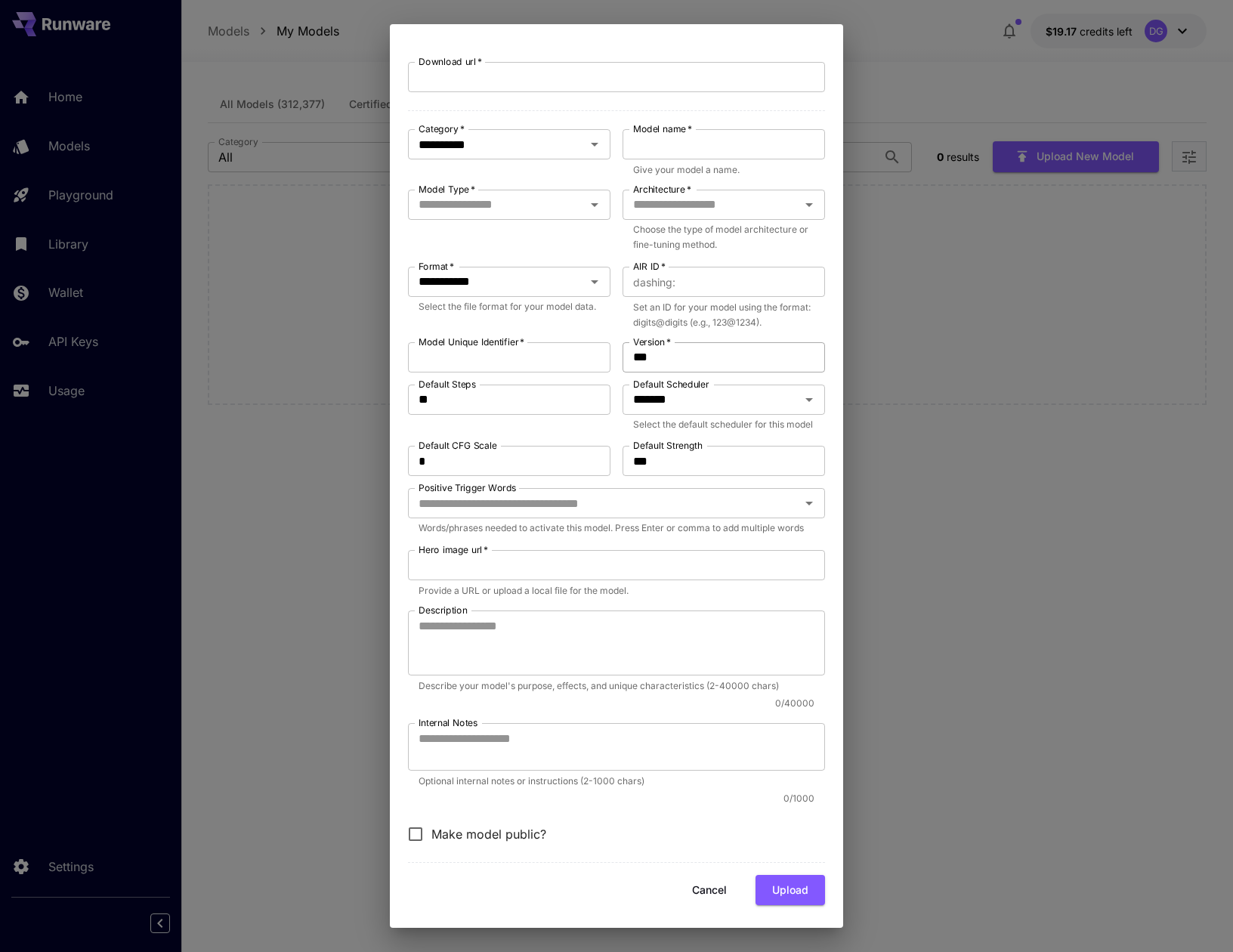 scroll, scrollTop: 77, scrollLeft: 0, axis: vertical 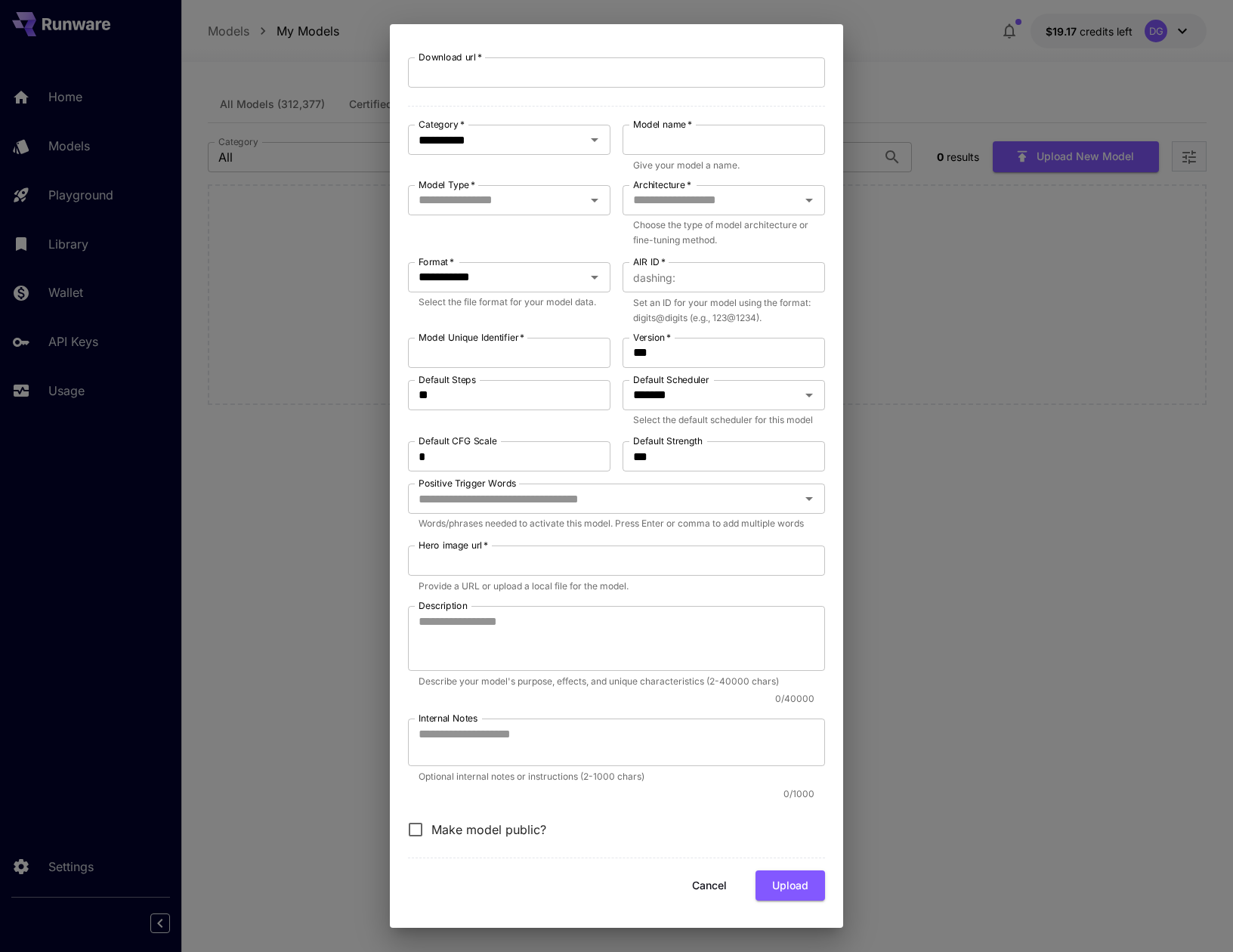 click on "Cancel" at bounding box center [709, 886] 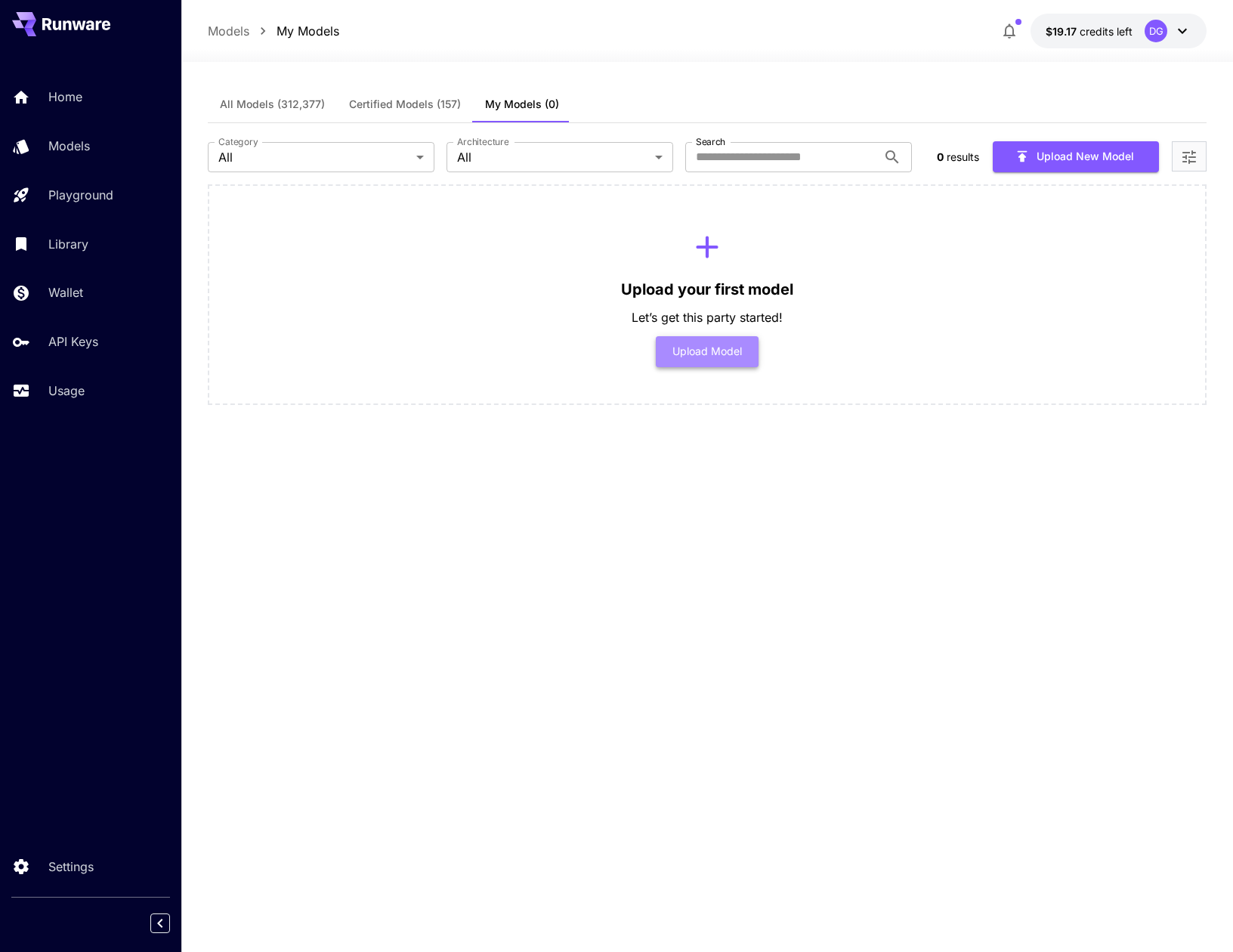 click on "Upload Model" at bounding box center [707, 351] 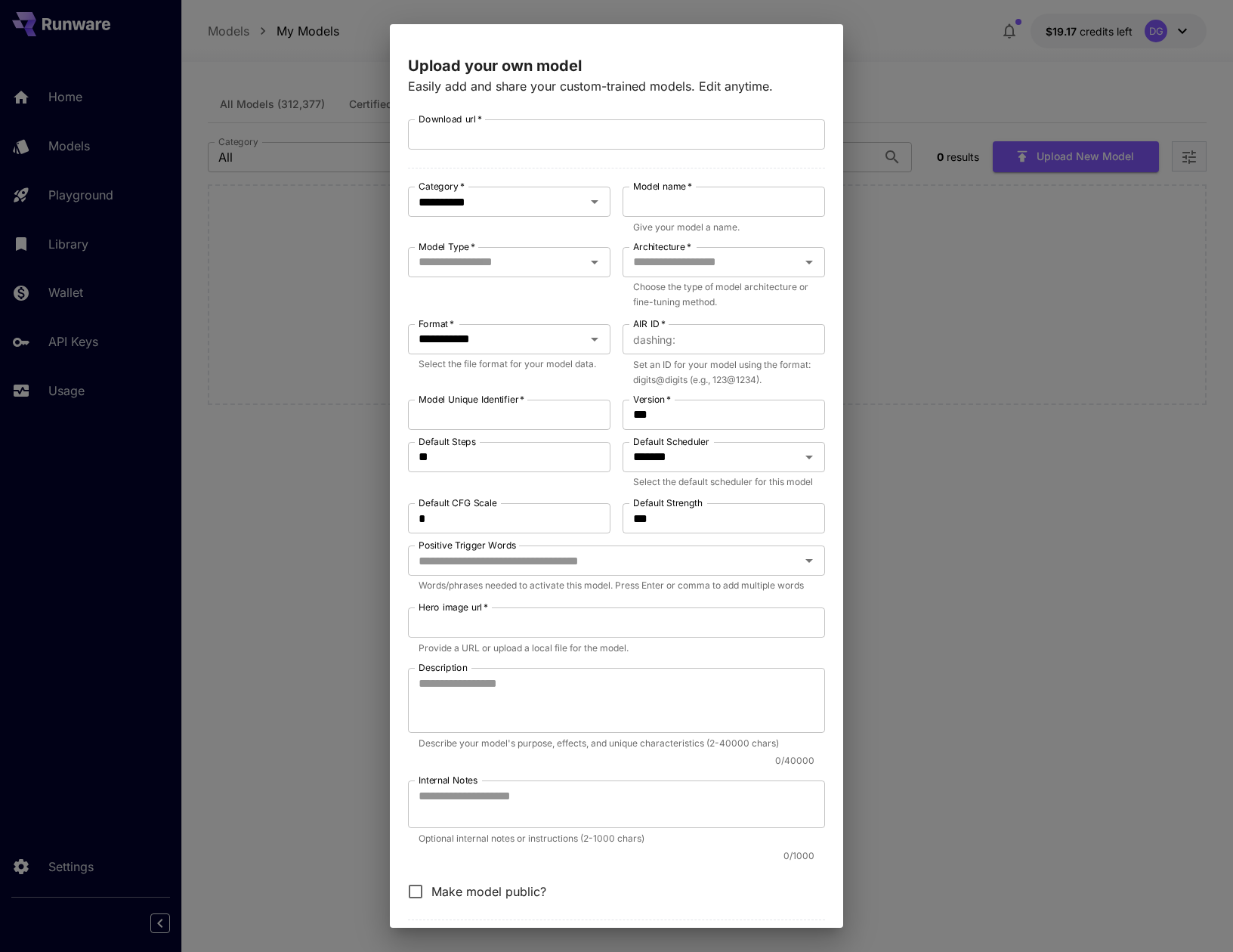 drag, startPoint x: 945, startPoint y: 129, endPoint x: 938, endPoint y: 96, distance: 33.734256 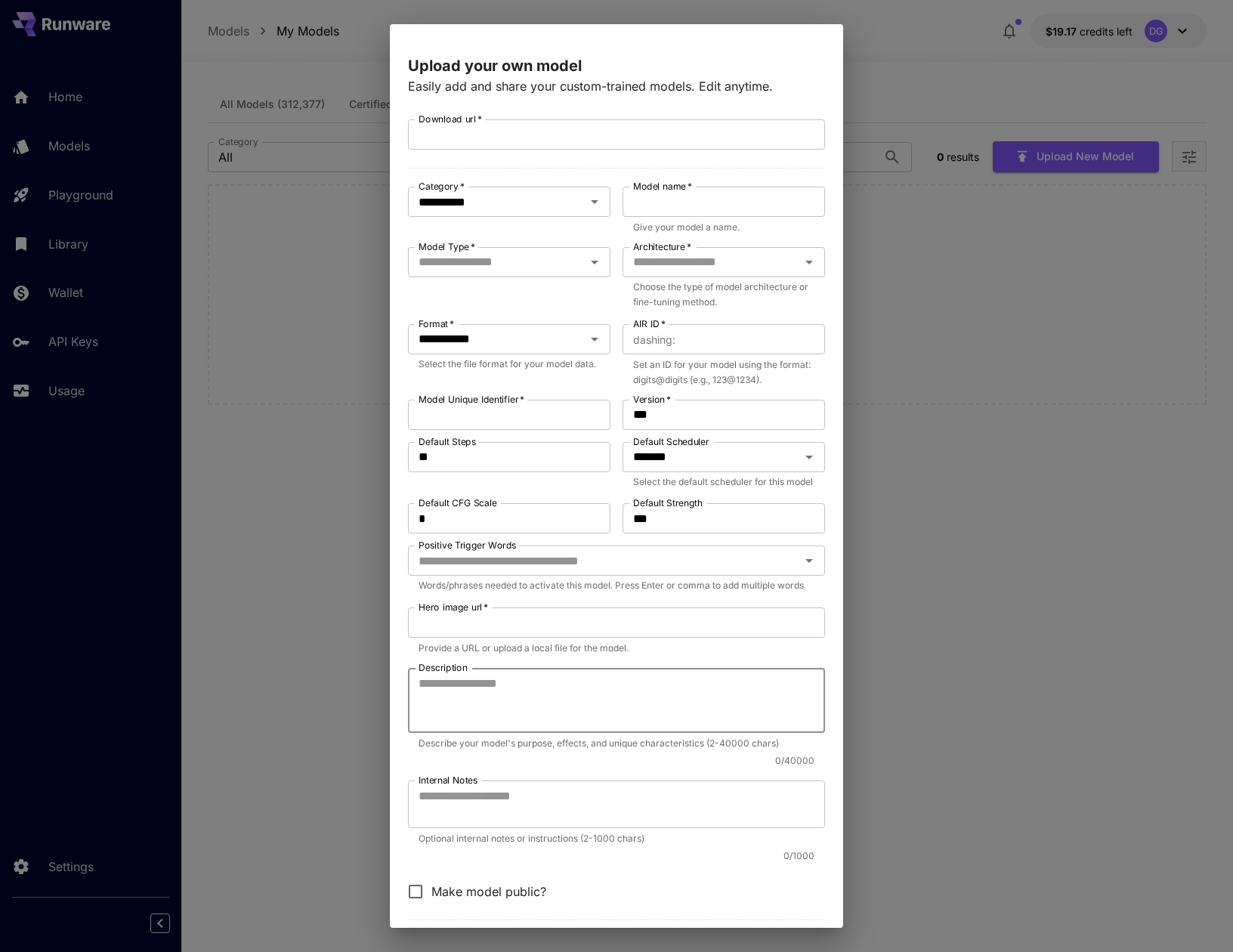 drag, startPoint x: 779, startPoint y: 714, endPoint x: 790, endPoint y: 712, distance: 11.18034 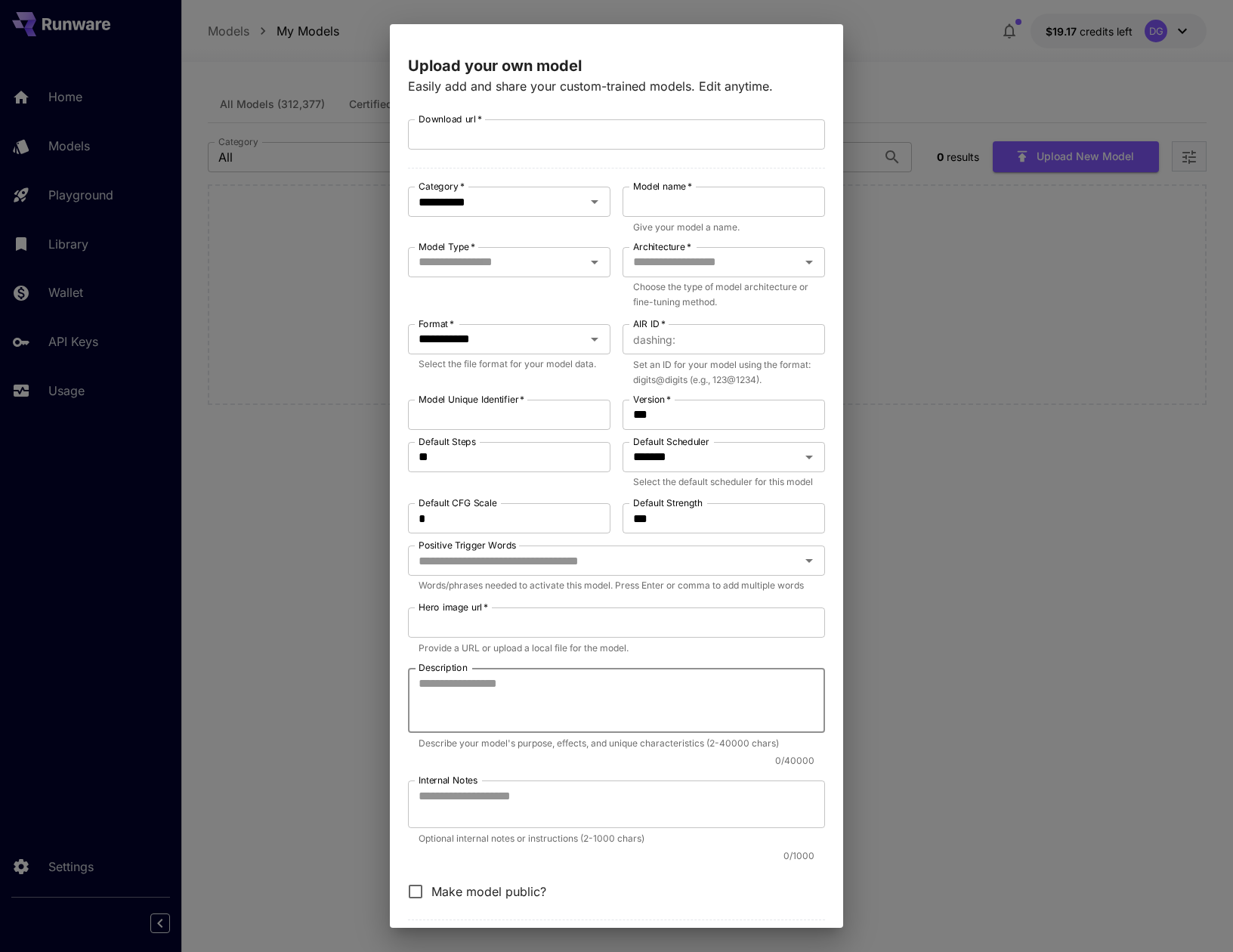 click on "Description" at bounding box center [616, 700] 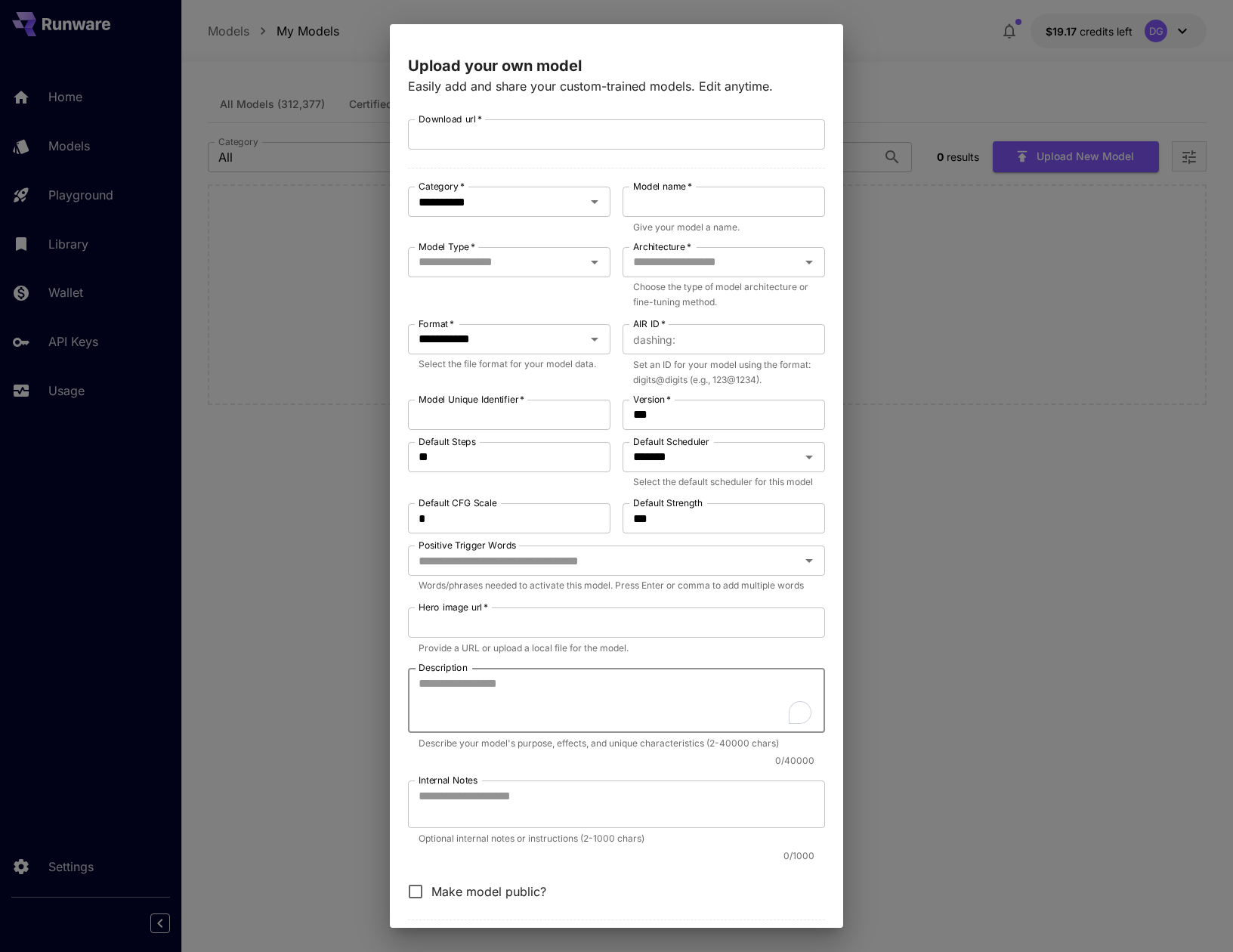 click on "**********" at bounding box center [616, 476] 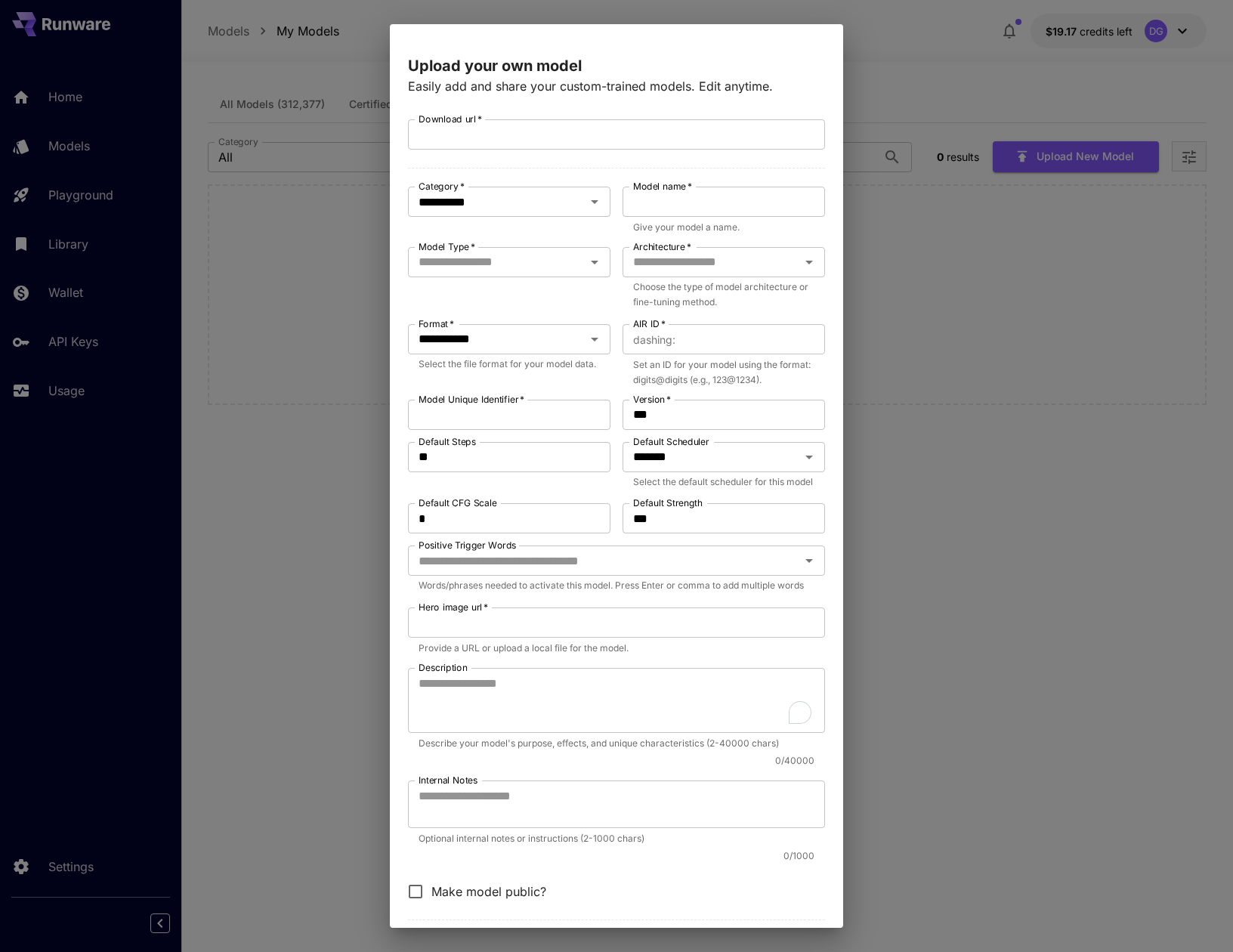 drag, startPoint x: 232, startPoint y: 425, endPoint x: 218, endPoint y: 425, distance: 14 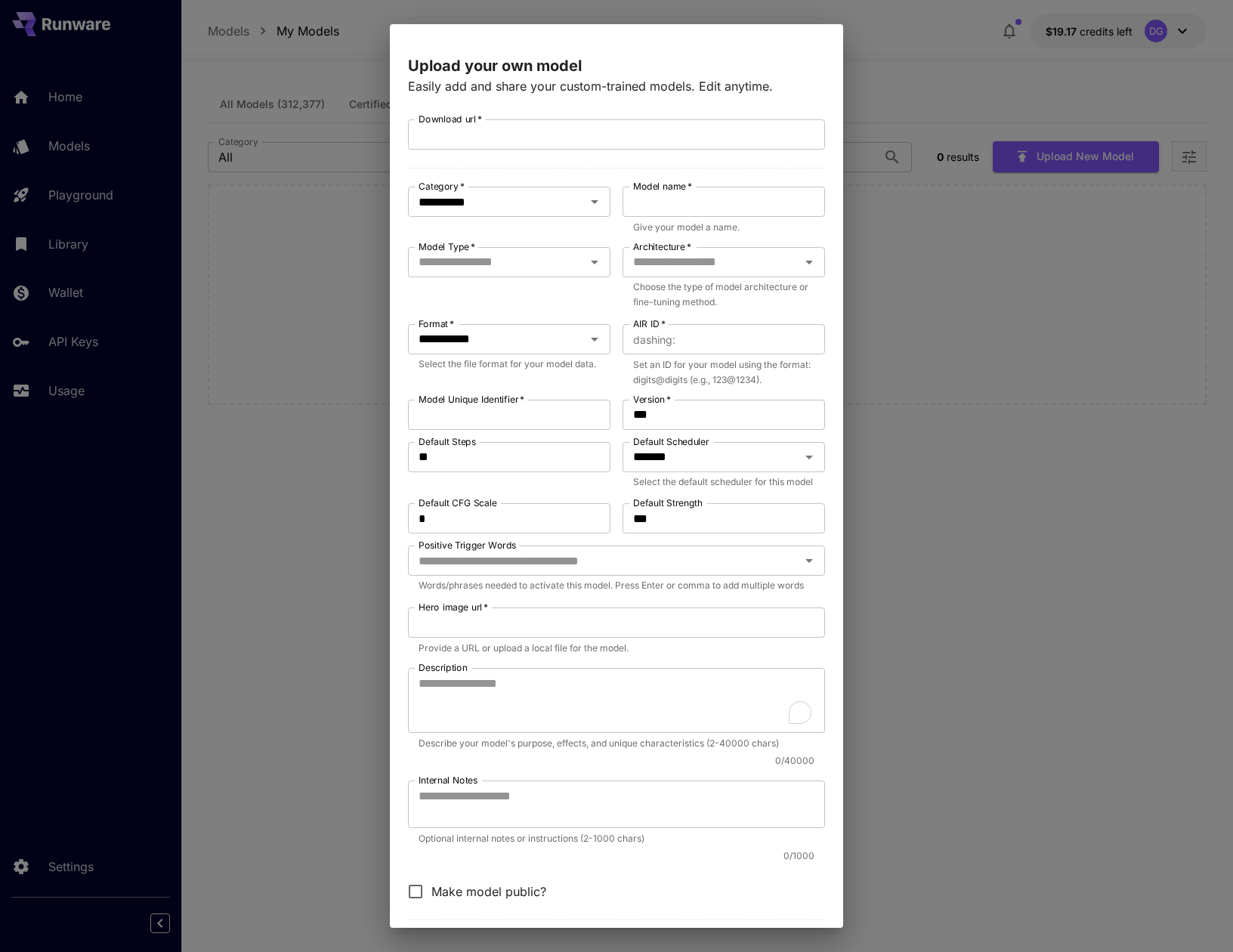 click on "**********" at bounding box center (616, 476) 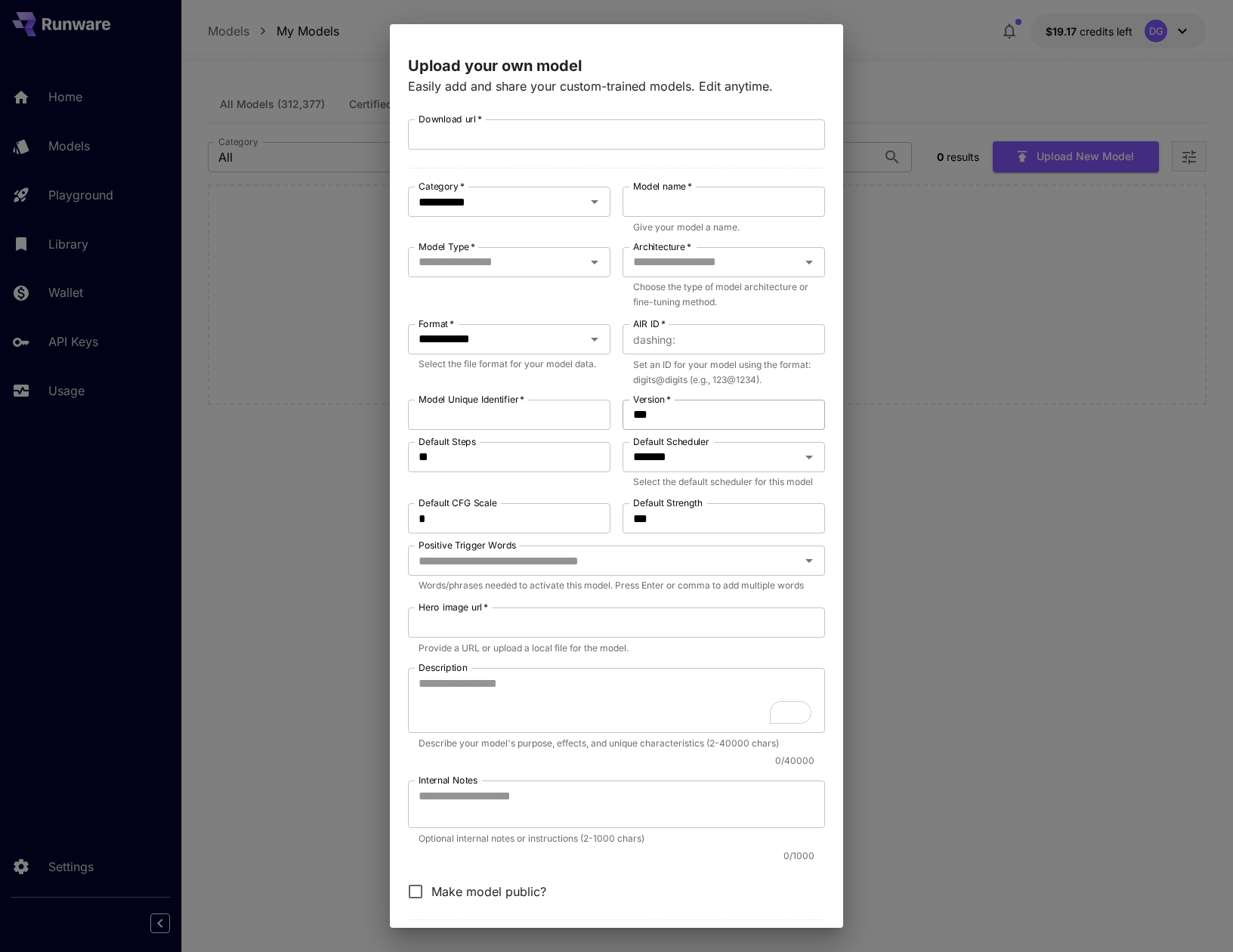 type 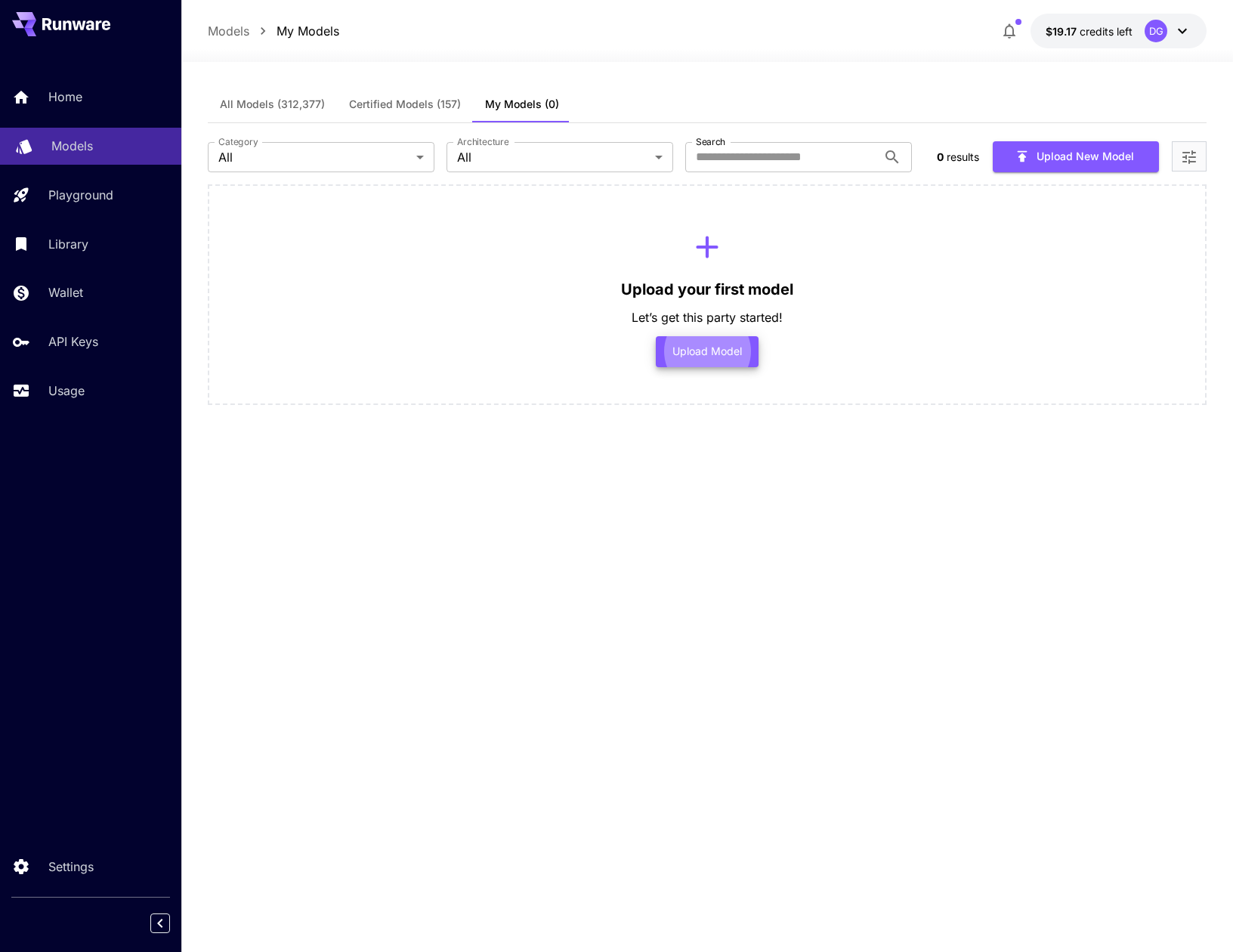 click on "Models" at bounding box center [110, 146] 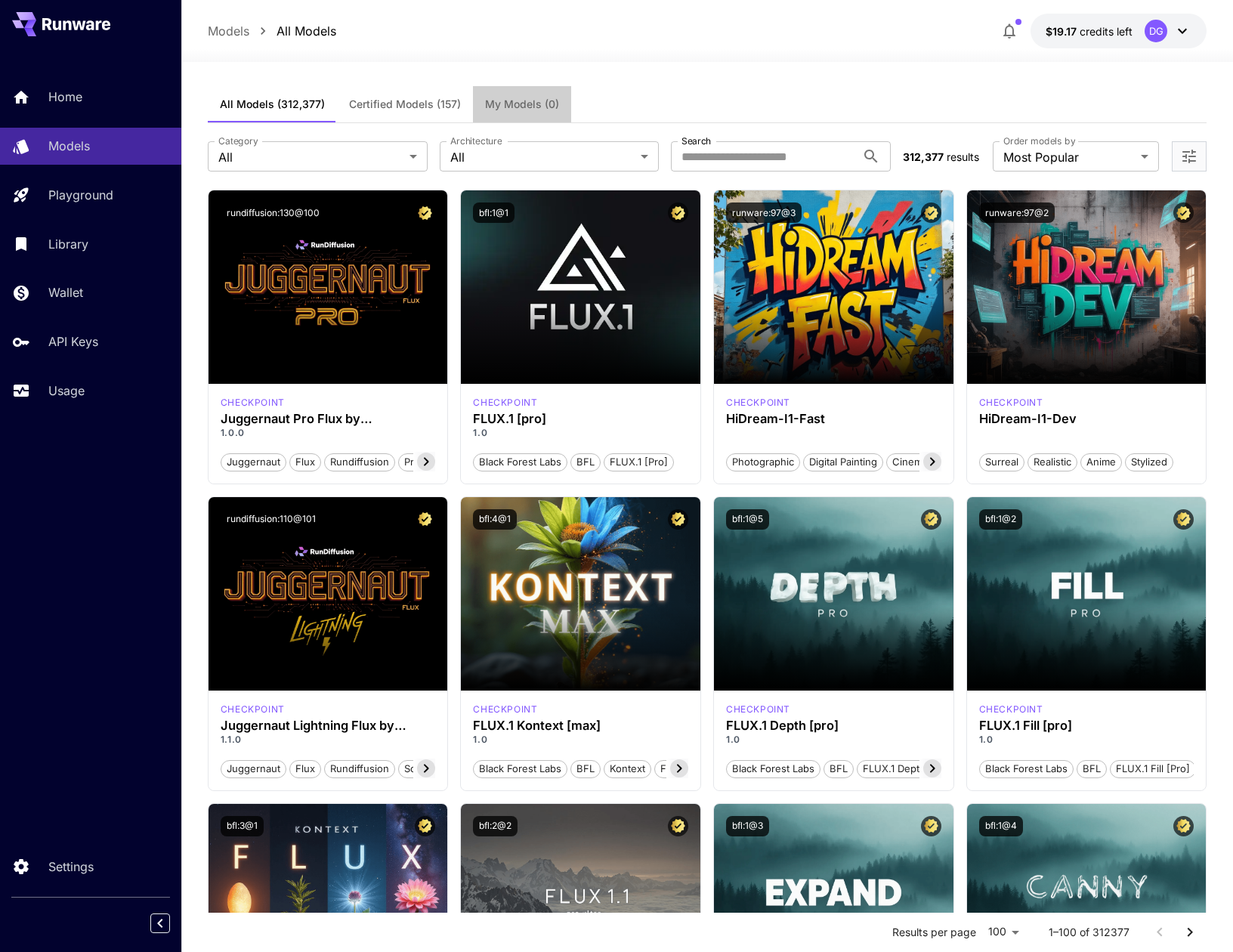 click on "My Models (0)" at bounding box center (522, 104) 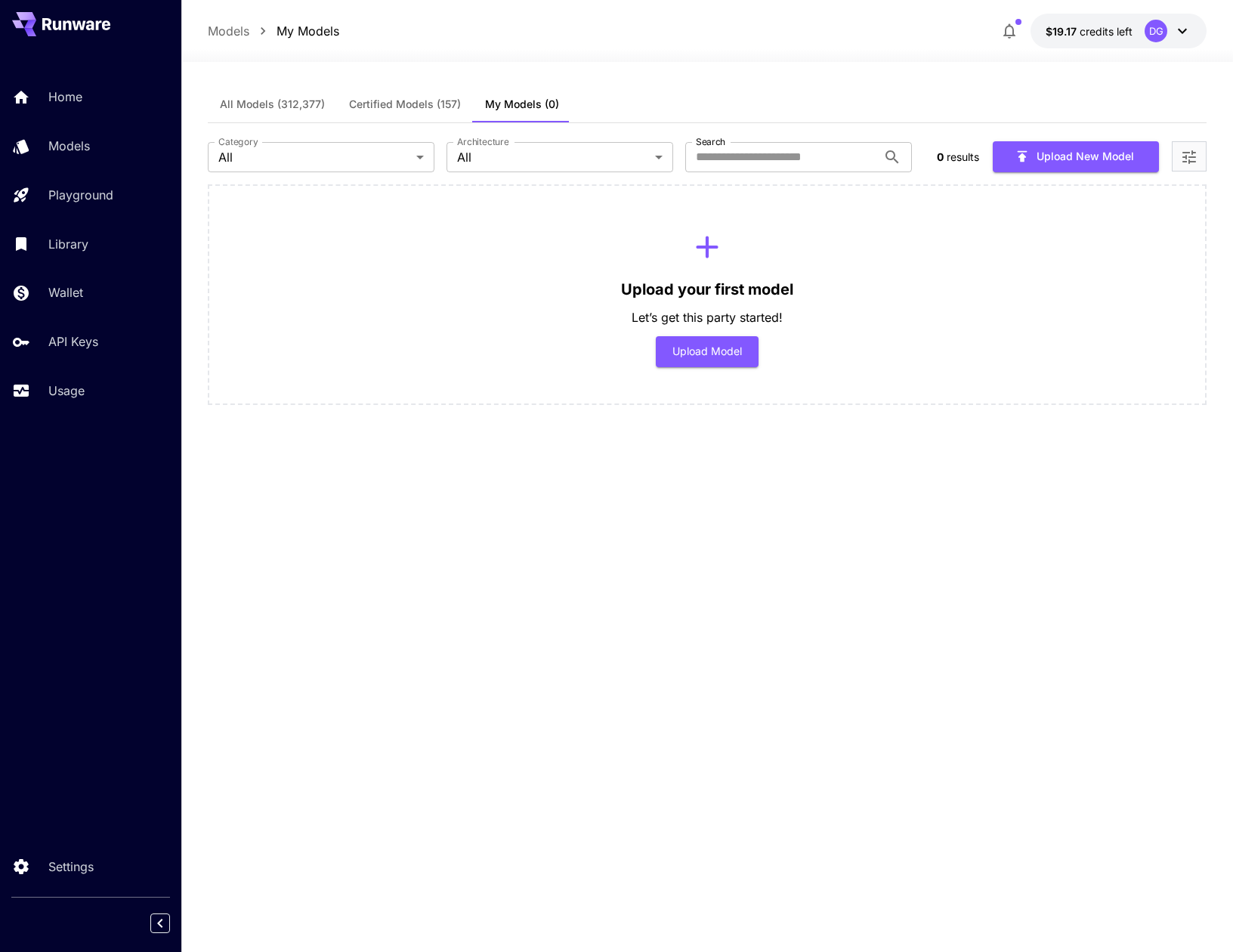 click on "Certified Models (157)" at bounding box center [405, 104] 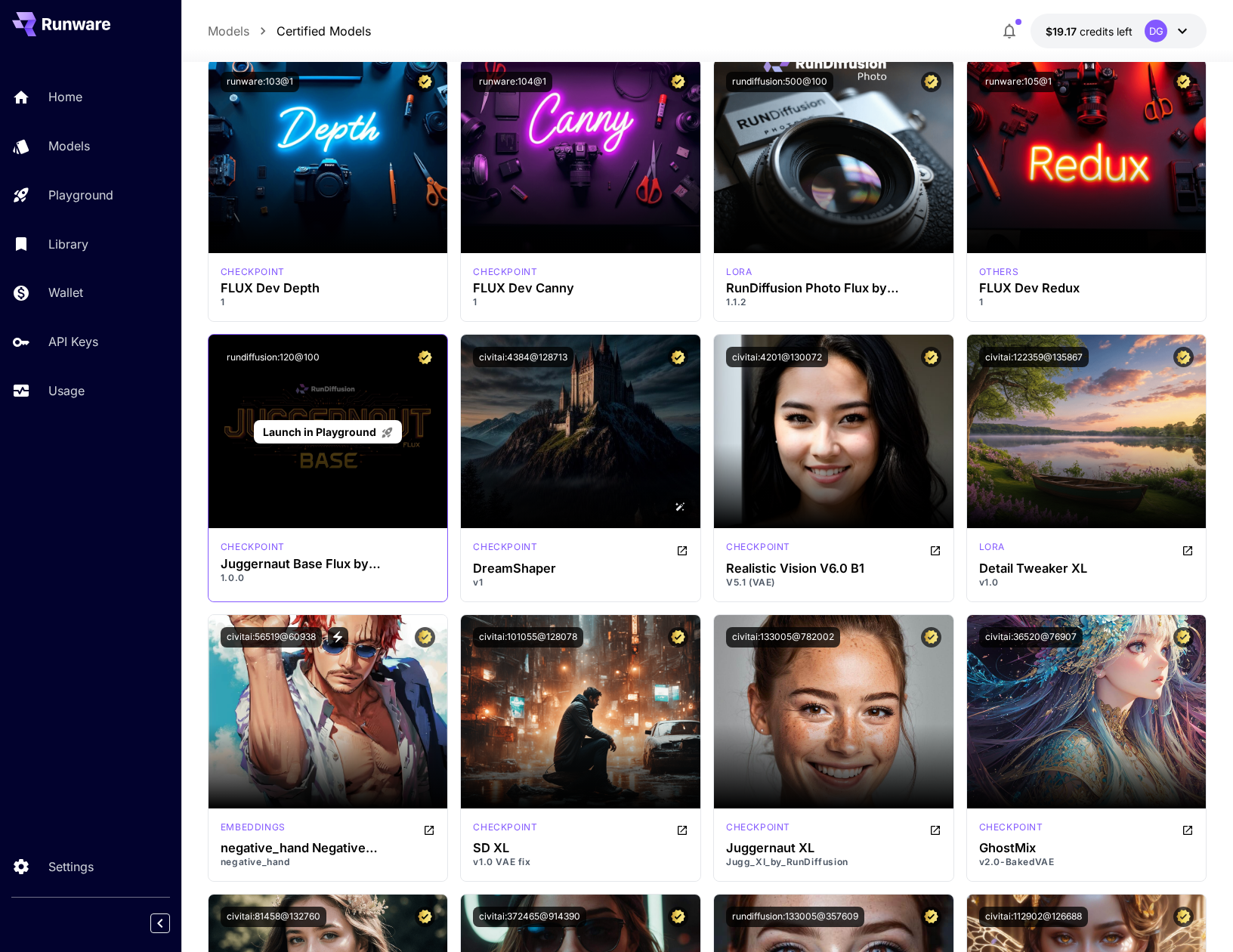 scroll, scrollTop: 1188, scrollLeft: 0, axis: vertical 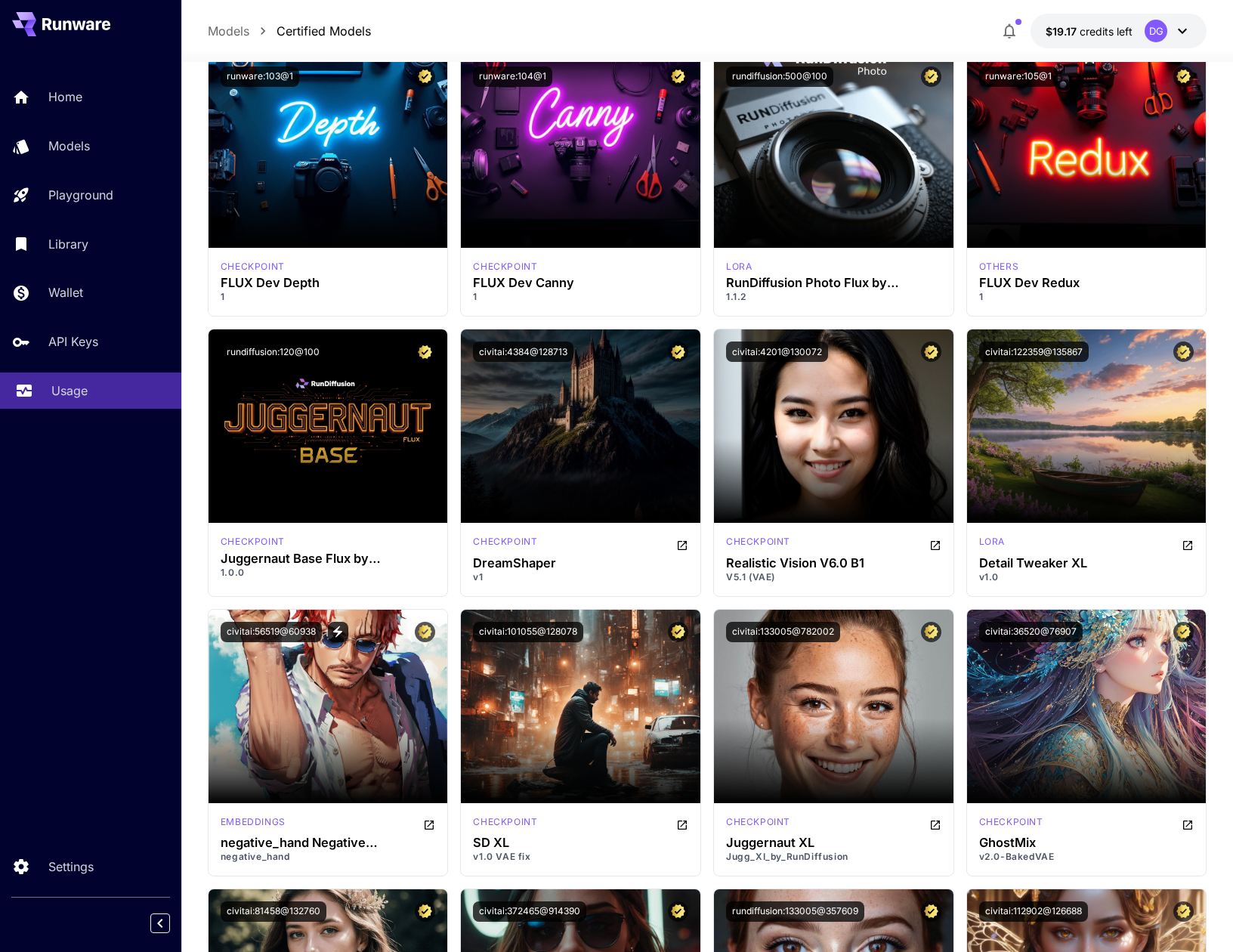 click on "Usage" at bounding box center [70, 391] 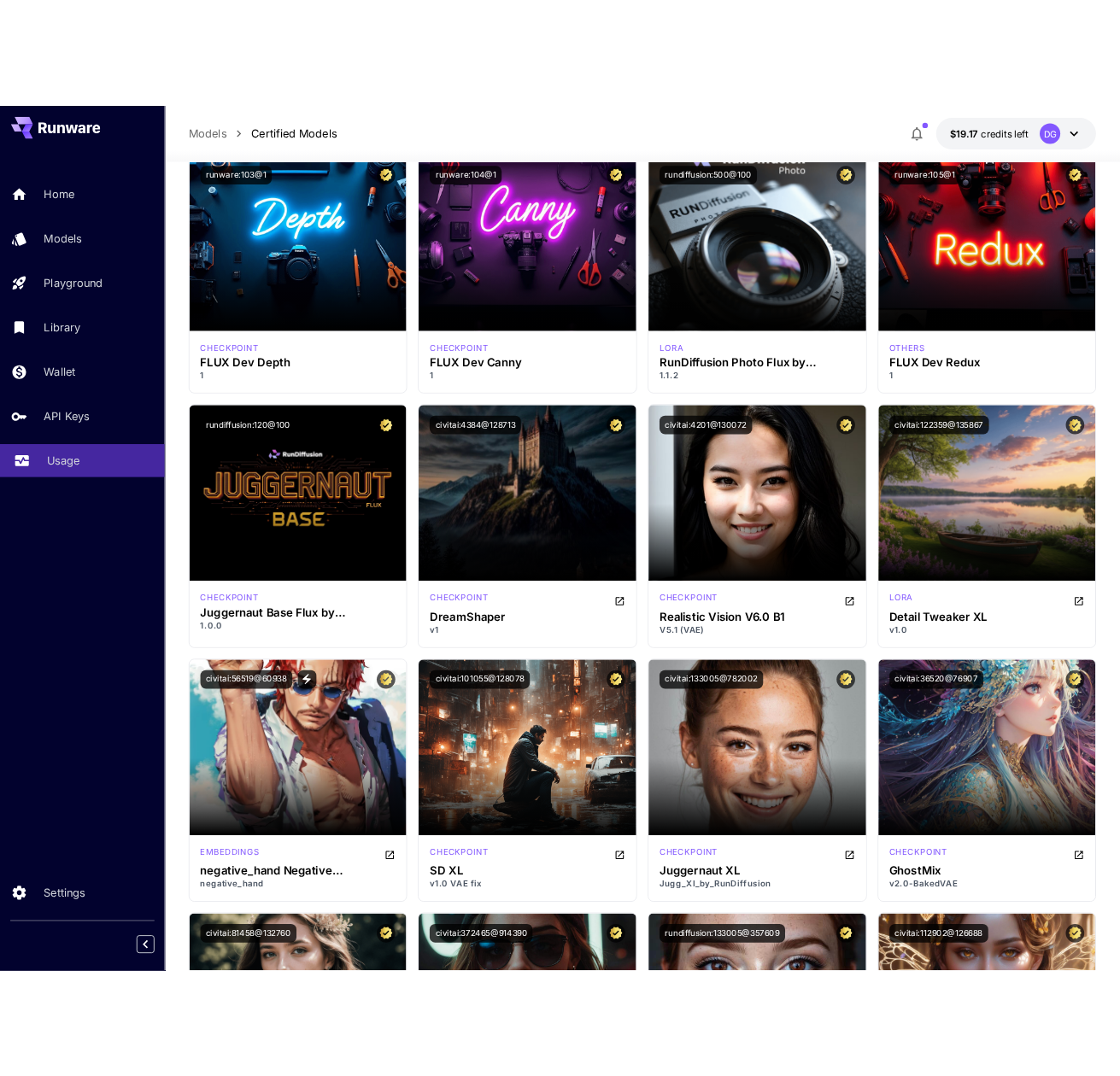 scroll, scrollTop: 0, scrollLeft: 0, axis: both 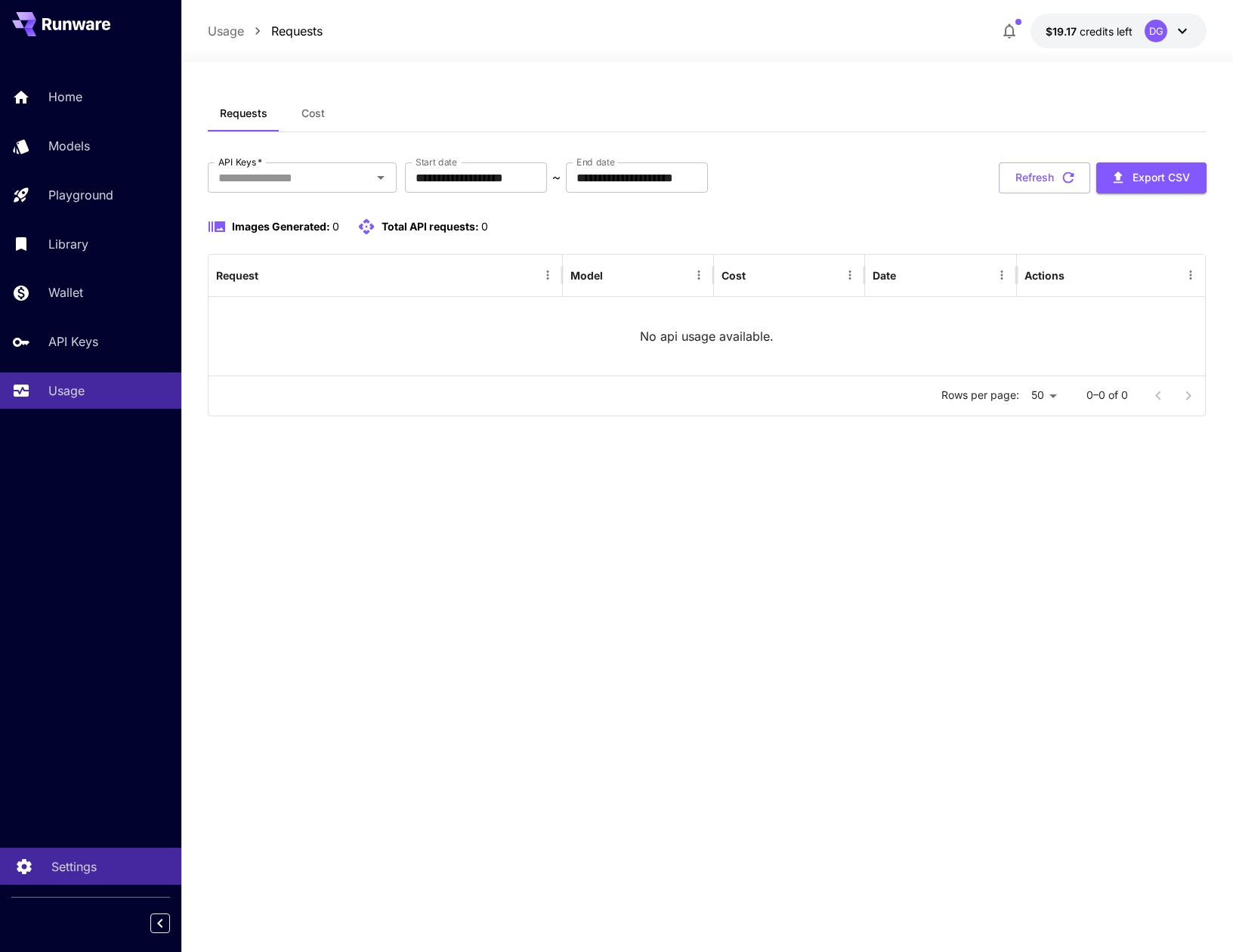 click on "Settings" at bounding box center (74, 867) 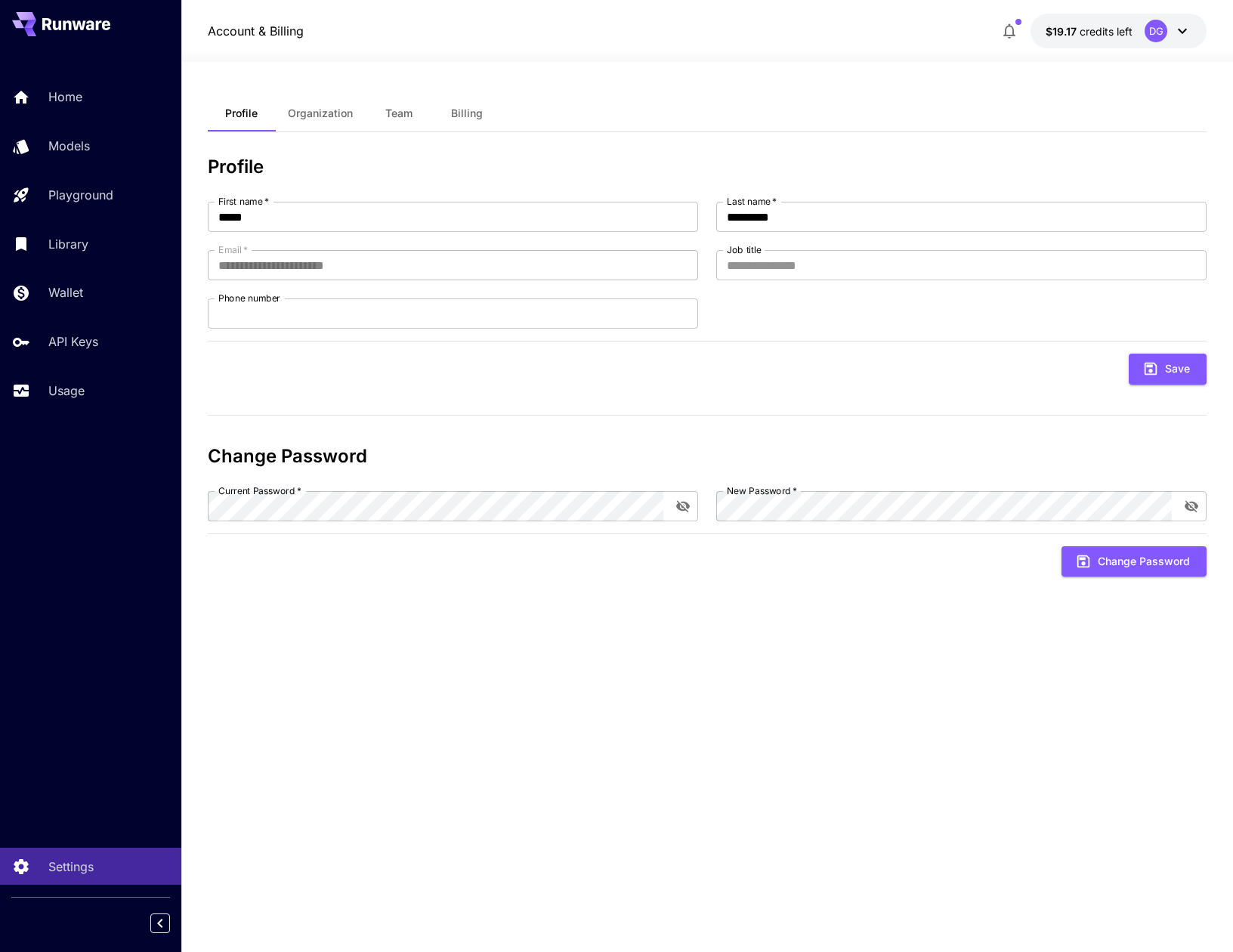 click 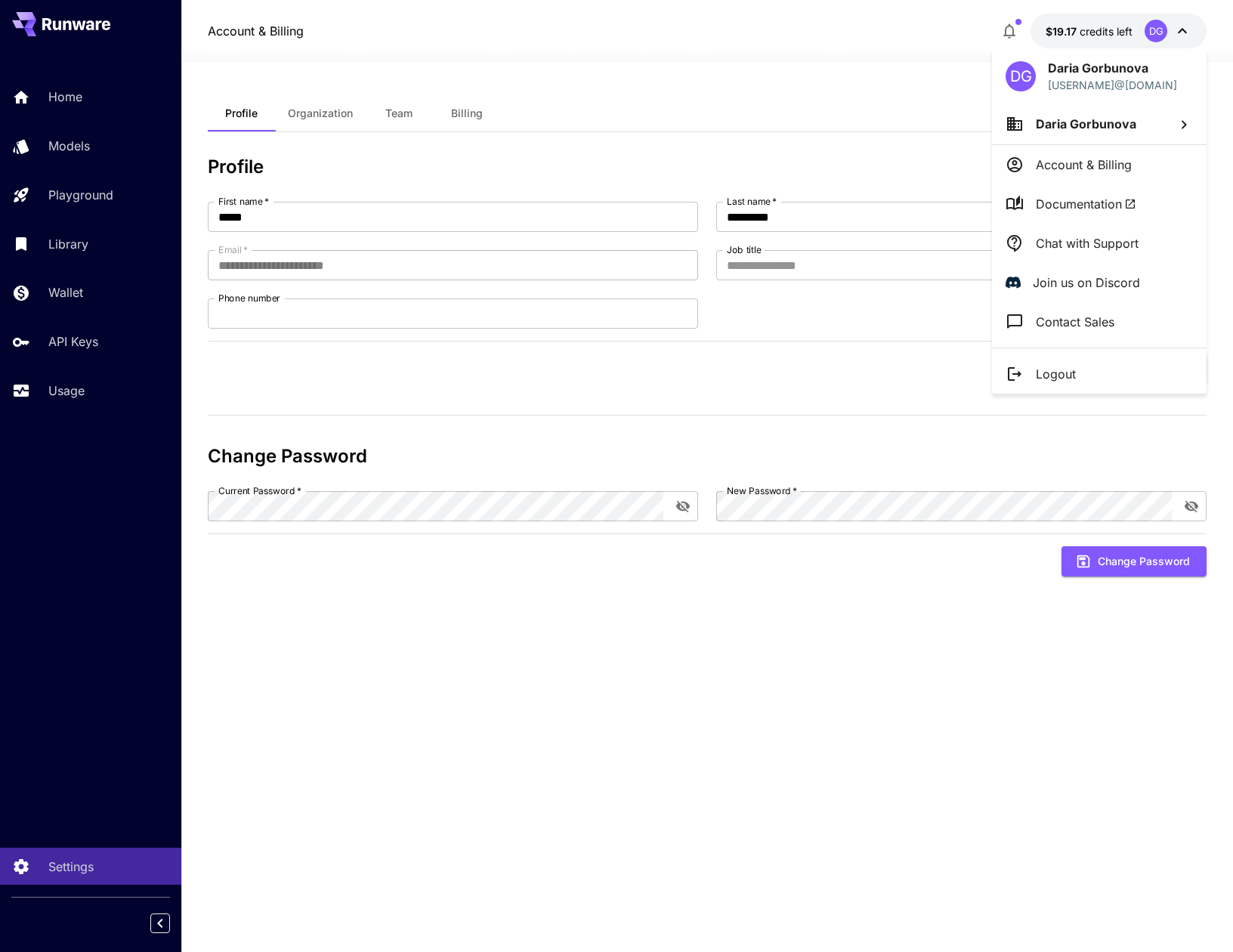 click at bounding box center [616, 476] 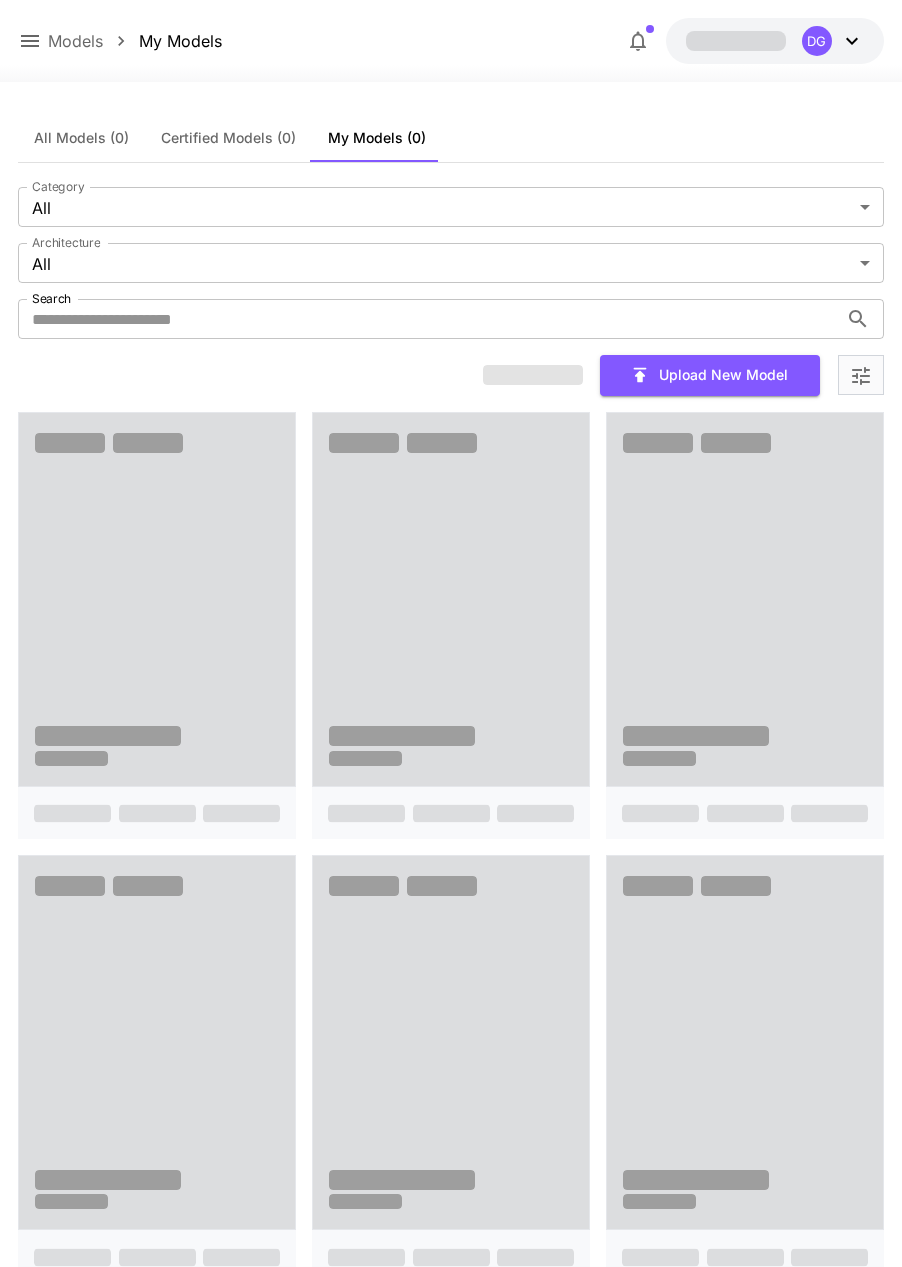 scroll, scrollTop: 0, scrollLeft: 0, axis: both 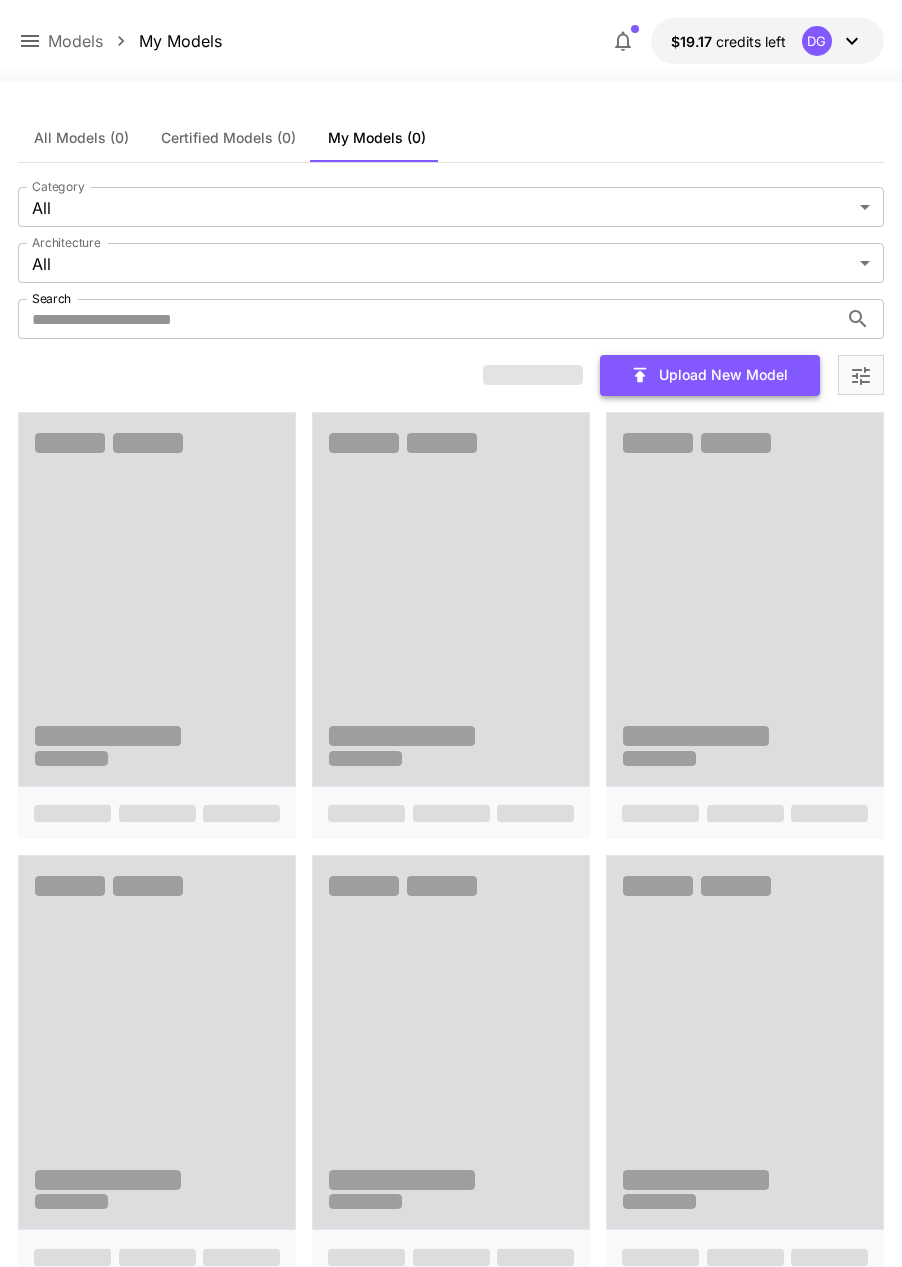 click on "Upload New Model" at bounding box center (710, 375) 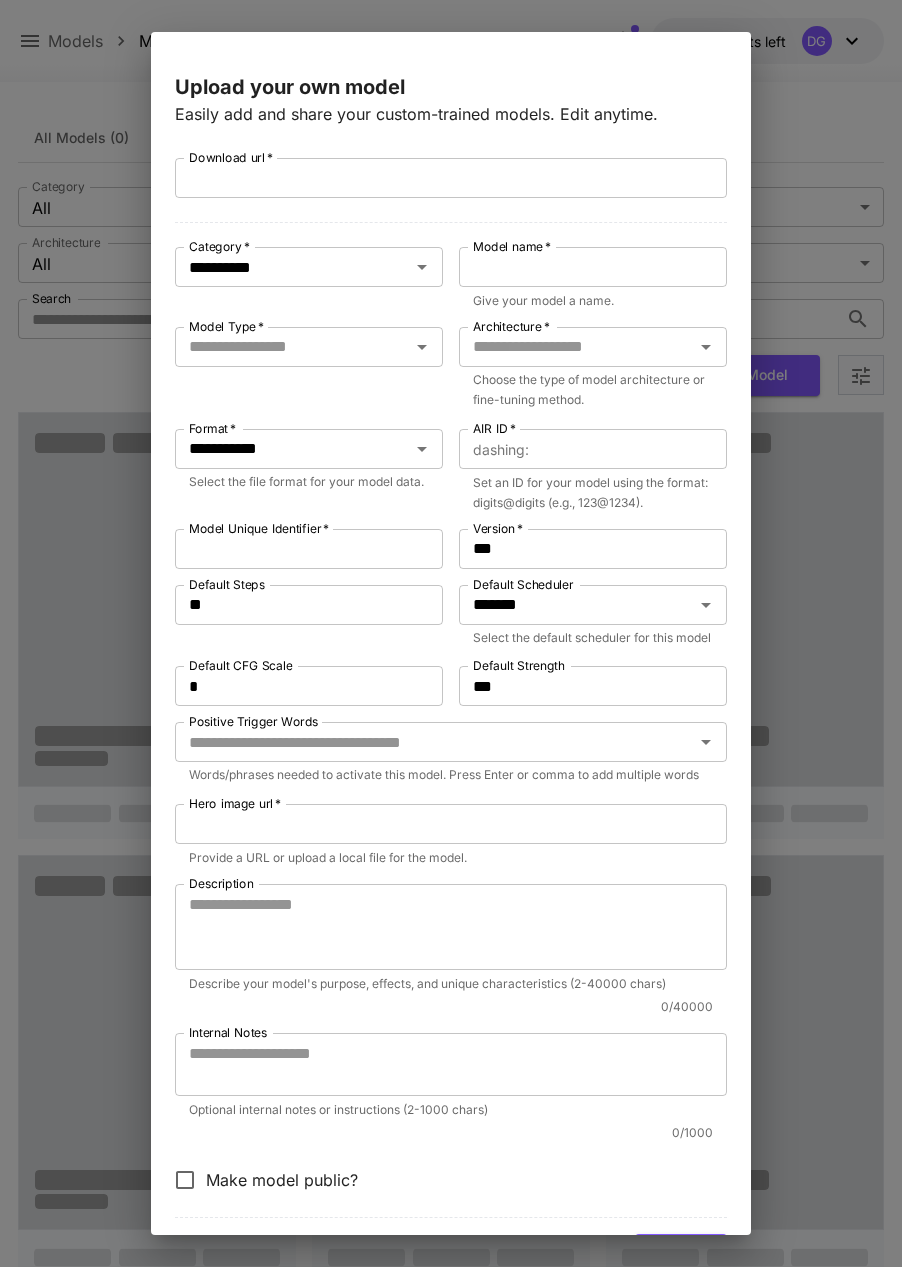 click on "**********" at bounding box center (451, 633) 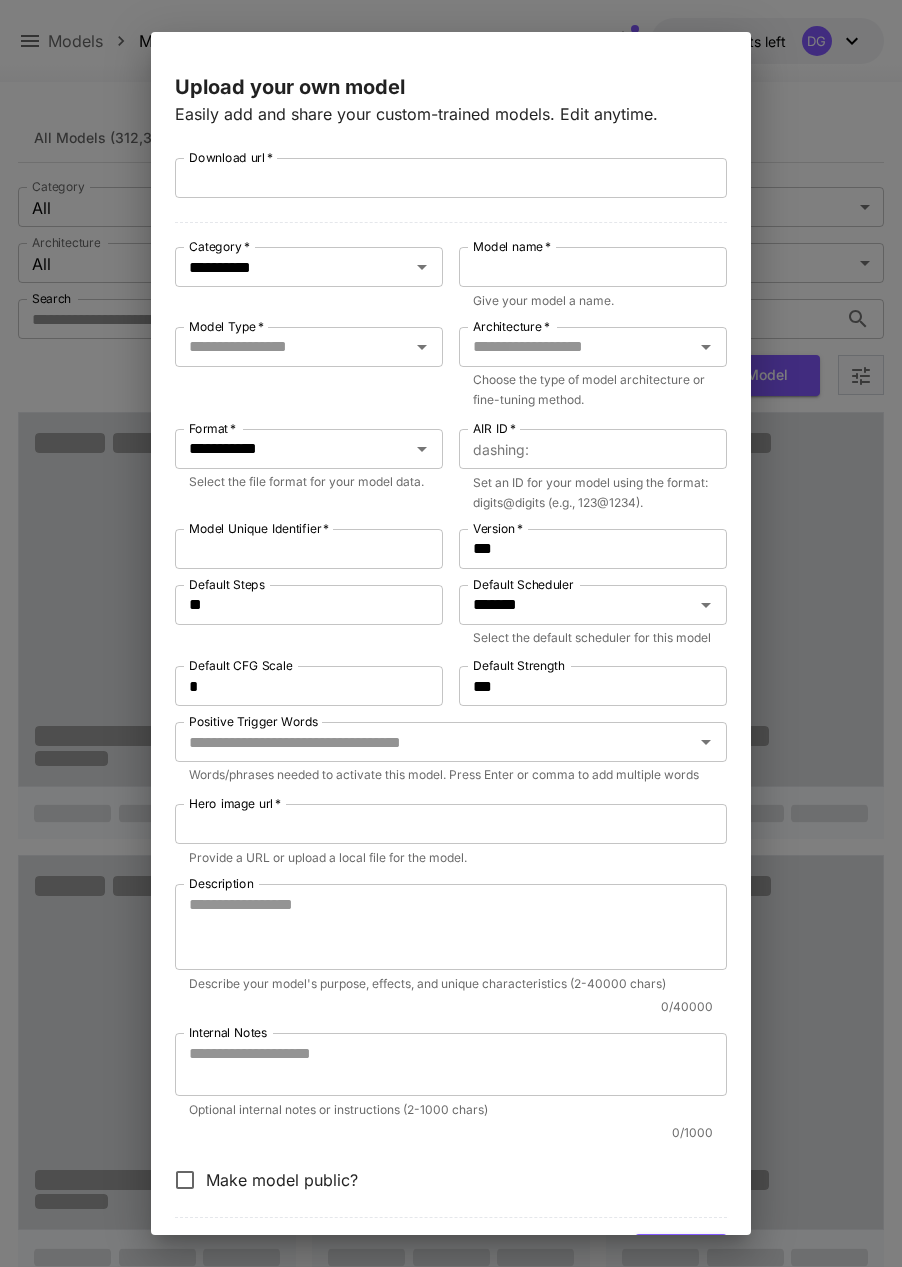 click on "**********" at bounding box center (451, 633) 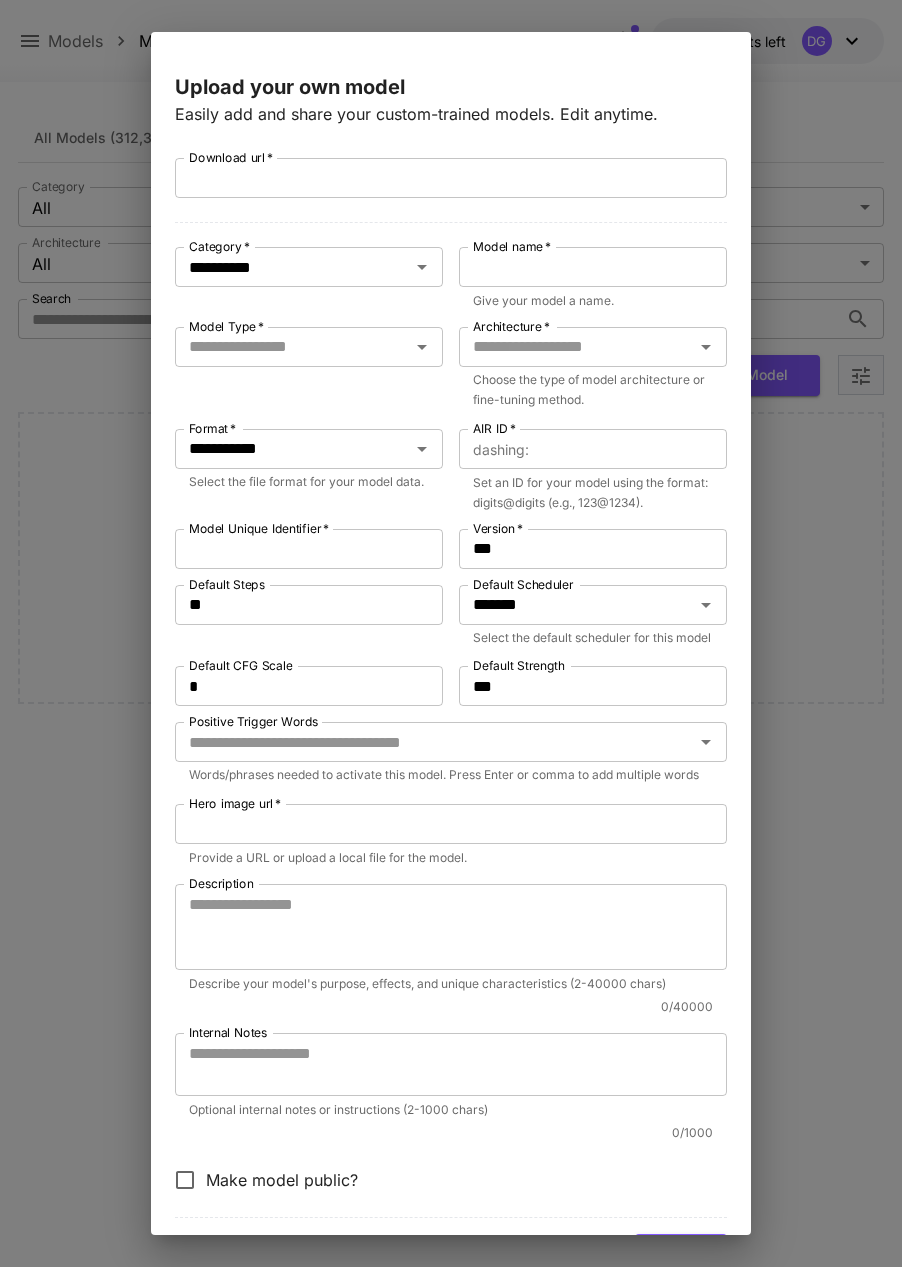 click on "**********" at bounding box center (451, 633) 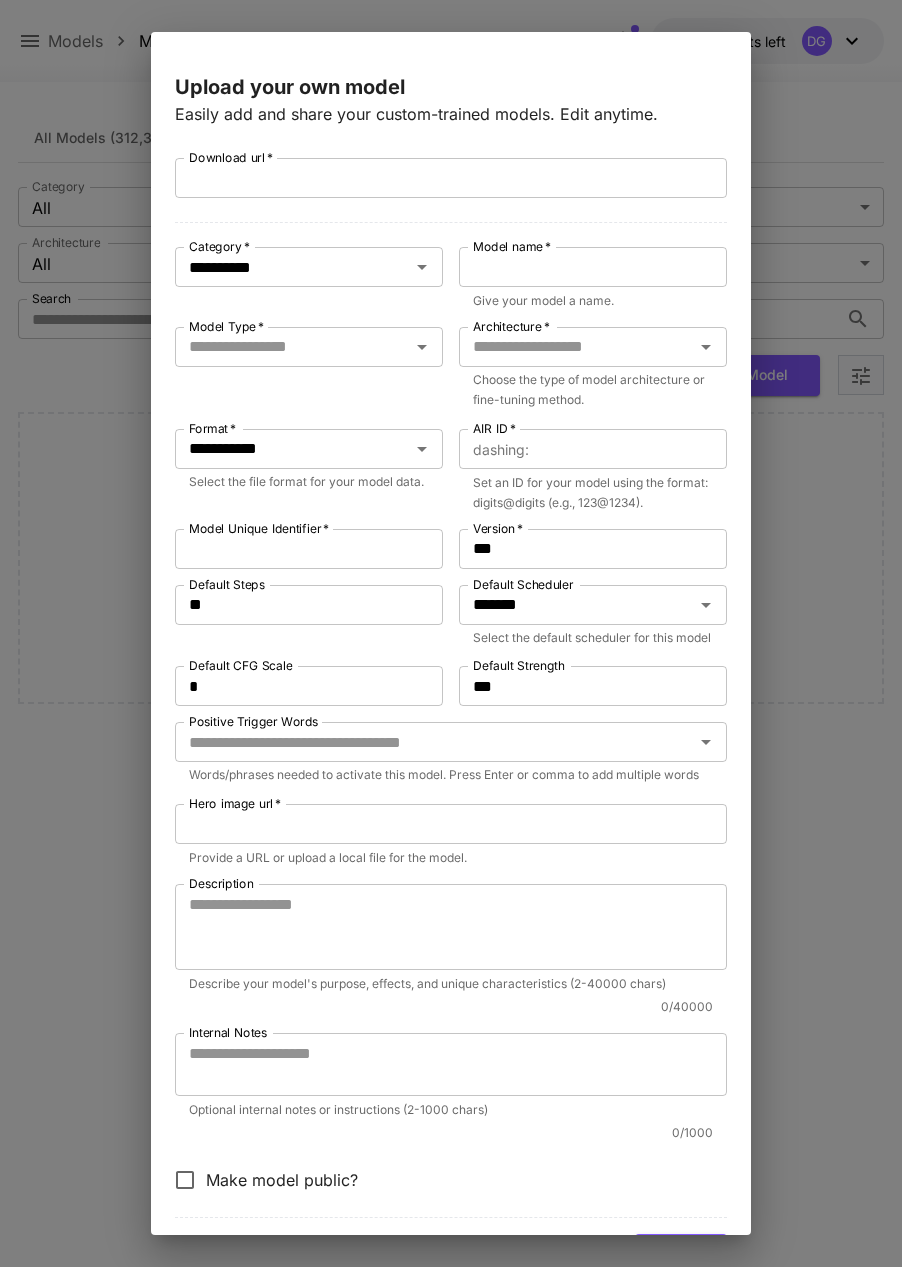 click on "Easily add and share your custom-trained models. Edit anytime." at bounding box center [451, 114] 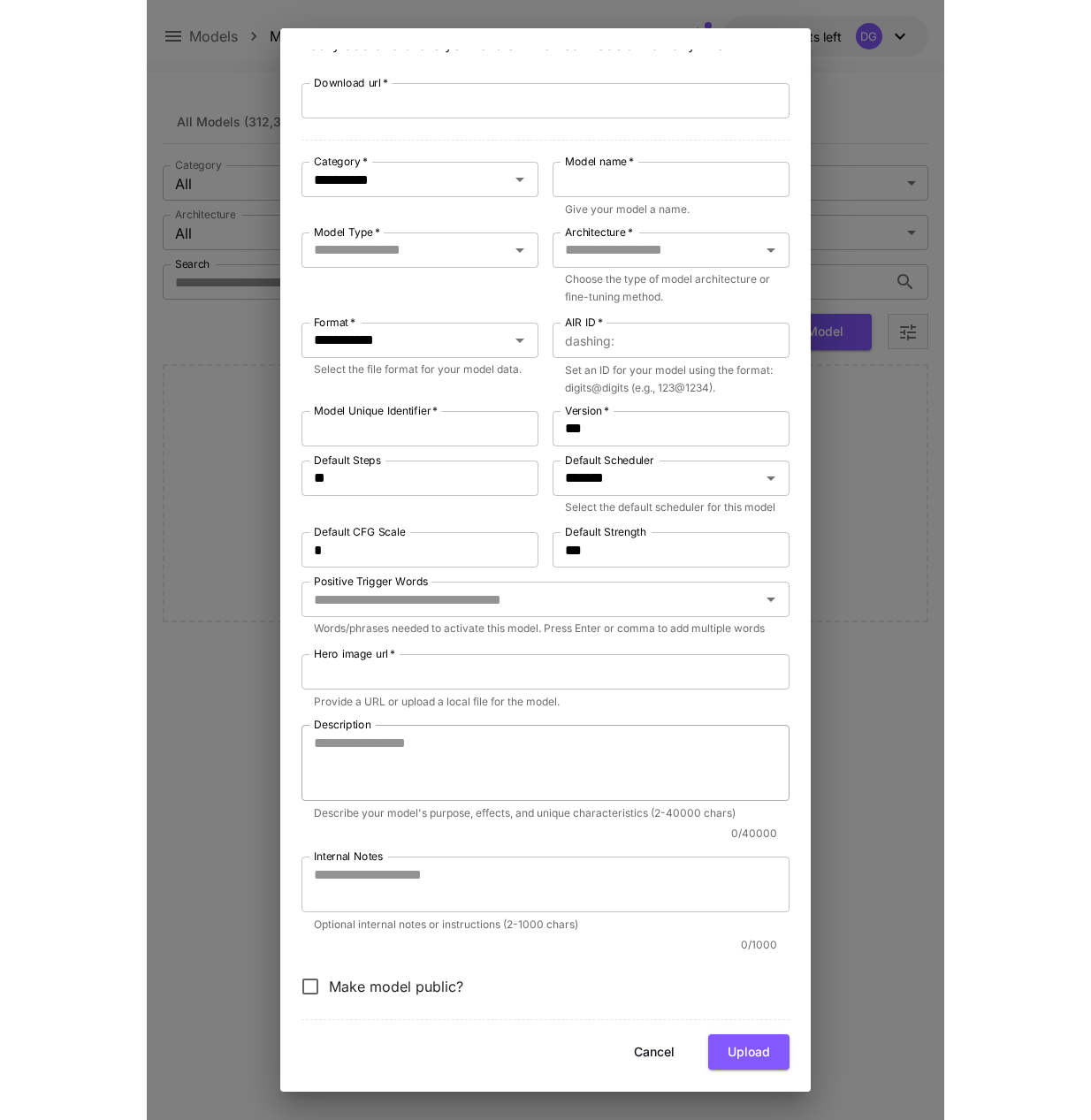 scroll, scrollTop: 84, scrollLeft: 0, axis: vertical 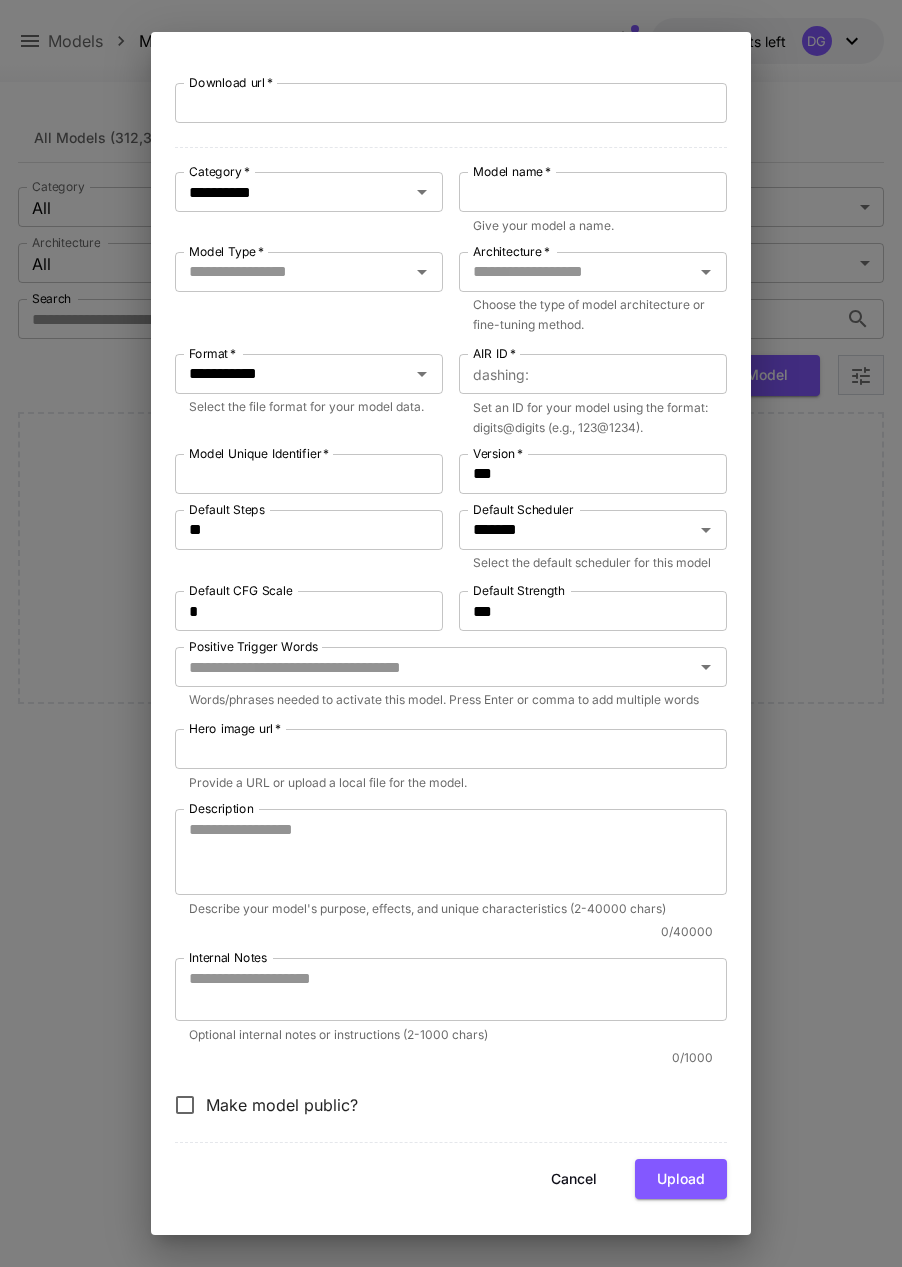 click on "Cancel" at bounding box center (574, 1179) 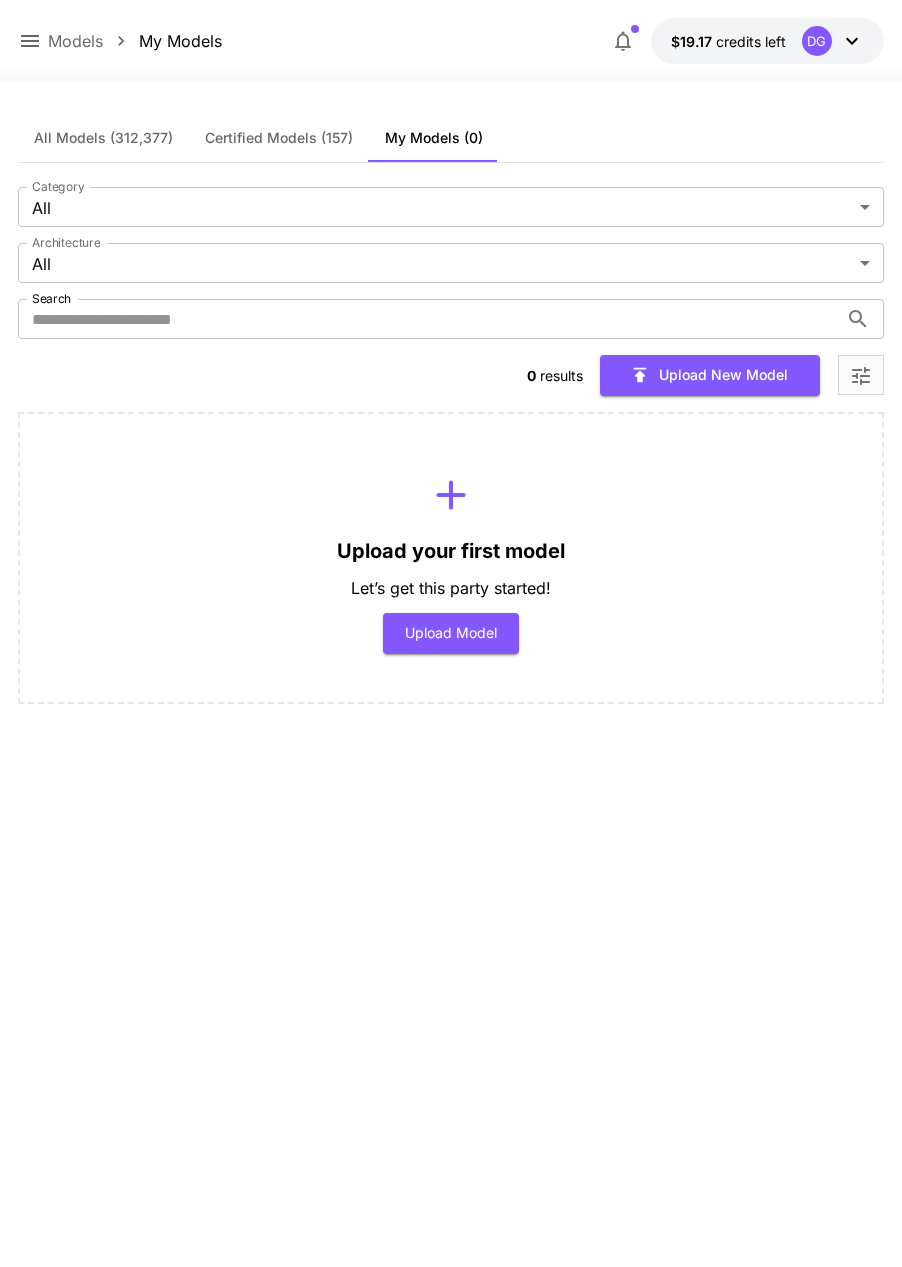 click 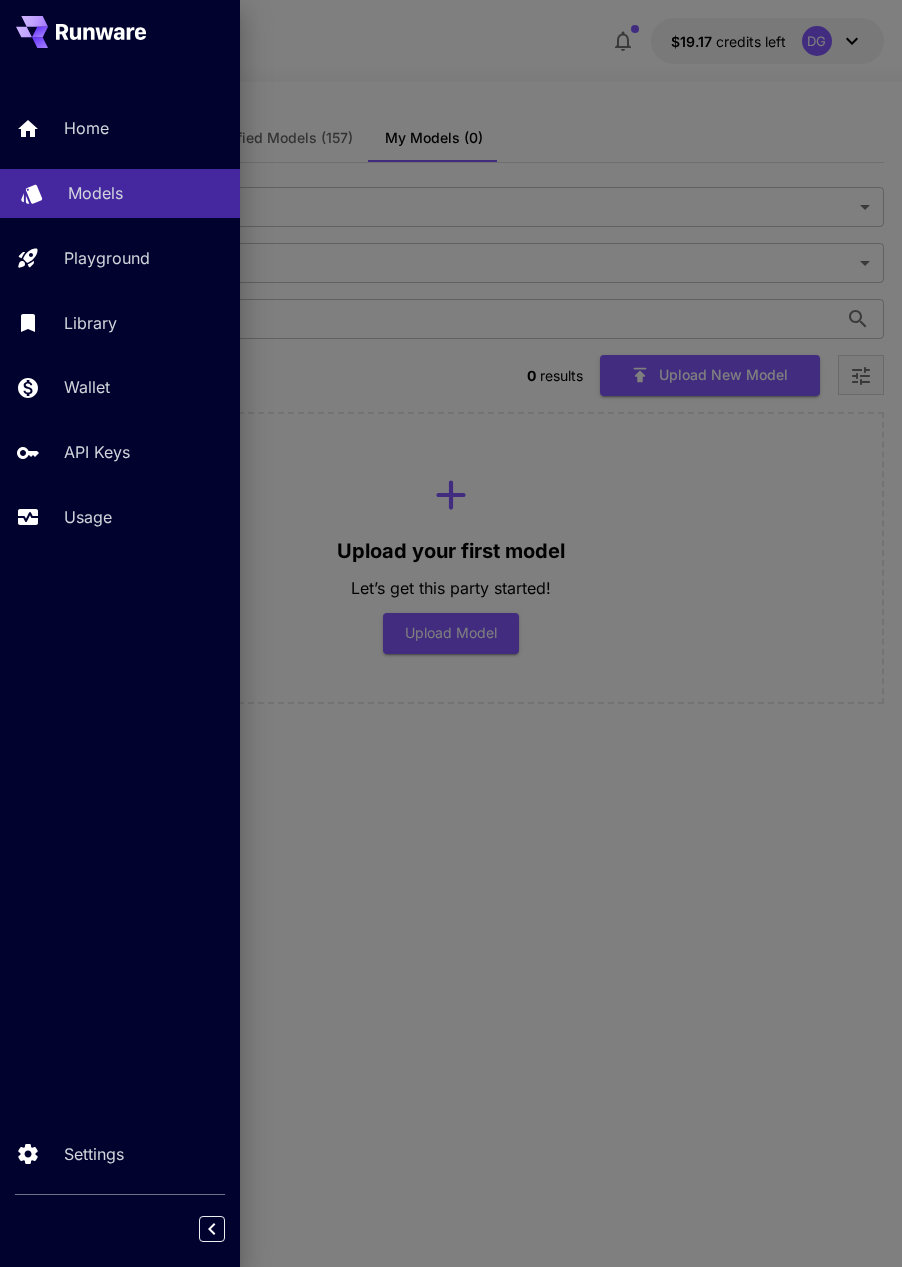 click on "Models" at bounding box center (95, 193) 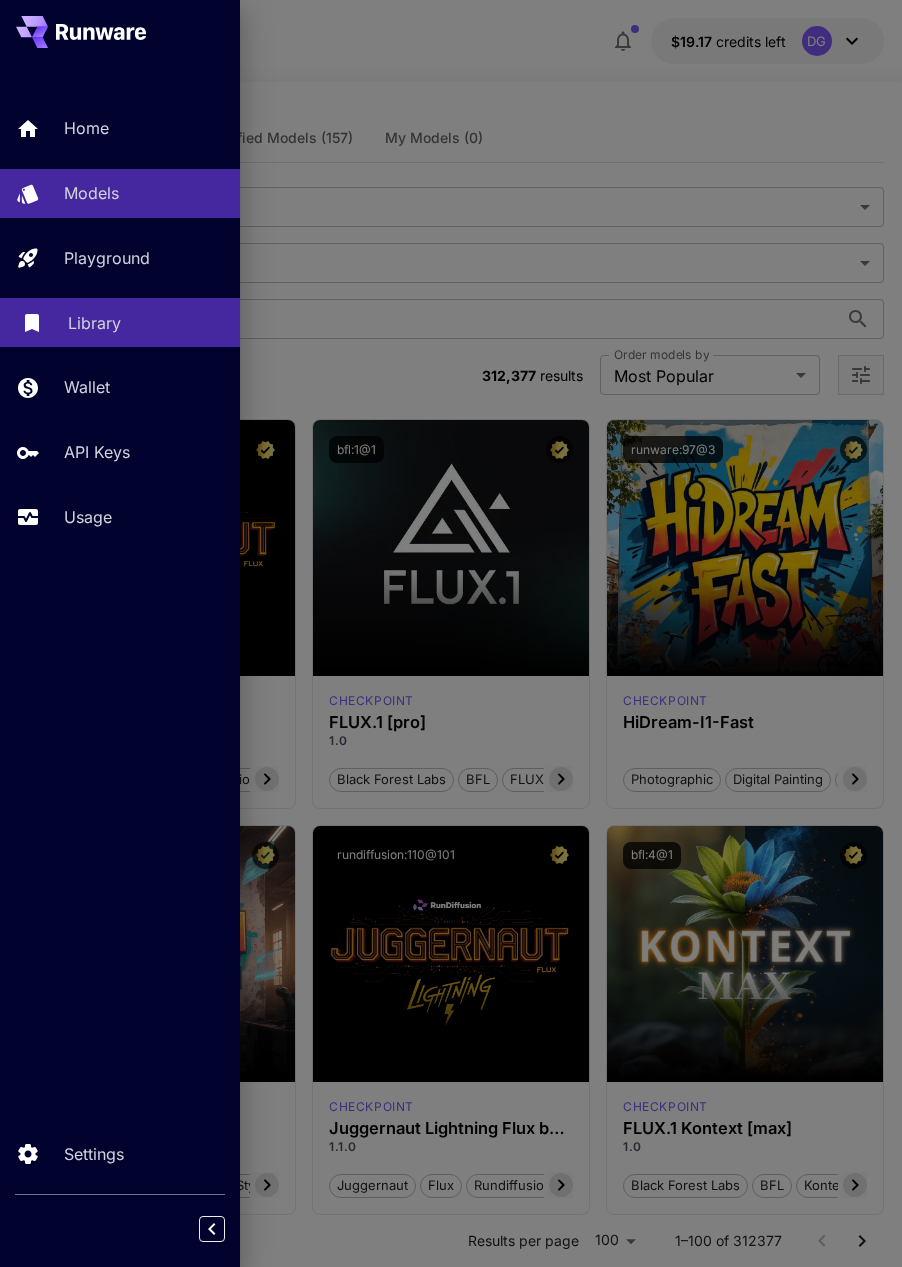 click on "Library" at bounding box center (94, 323) 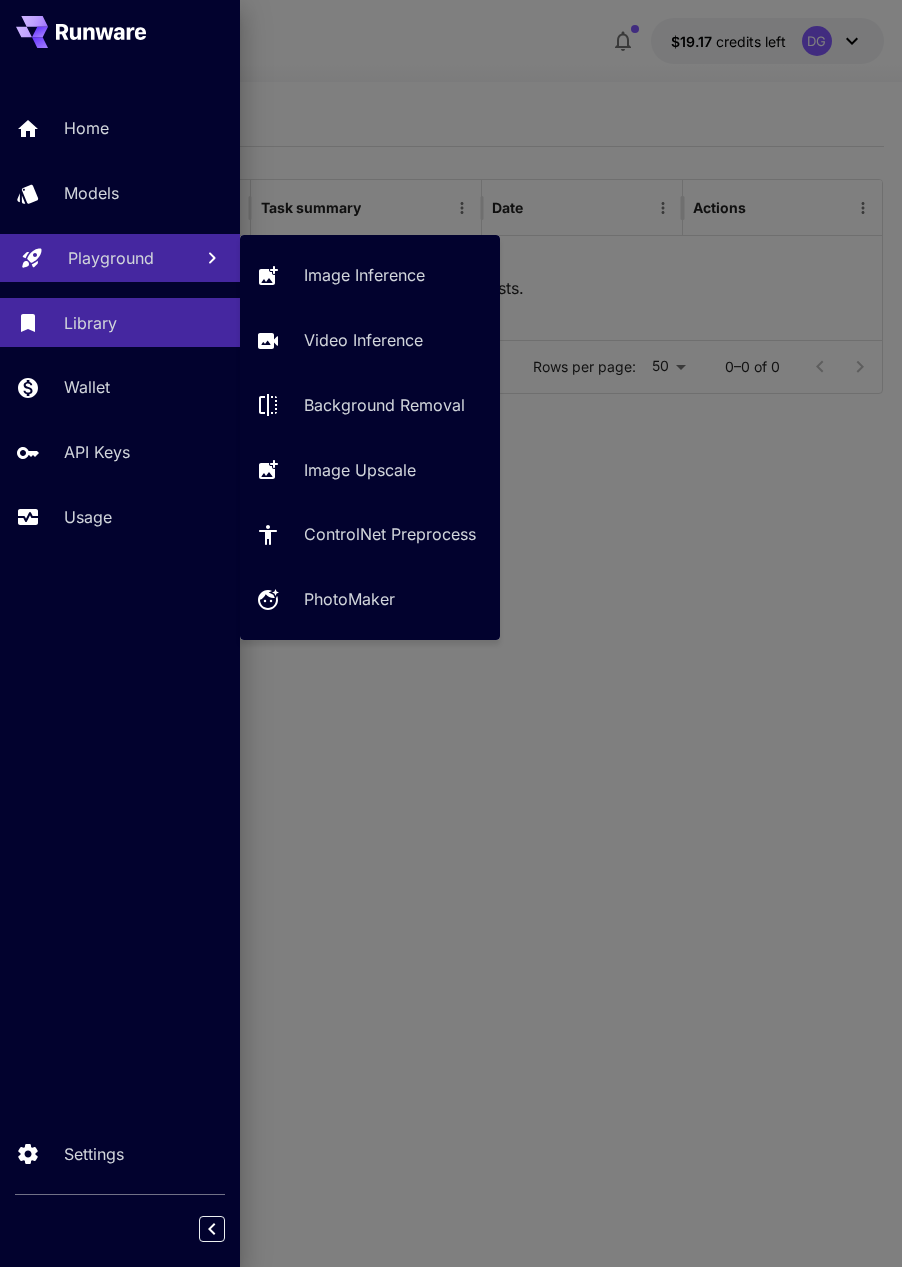 click on "Playground" at bounding box center (111, 258) 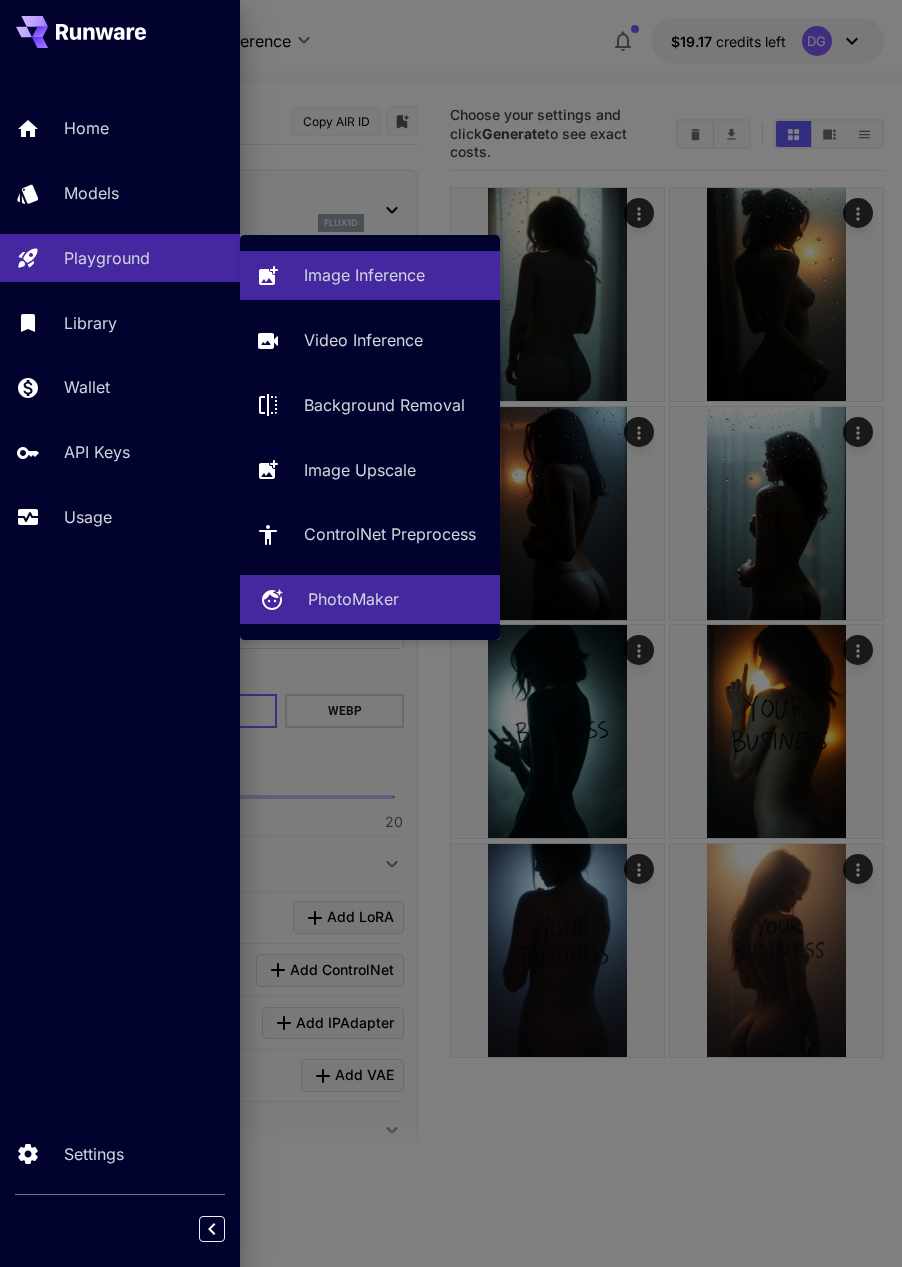 click on "PhotoMaker" at bounding box center (353, 599) 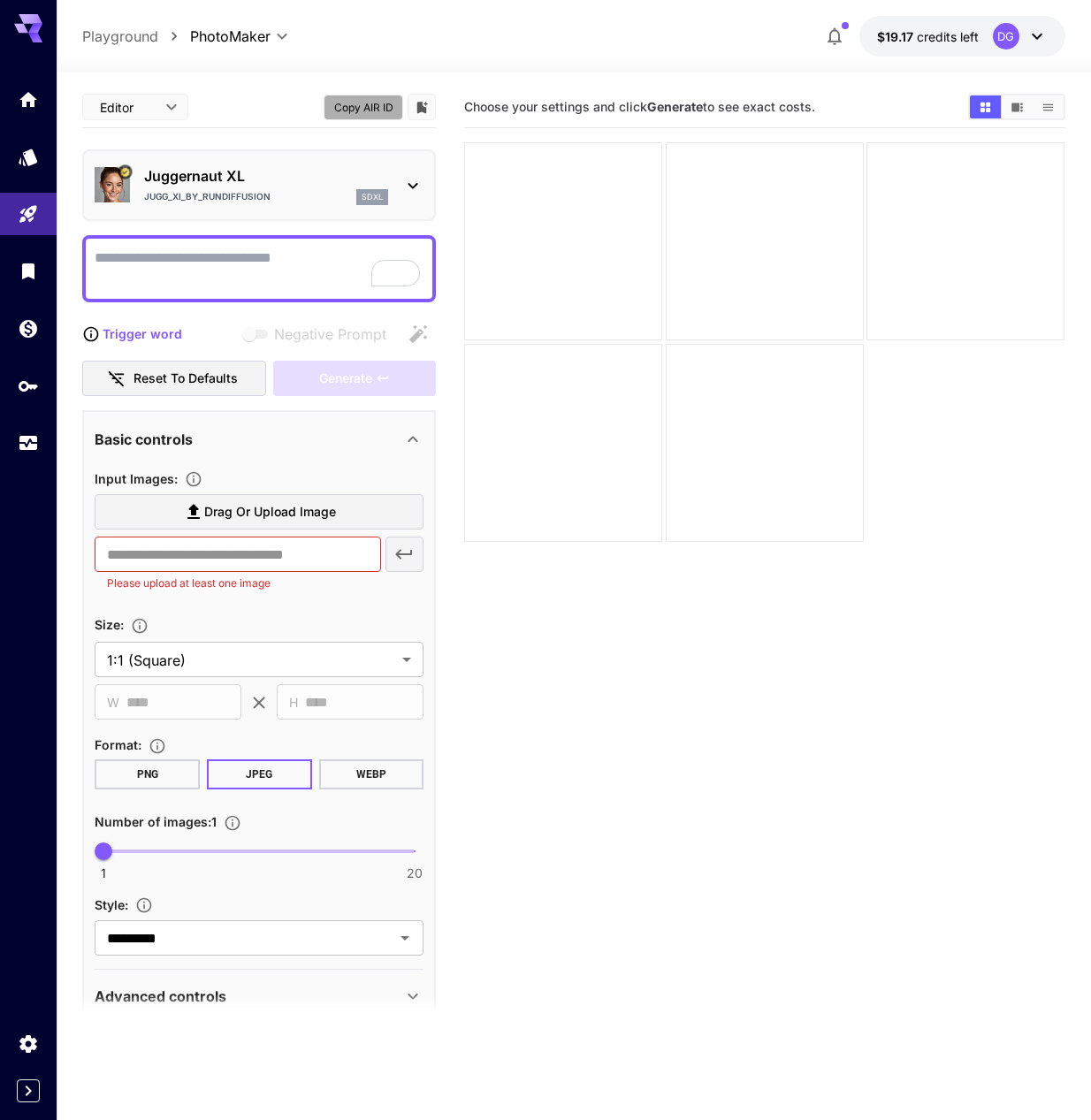 click on "Copy AIR ID" at bounding box center [363, 107] 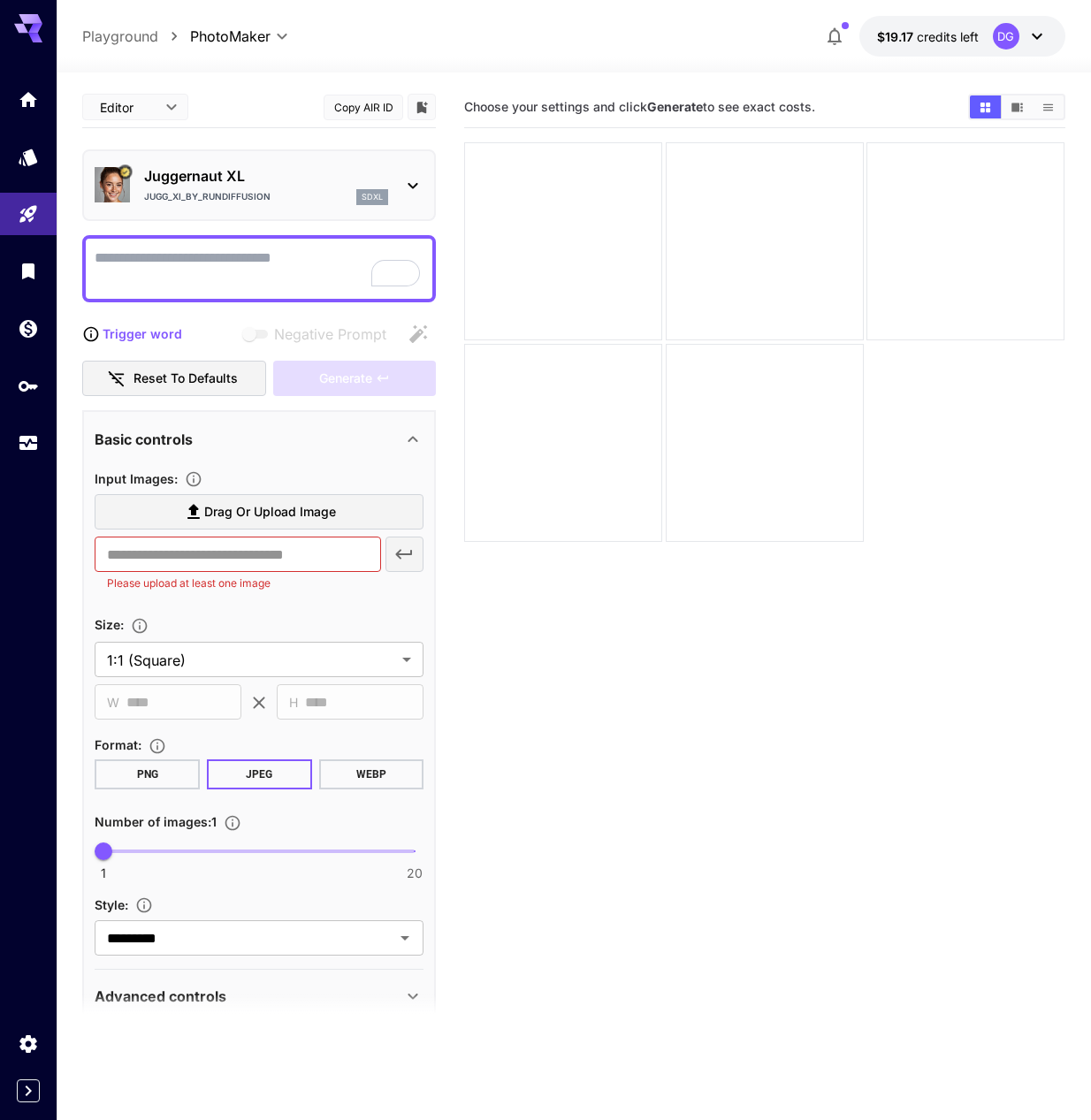 click on "Copy AIR ID" at bounding box center [363, 107] 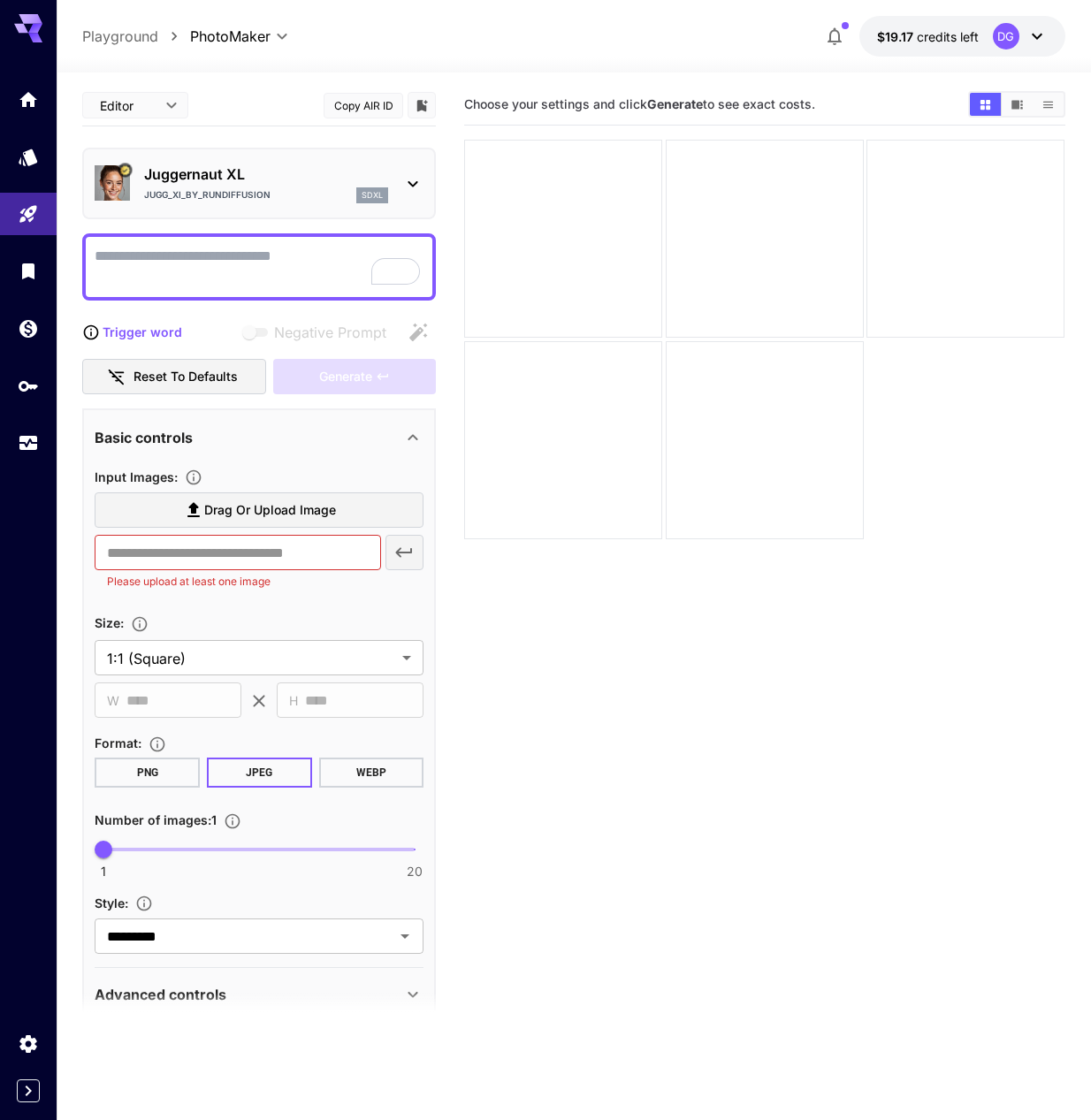 scroll, scrollTop: 0, scrollLeft: 0, axis: both 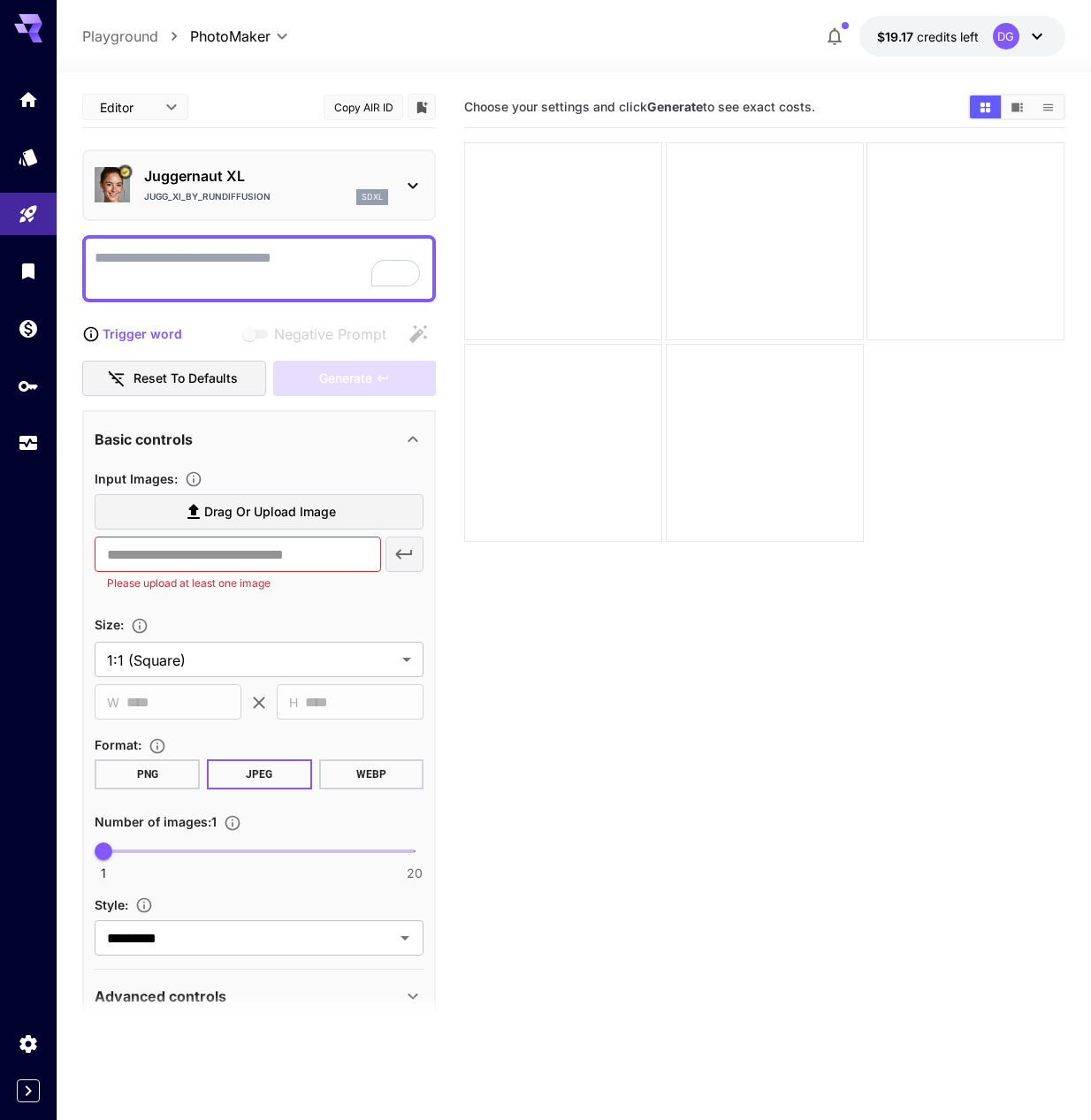 click on "Playground" at bounding box center [120, 36] 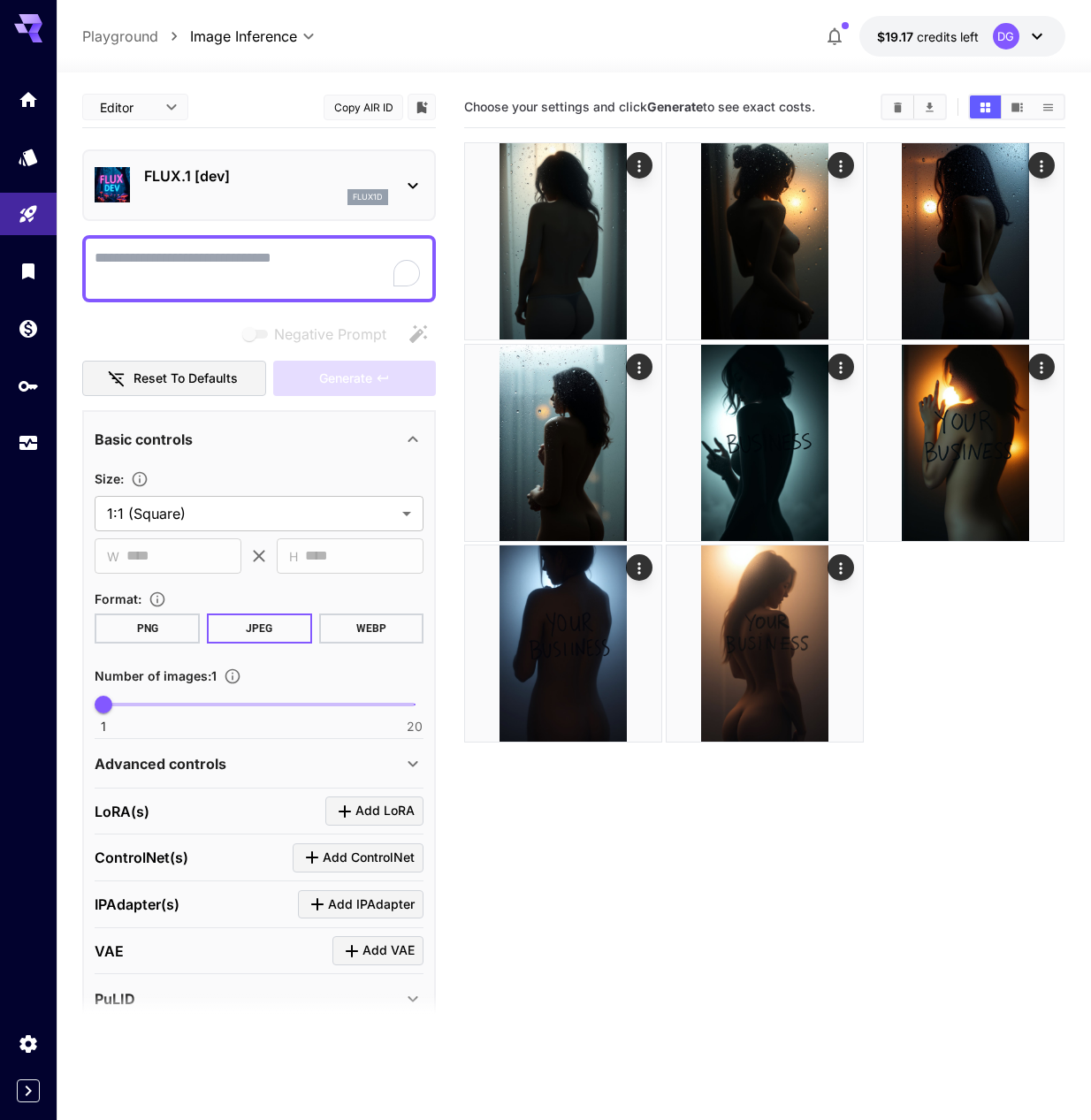 click on "Playground" at bounding box center (120, 36) 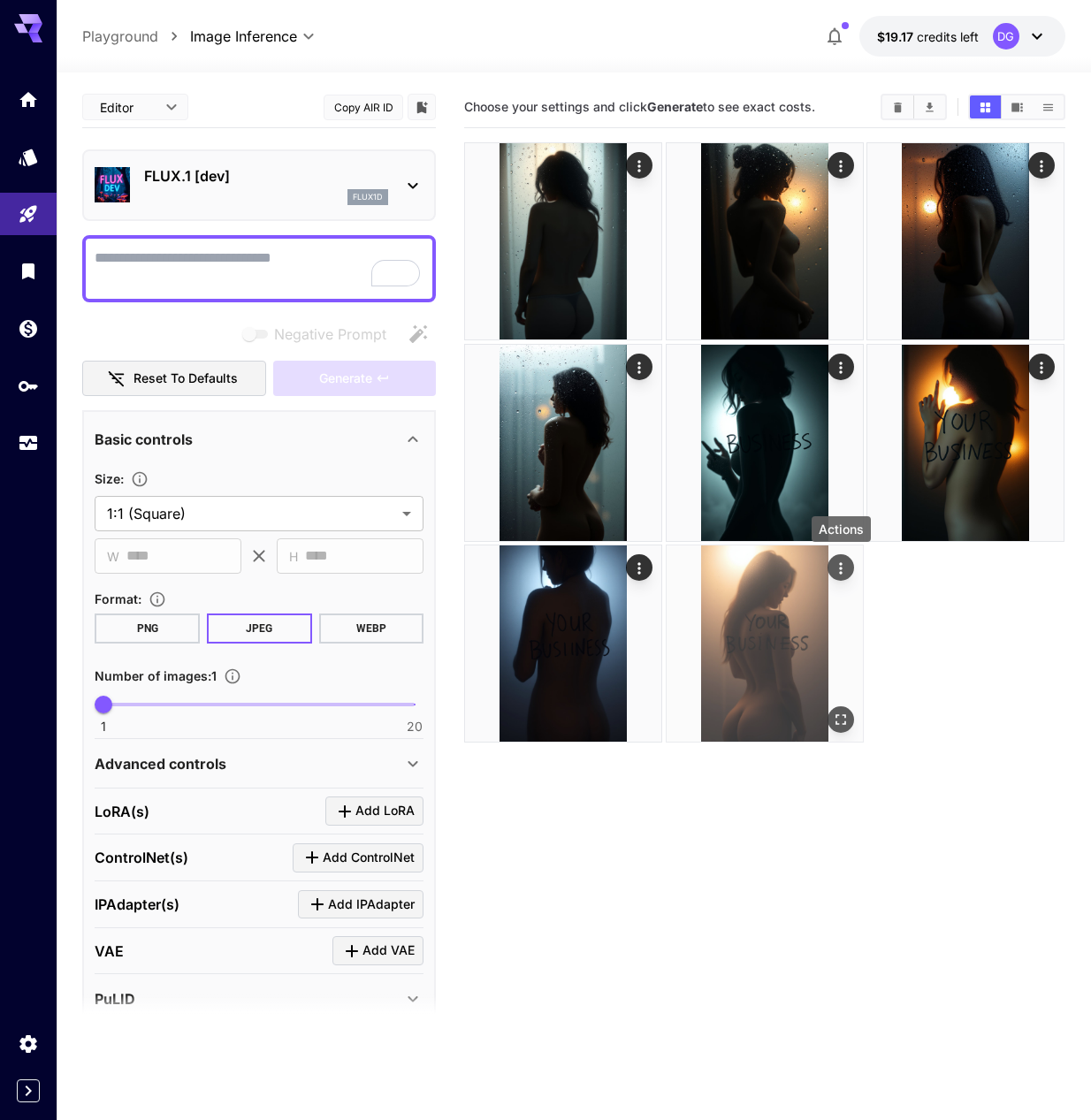 click 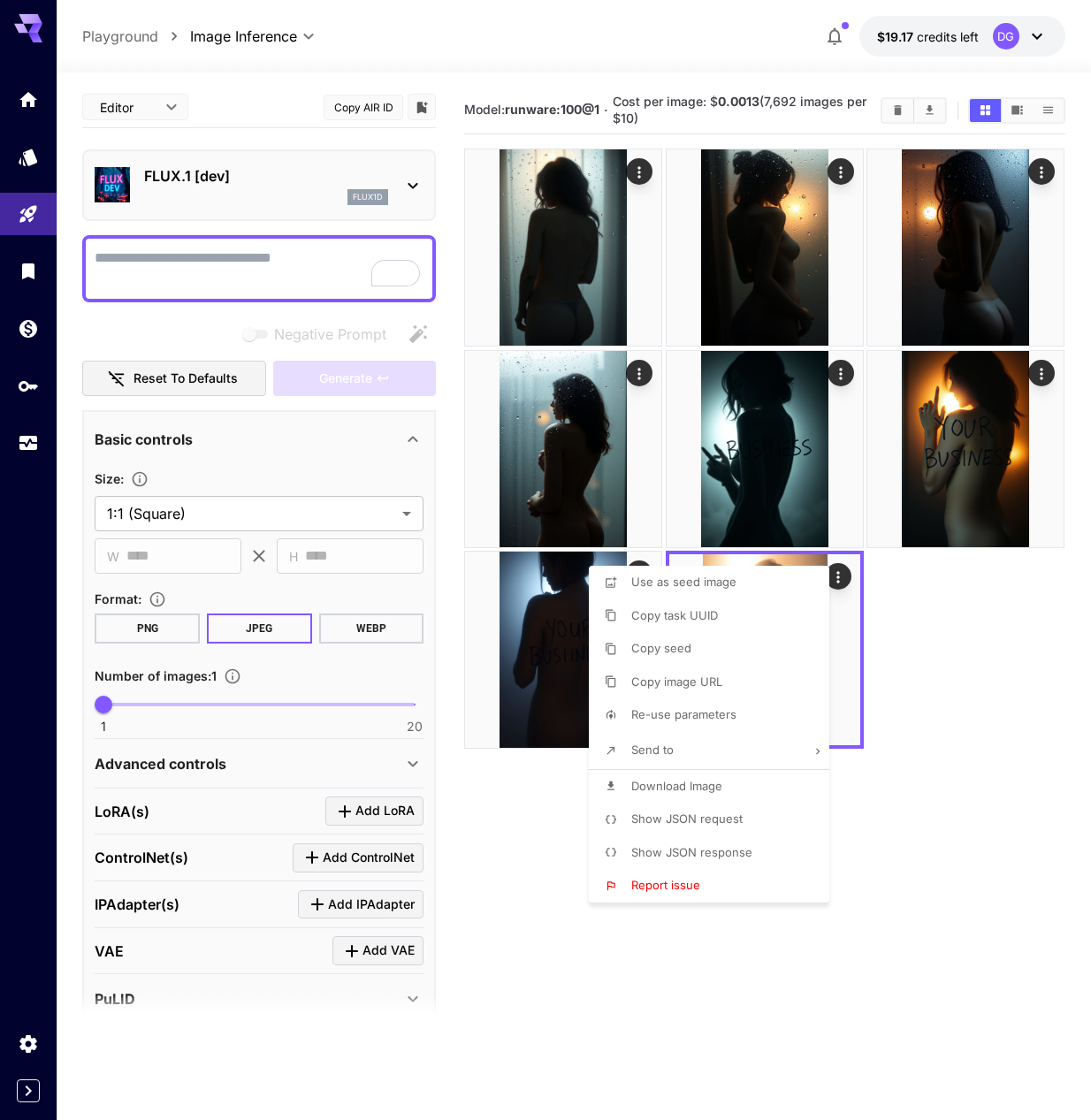 click at bounding box center (546, 560) 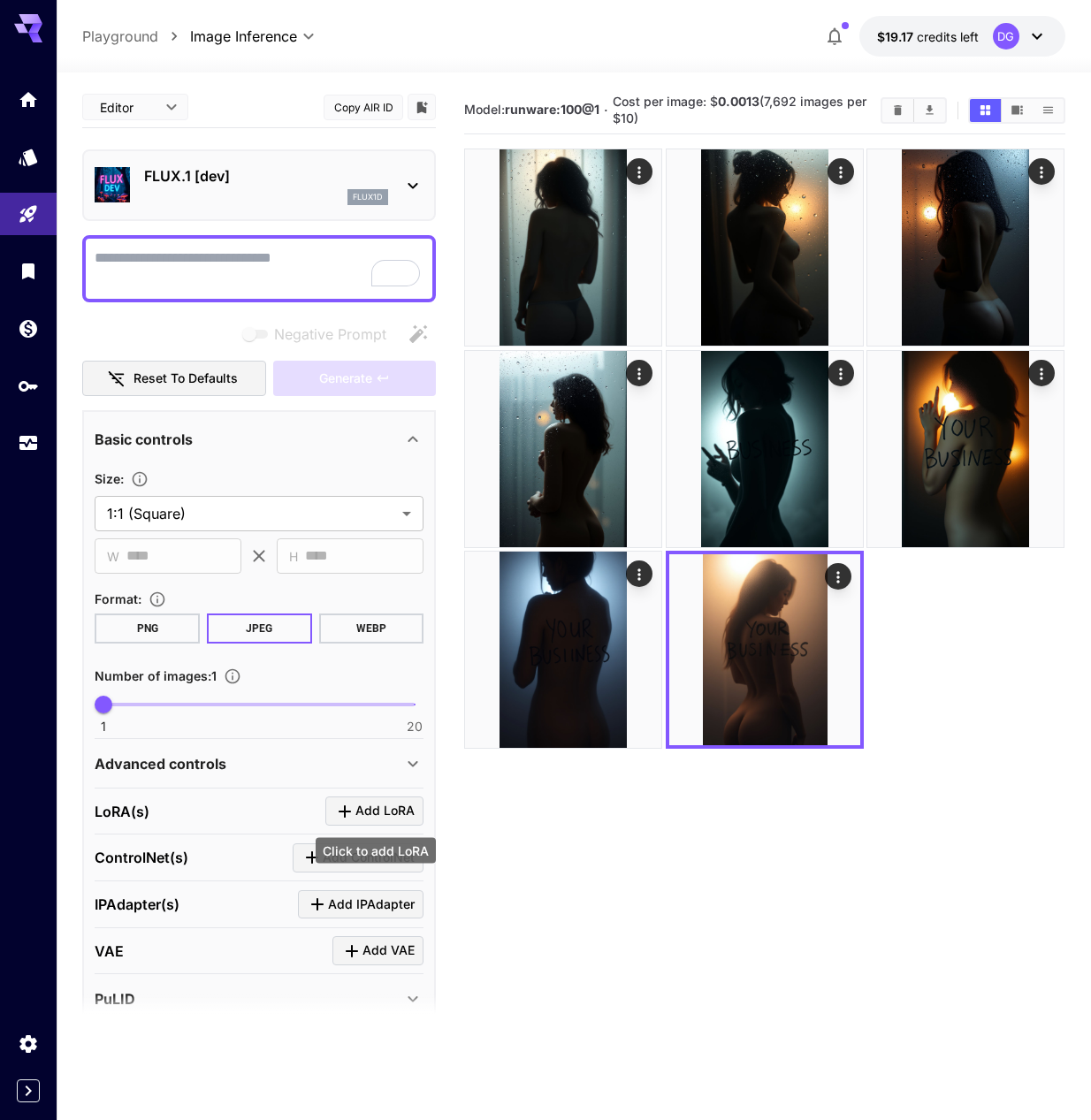 click on "Add LoRA" at bounding box center [385, 811] 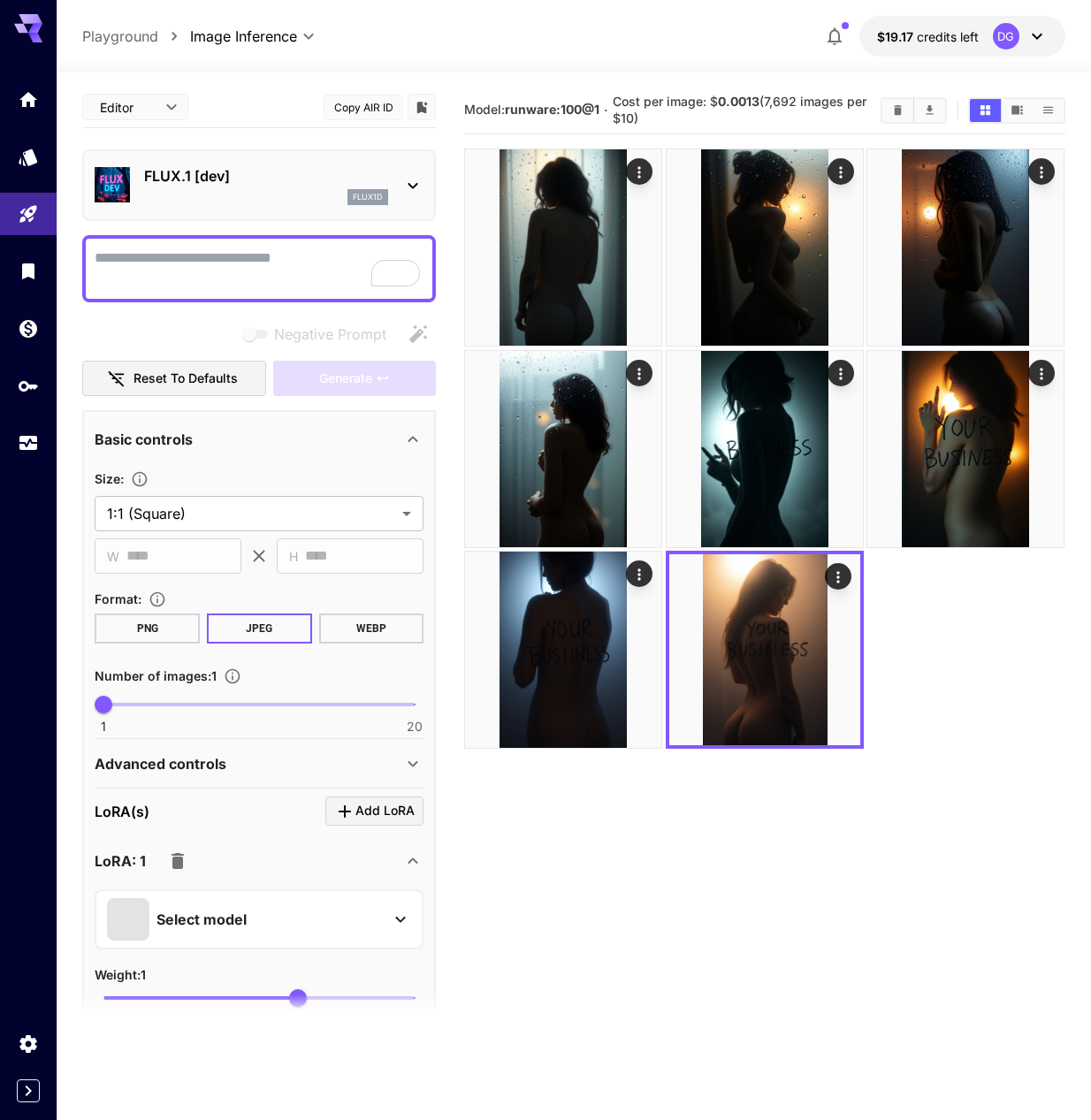 click on "Select model" at bounding box center (202, 919) 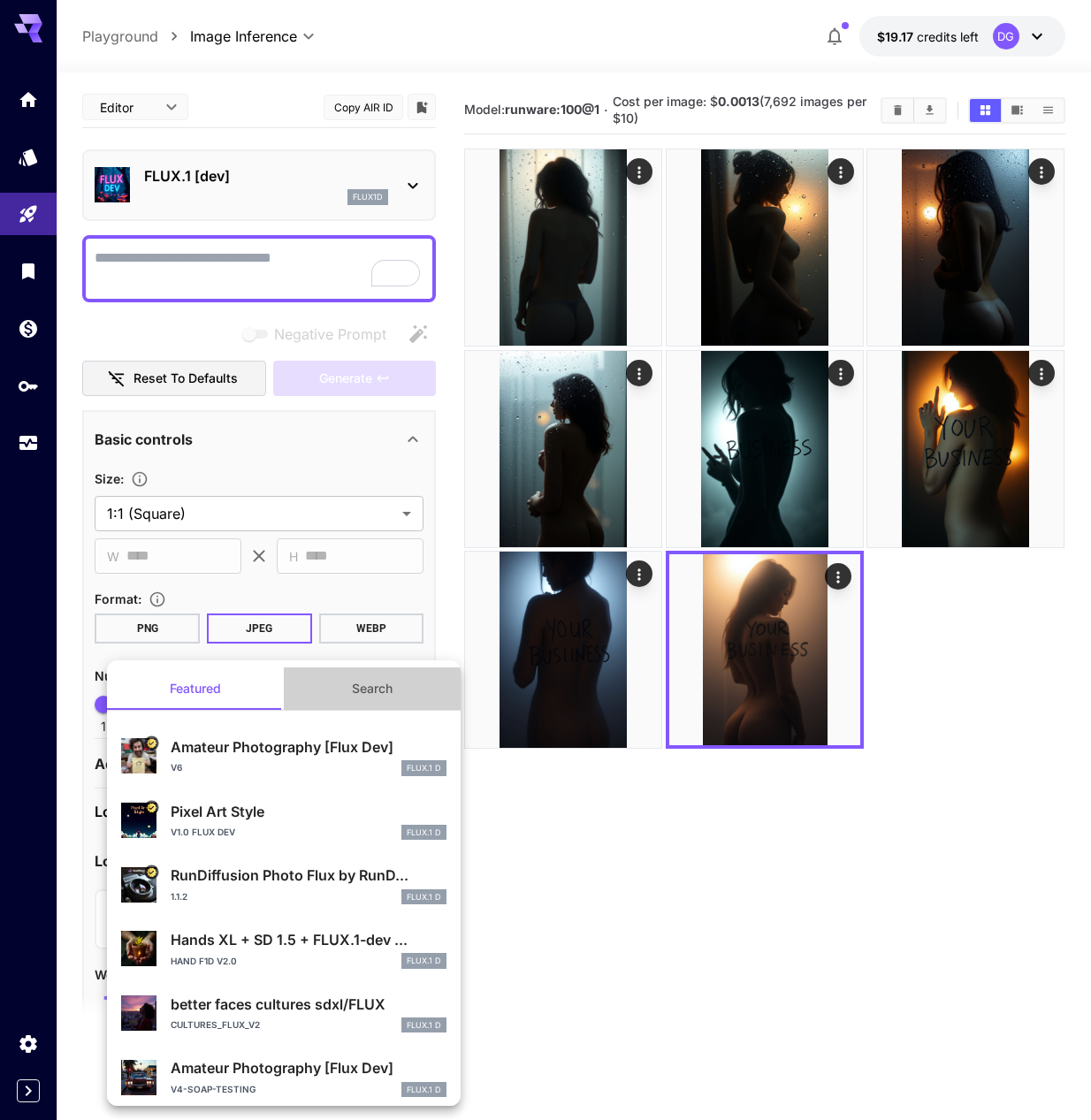 click on "Search" at bounding box center (372, 689) 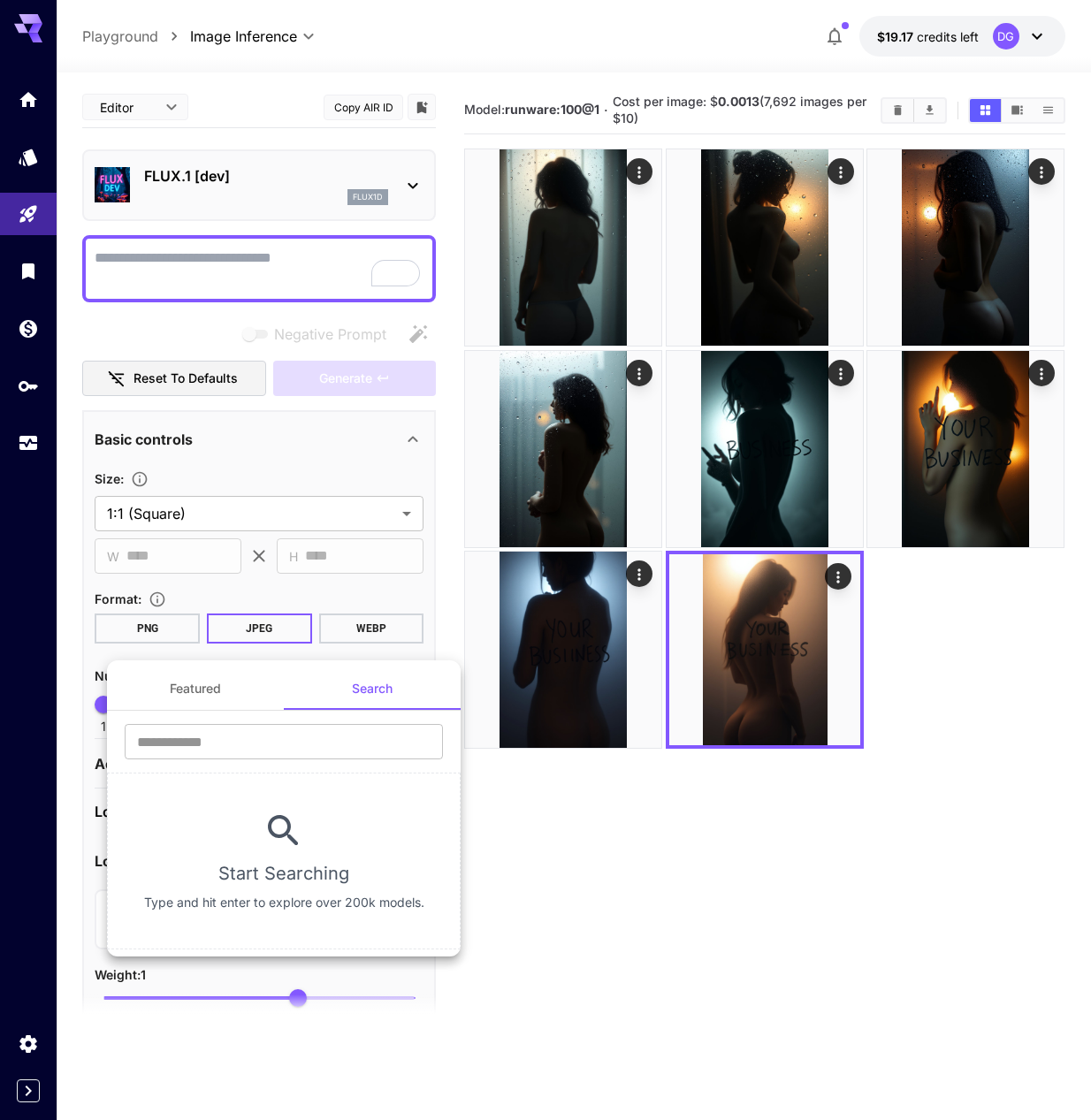 click at bounding box center (546, 560) 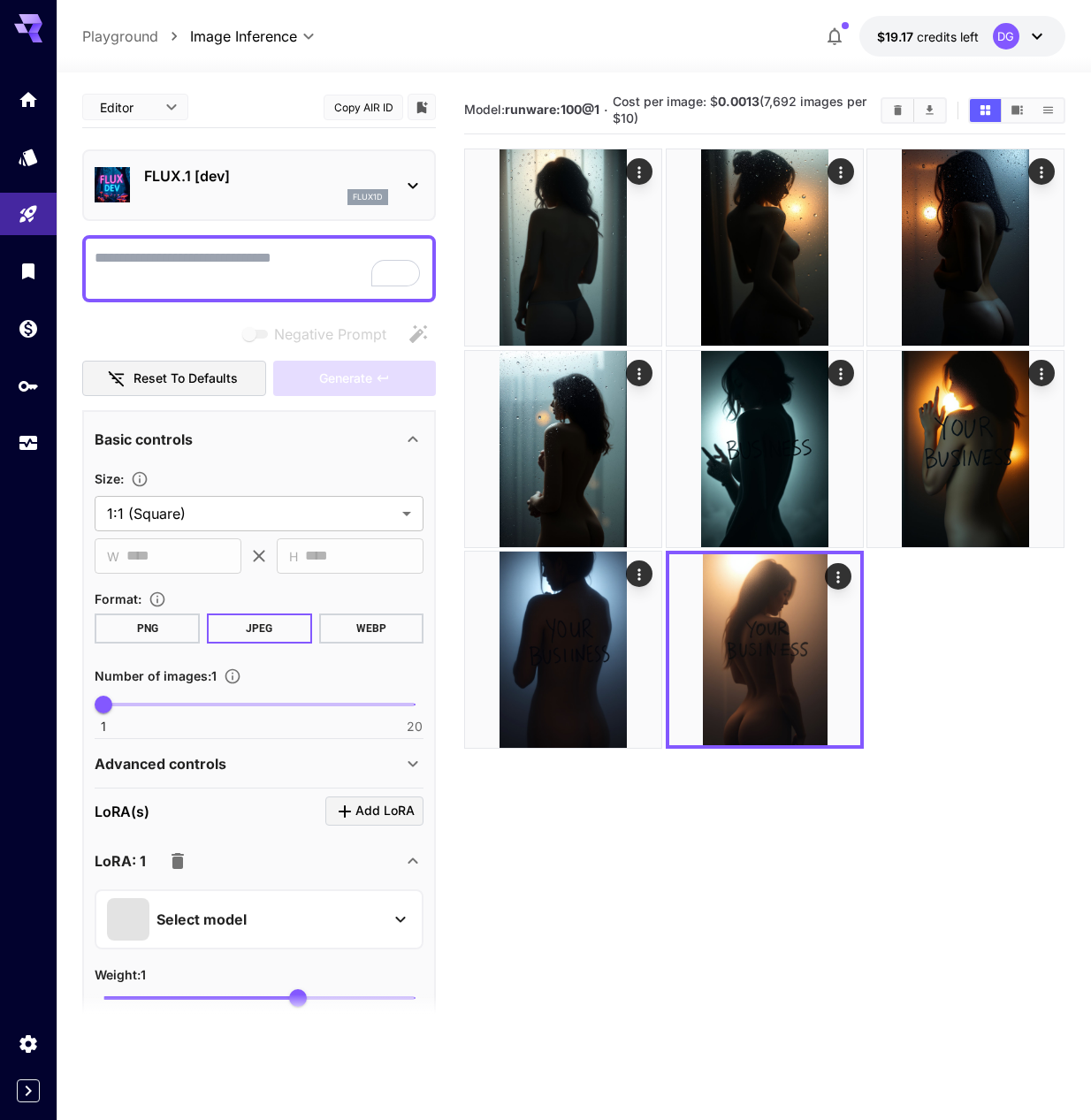 scroll, scrollTop: 5, scrollLeft: 0, axis: vertical 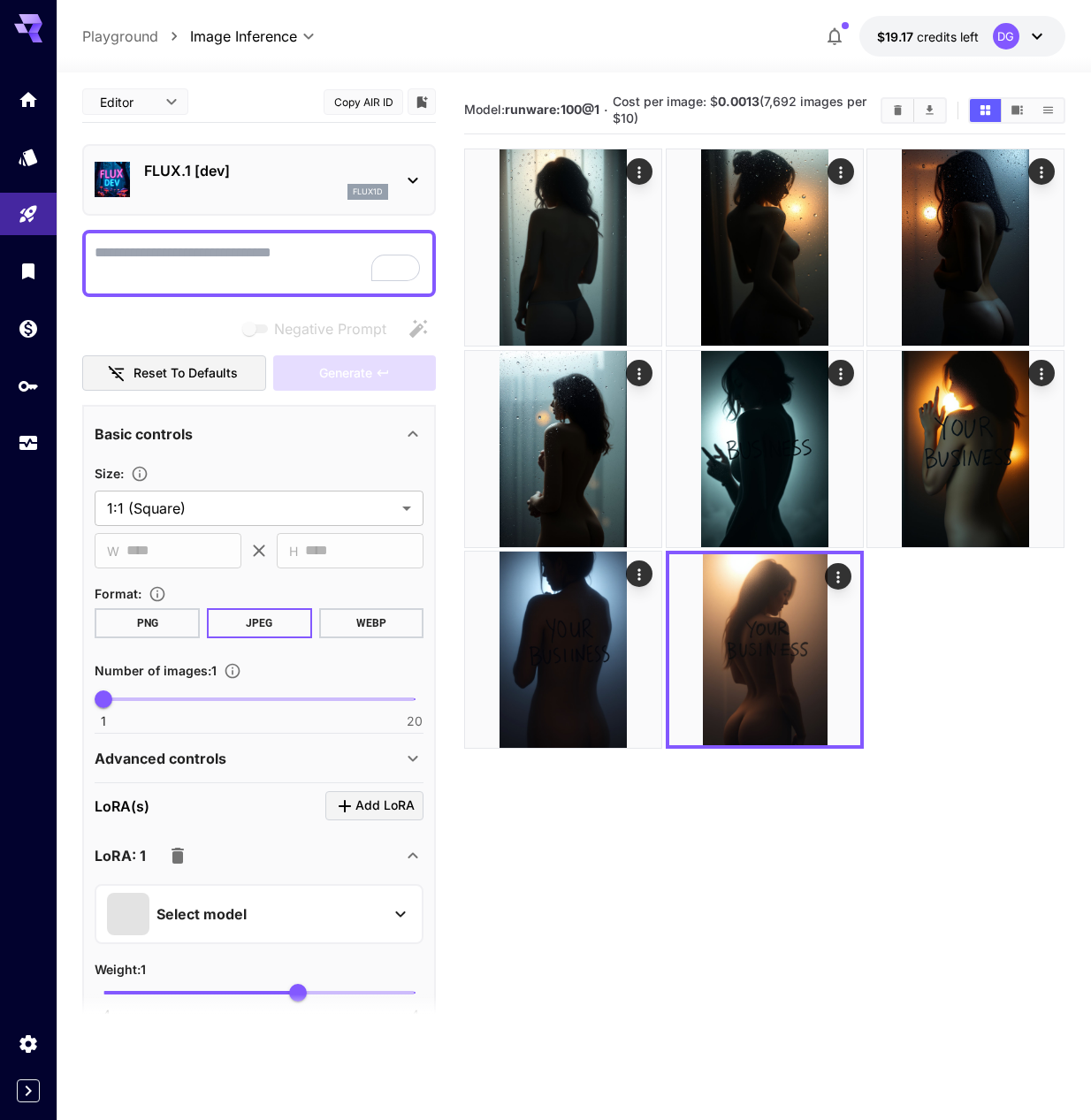 click on "Playground" at bounding box center [120, 36] 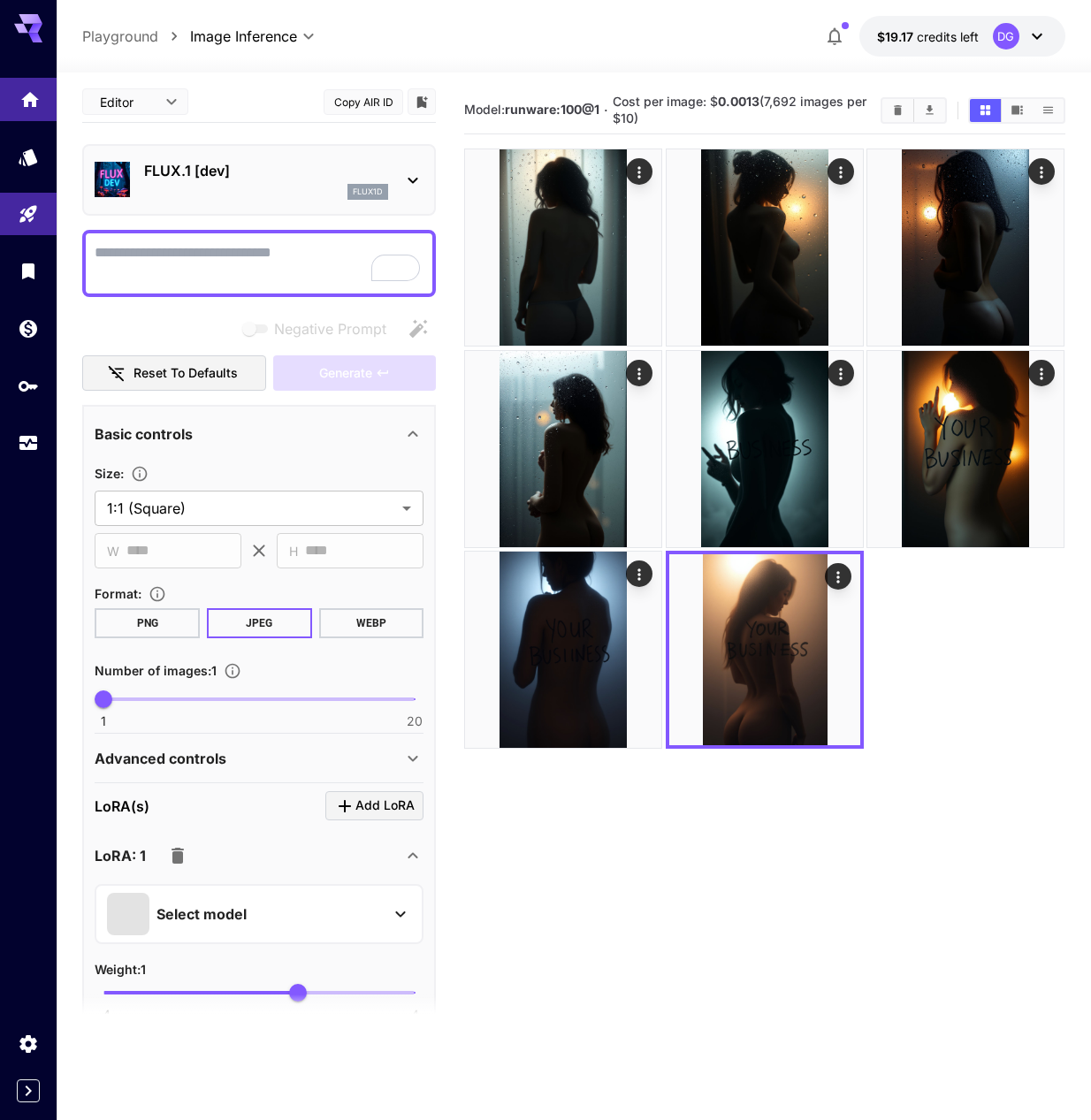 click 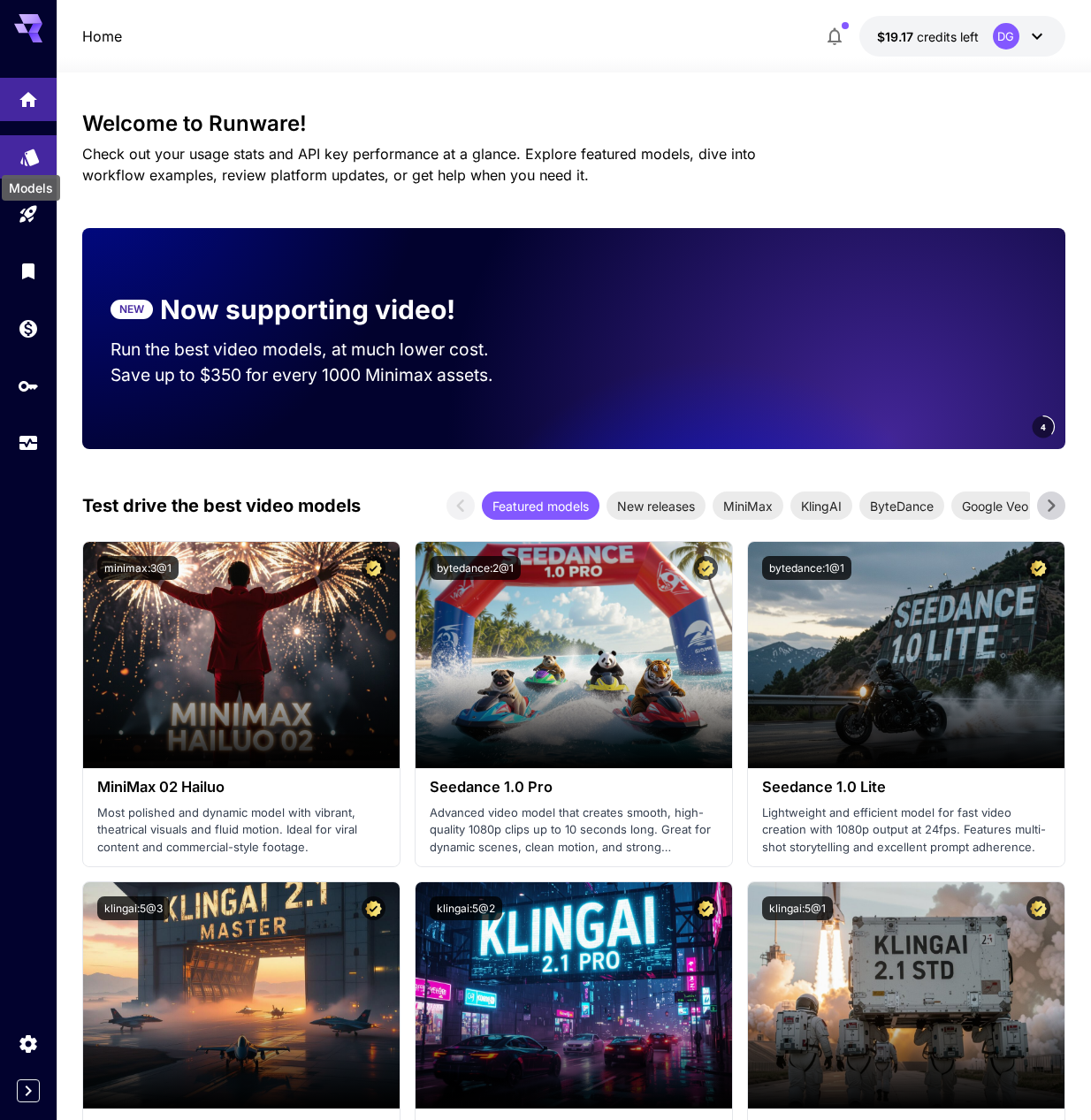 click 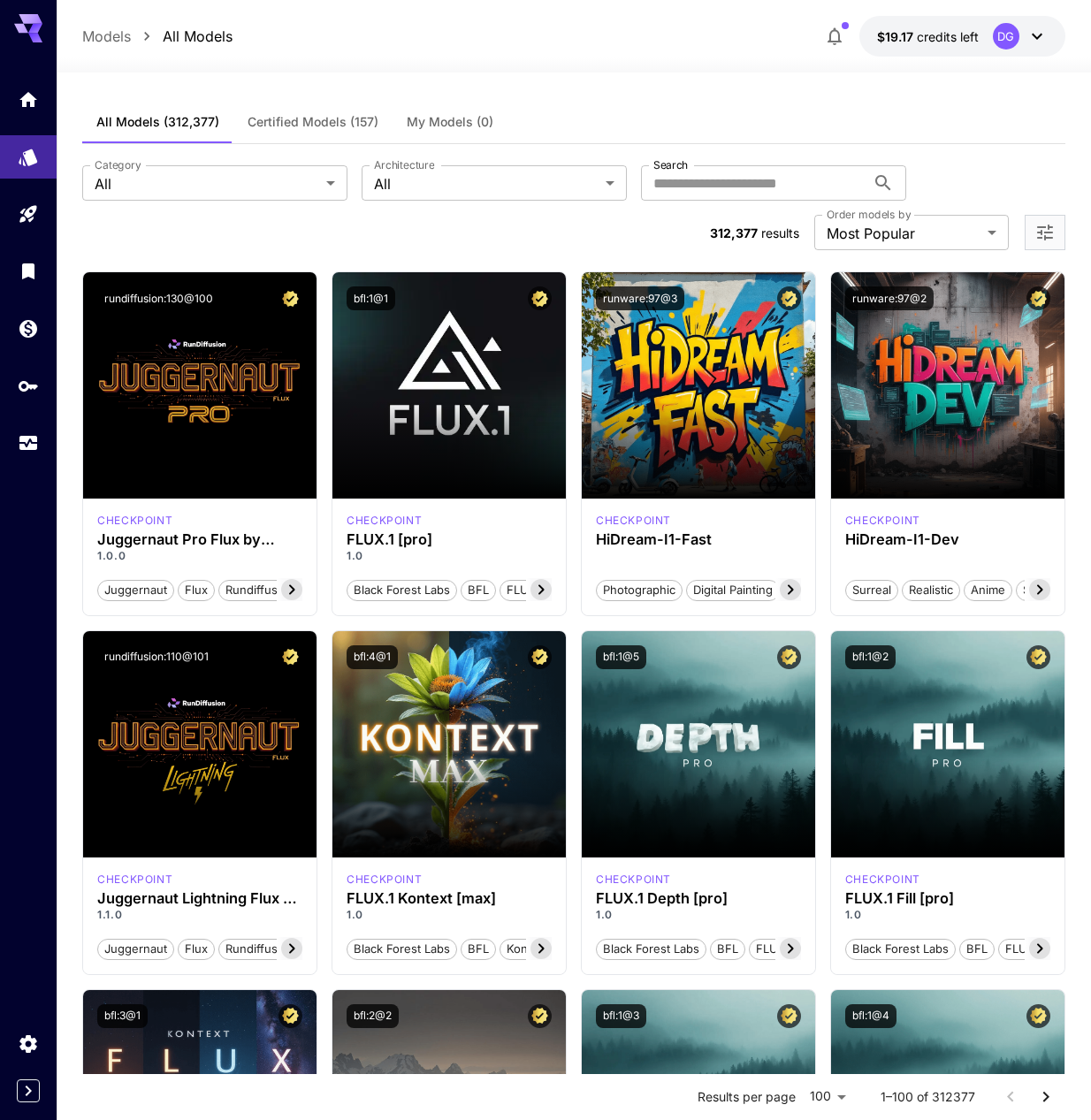 click on "My Models (0)" at bounding box center (450, 122) 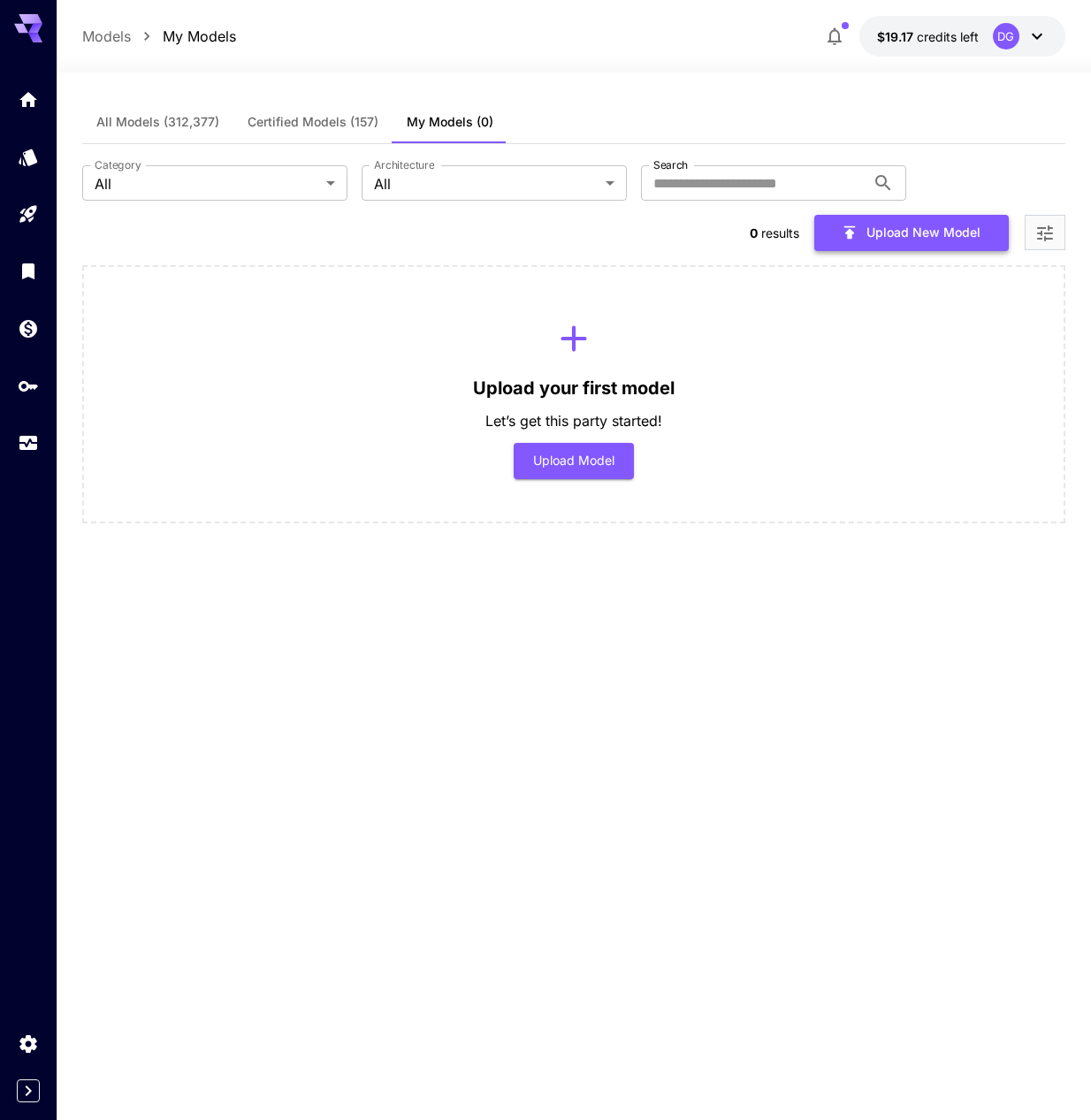 click 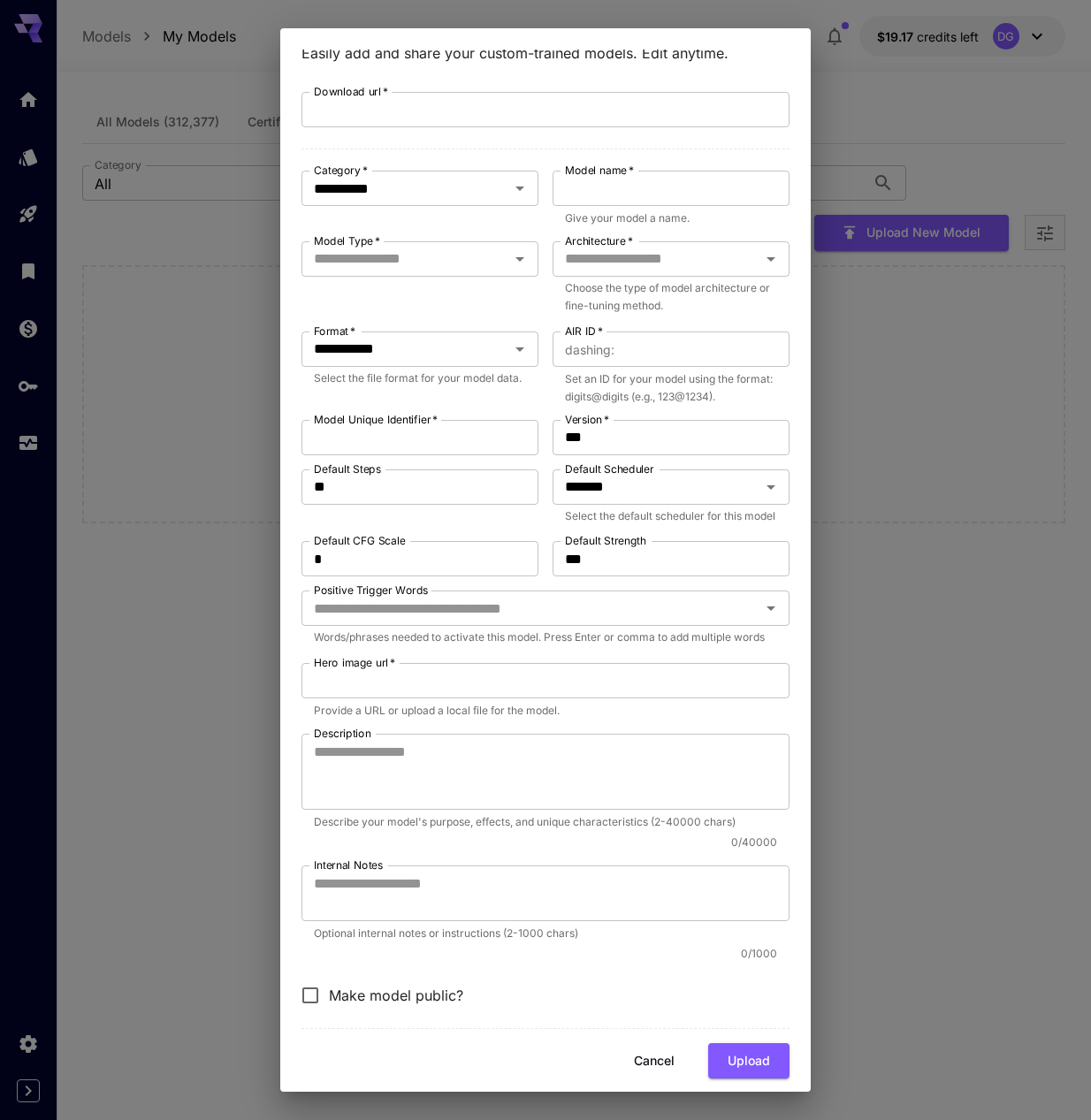 scroll, scrollTop: 84, scrollLeft: 0, axis: vertical 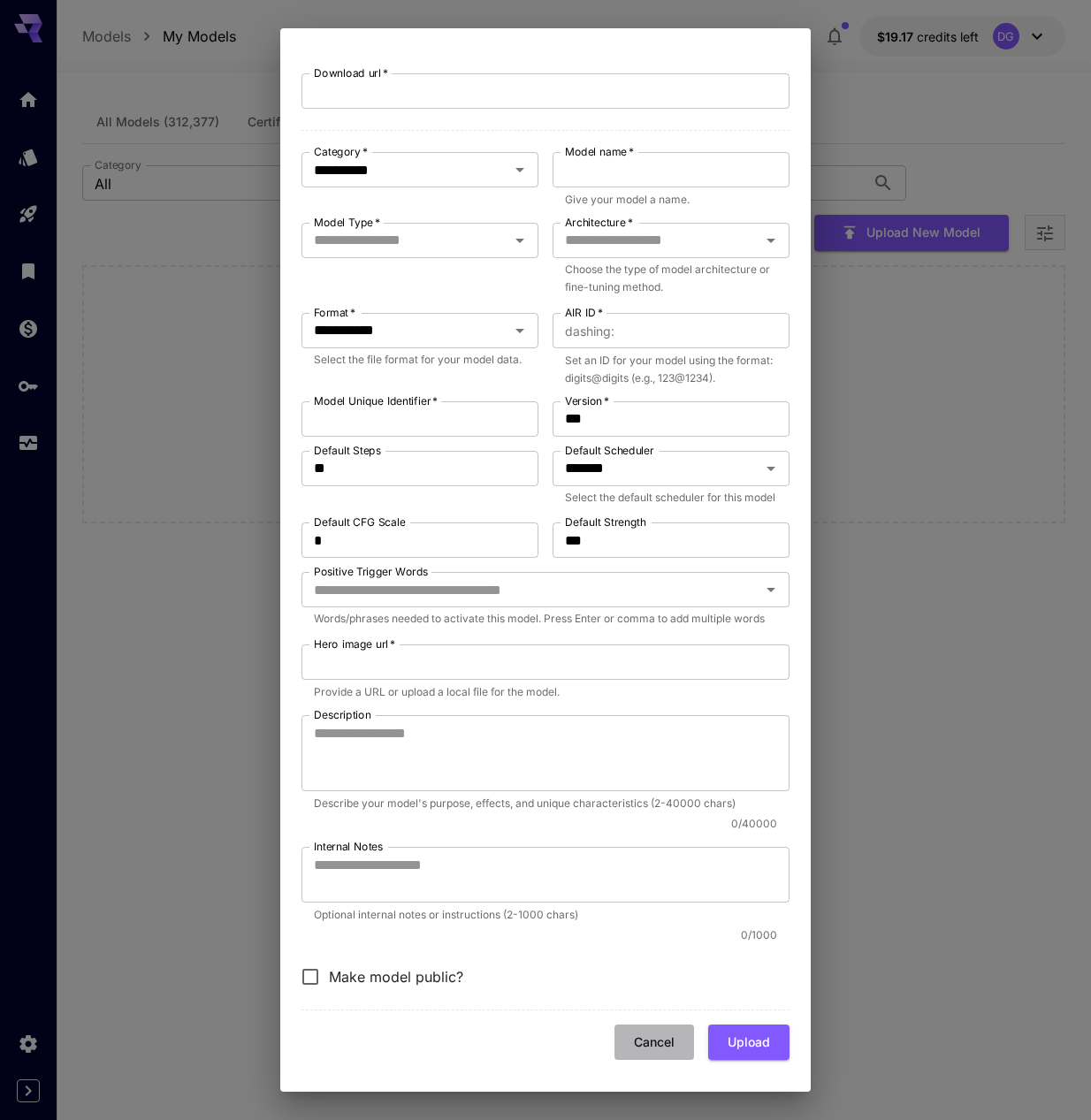 click on "Cancel" at bounding box center (654, 1042) 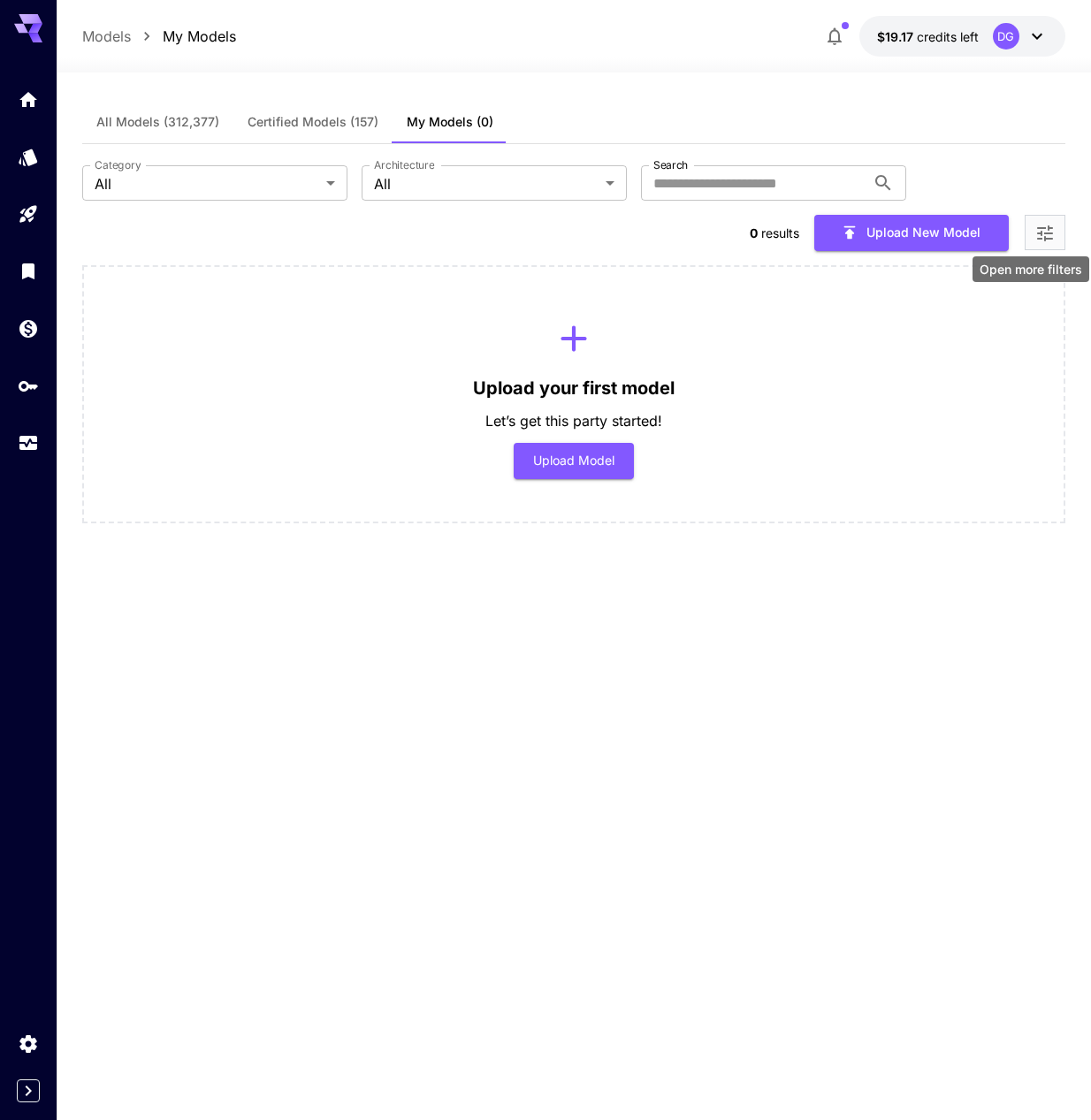 click 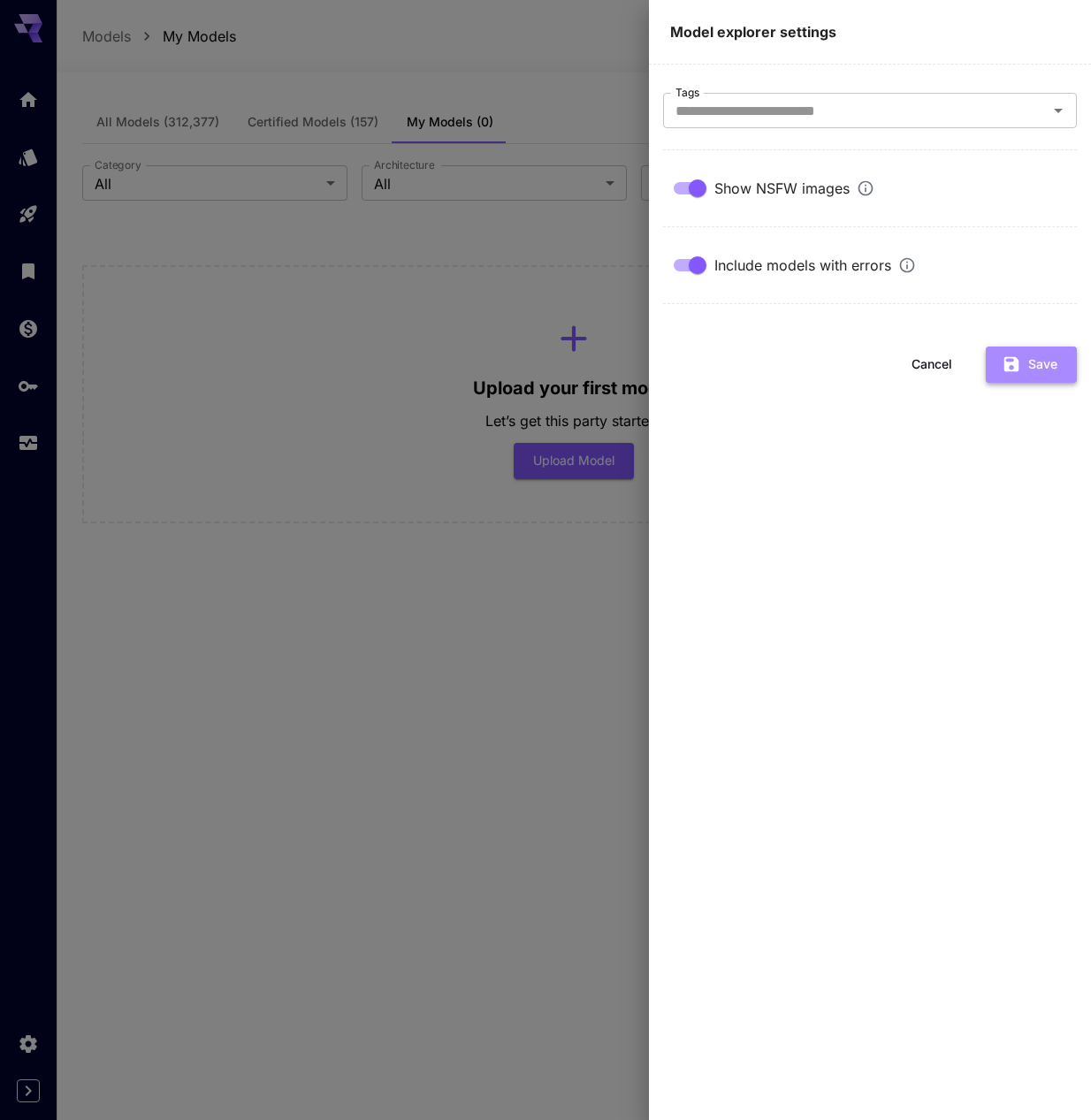 click 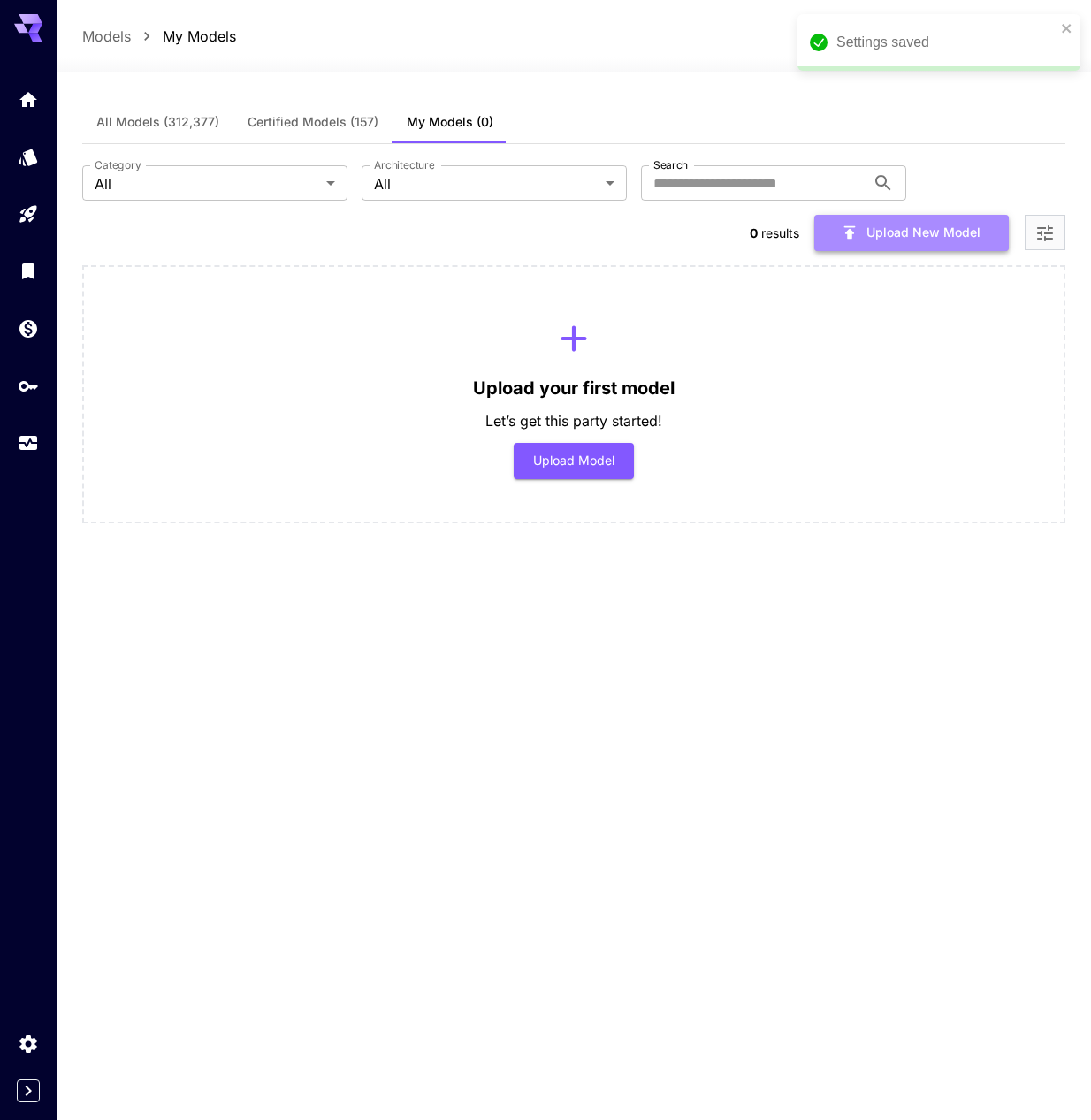 click on "Upload New Model" at bounding box center [912, 232] 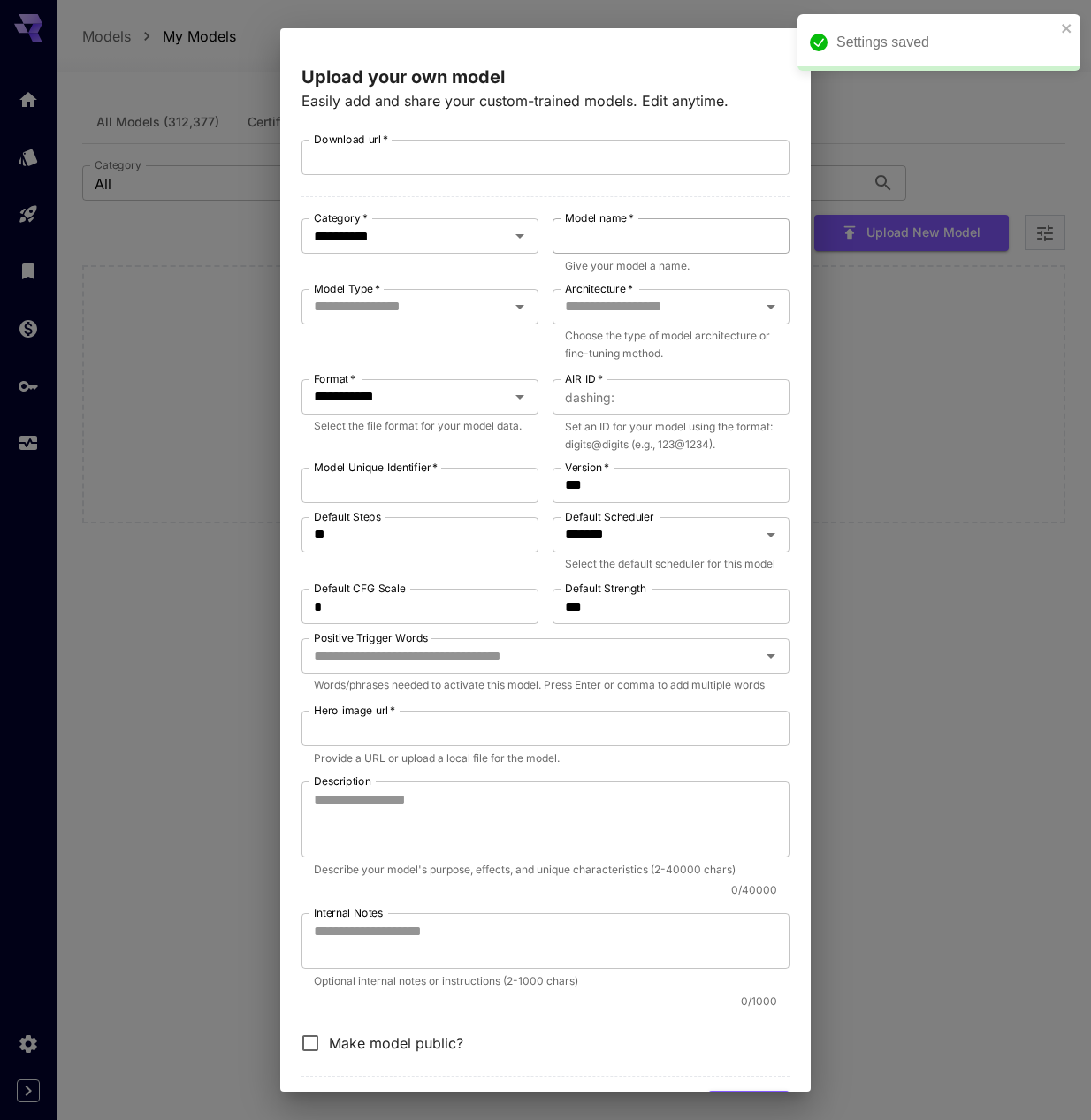 click on "Model name   *" at bounding box center [671, 236] 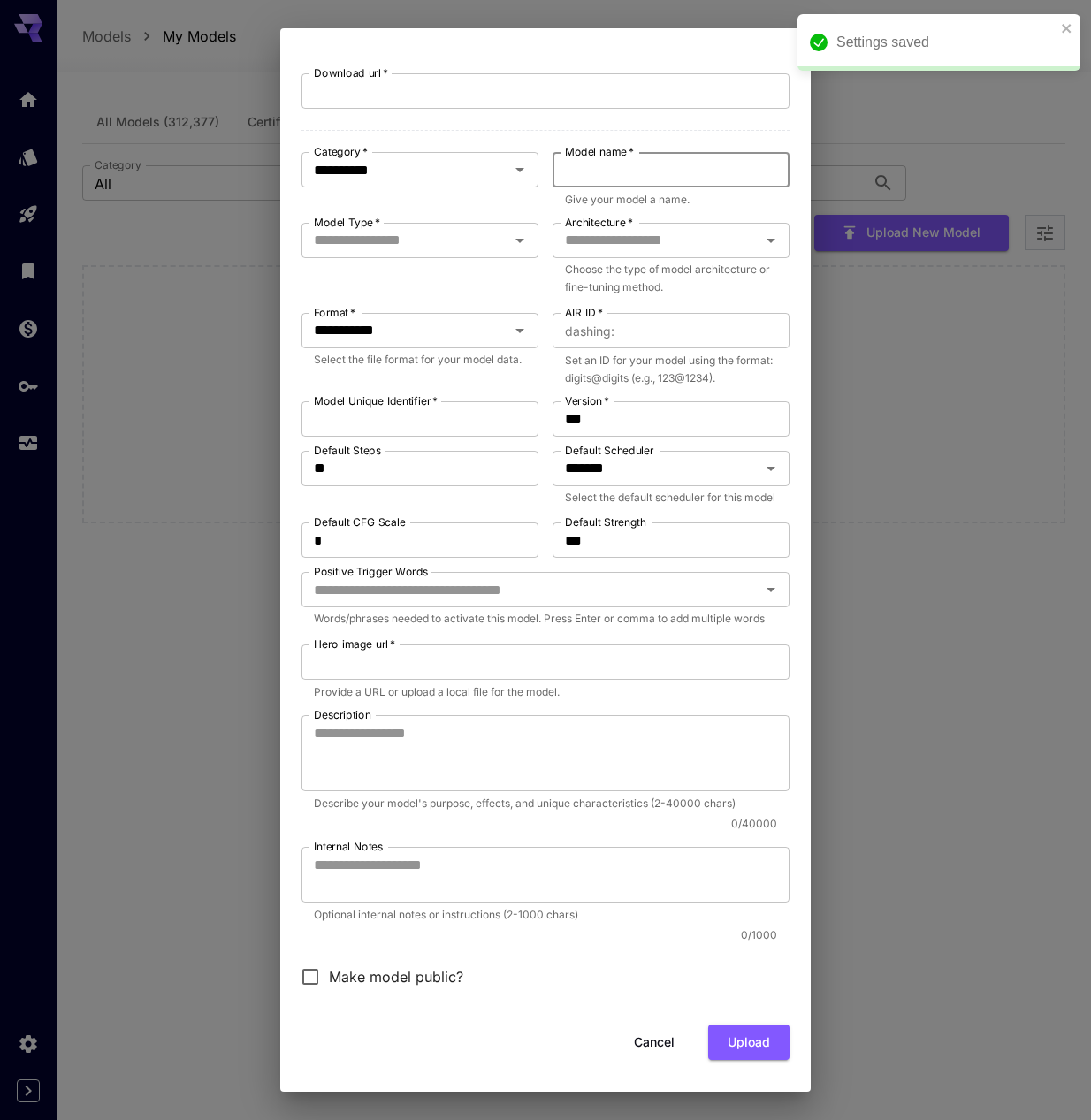scroll, scrollTop: 83, scrollLeft: 0, axis: vertical 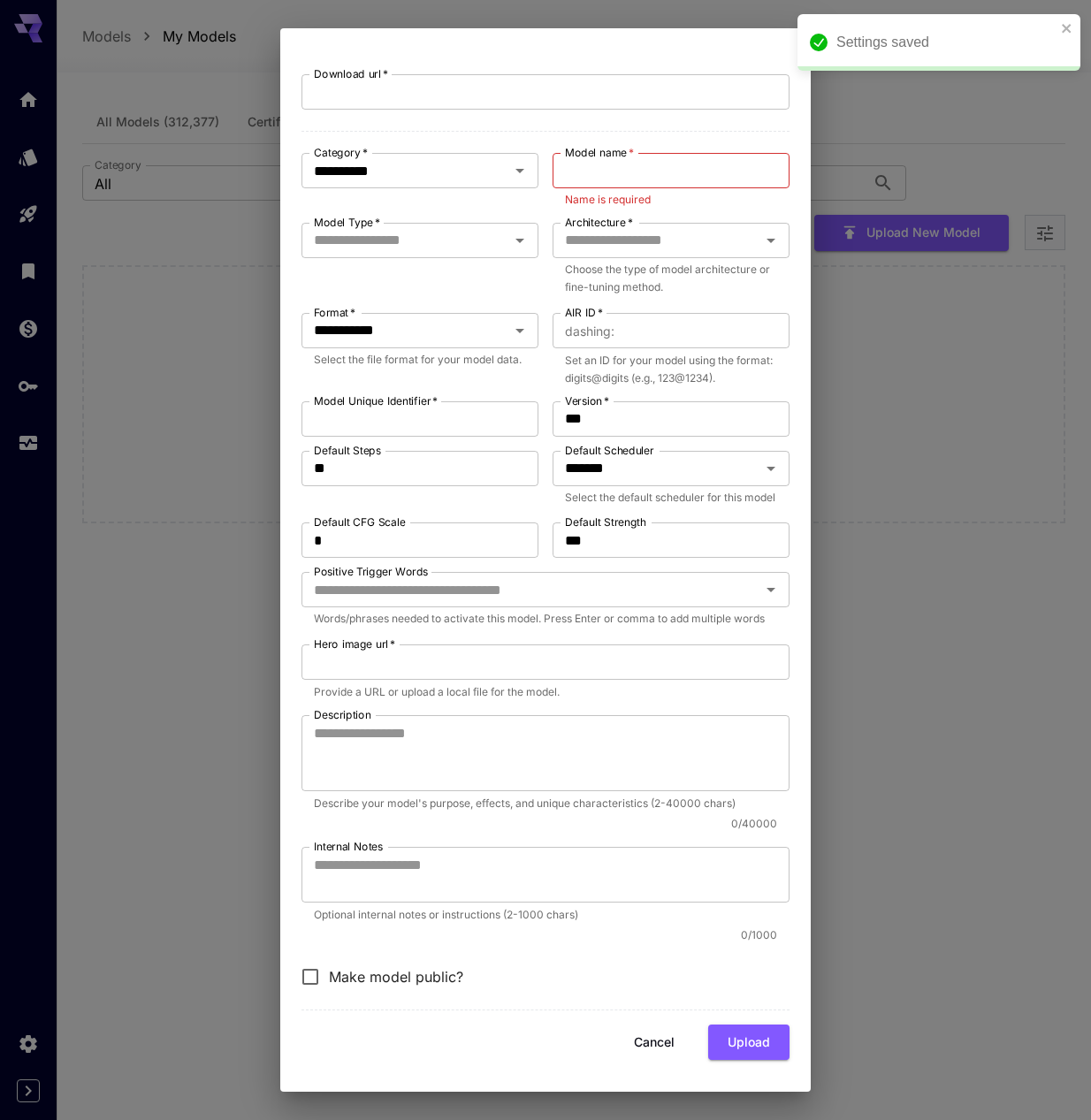 click on "**********" at bounding box center (546, 560) 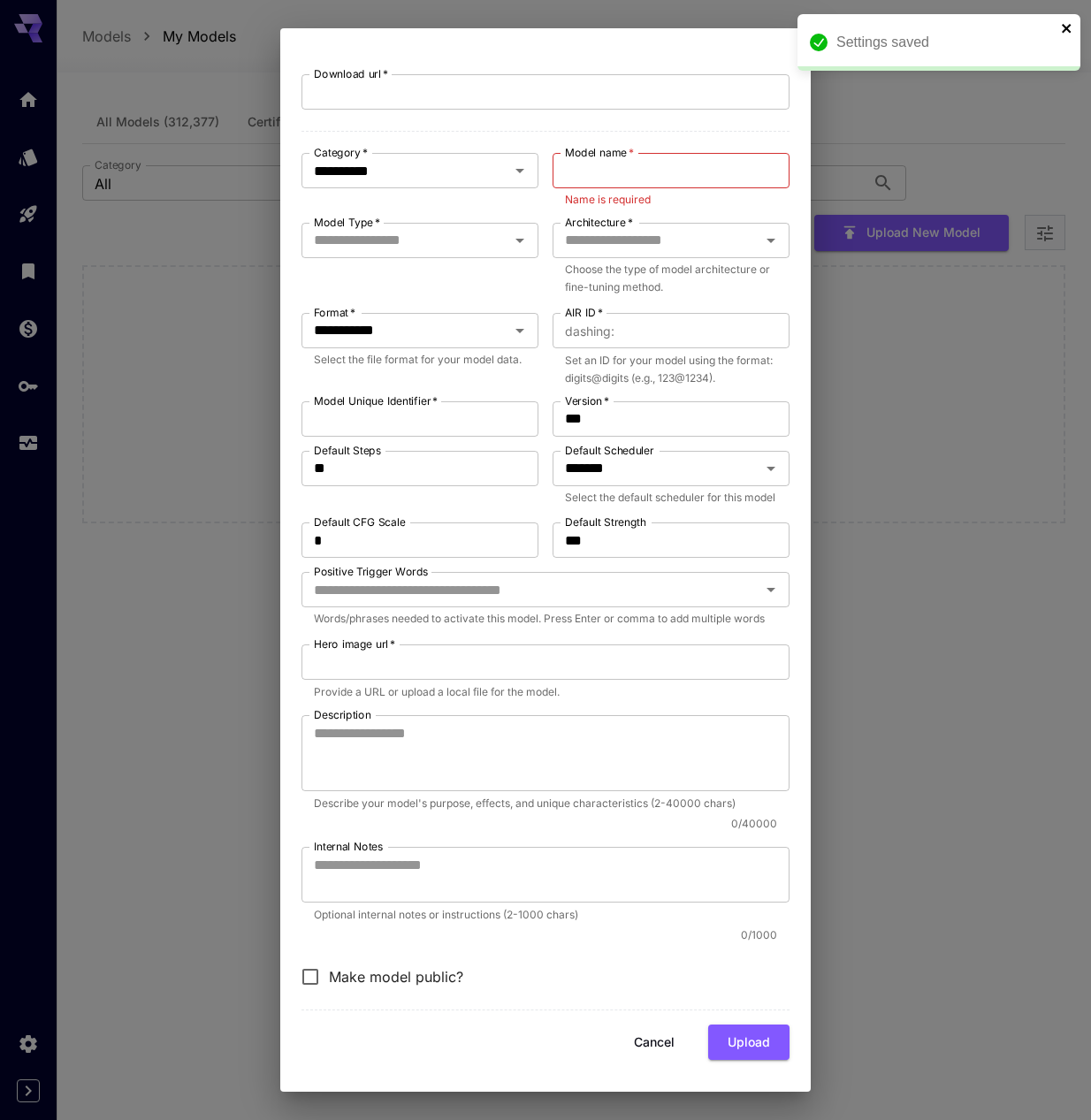 click 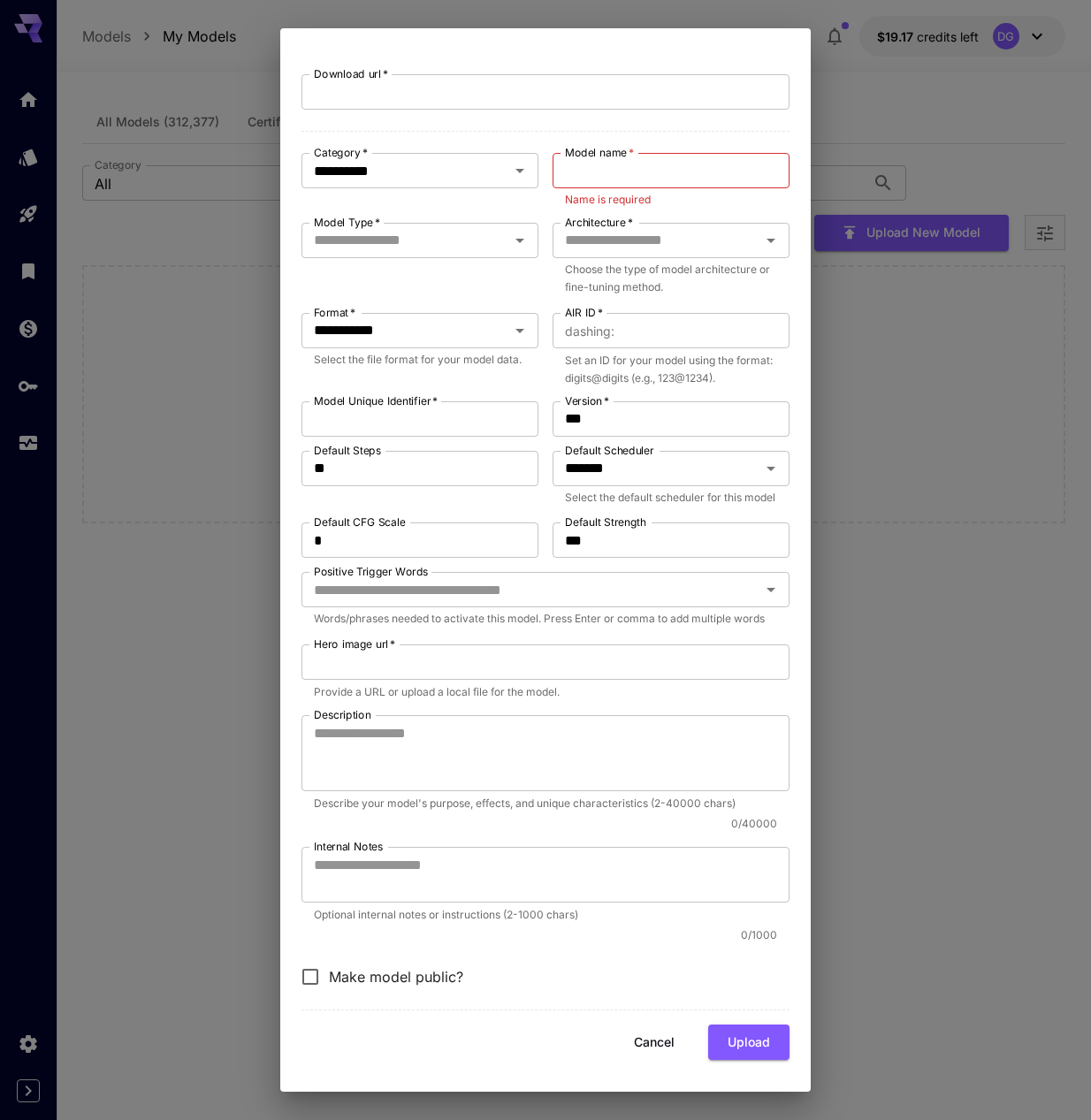 click on "**********" at bounding box center [546, 560] 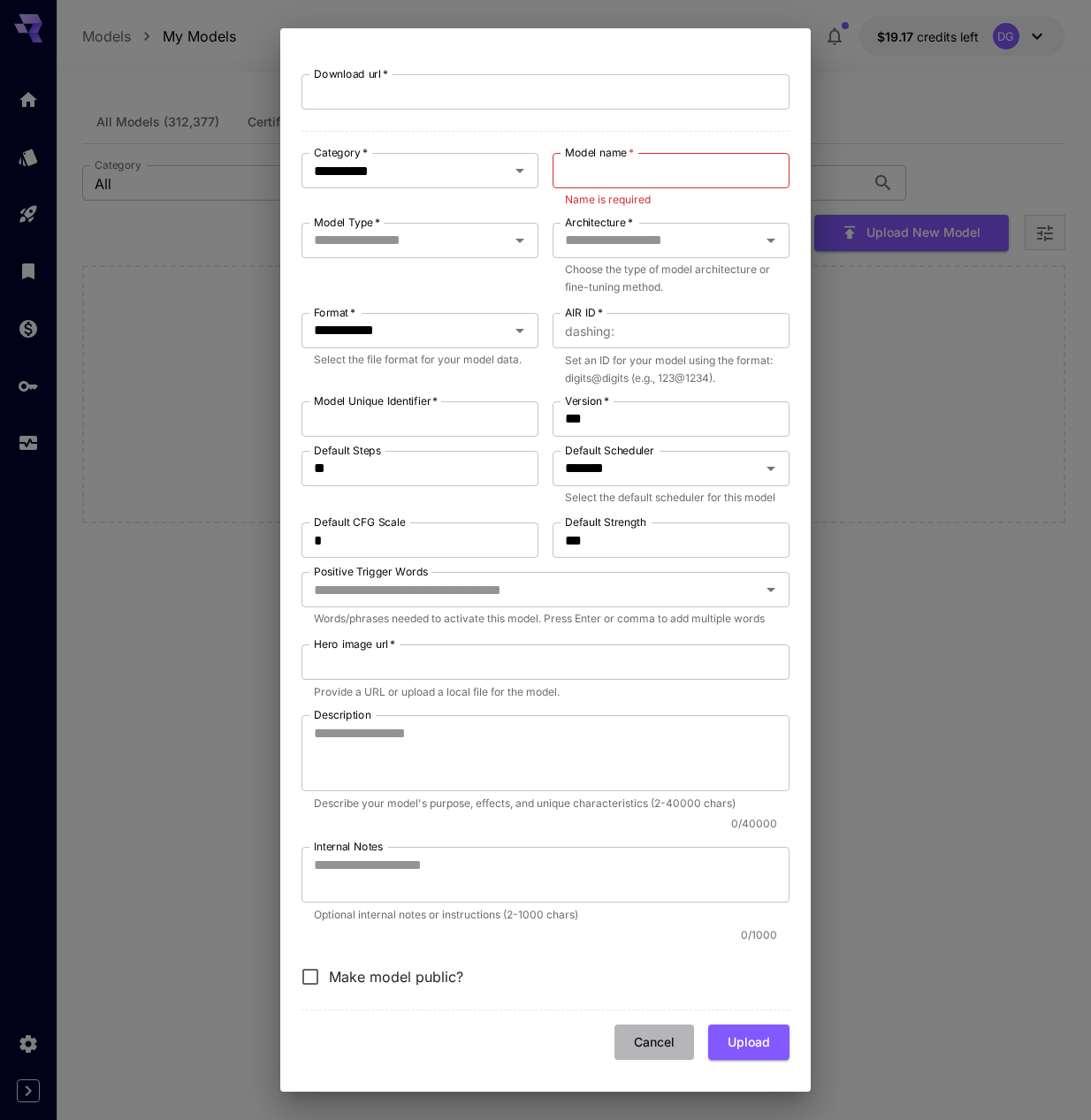 click on "Cancel" at bounding box center [654, 1042] 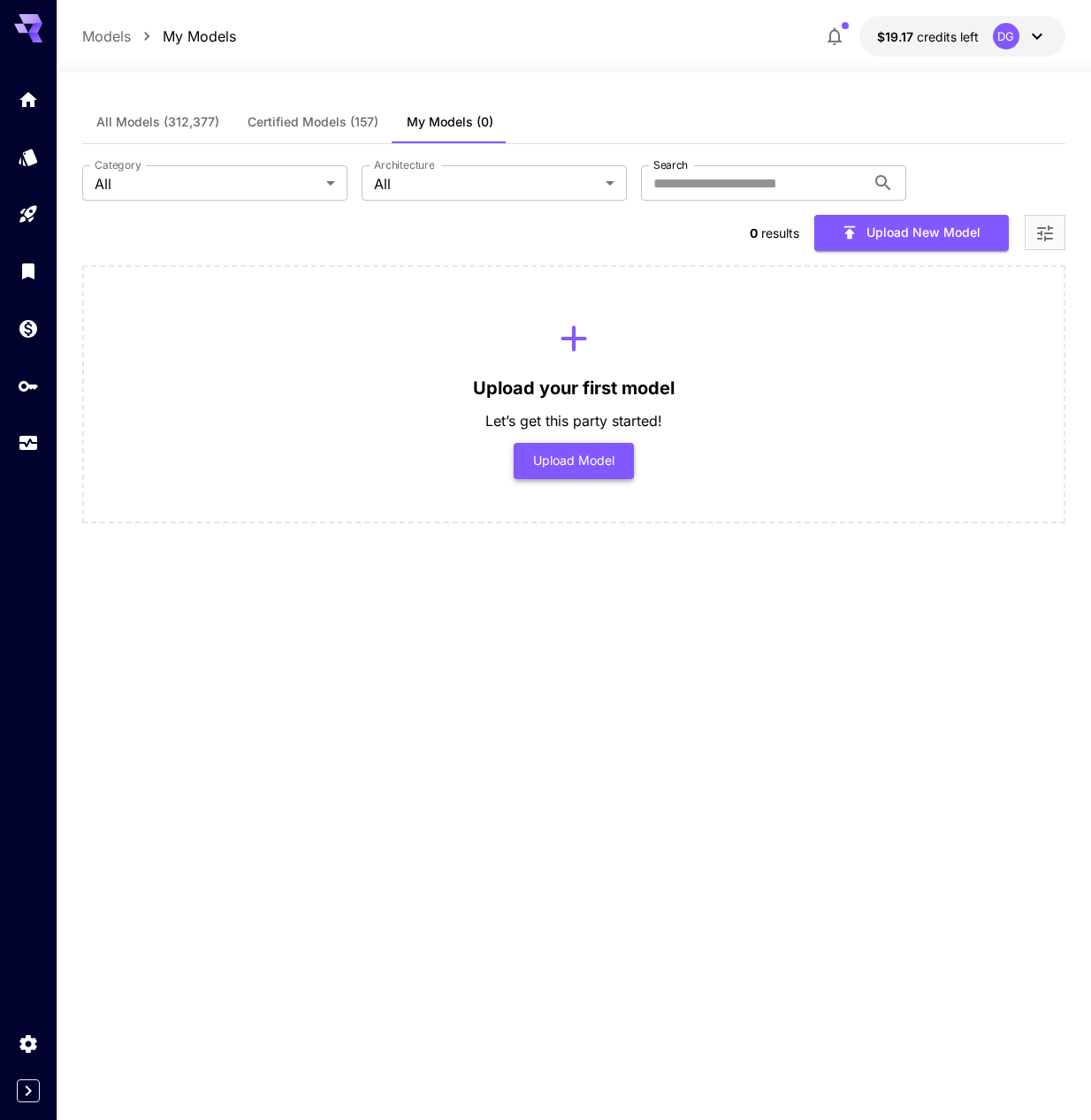 click on "Upload Model" at bounding box center (574, 461) 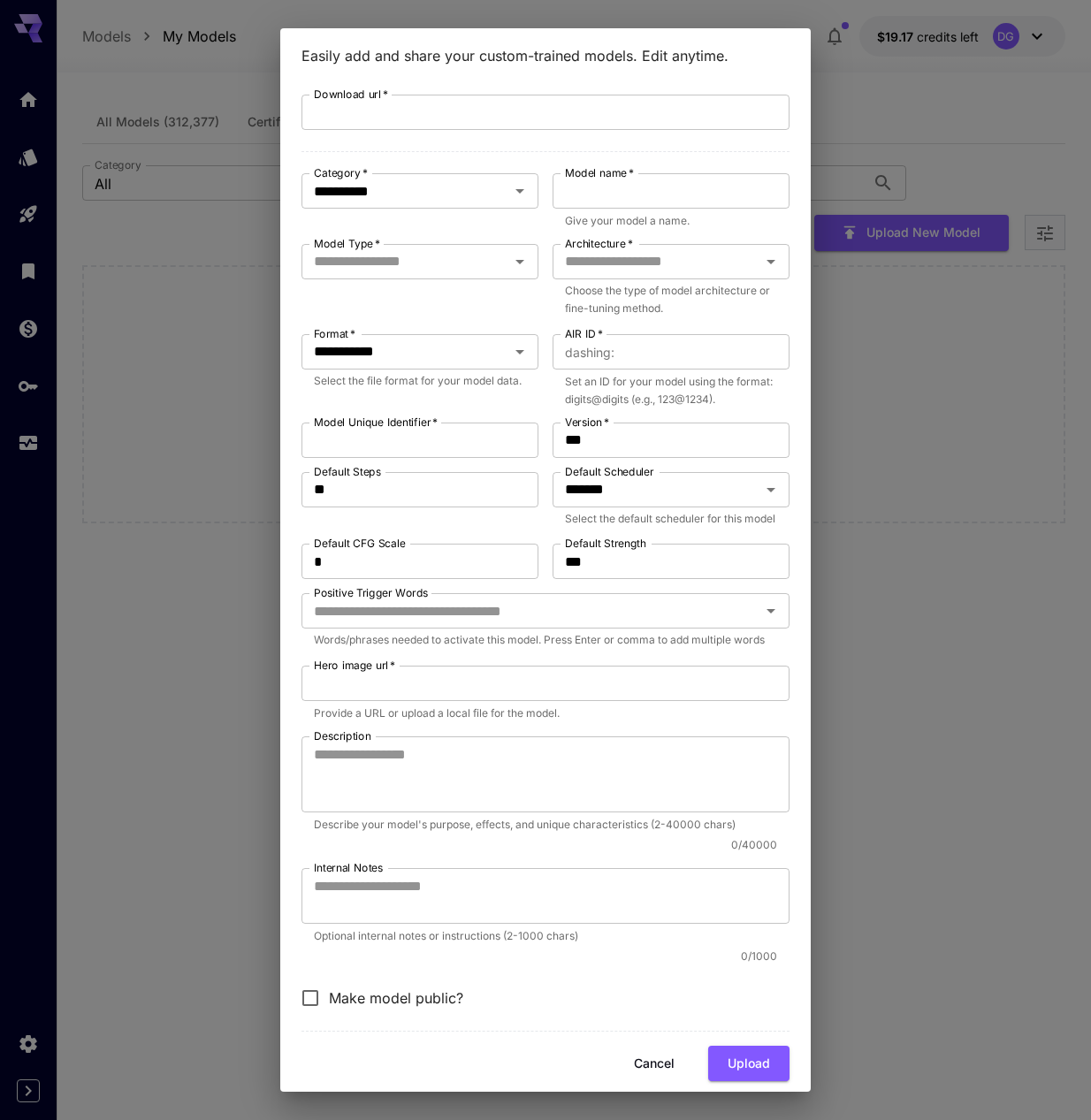 scroll, scrollTop: 84, scrollLeft: 0, axis: vertical 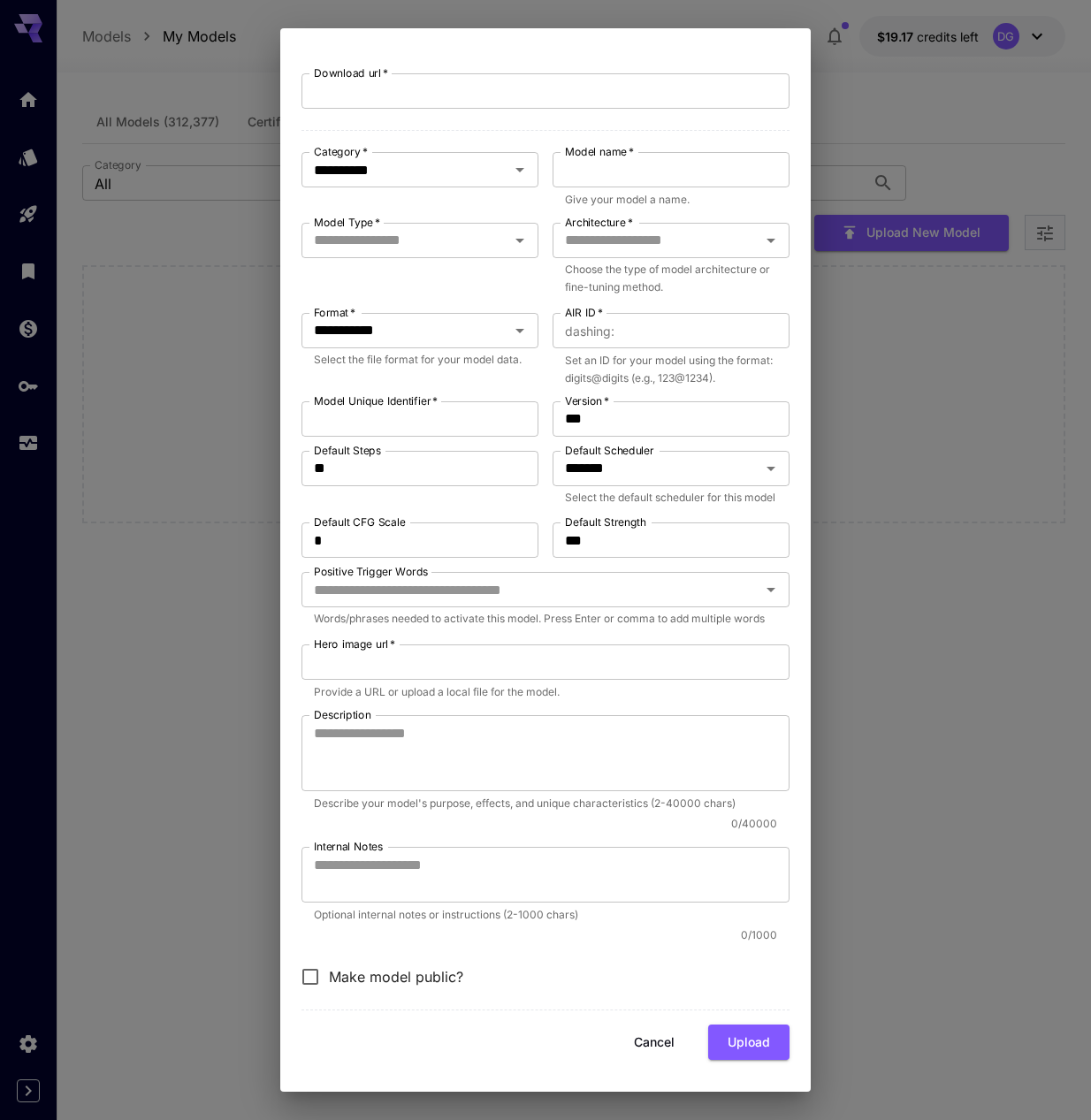 click on "Cancel" at bounding box center [654, 1042] 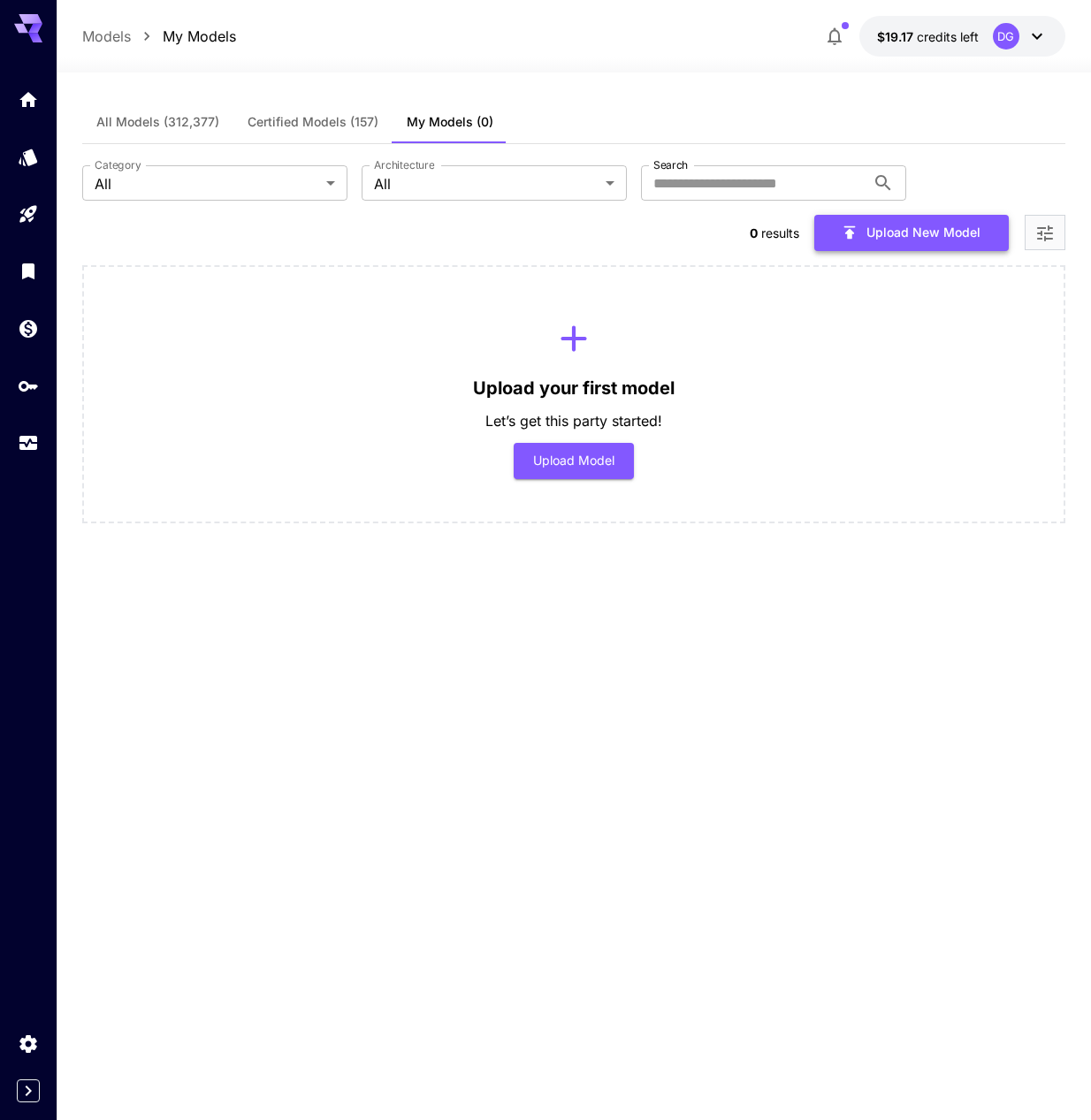 click on "Upload New Model" at bounding box center (912, 232) 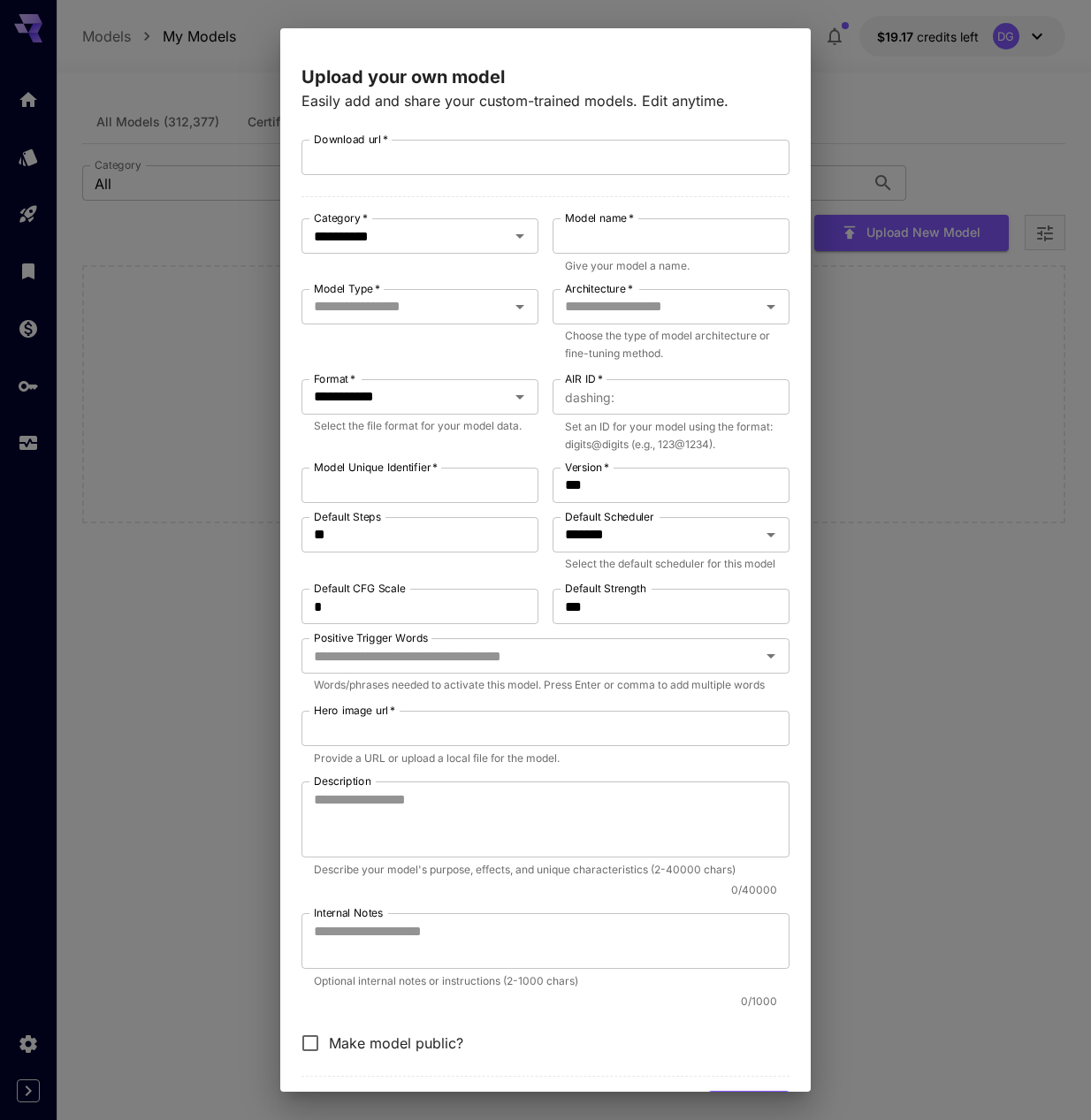 scroll, scrollTop: 84, scrollLeft: 0, axis: vertical 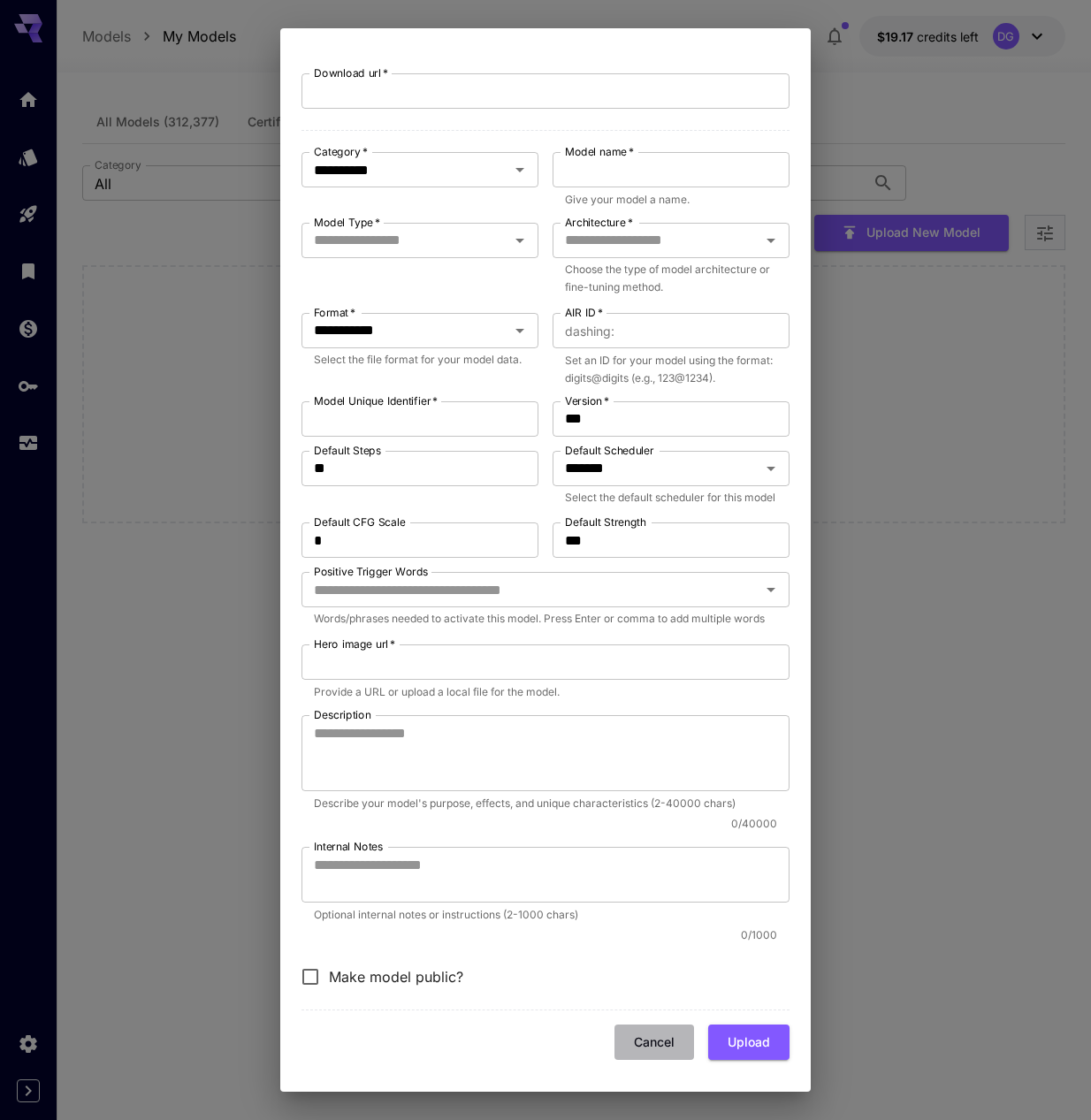click on "Cancel" at bounding box center (654, 1042) 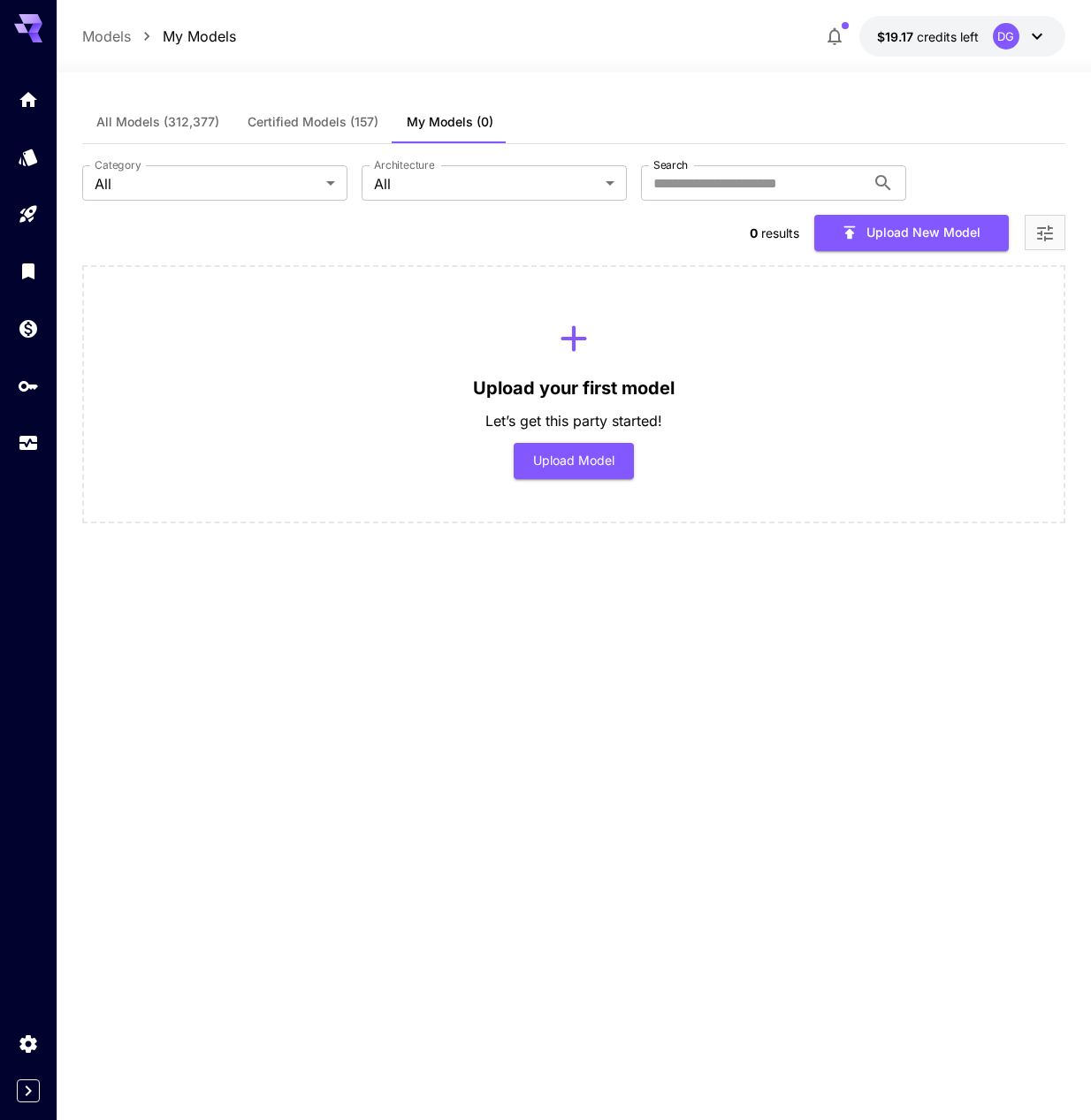 click 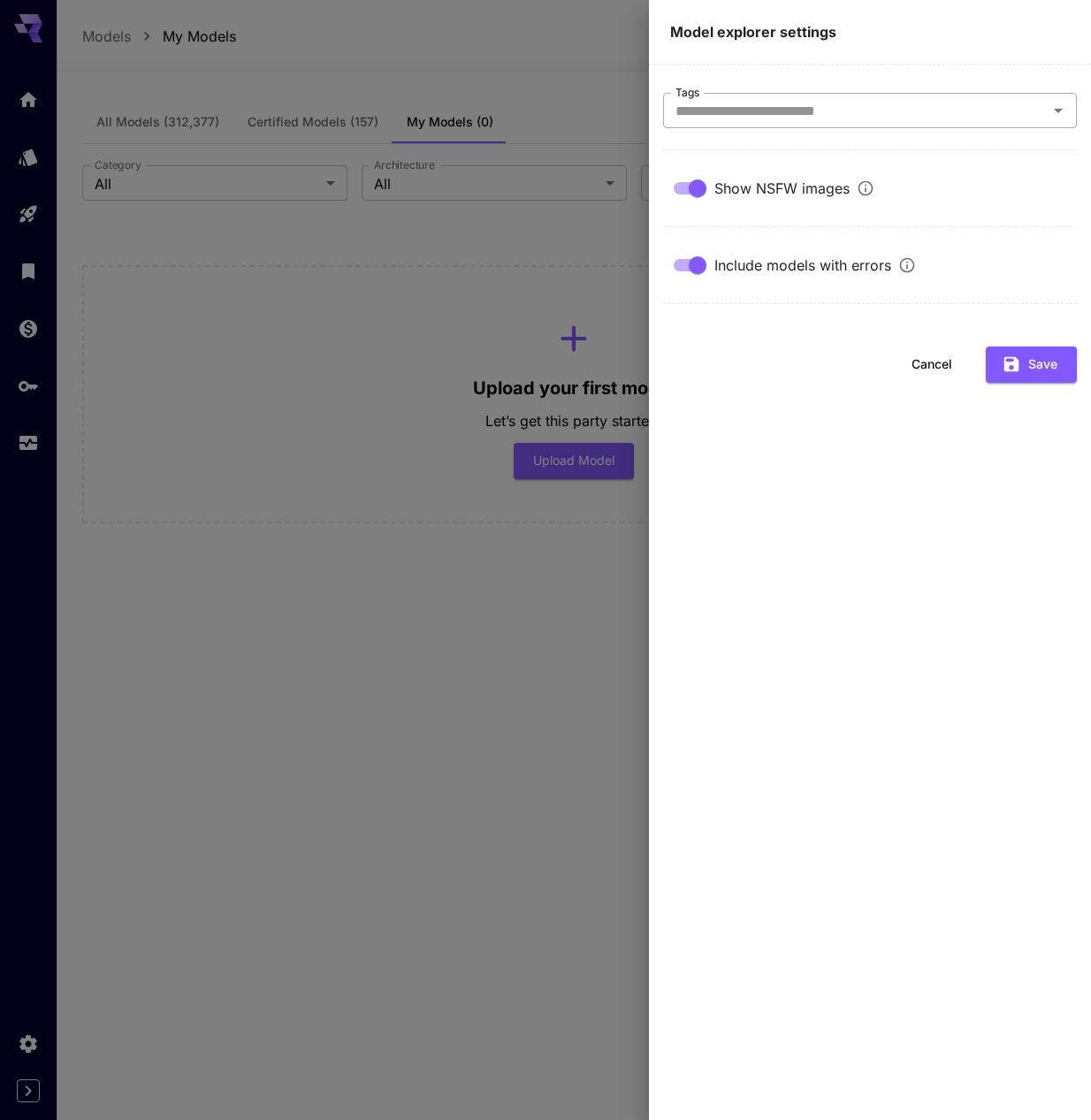 click on "Tags" at bounding box center [855, 110] 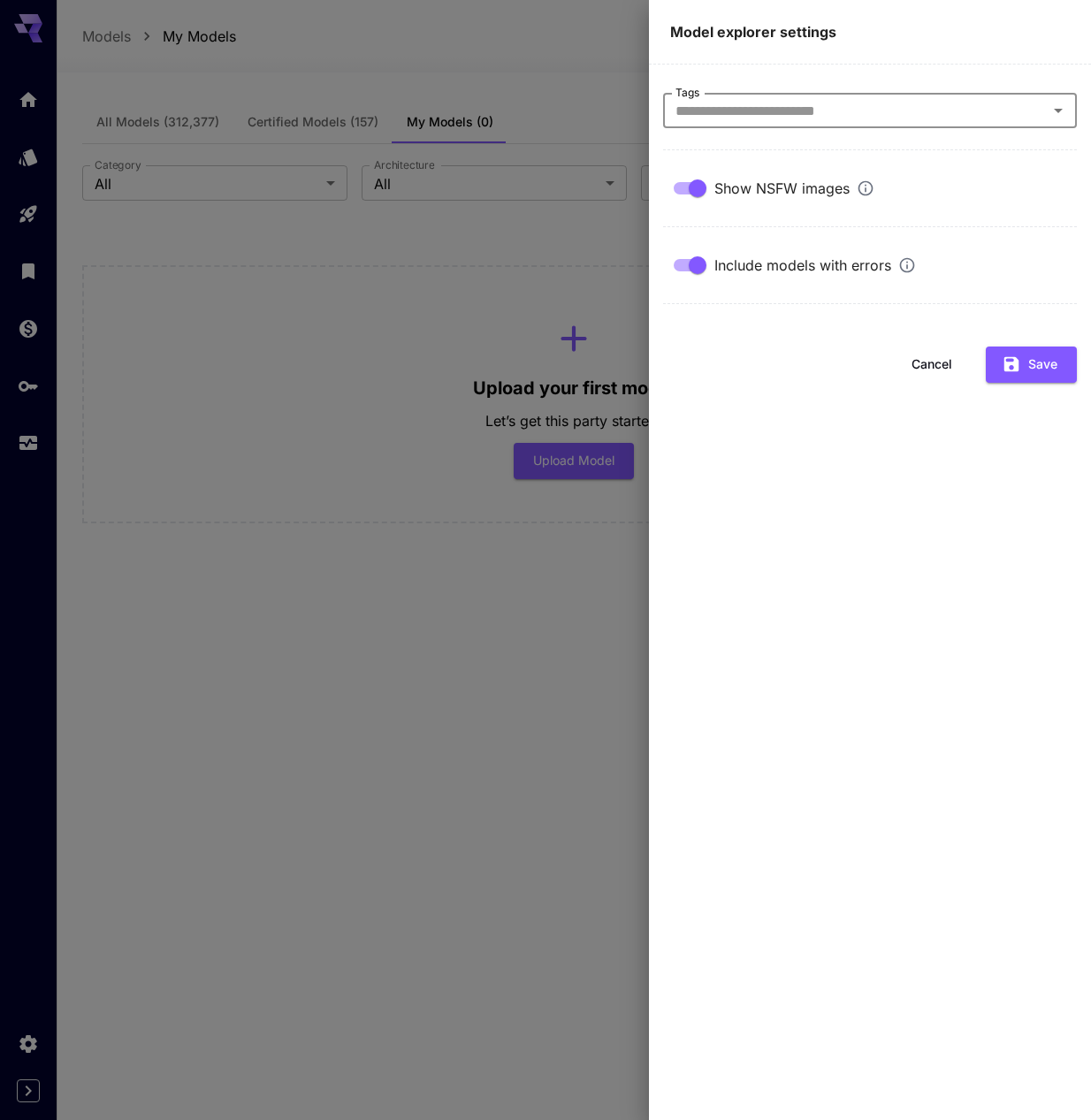 click on "Tags" at bounding box center [855, 110] 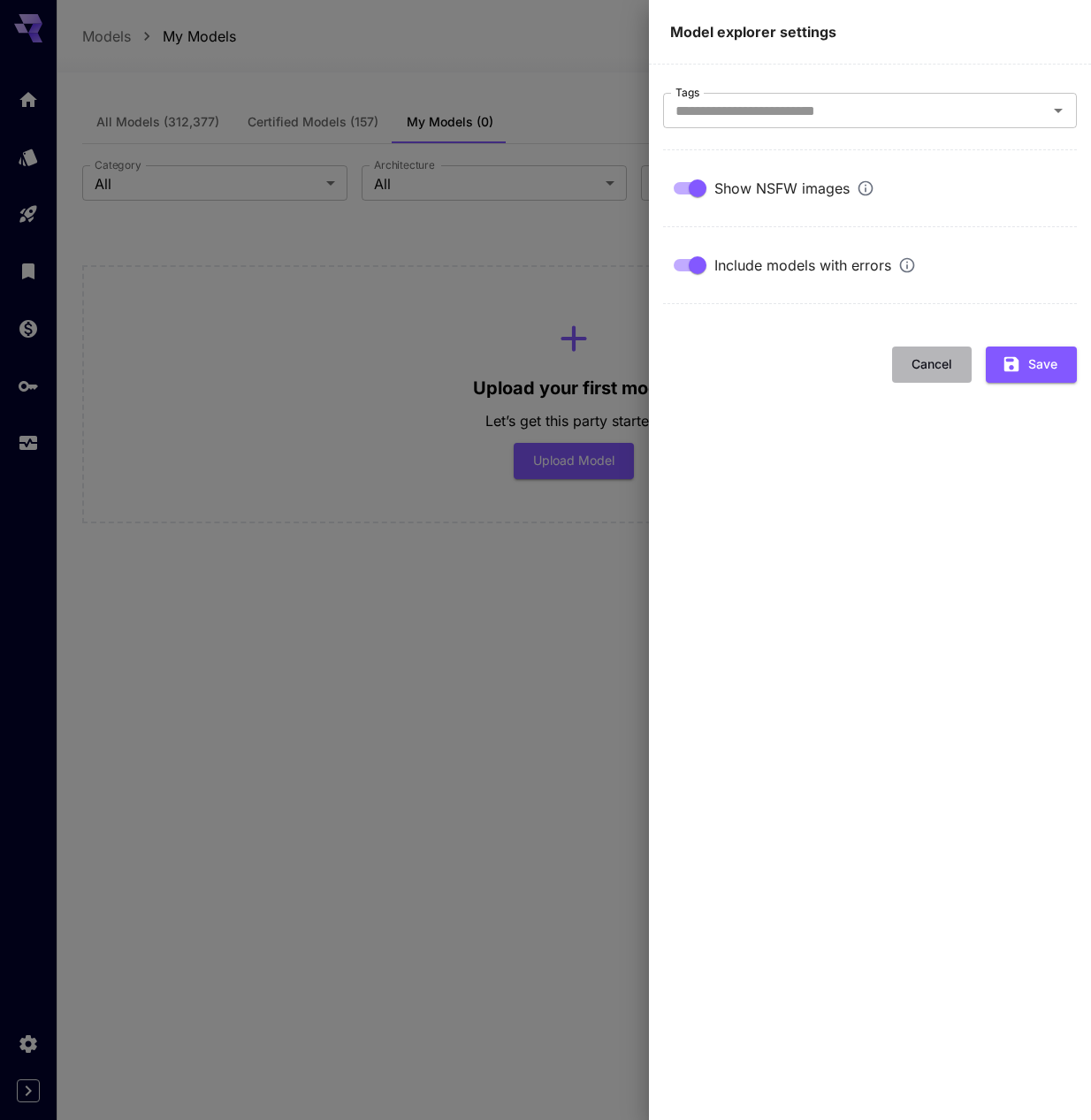 click on "Cancel" at bounding box center [932, 364] 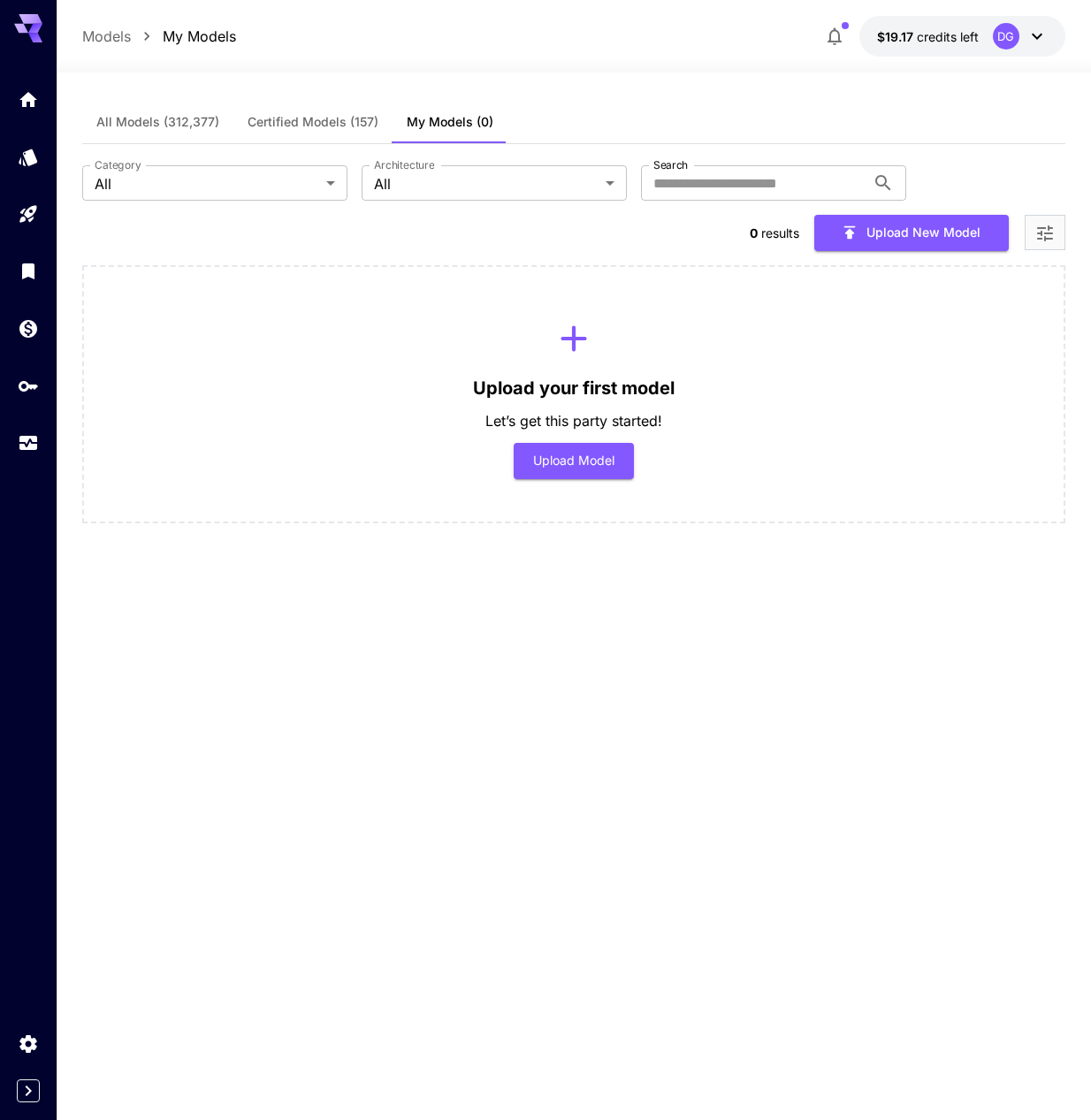 click 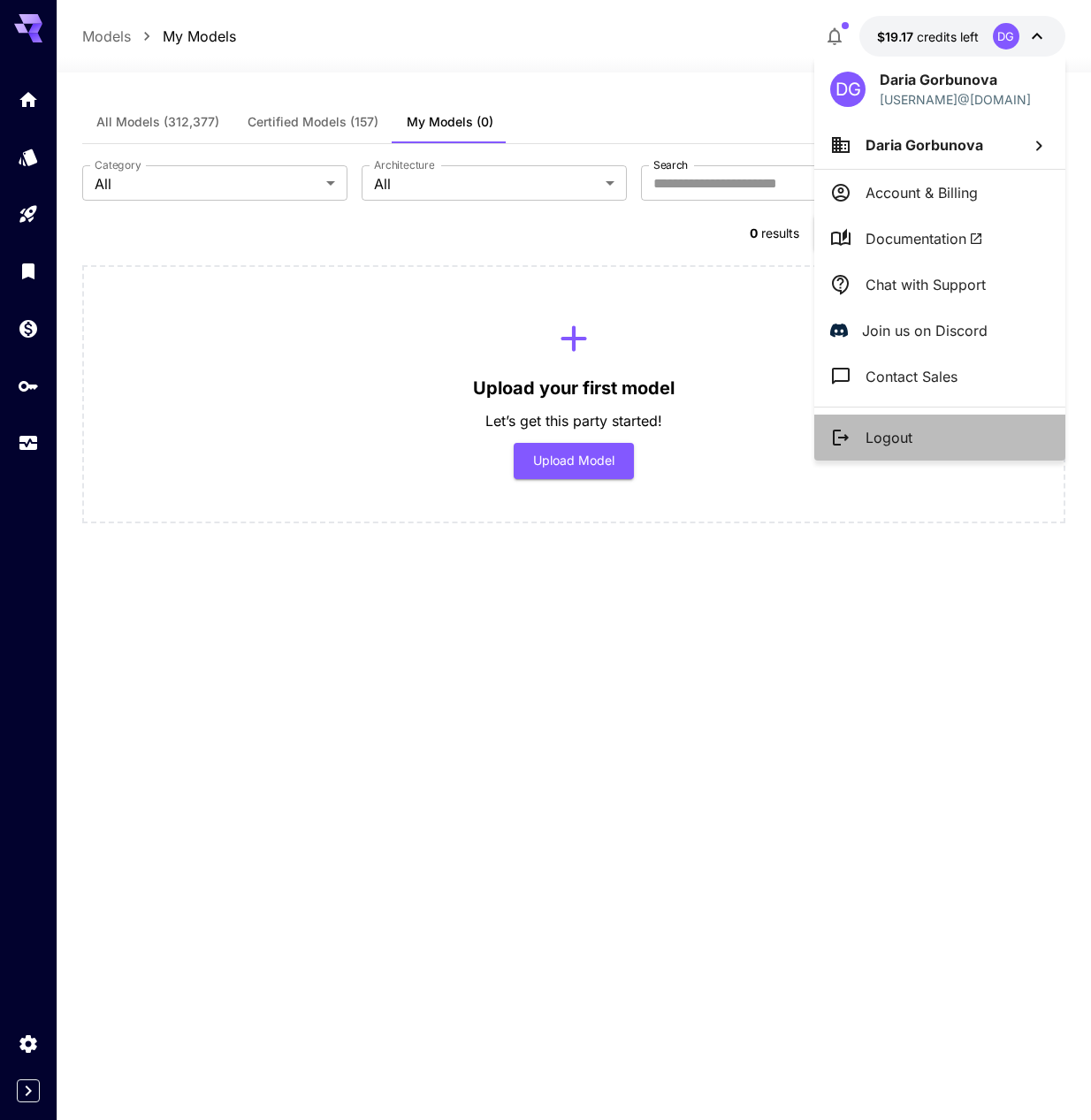 click on "Logout" at bounding box center (940, 438) 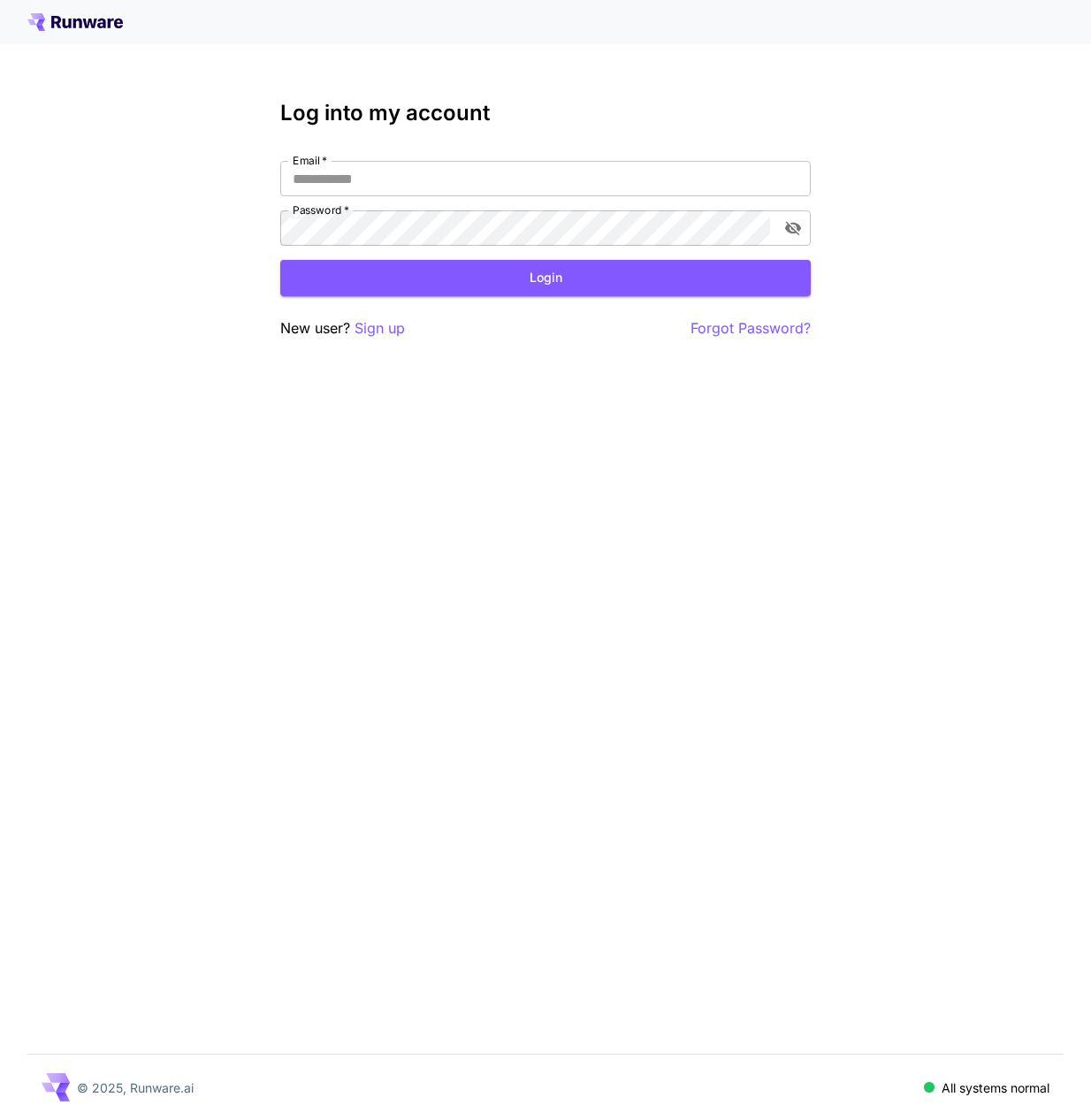 type on "**********" 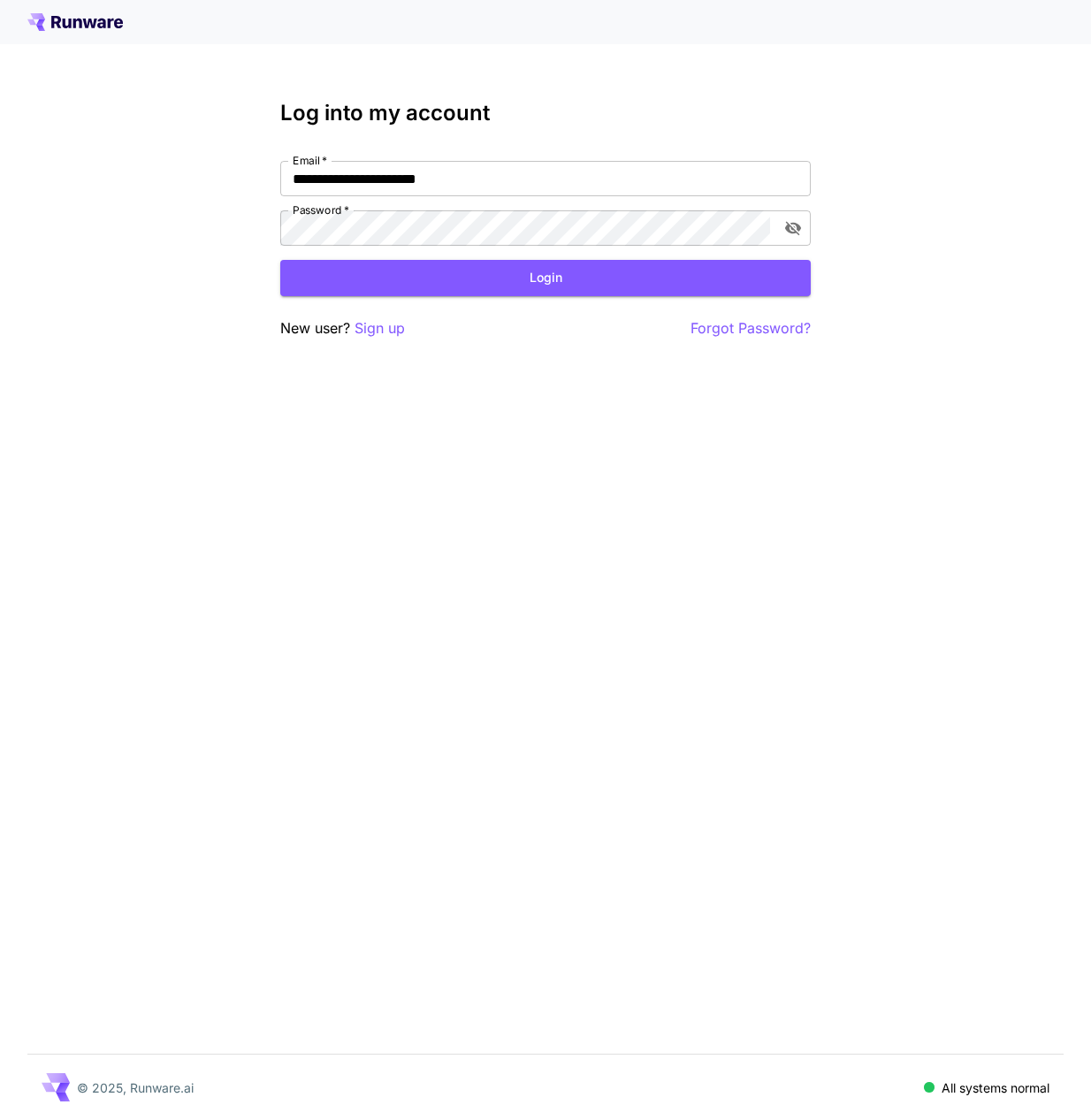 scroll, scrollTop: 0, scrollLeft: 0, axis: both 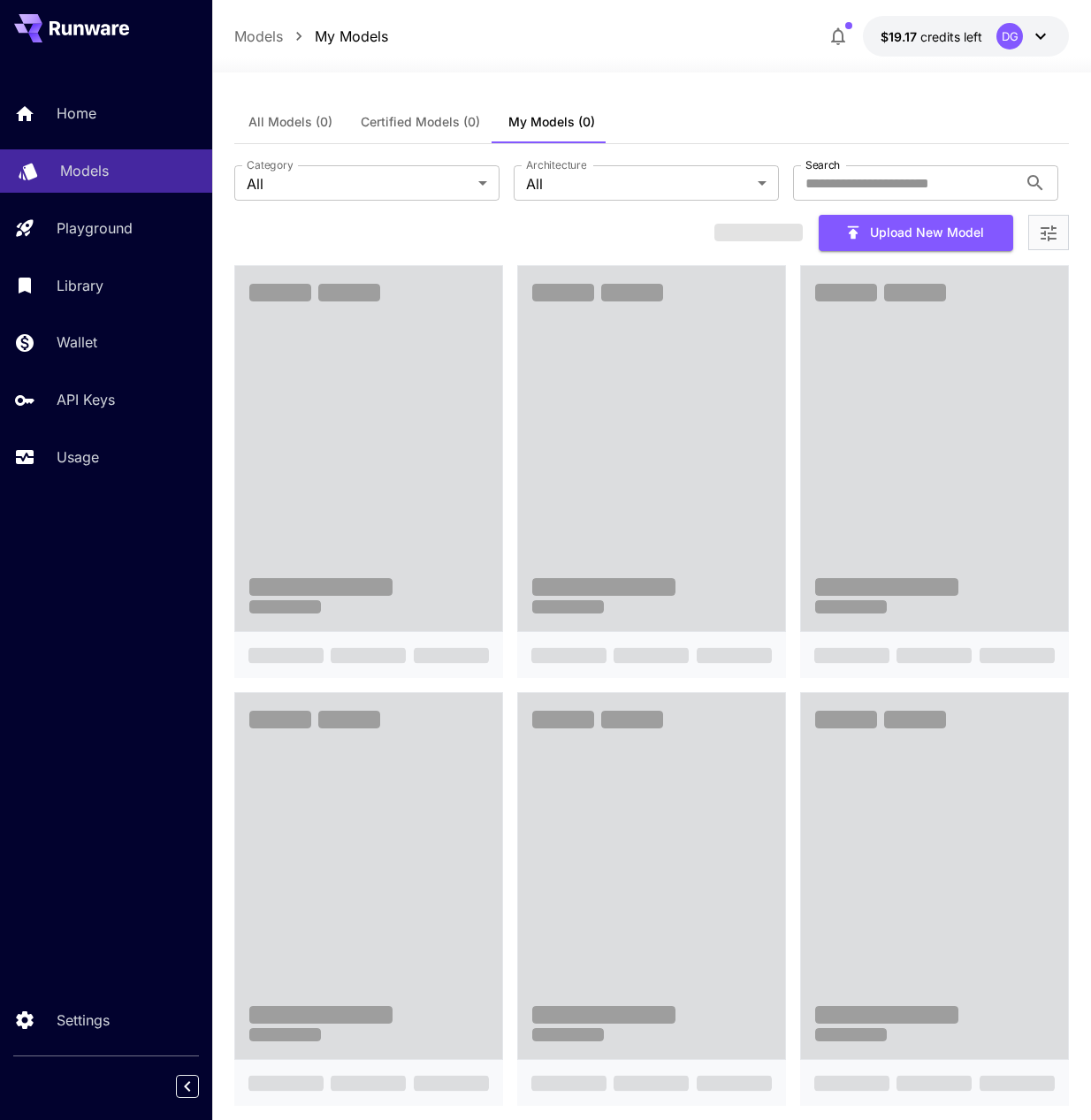 click on "Models" at bounding box center (106, 171) 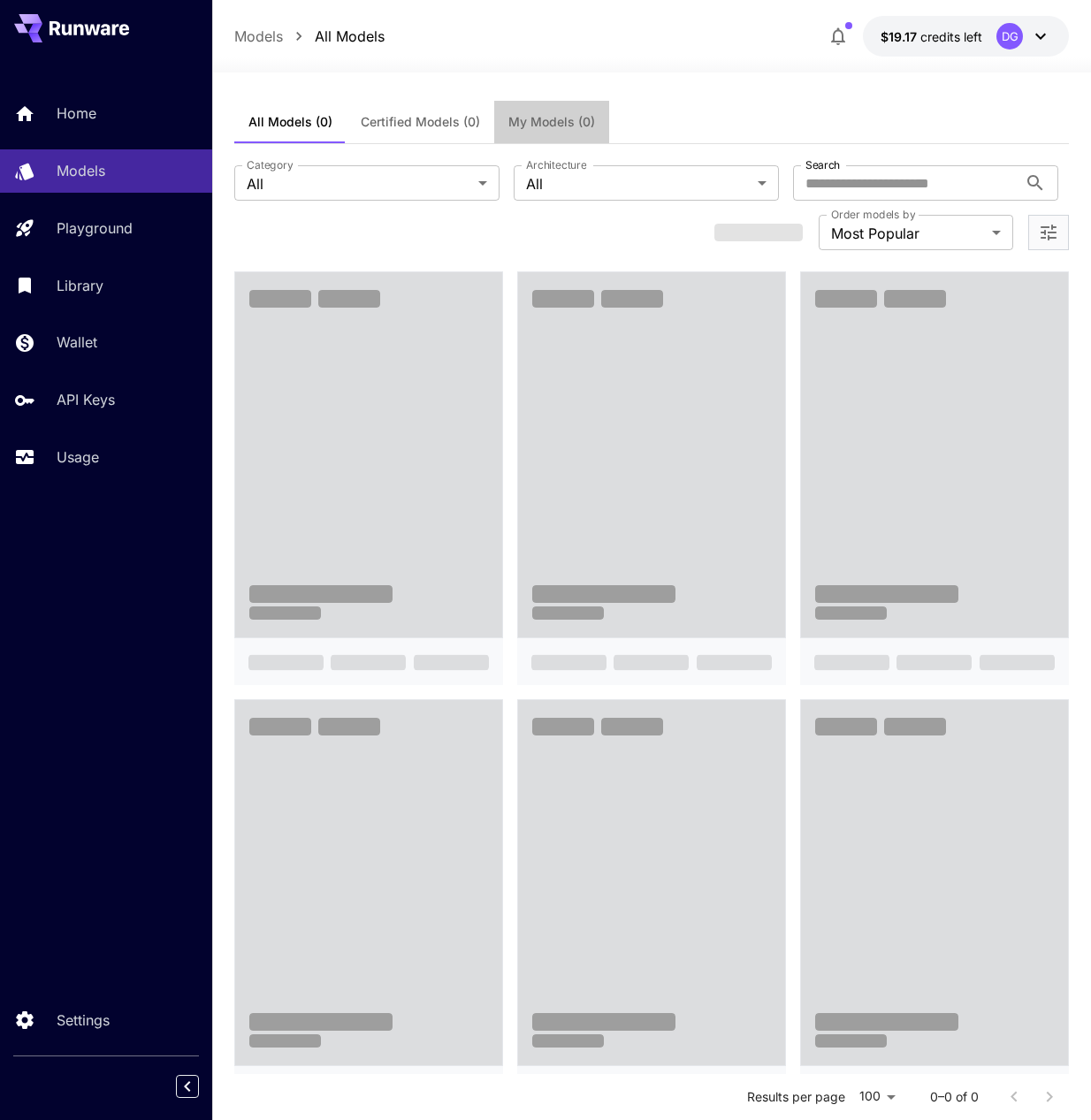 click on "My Models (0)" at bounding box center (552, 122) 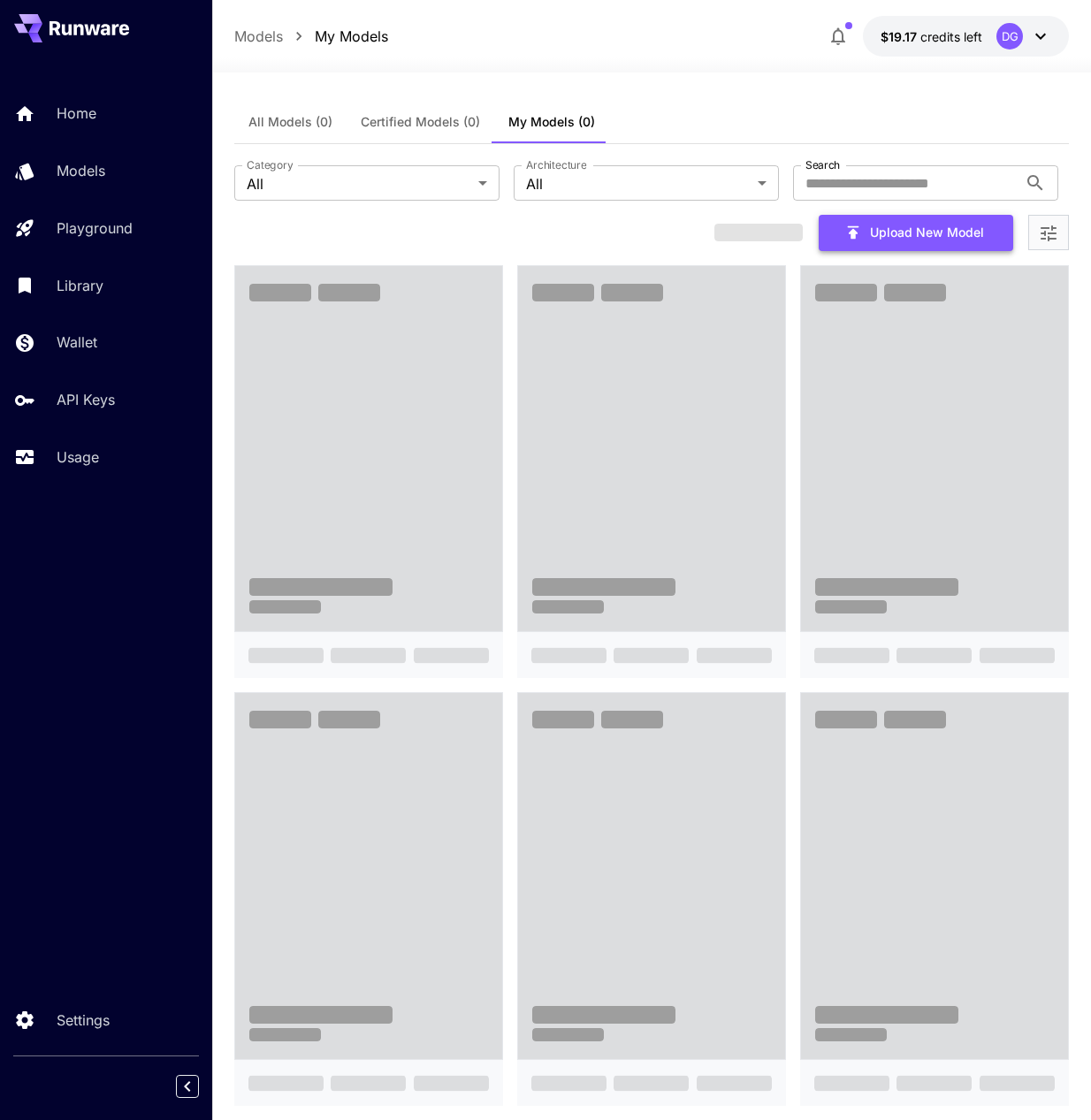 click on "Upload New Model" at bounding box center [916, 232] 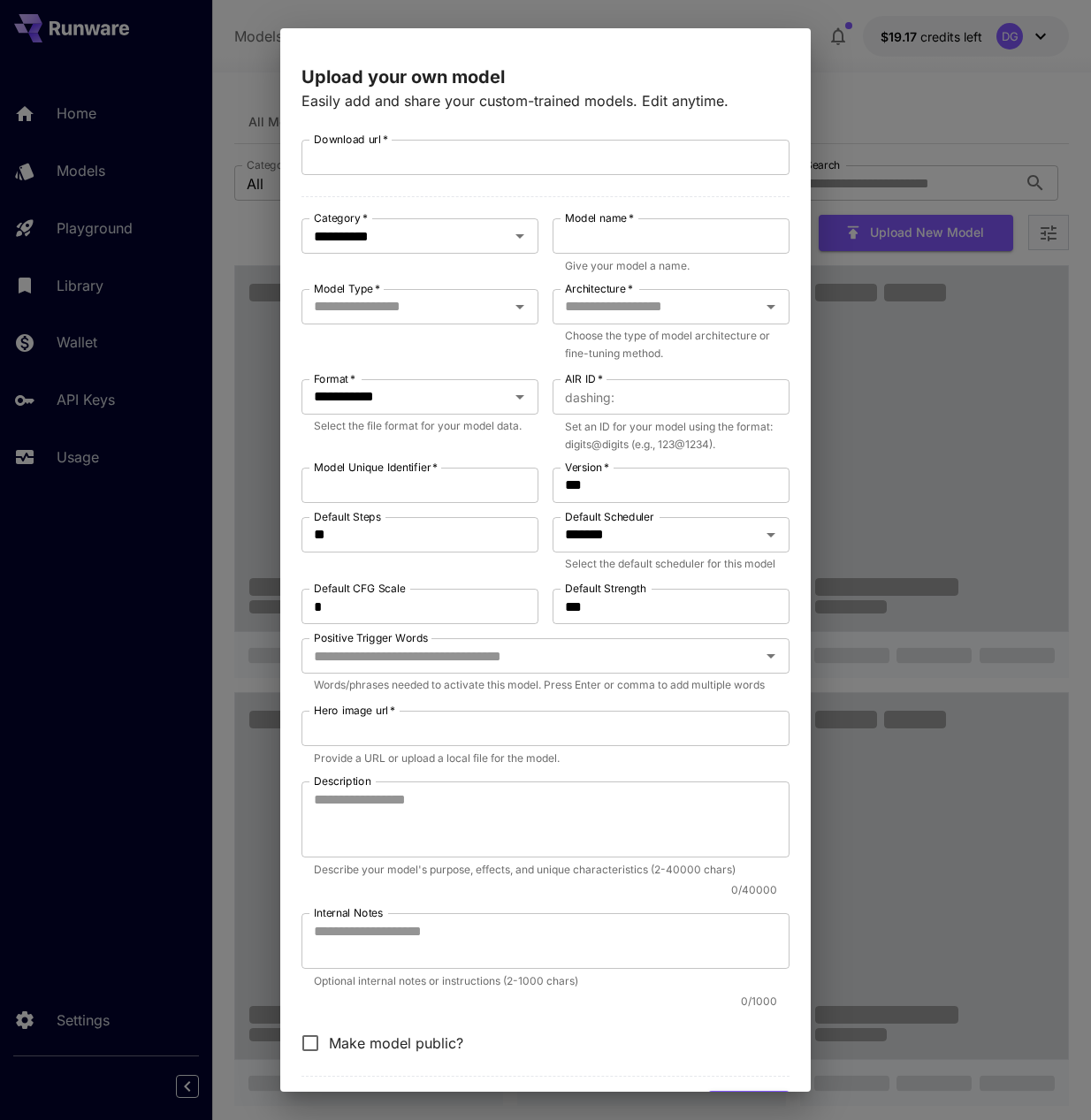 click on "**********" at bounding box center [546, 560] 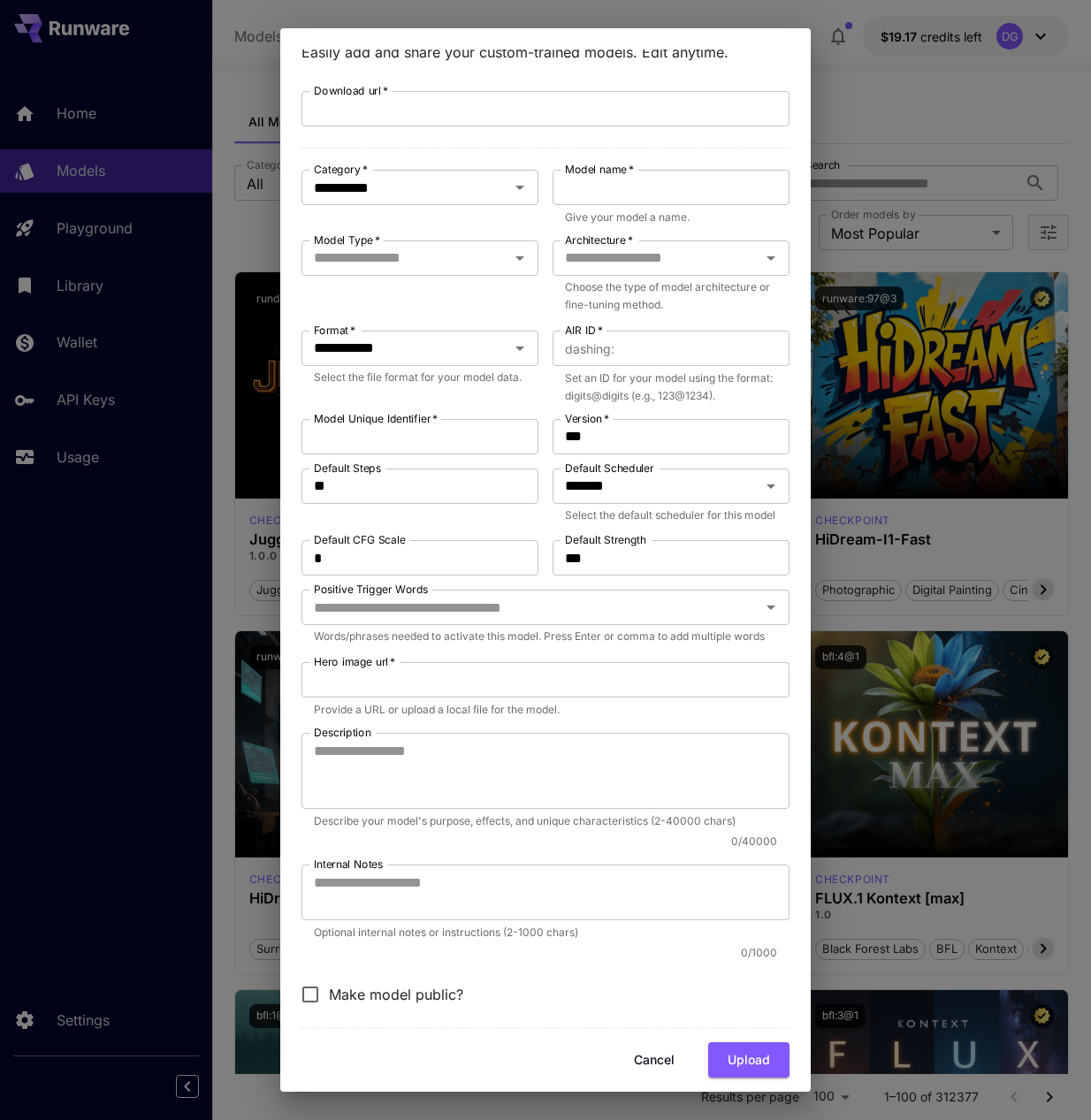 scroll, scrollTop: 84, scrollLeft: 0, axis: vertical 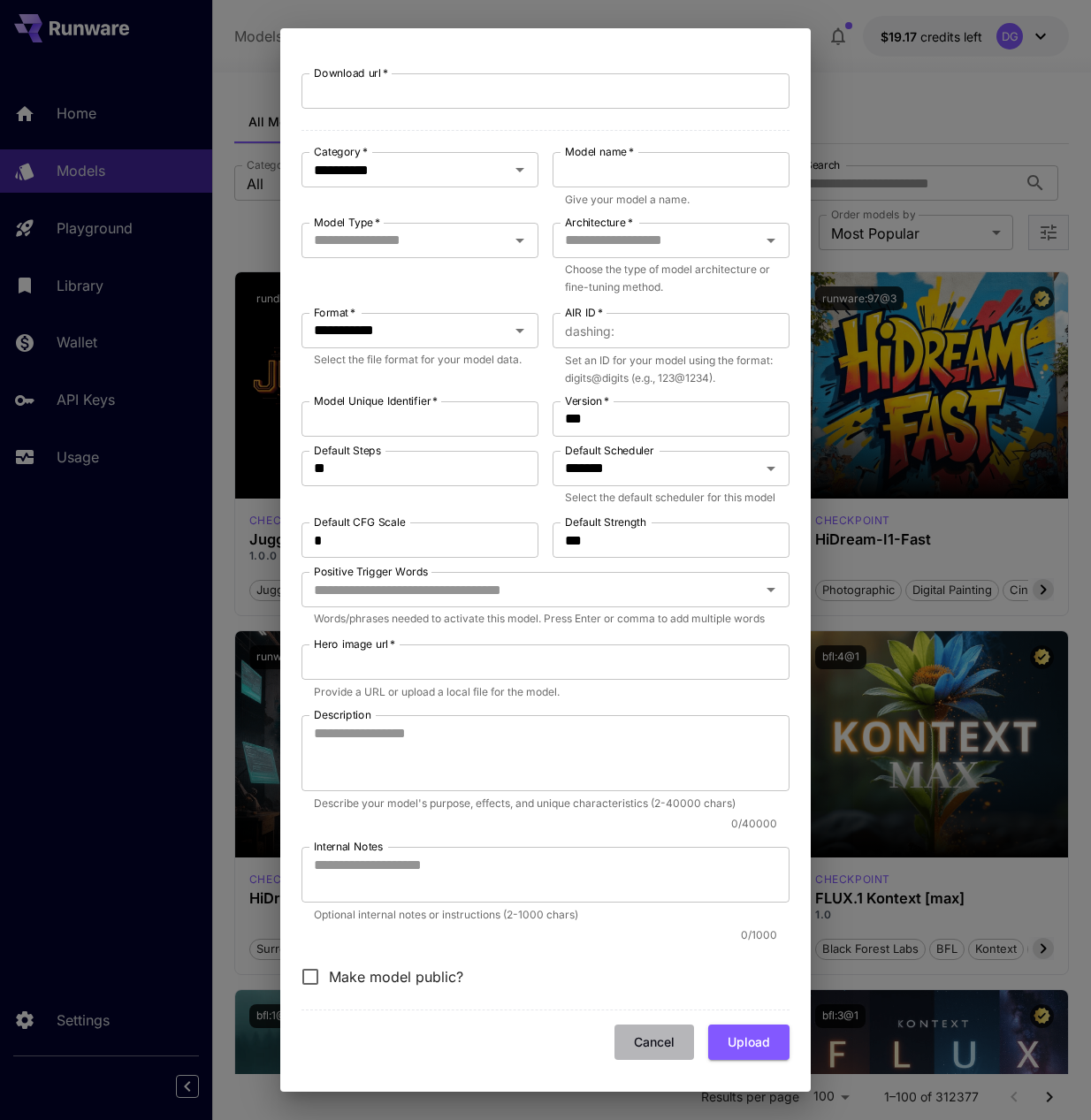 click on "Cancel" at bounding box center [654, 1042] 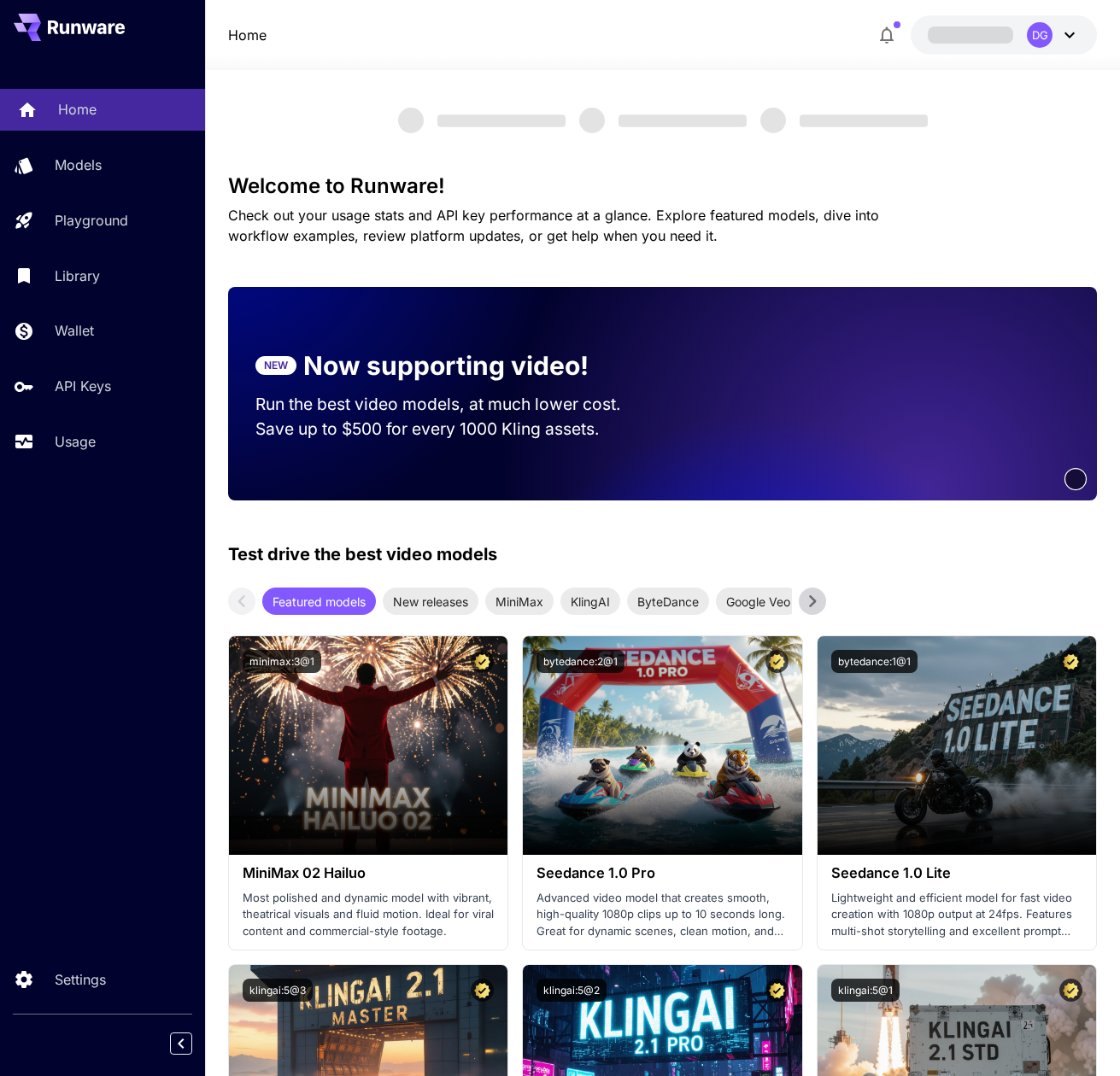 scroll, scrollTop: 0, scrollLeft: 0, axis: both 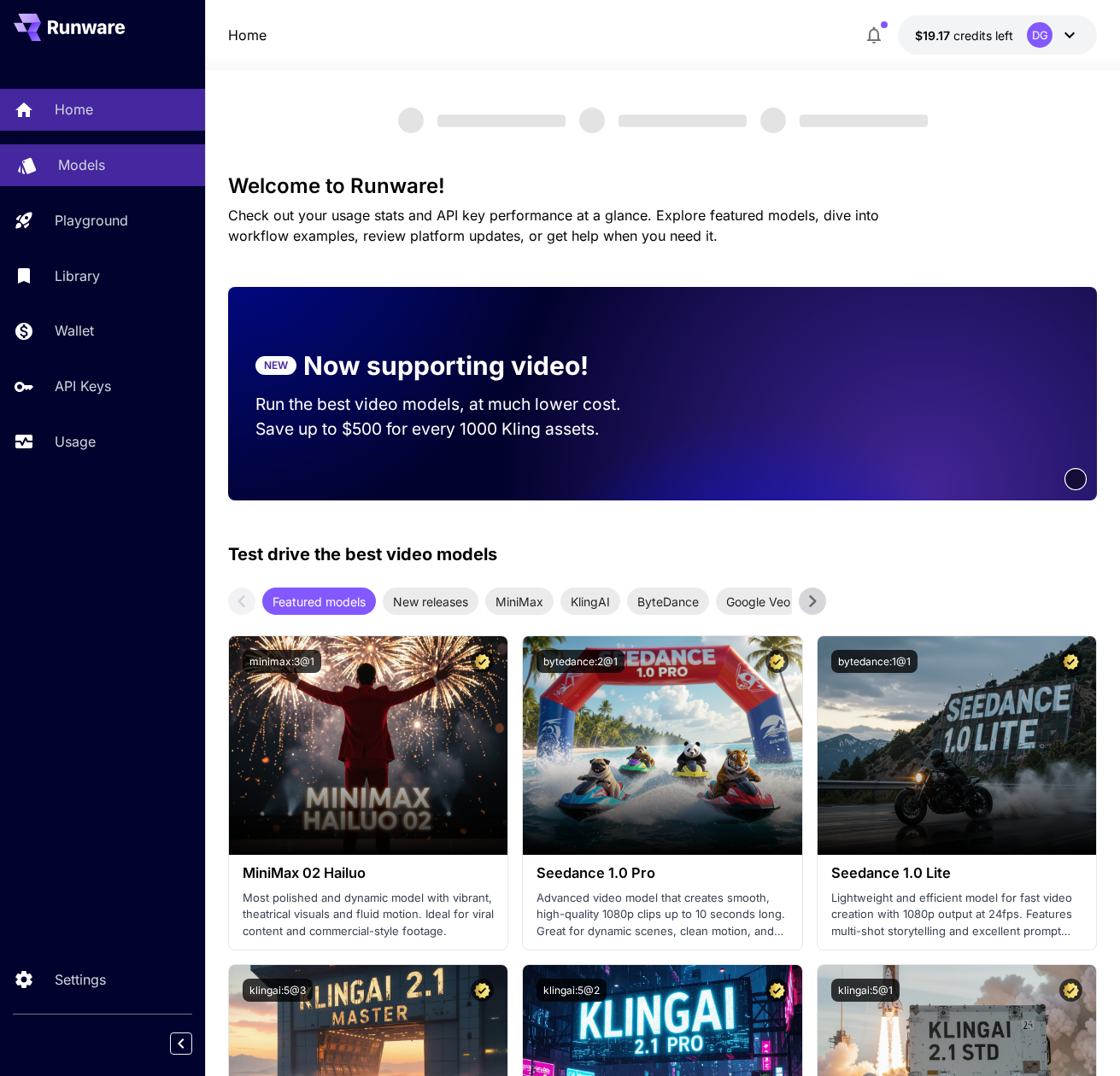 click on "Models" at bounding box center (81, 165) 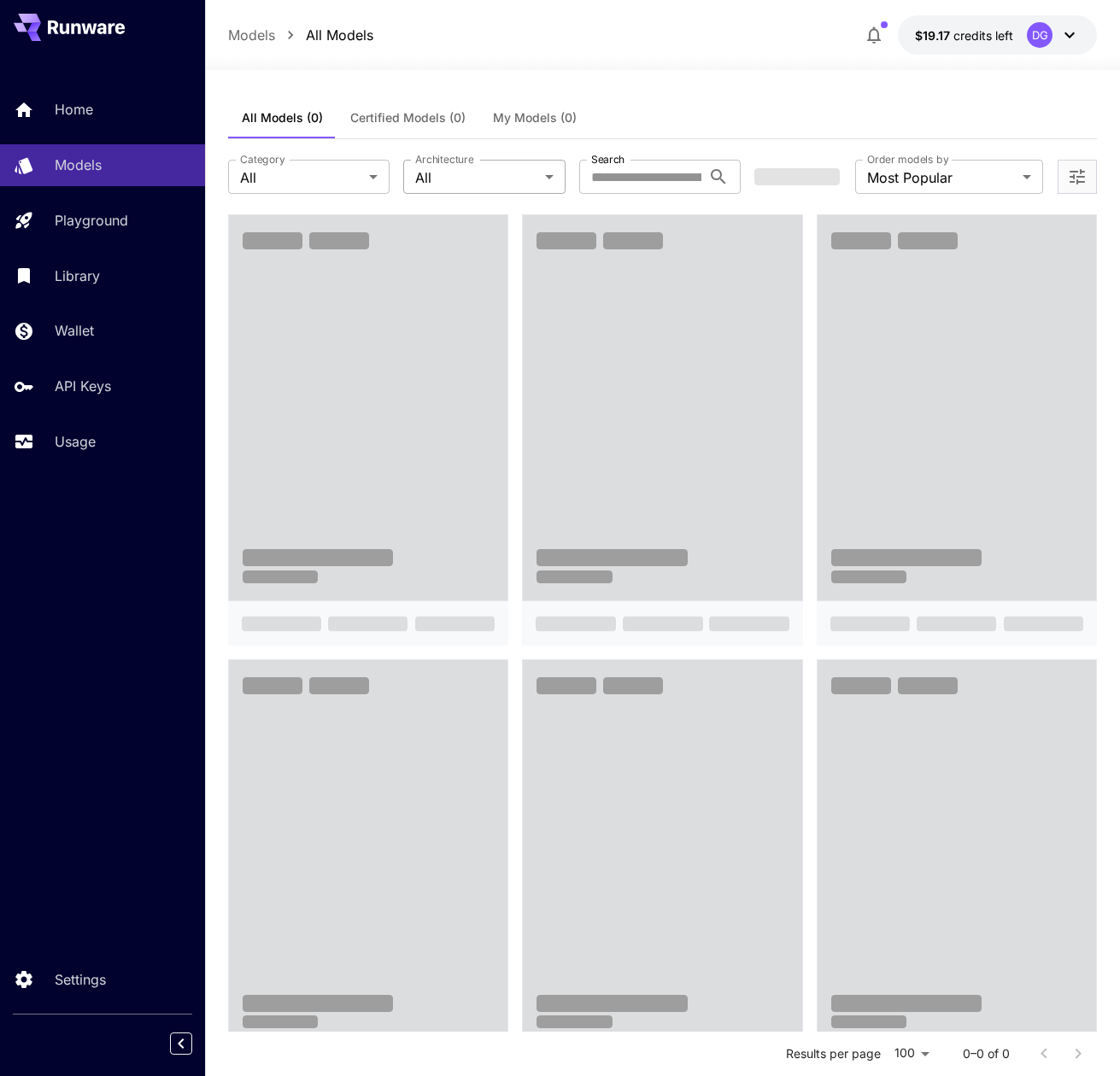 click on "**********" at bounding box center (560, 1706) 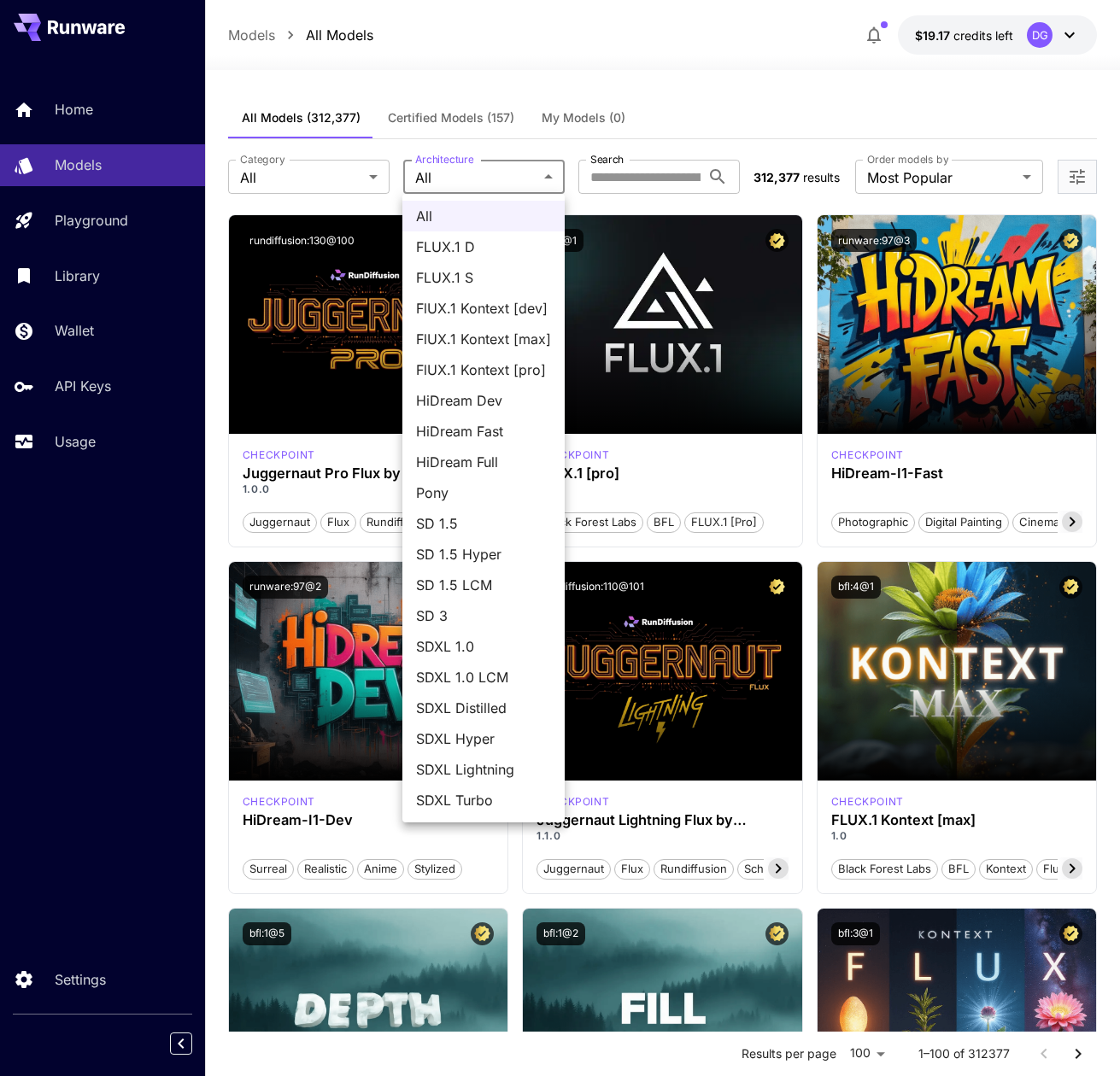 click at bounding box center (560, 538) 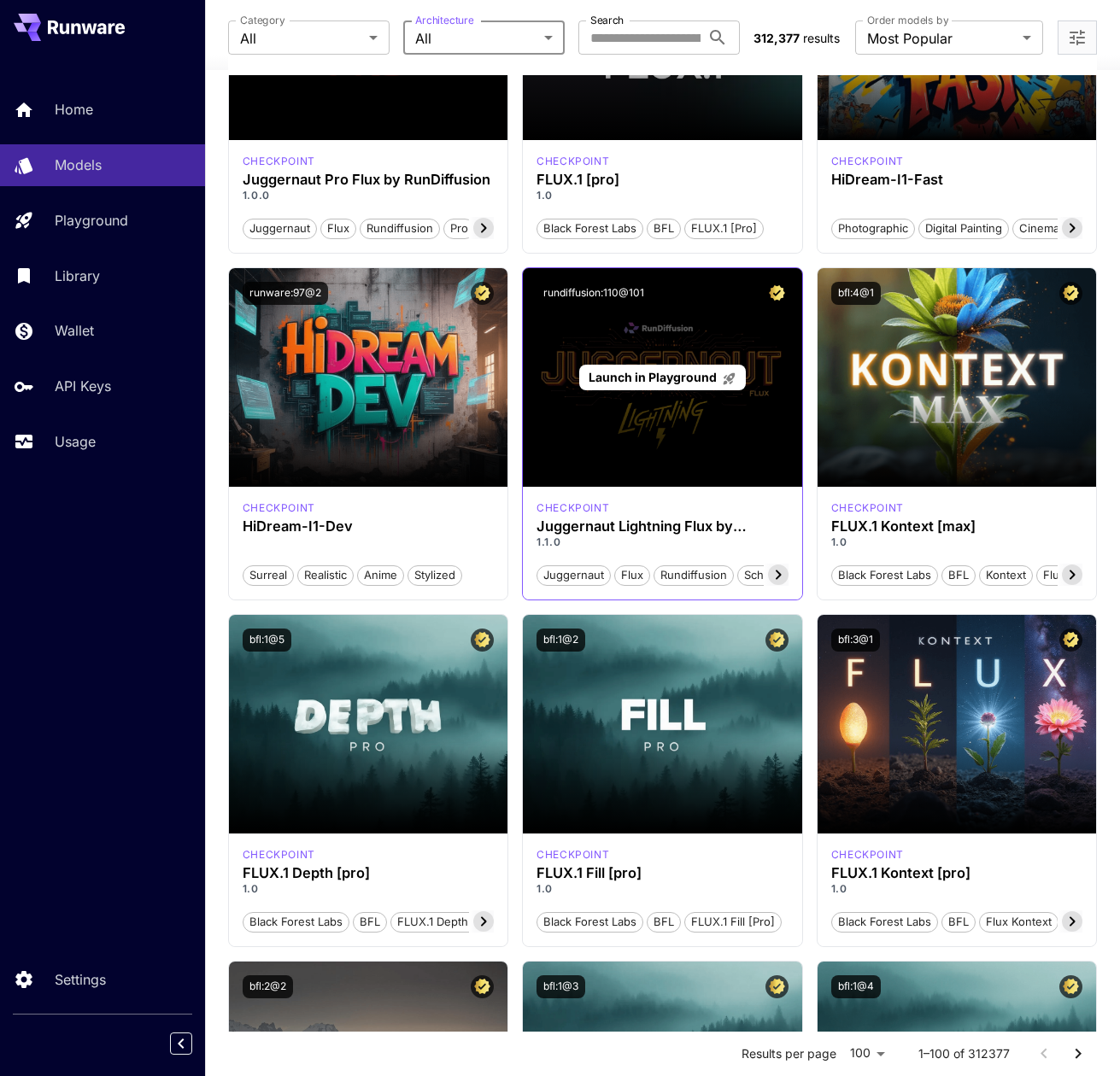 scroll, scrollTop: 296, scrollLeft: 0, axis: vertical 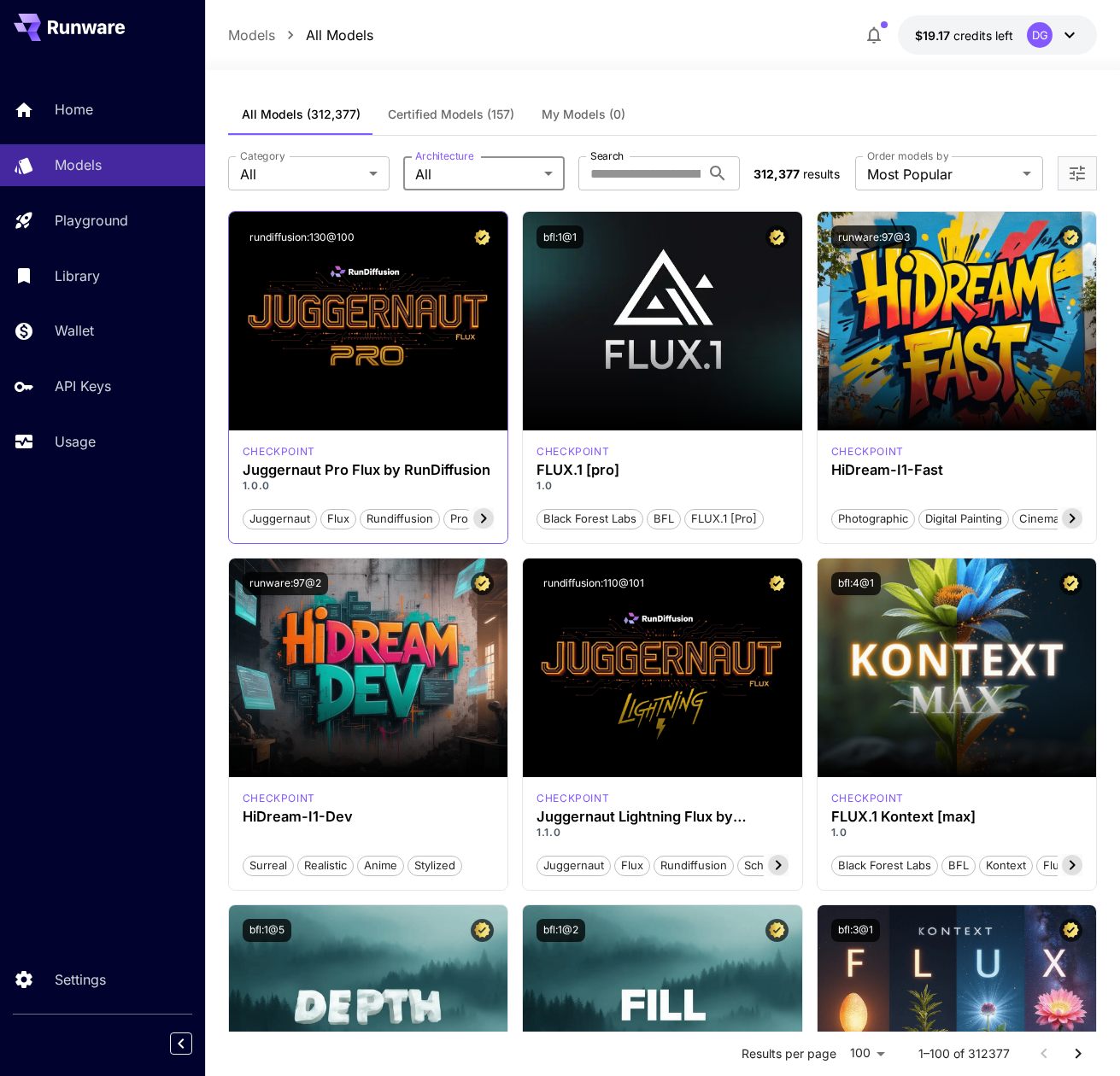 click on "rundiffusion:130@100" at bounding box center [368, 237] 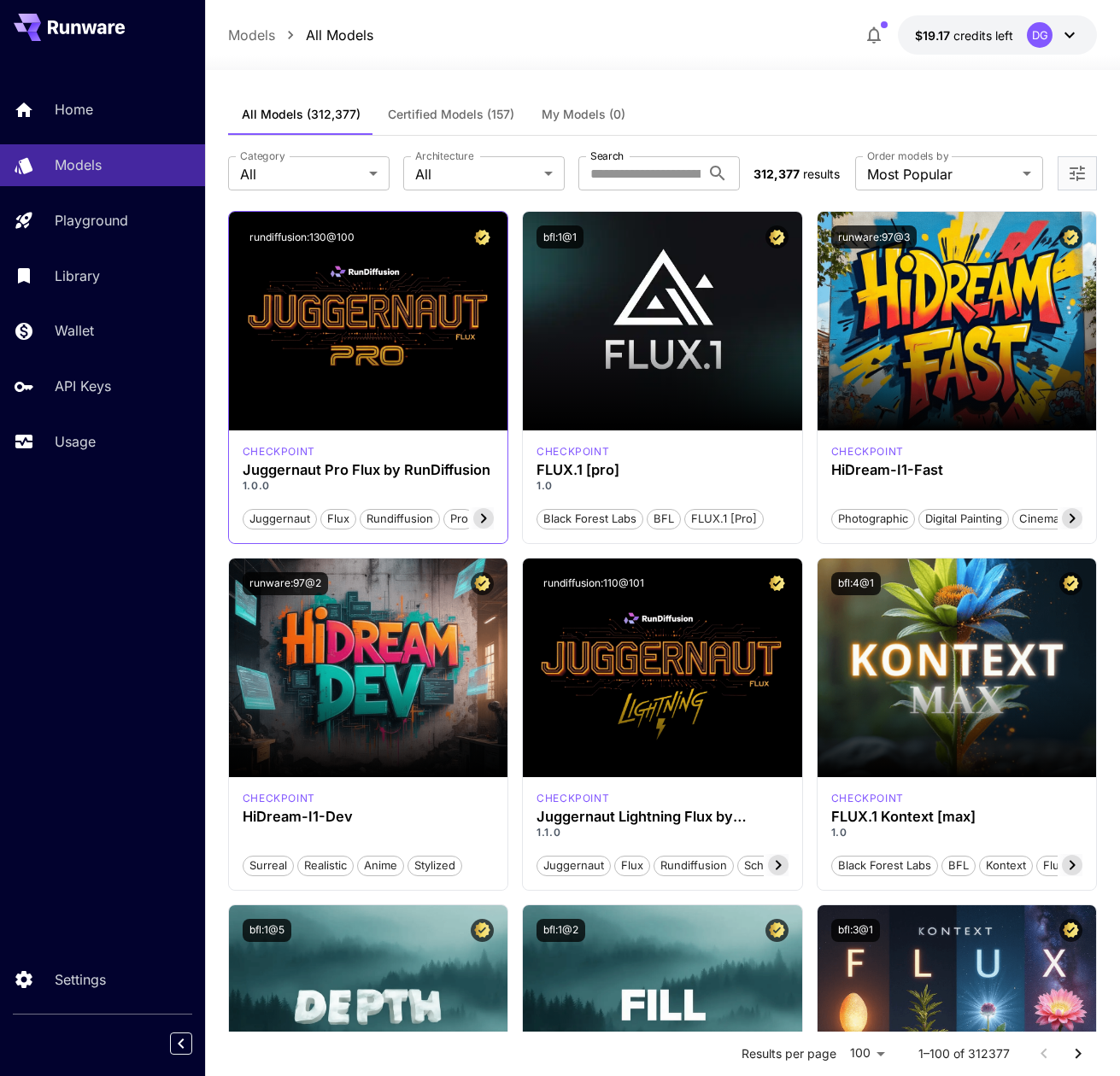 click on "rundiffusion:130@100" at bounding box center [368, 237] 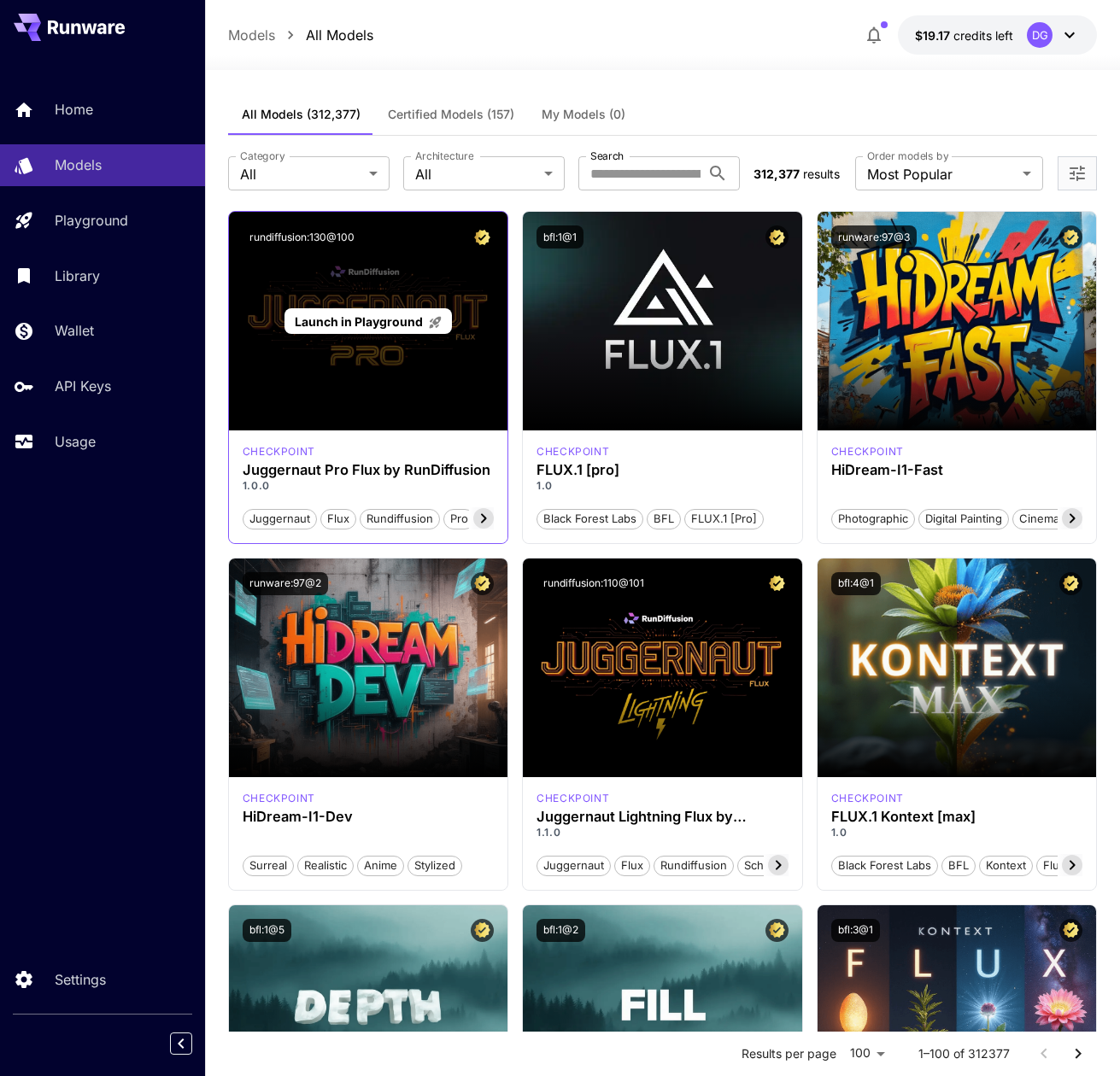 click on "Launch in Playground" at bounding box center (359, 321) 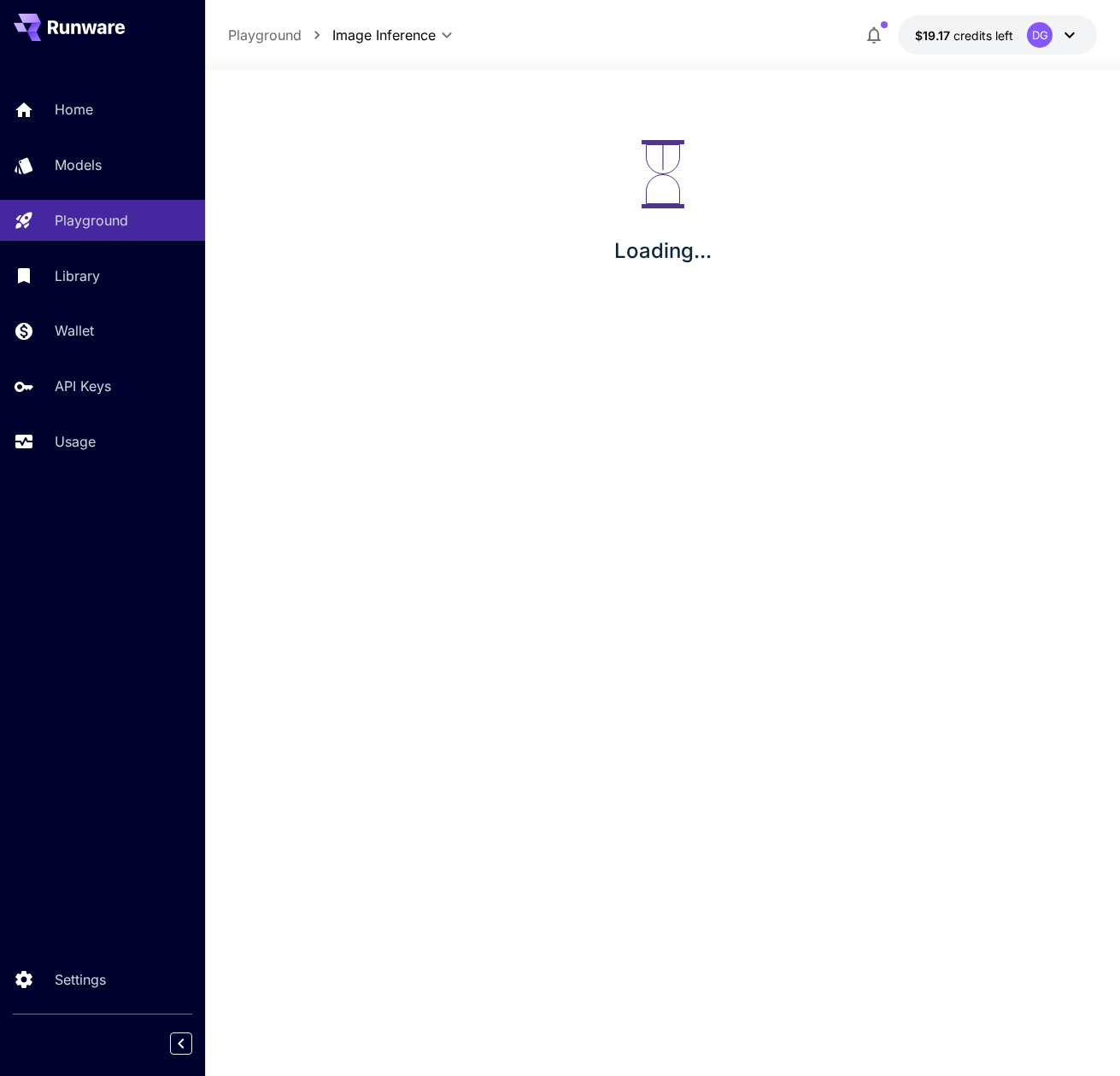 scroll, scrollTop: 0, scrollLeft: 0, axis: both 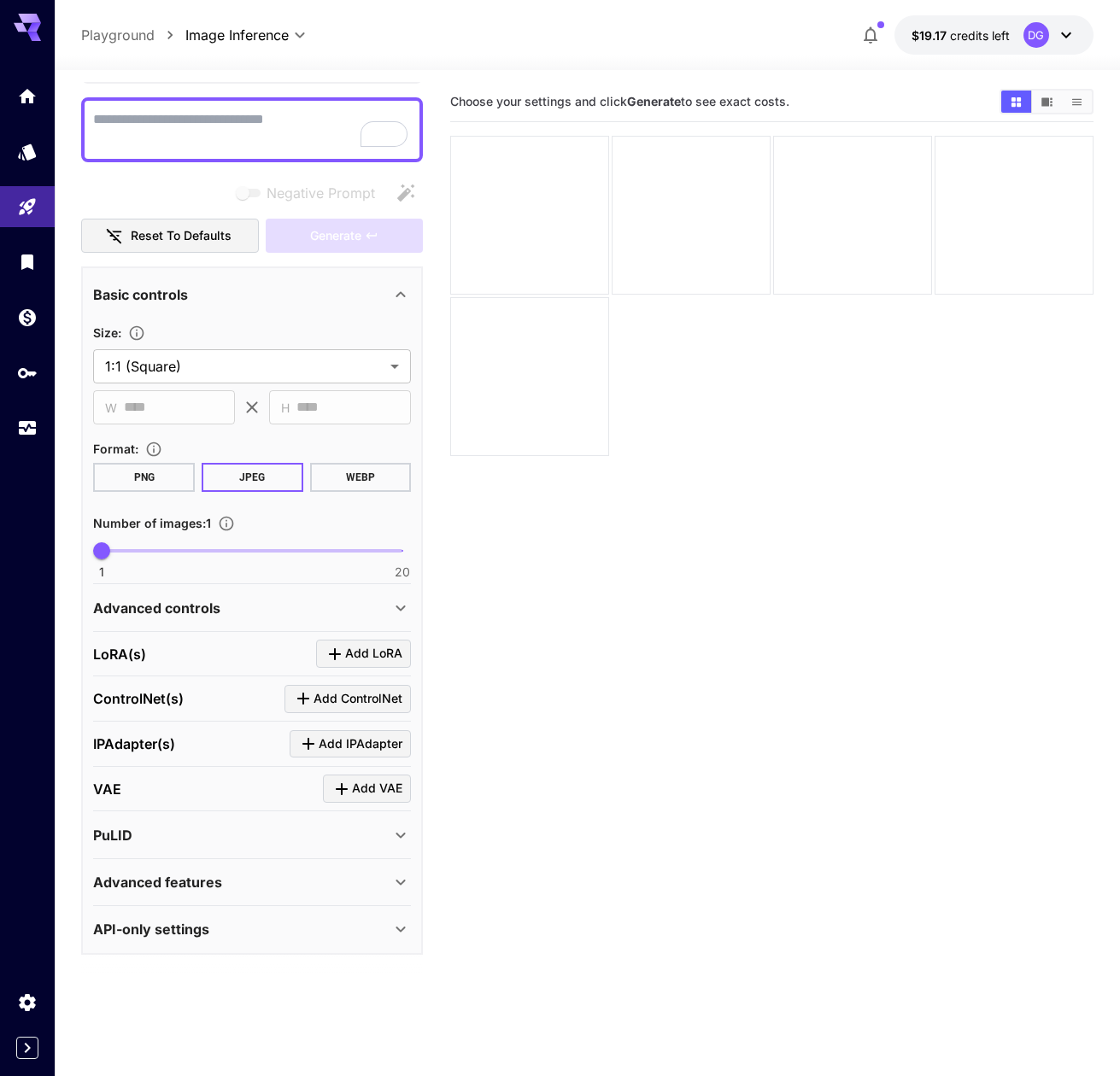 click 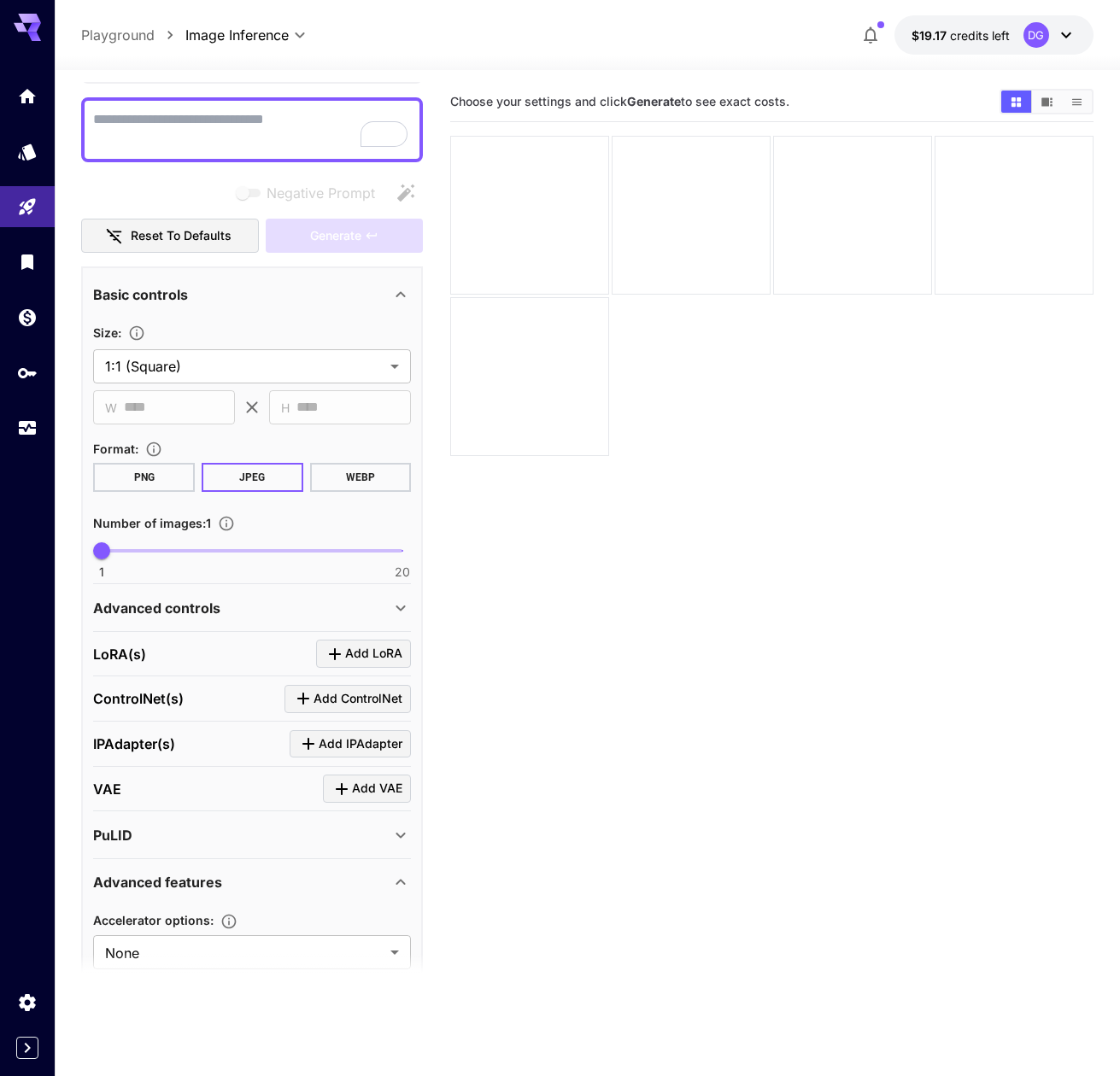 scroll, scrollTop: 239, scrollLeft: 0, axis: vertical 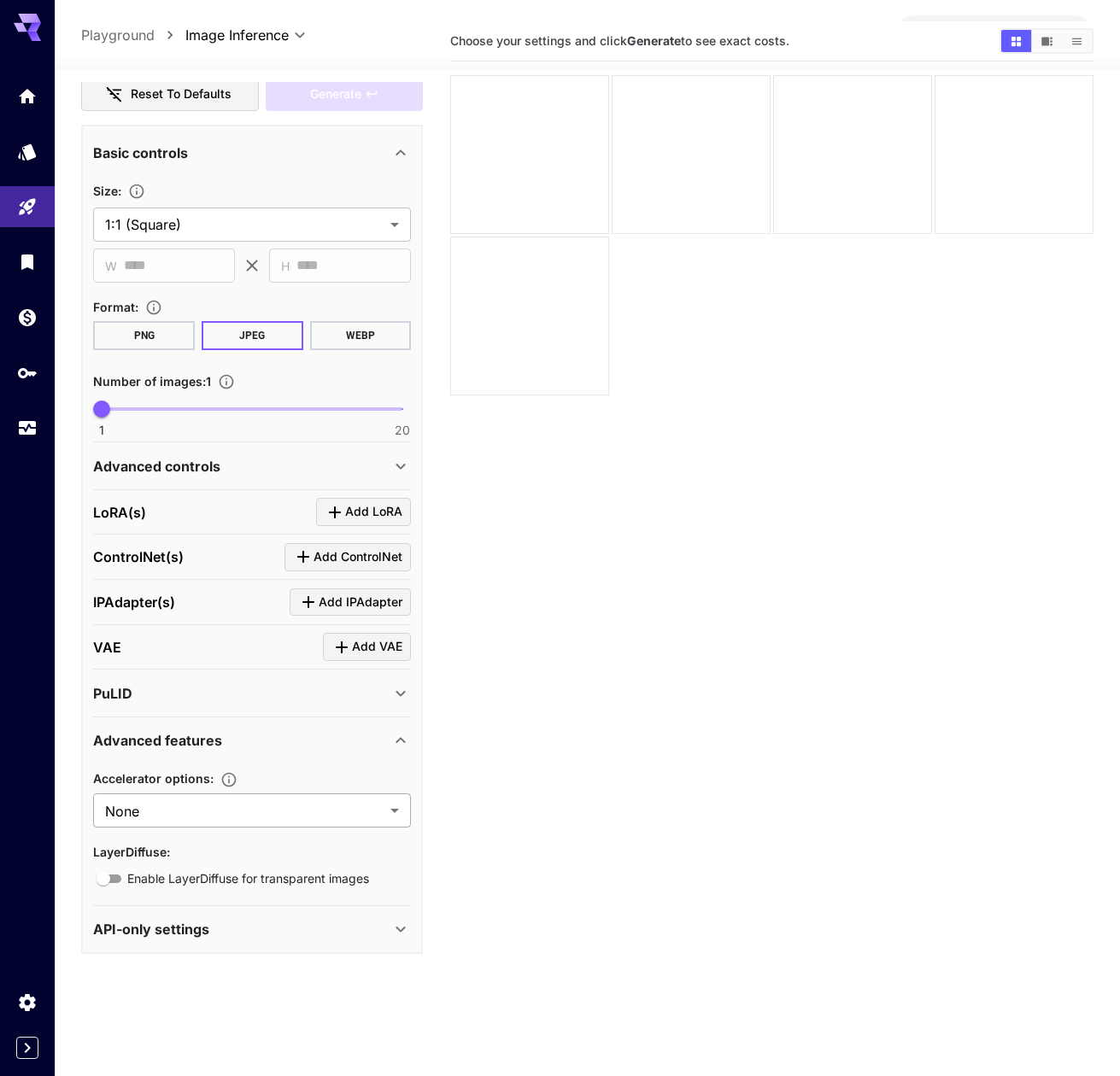 click on "**********" at bounding box center [560, 543] 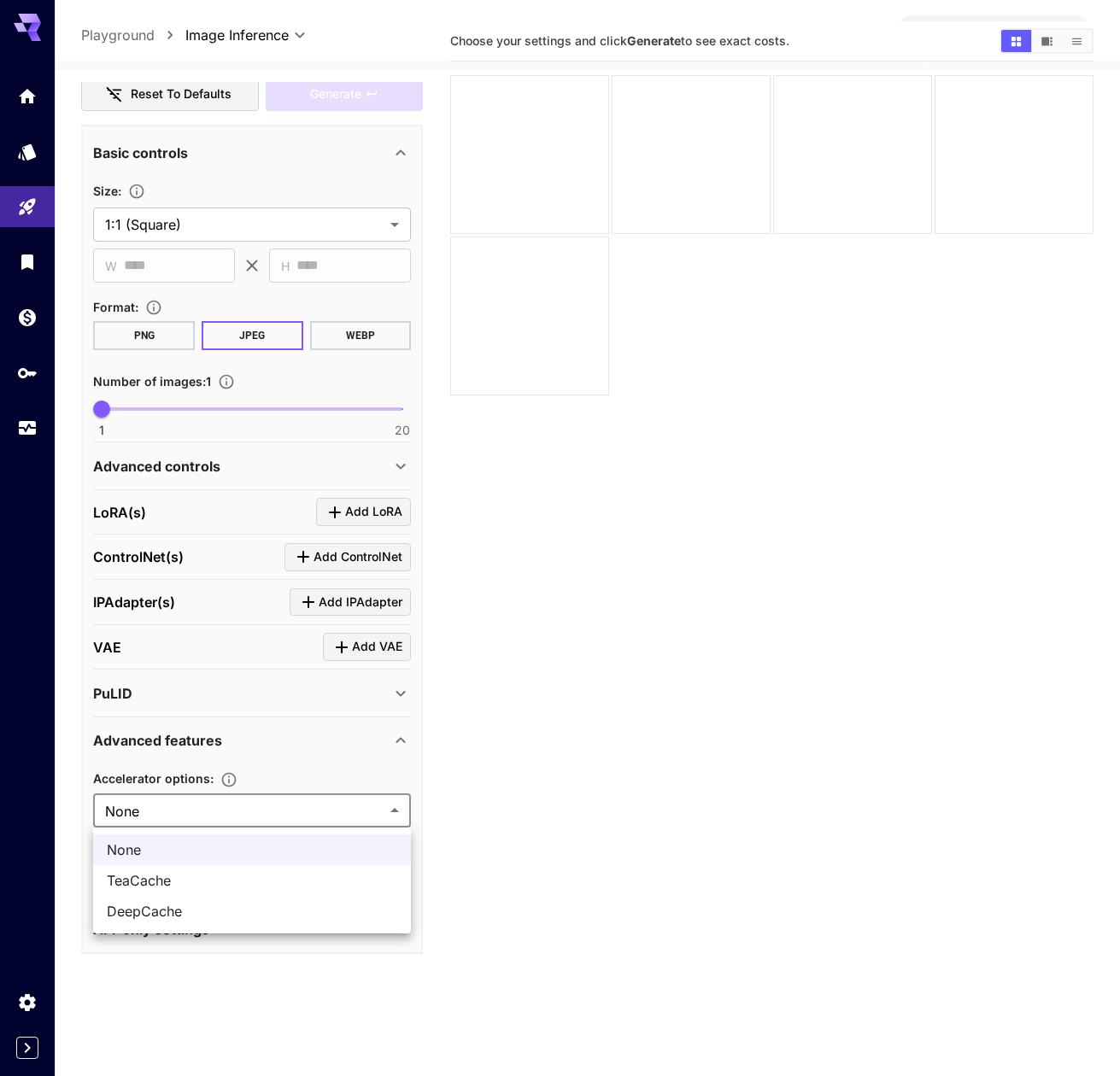 click at bounding box center [560, 538] 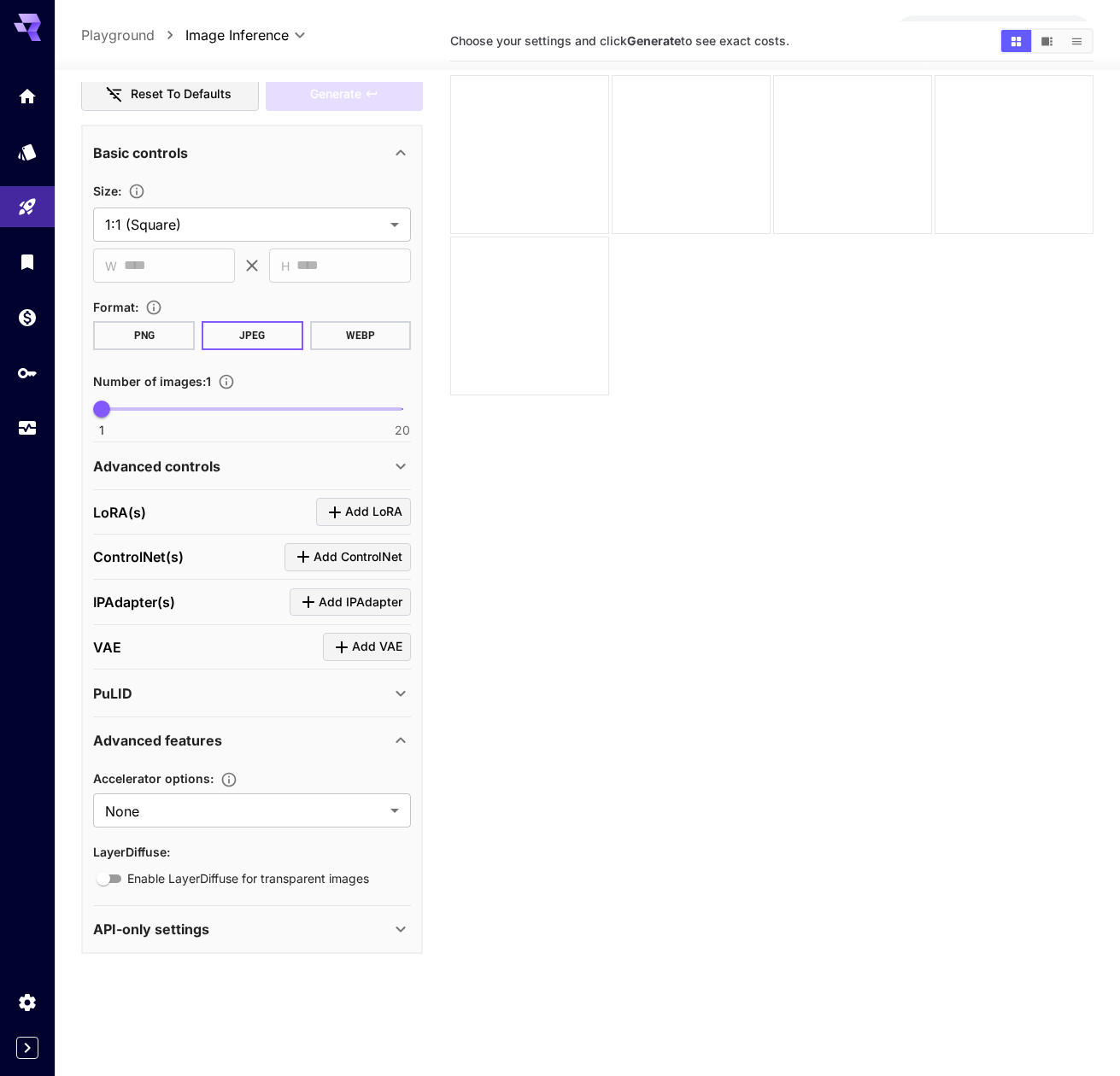 click 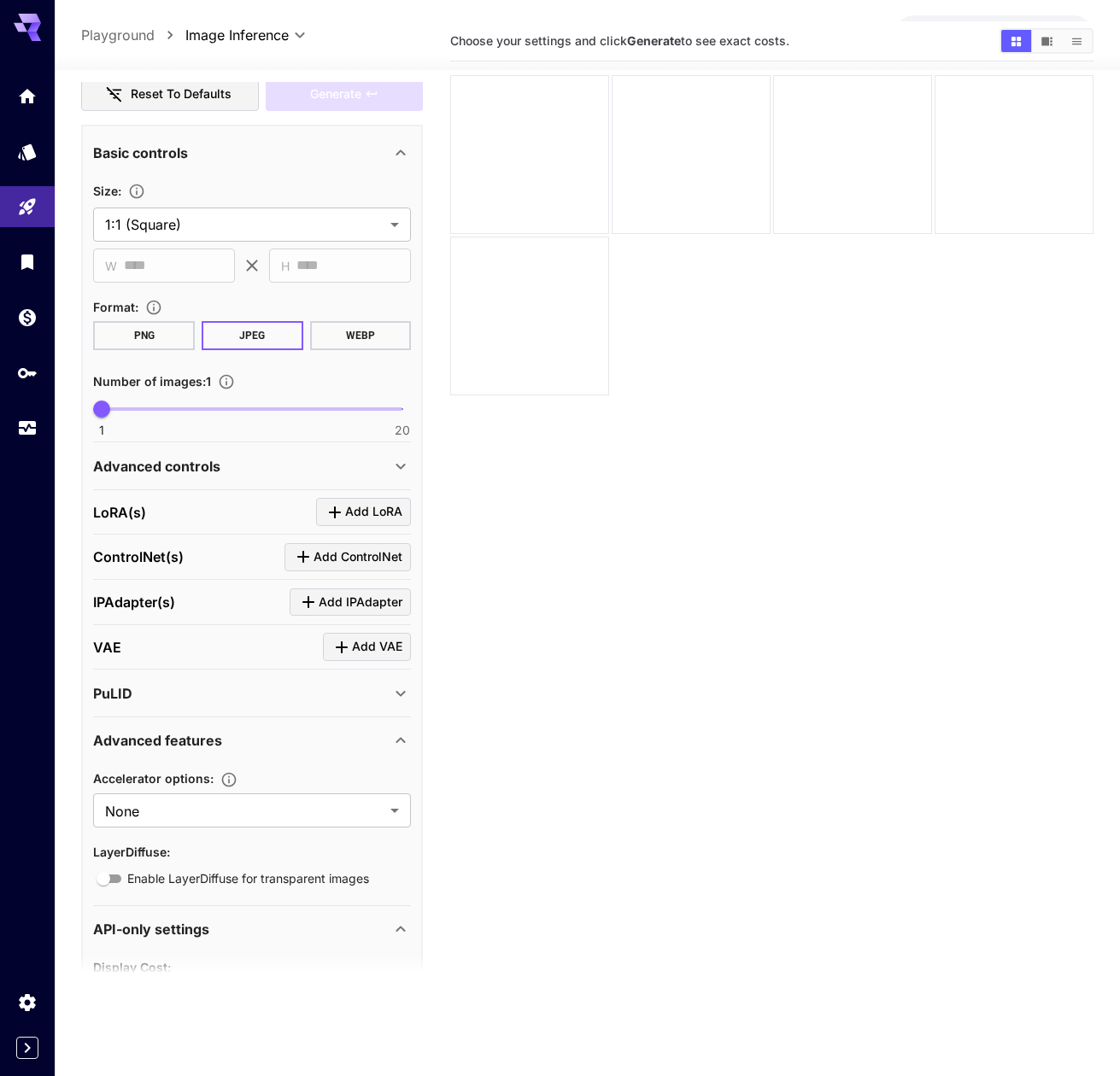 scroll, scrollTop: 323, scrollLeft: 0, axis: vertical 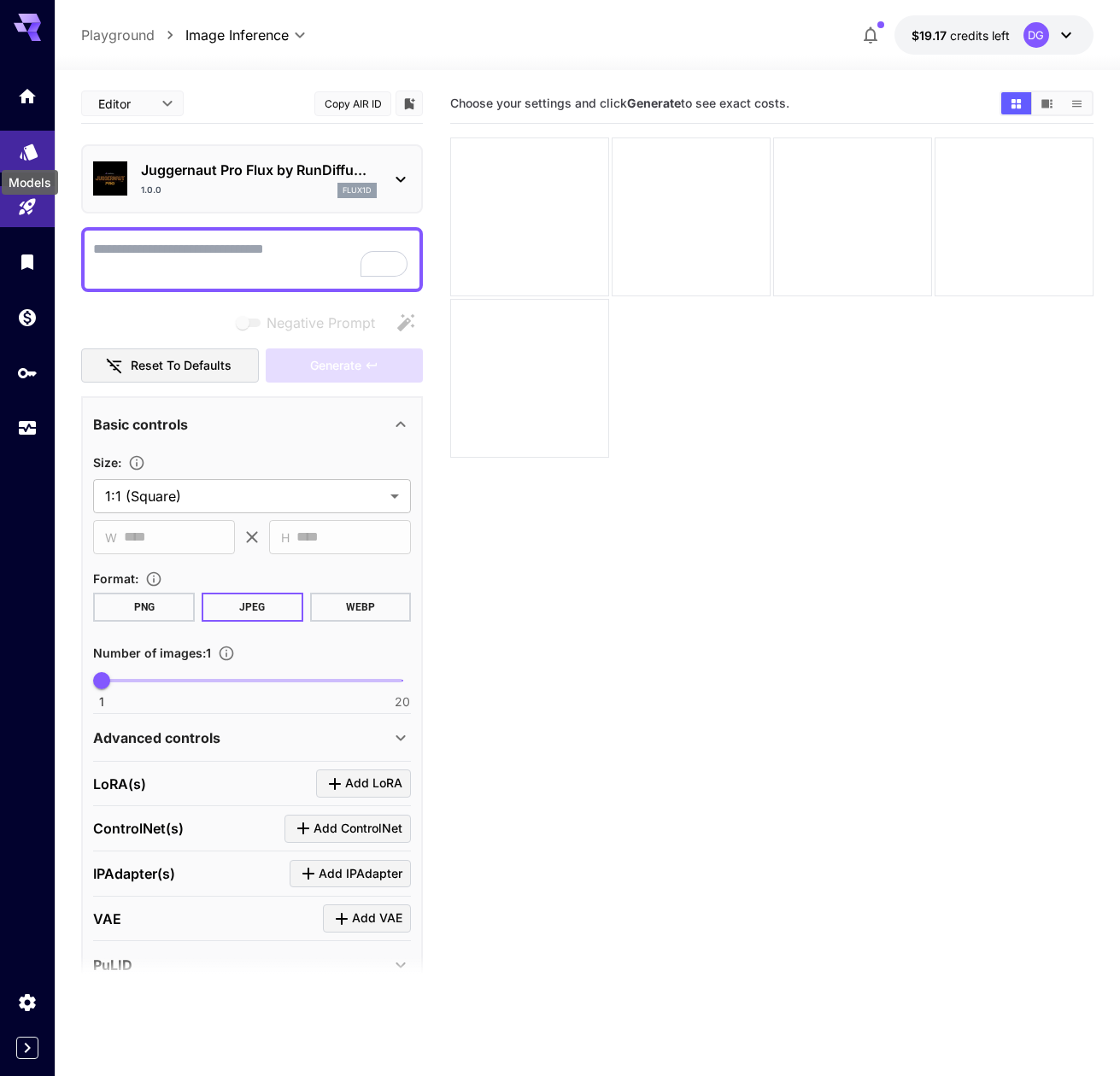 click 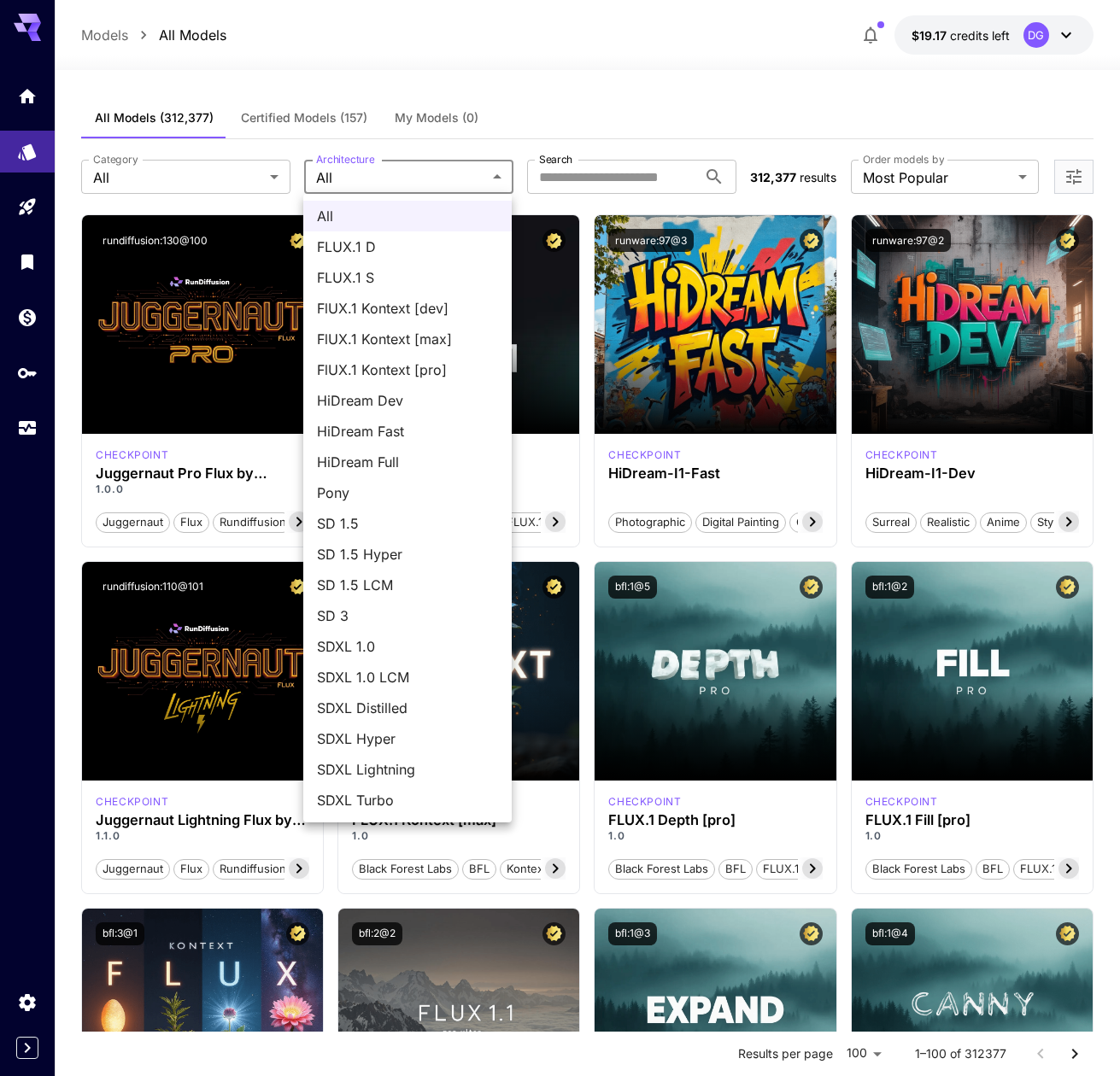 click on "**********" at bounding box center [560, 7983] 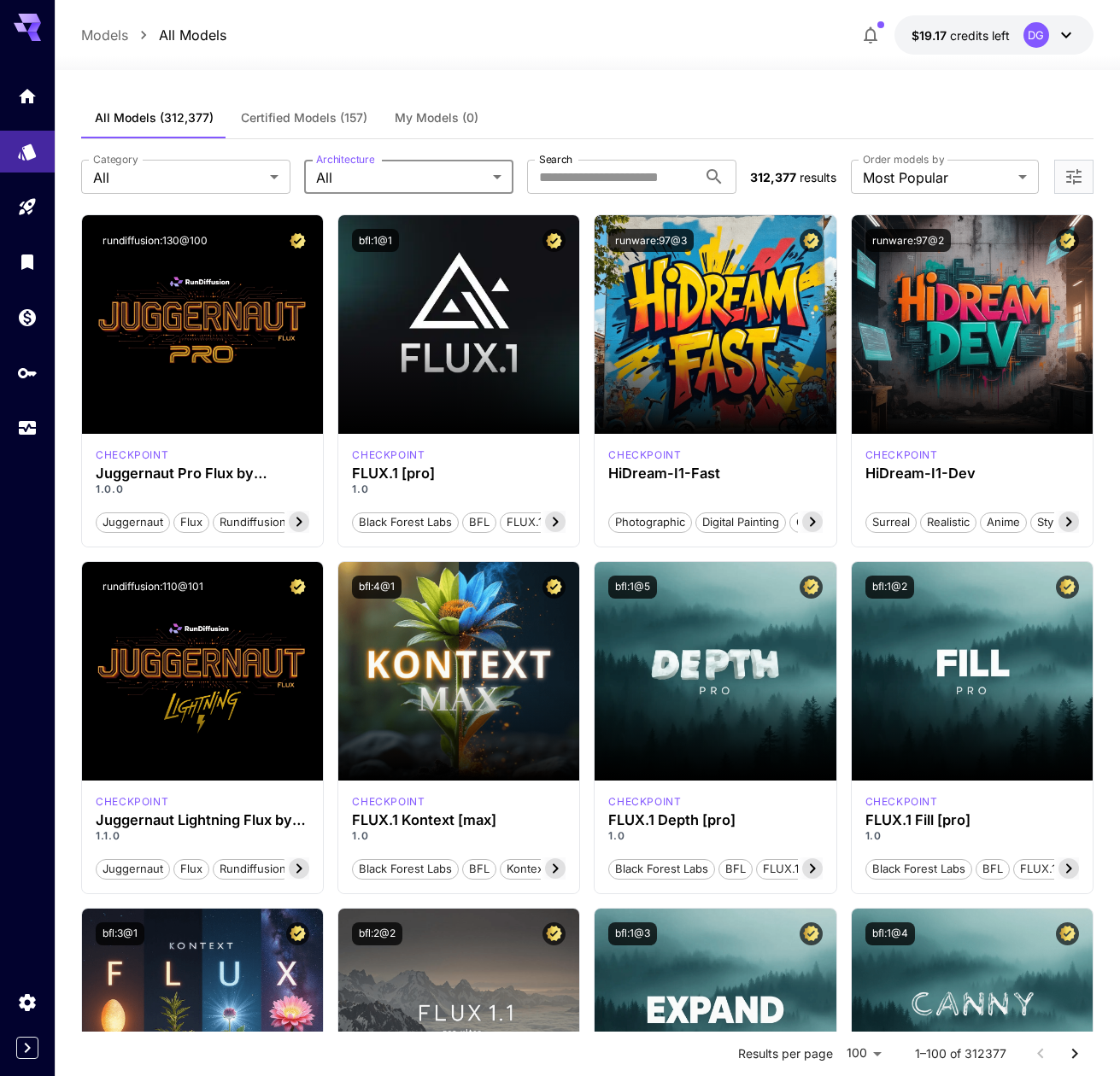 type on "***" 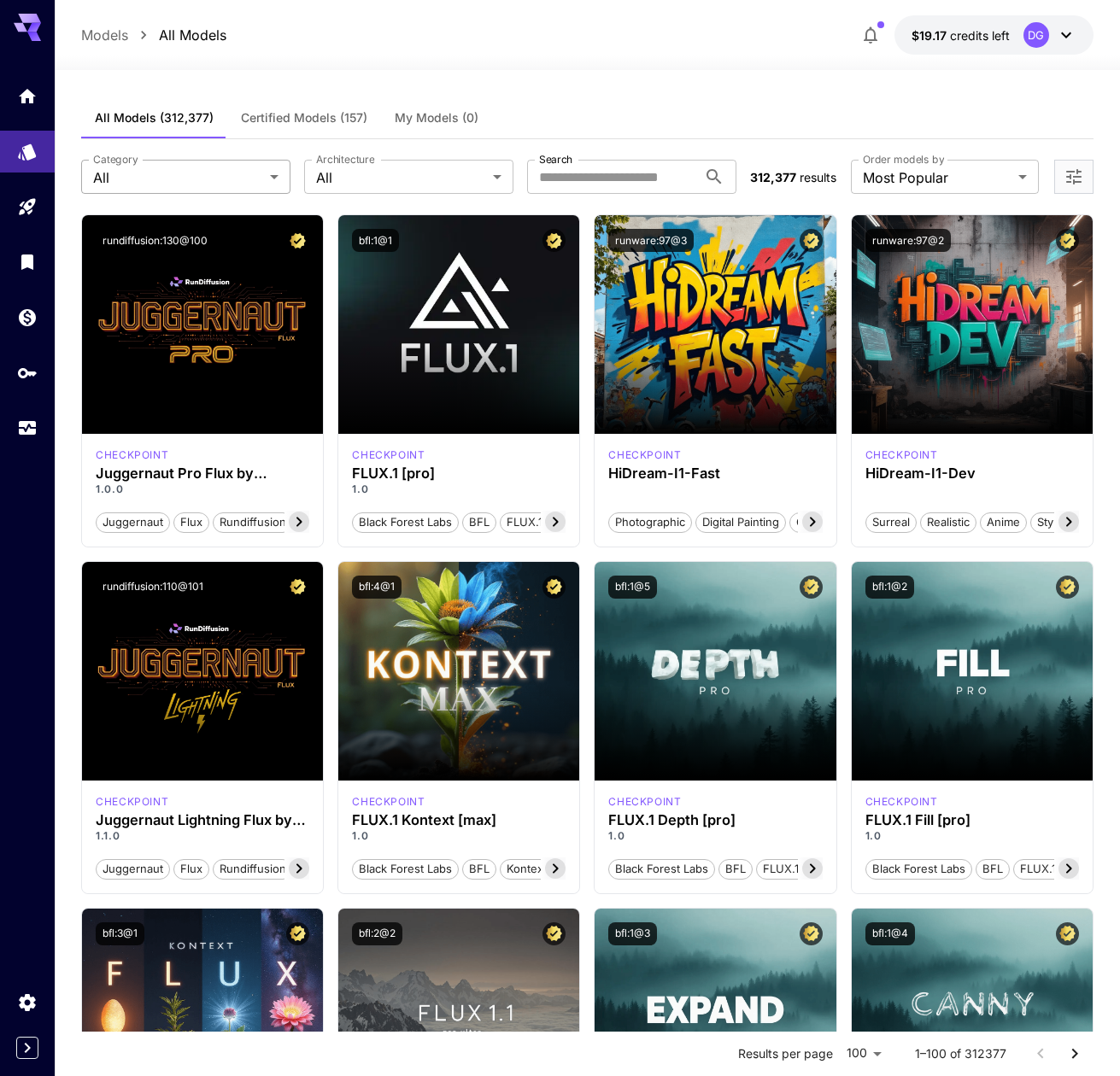 click on "**********" at bounding box center (560, 7983) 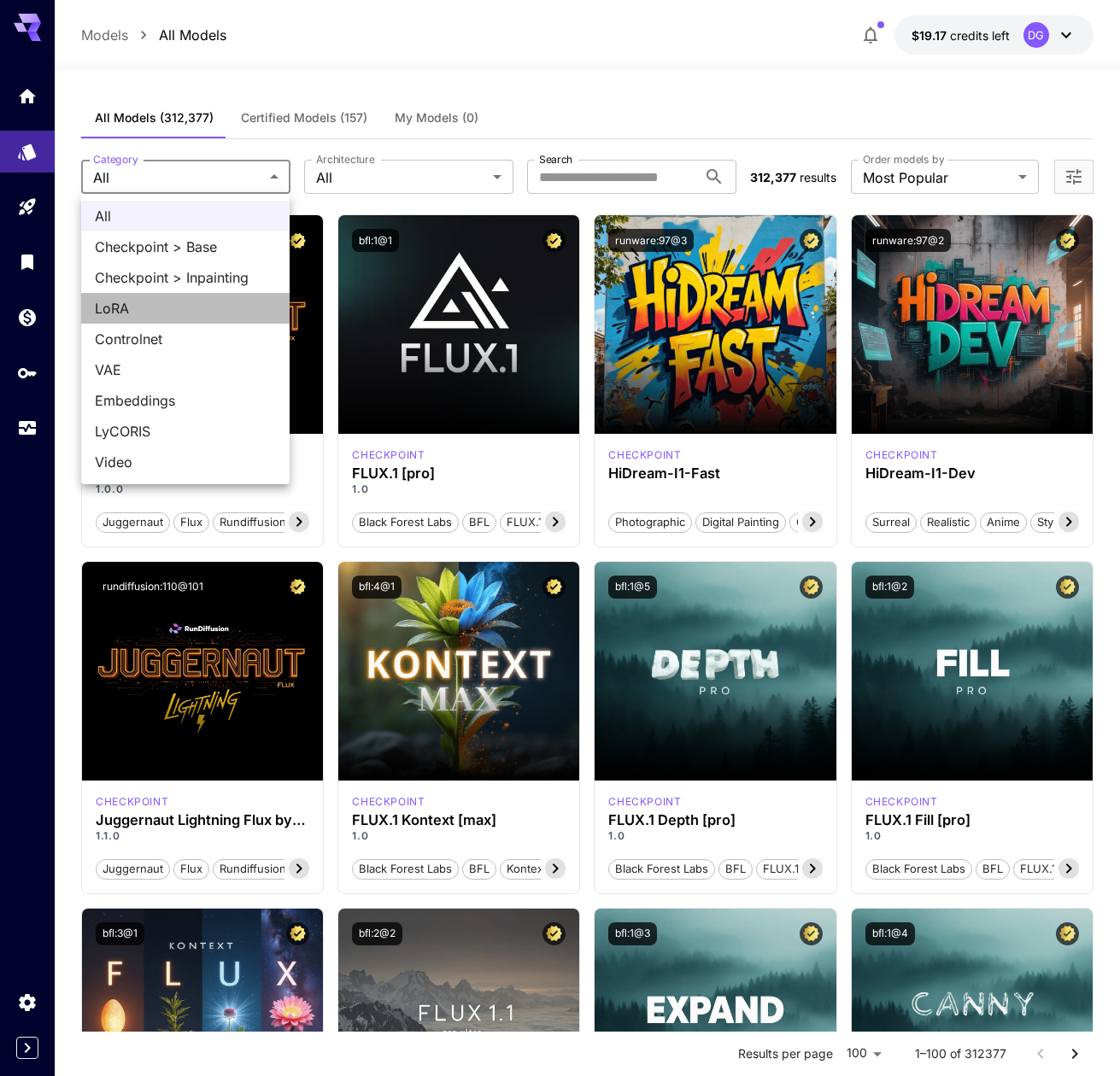 click on "LoRA" at bounding box center [185, 308] 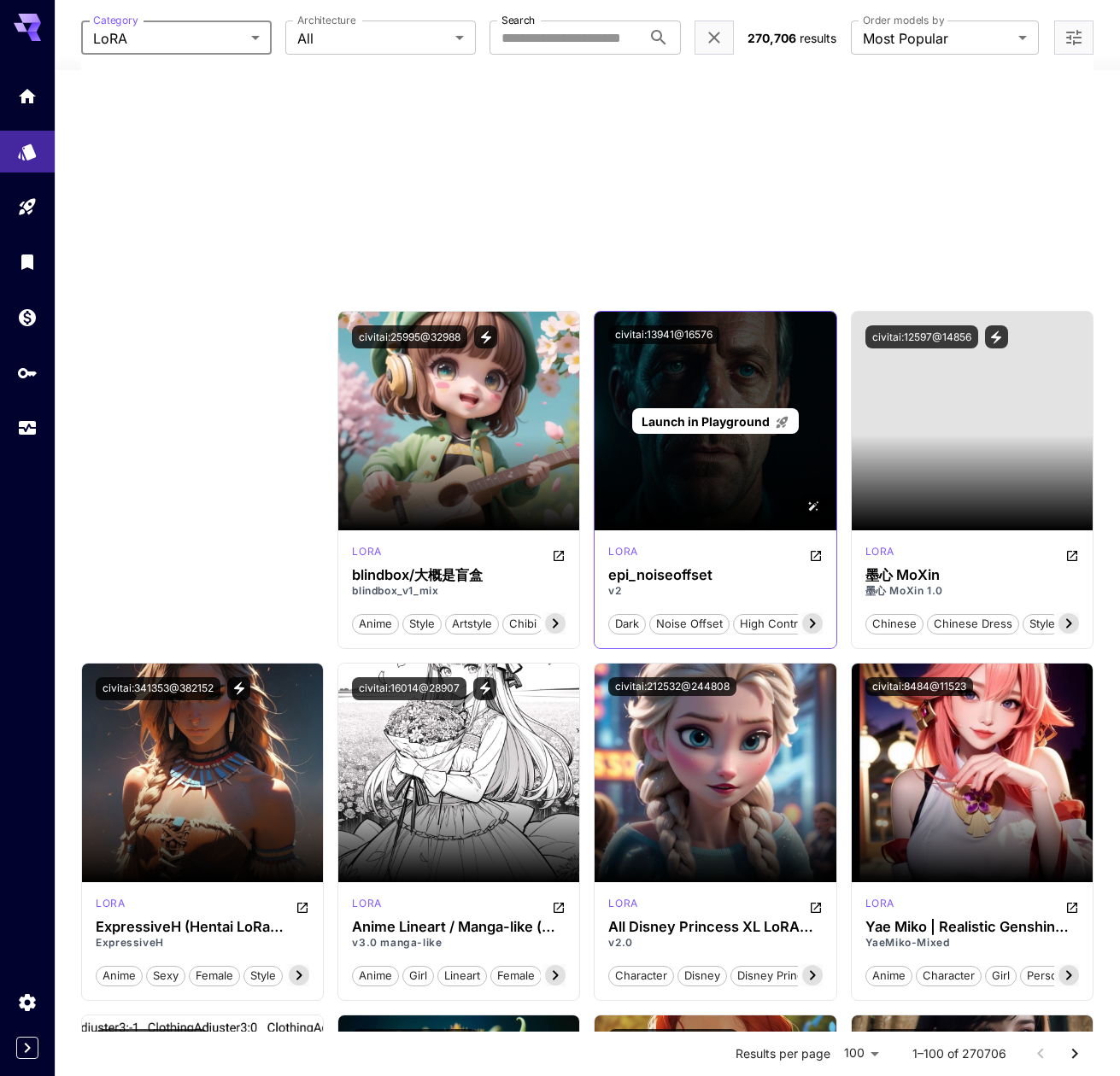 scroll, scrollTop: 0, scrollLeft: 0, axis: both 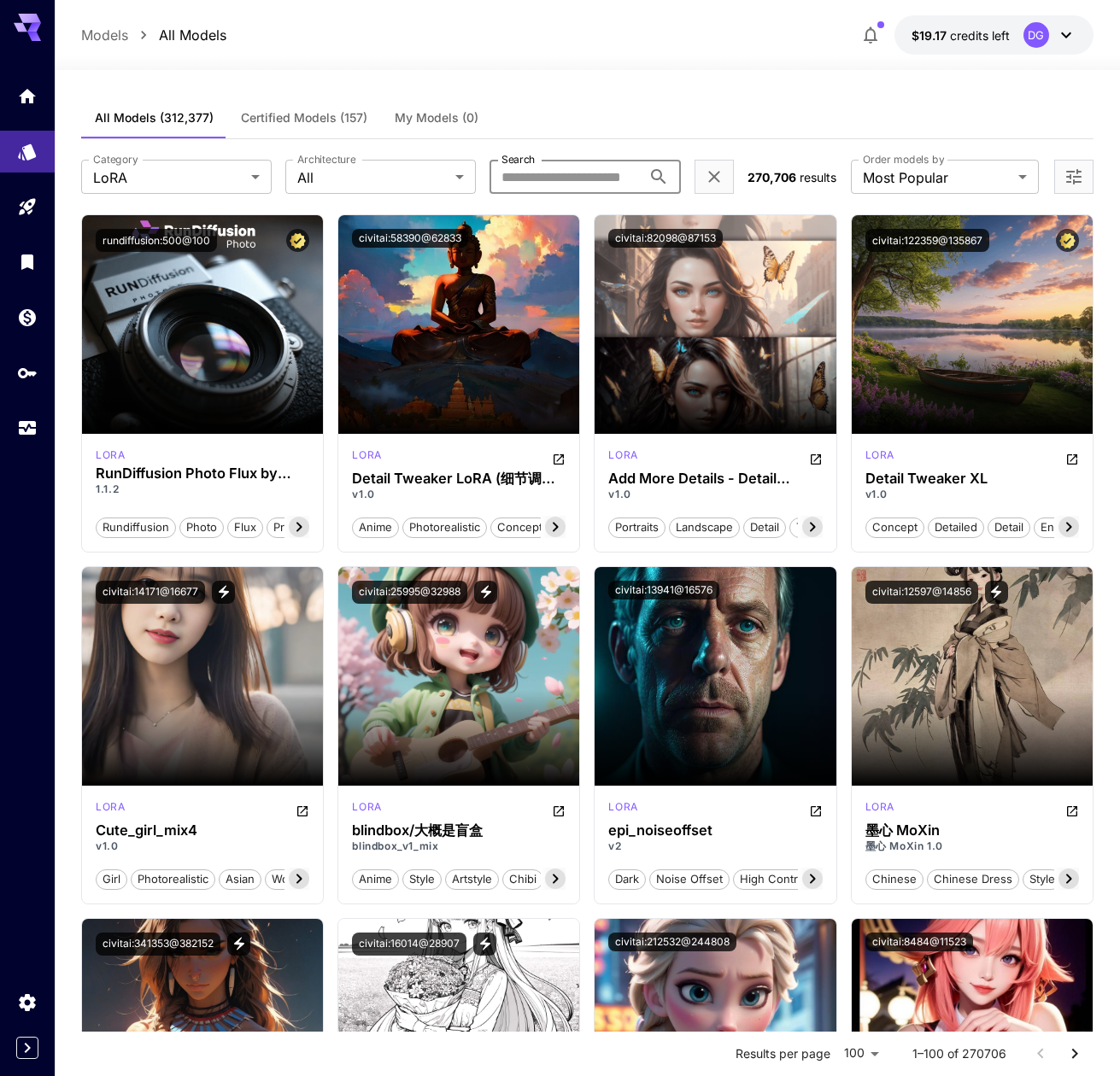 click on "Search" at bounding box center [565, 177] 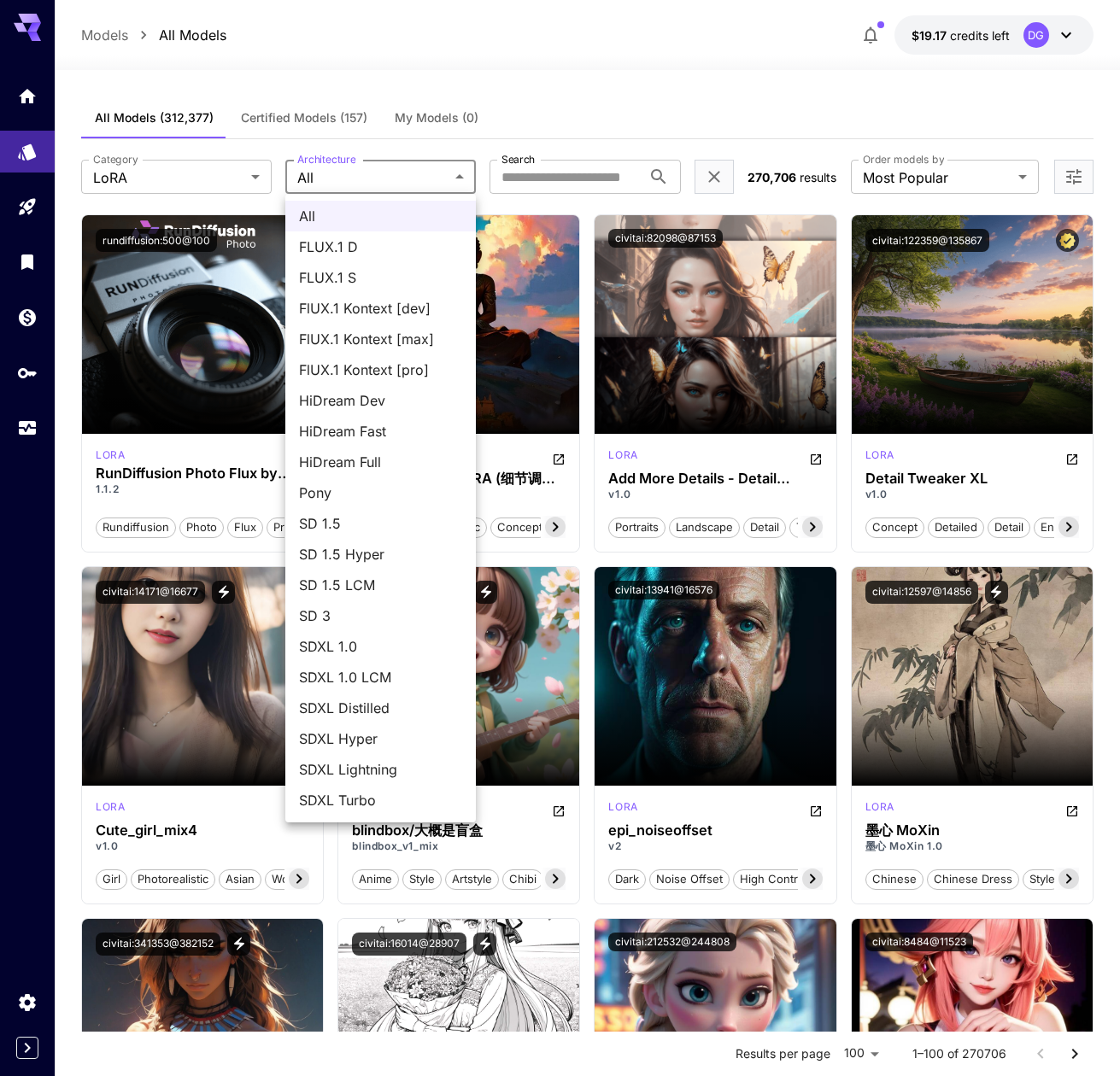 click on "**********" at bounding box center [560, 5229] 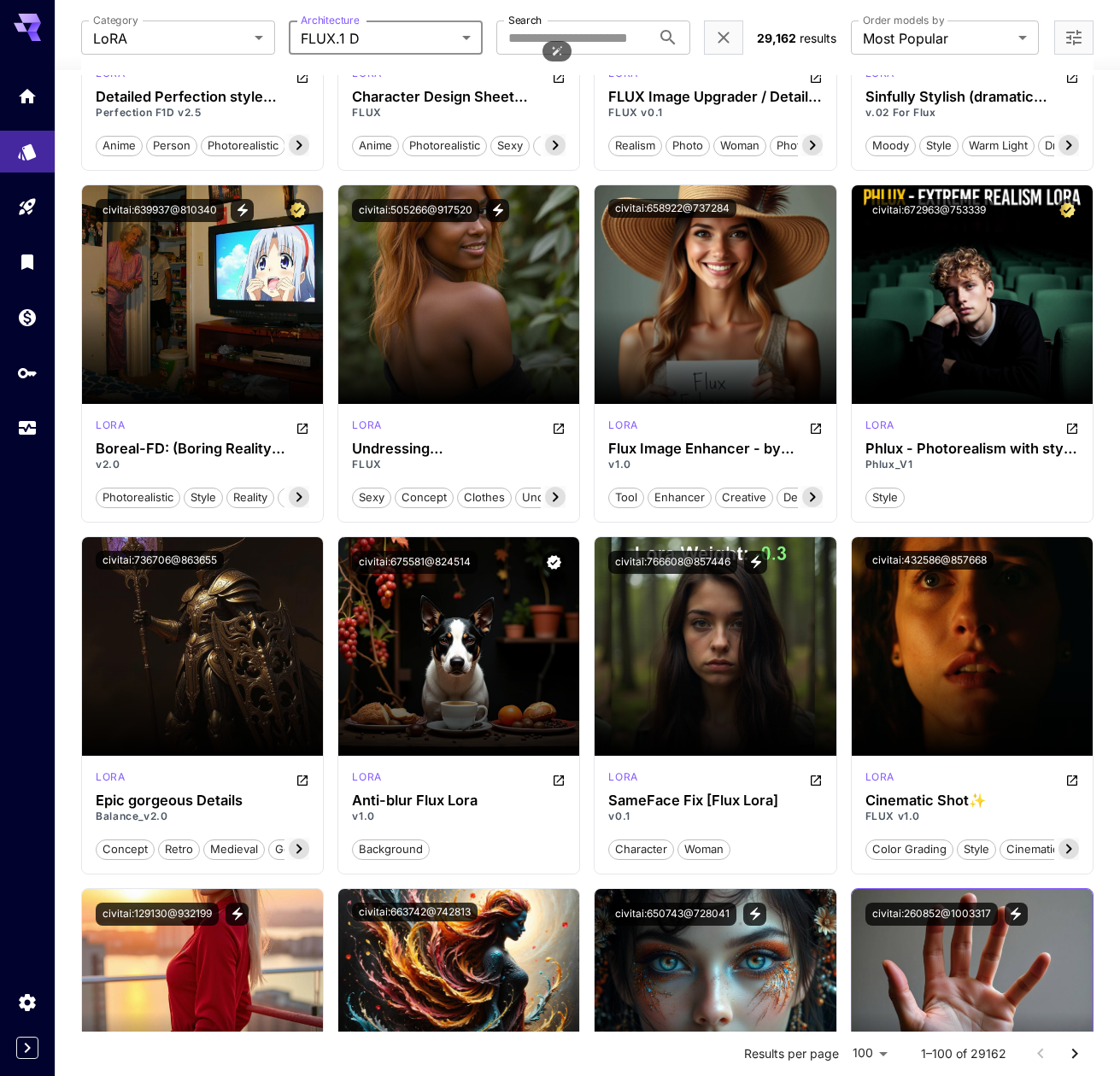 scroll, scrollTop: 1088, scrollLeft: 0, axis: vertical 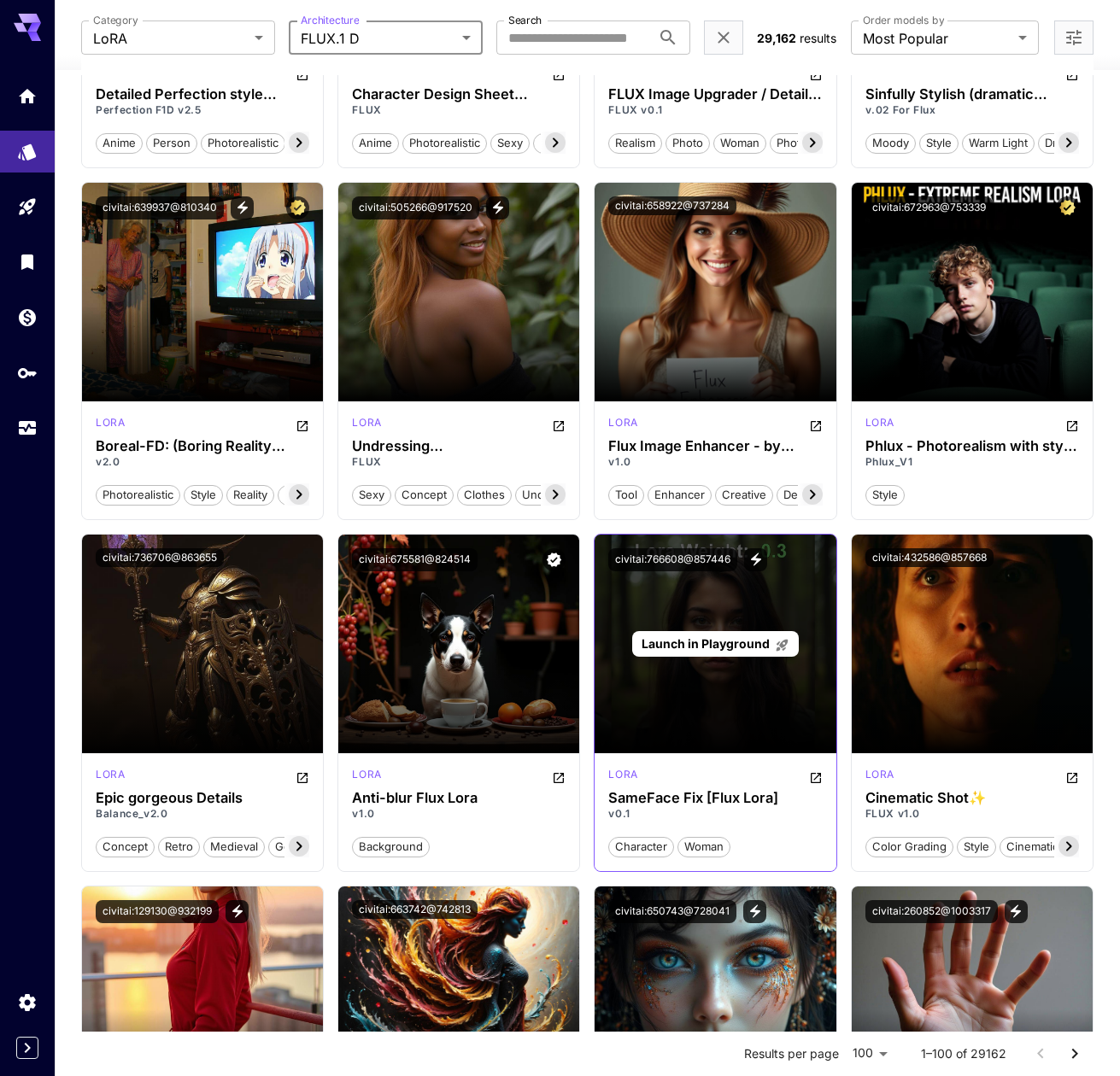 click on "Launch in Playground" at bounding box center [715, 644] 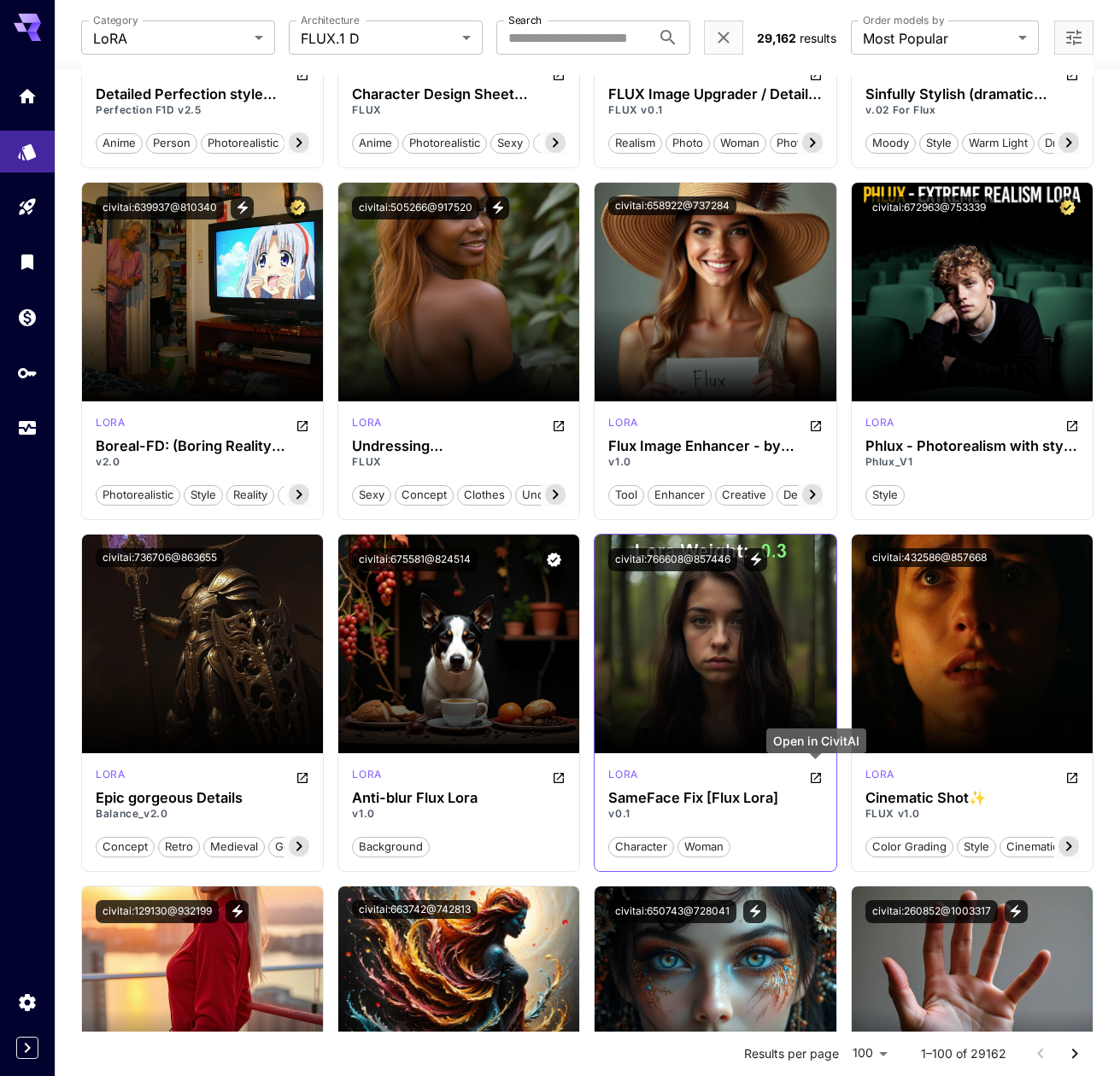 click 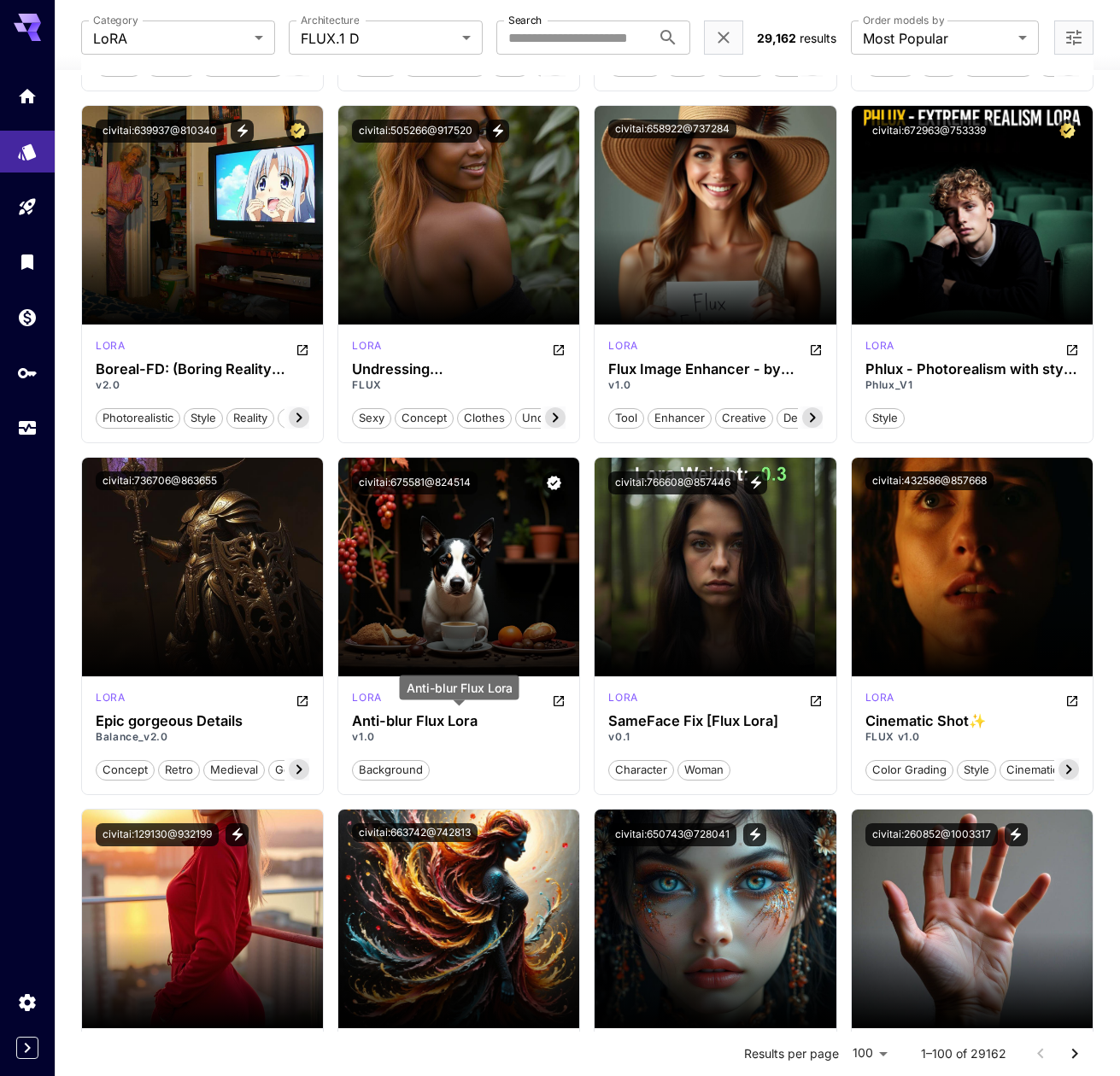 scroll, scrollTop: 1079, scrollLeft: 0, axis: vertical 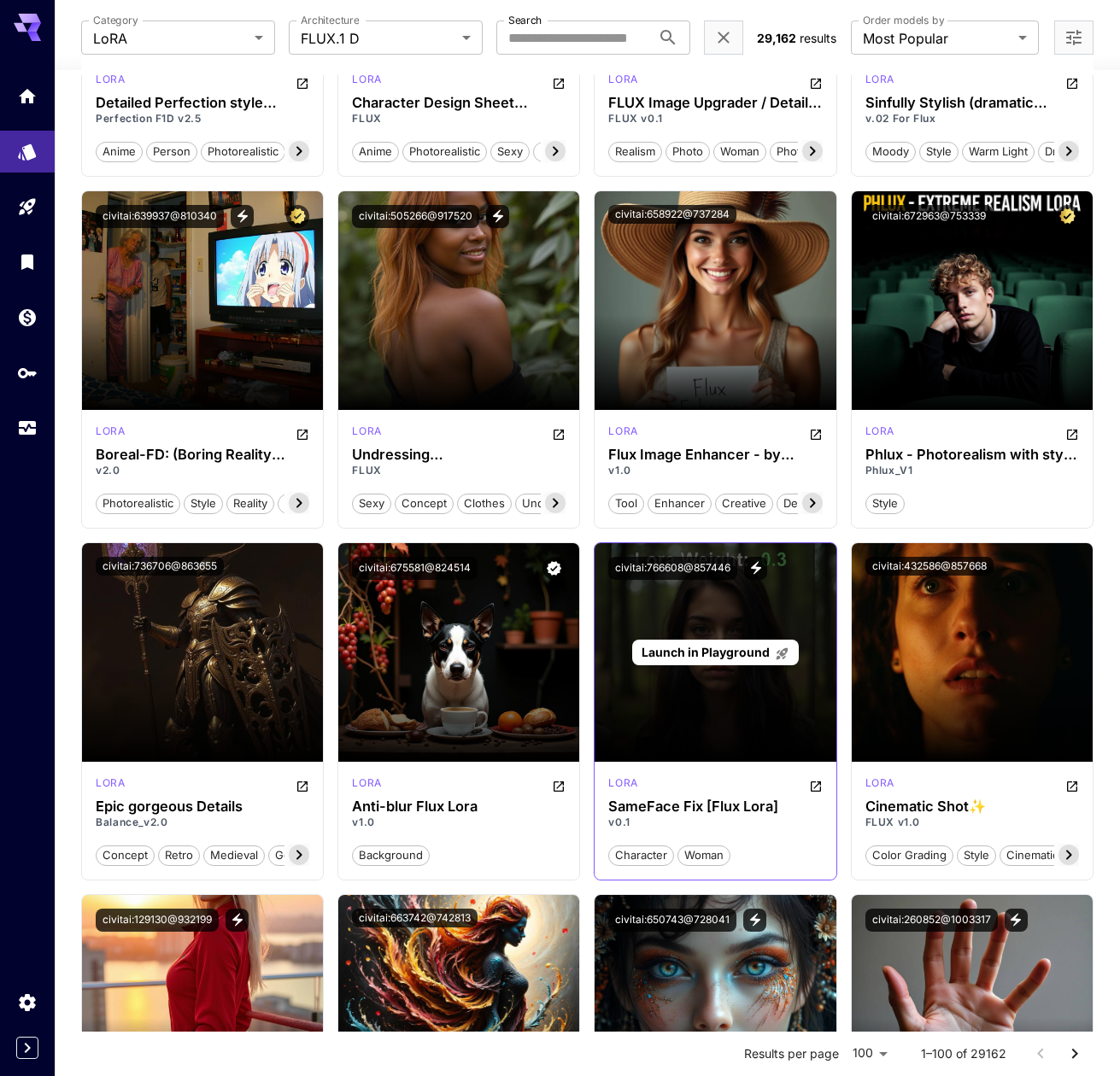 click on "Launch in Playground" at bounding box center [706, 652] 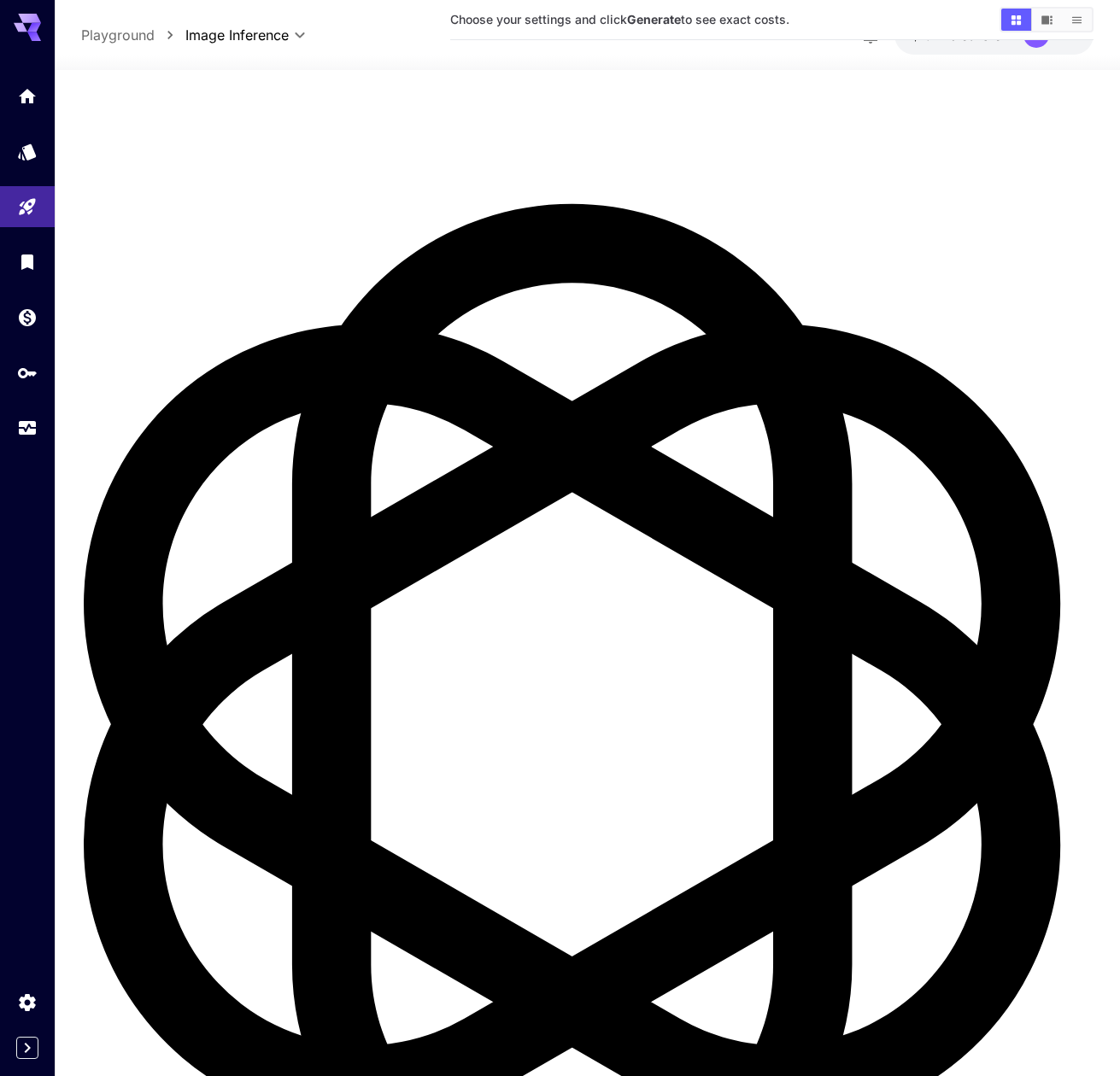 type on "**********" 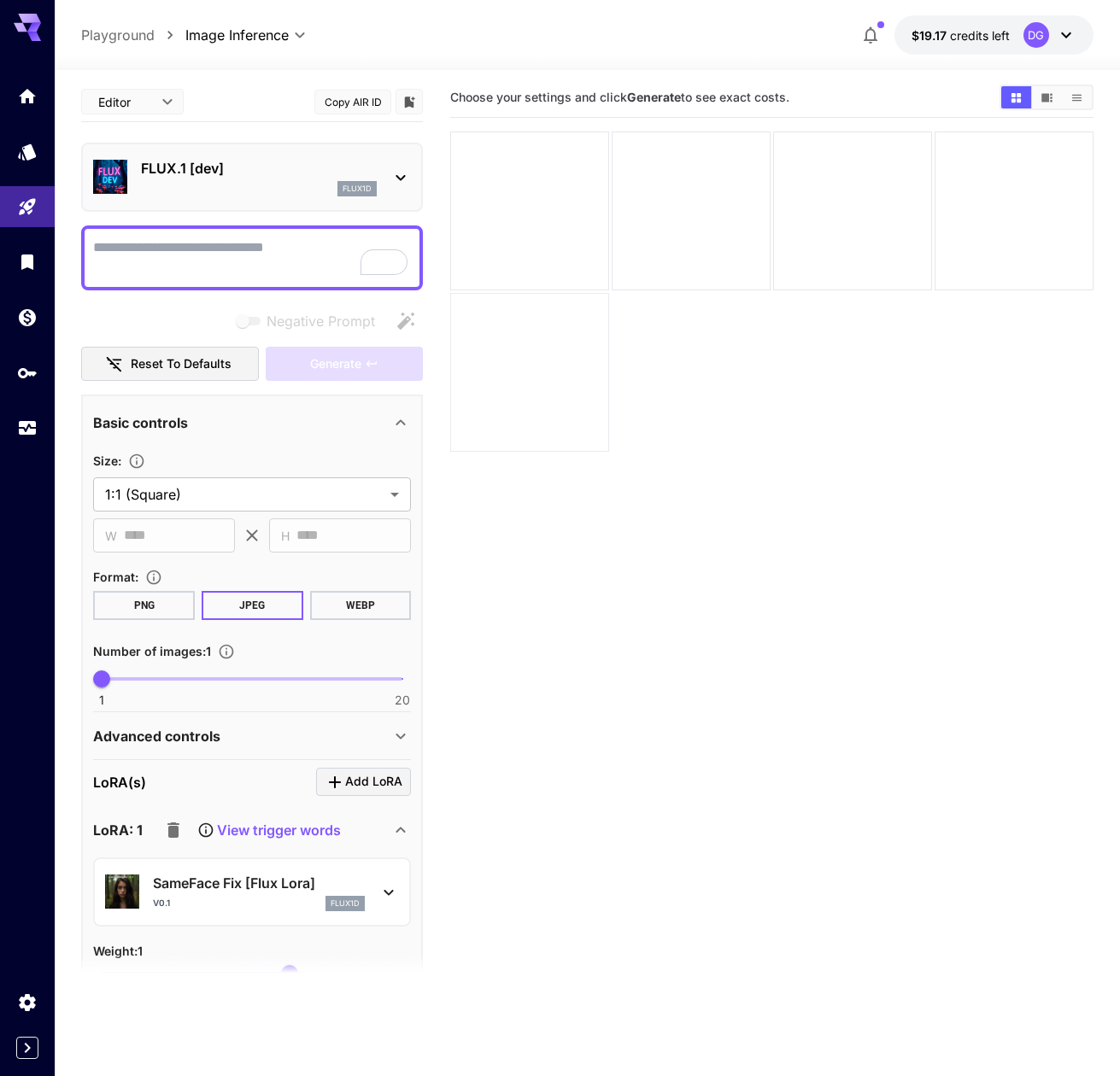scroll, scrollTop: 0, scrollLeft: 0, axis: both 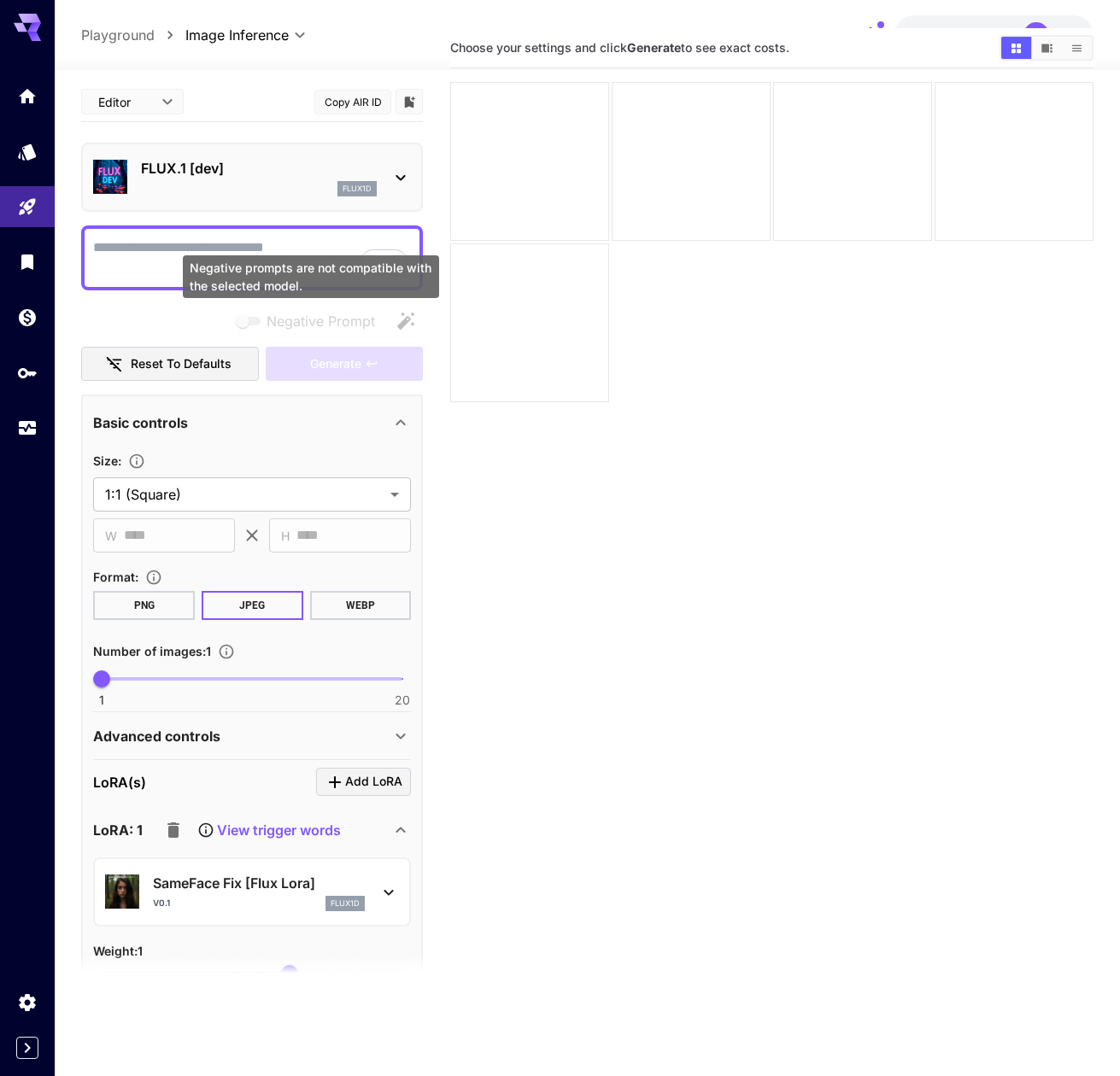 click at bounding box center [249, 321] 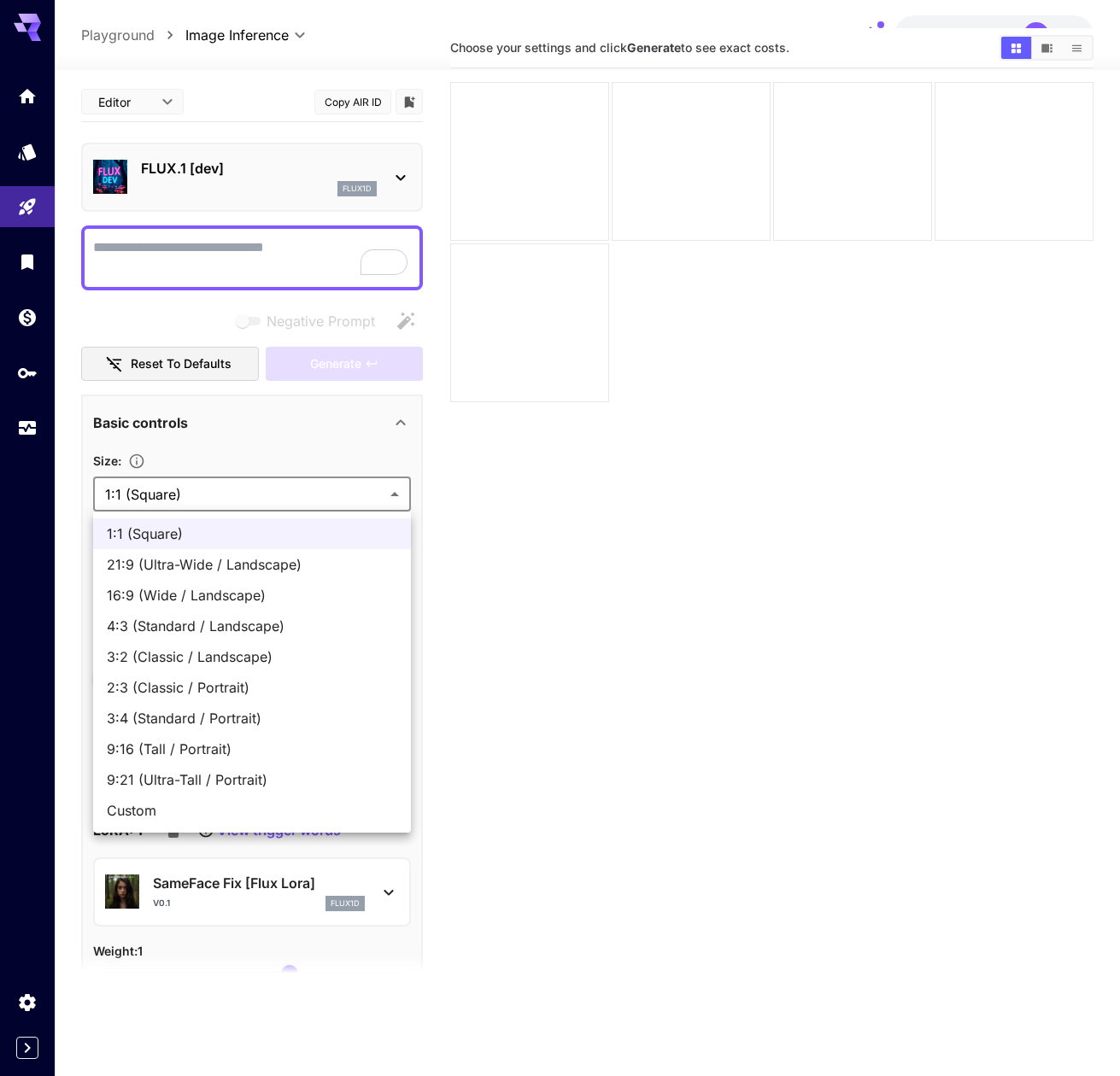 click on "**********" at bounding box center (560, 550) 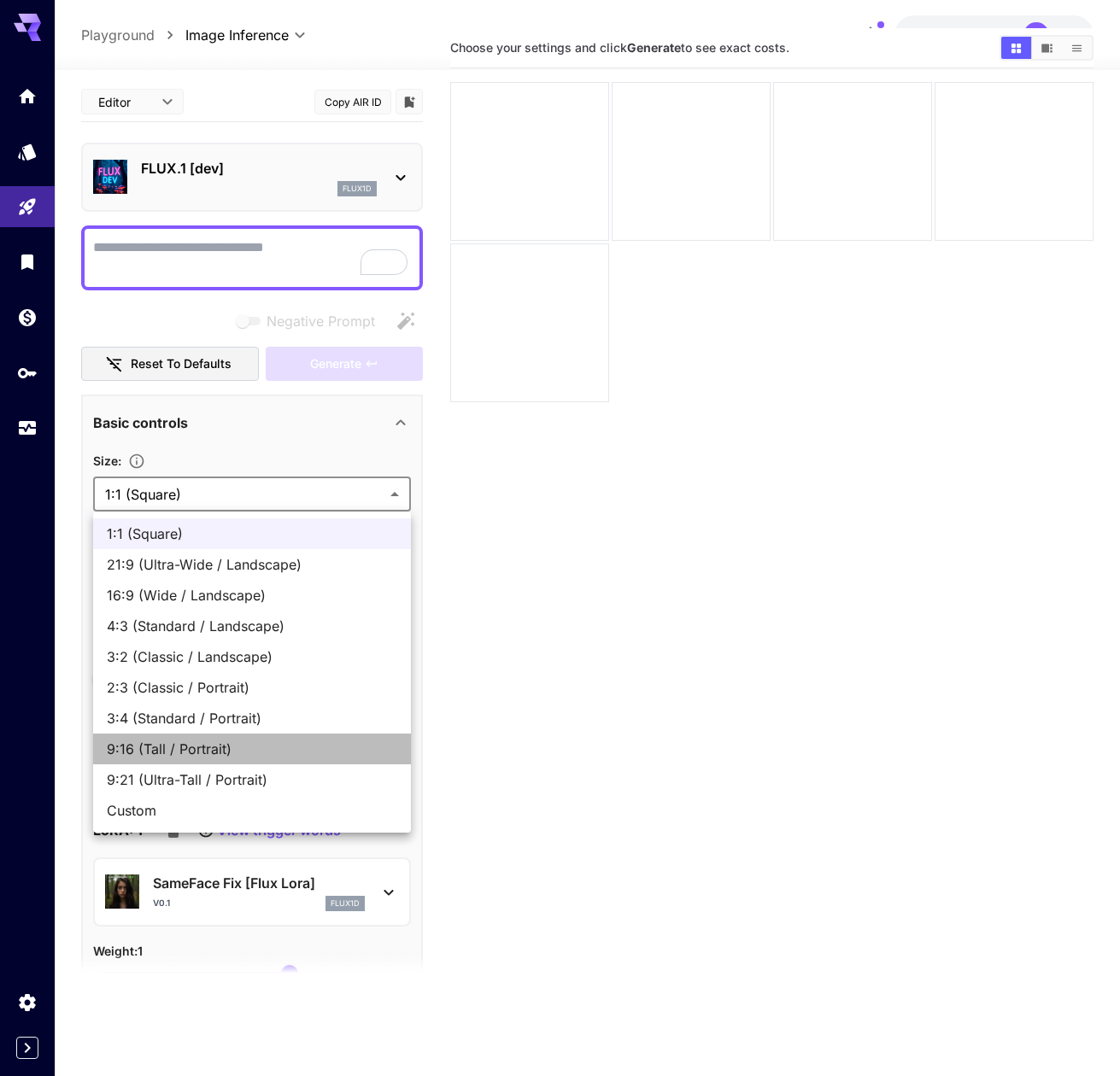 click on "9:16 (Tall / Portrait)" at bounding box center [252, 749] 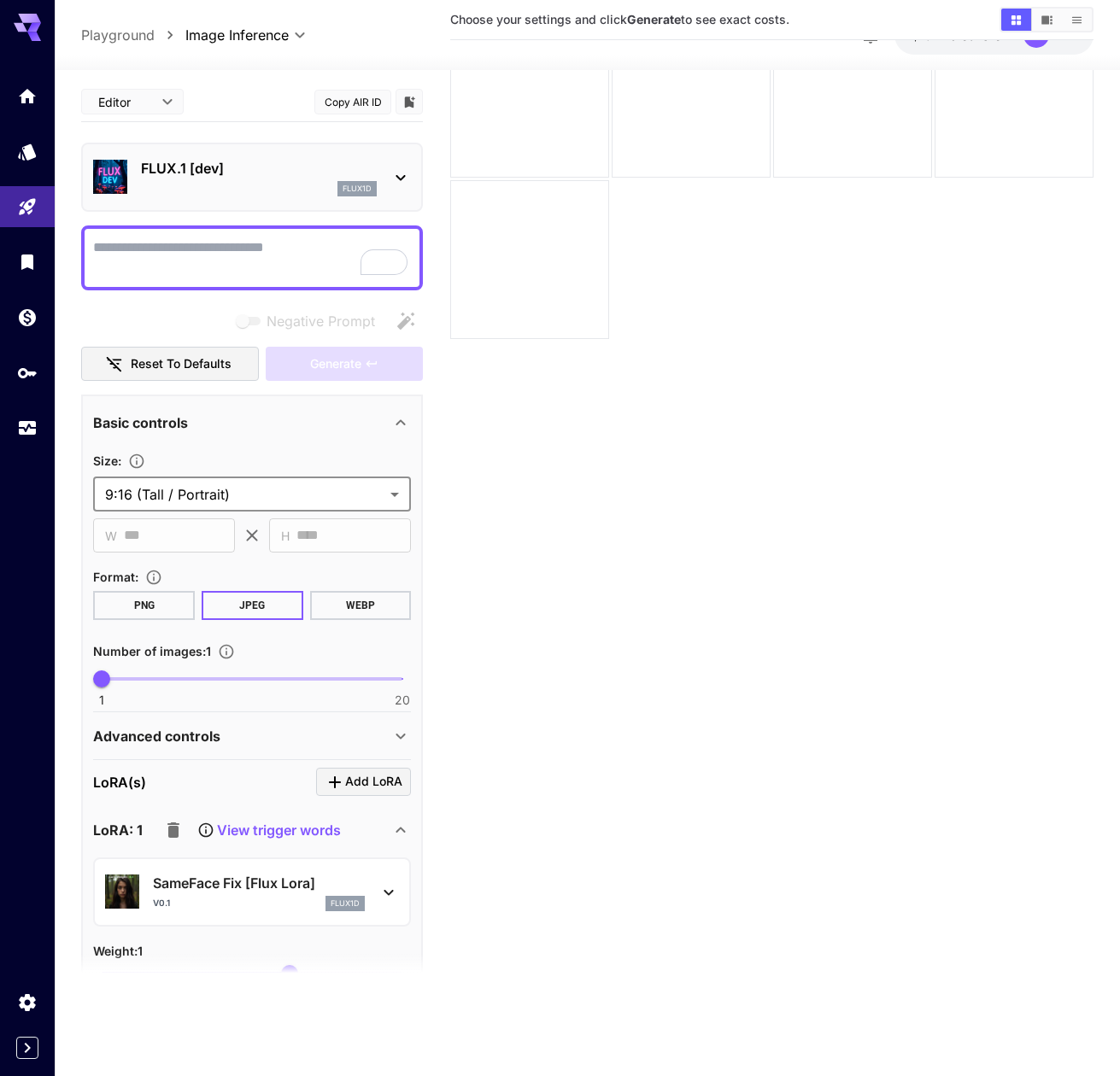 scroll, scrollTop: 0, scrollLeft: 0, axis: both 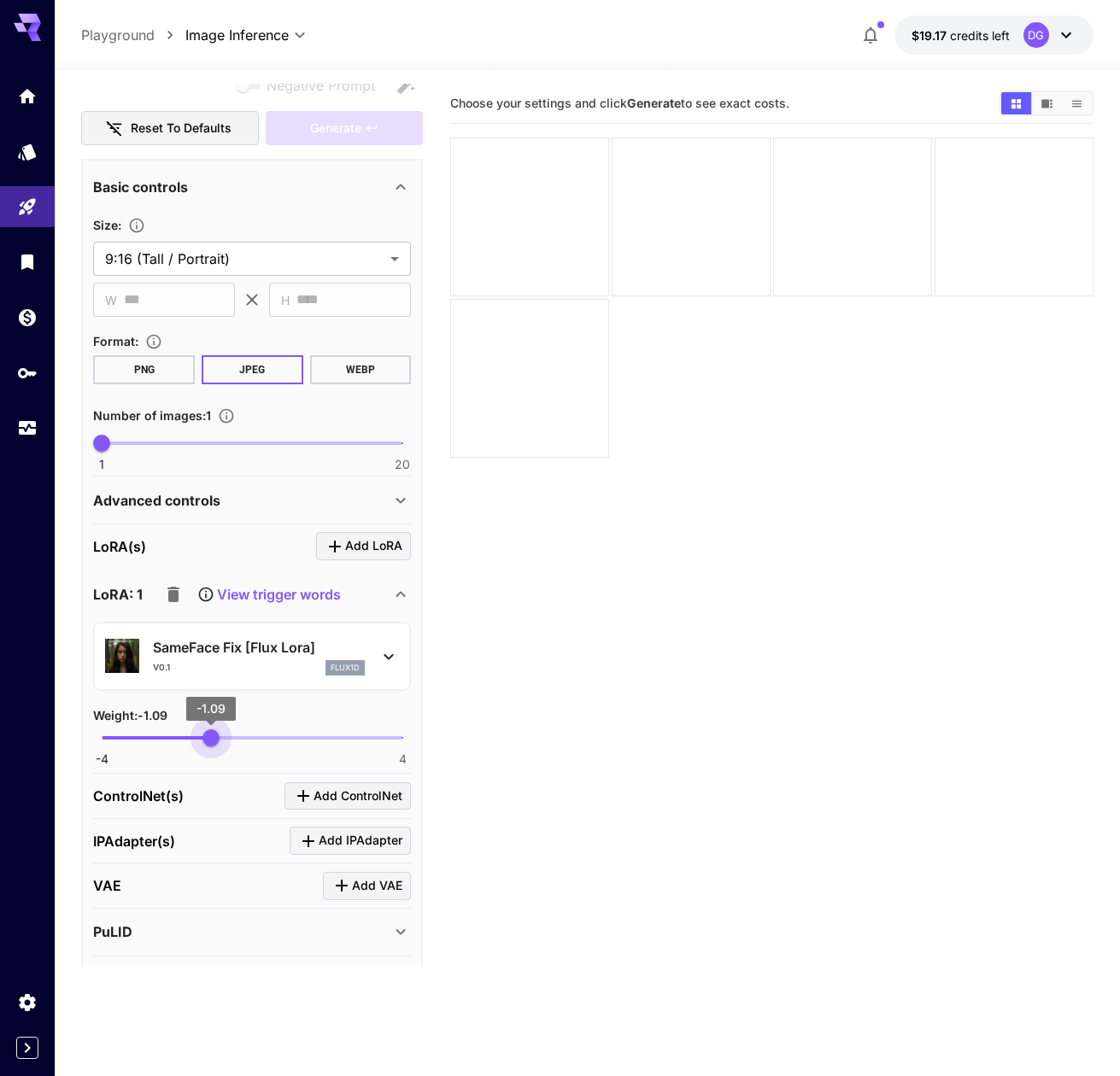 type on "*****" 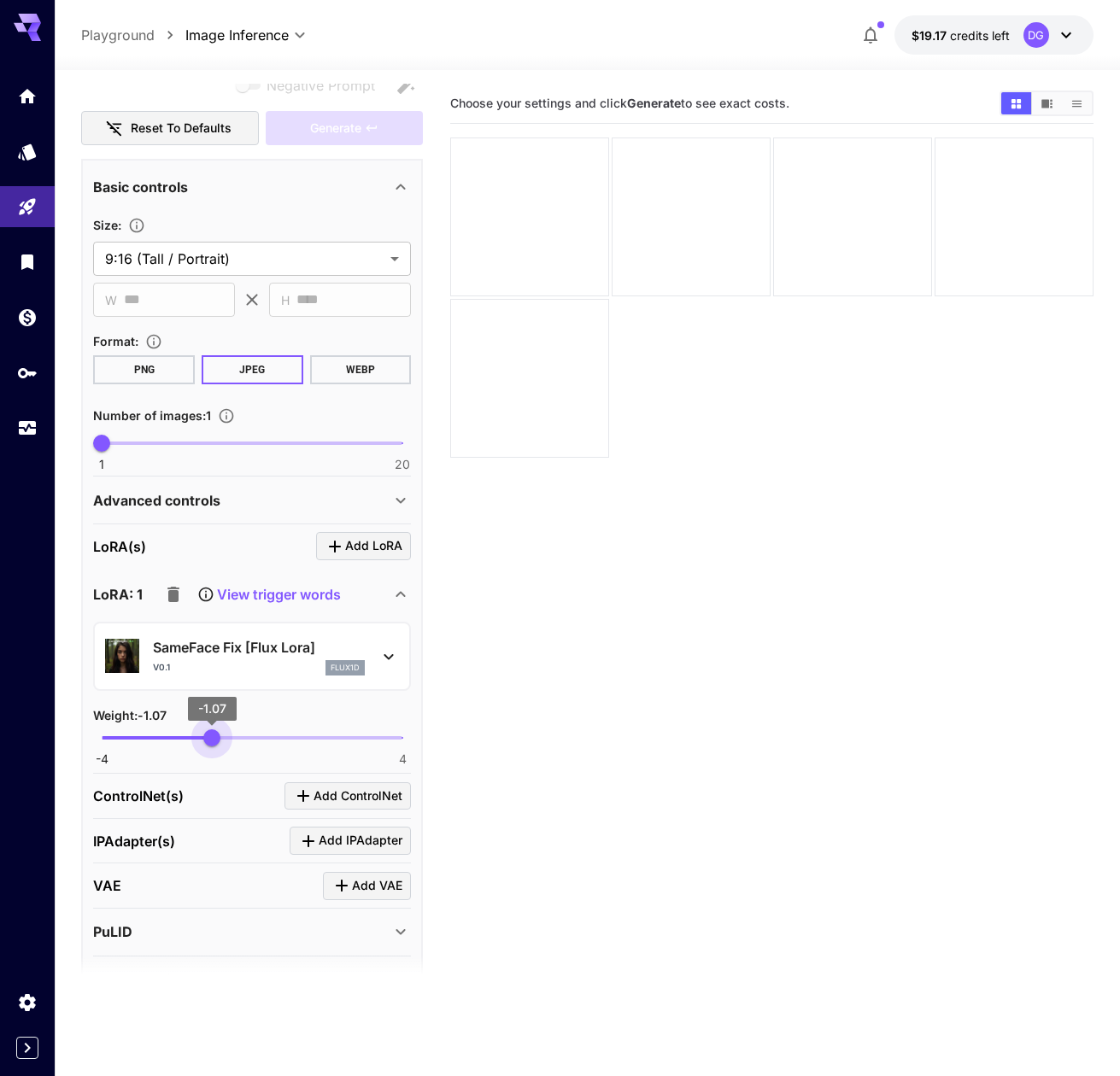 drag, startPoint x: 286, startPoint y: 736, endPoint x: 212, endPoint y: 730, distance: 74.24284 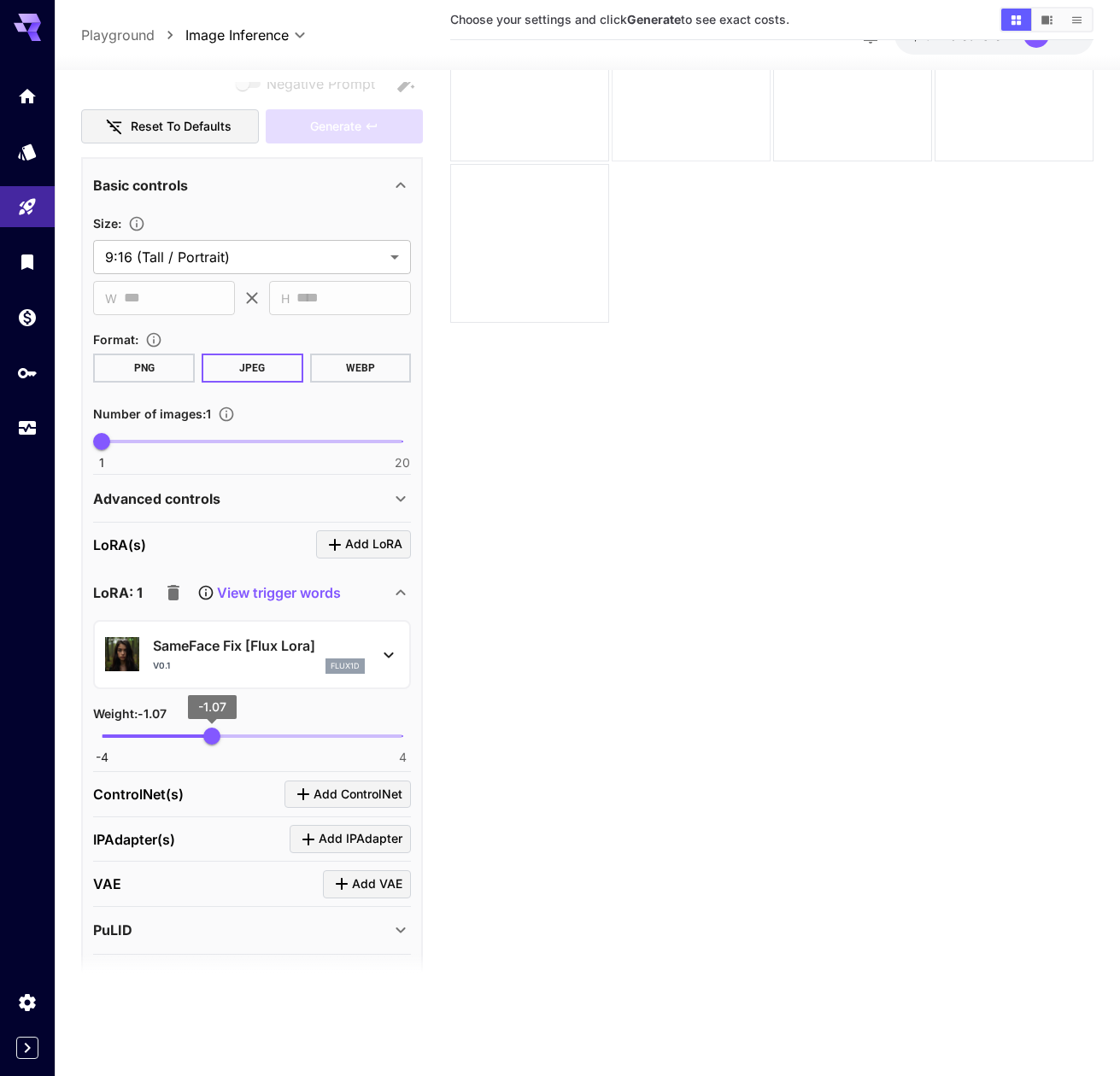 scroll, scrollTop: 0, scrollLeft: 0, axis: both 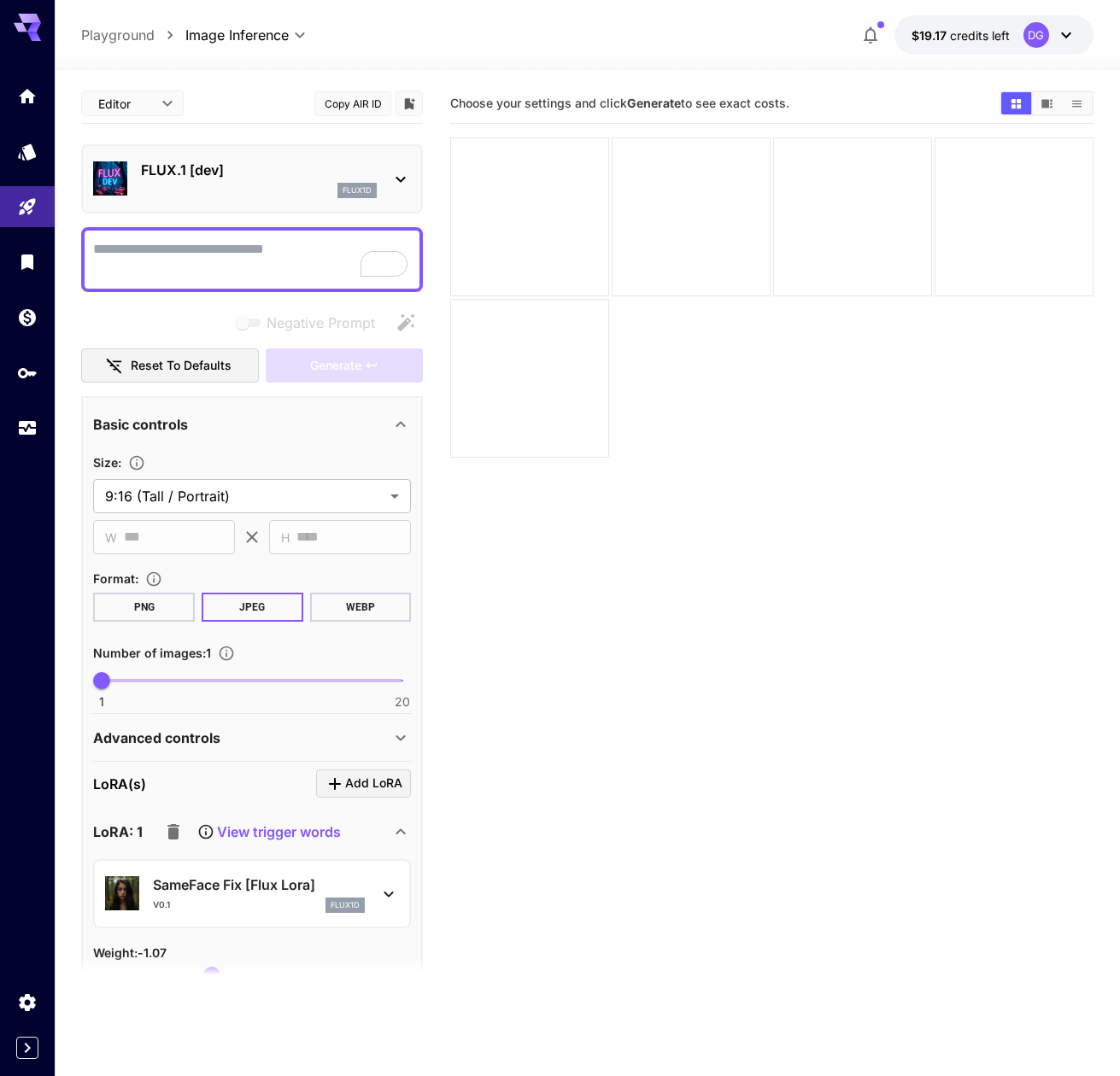click on "Полная страница" at bounding box center [252, 260] 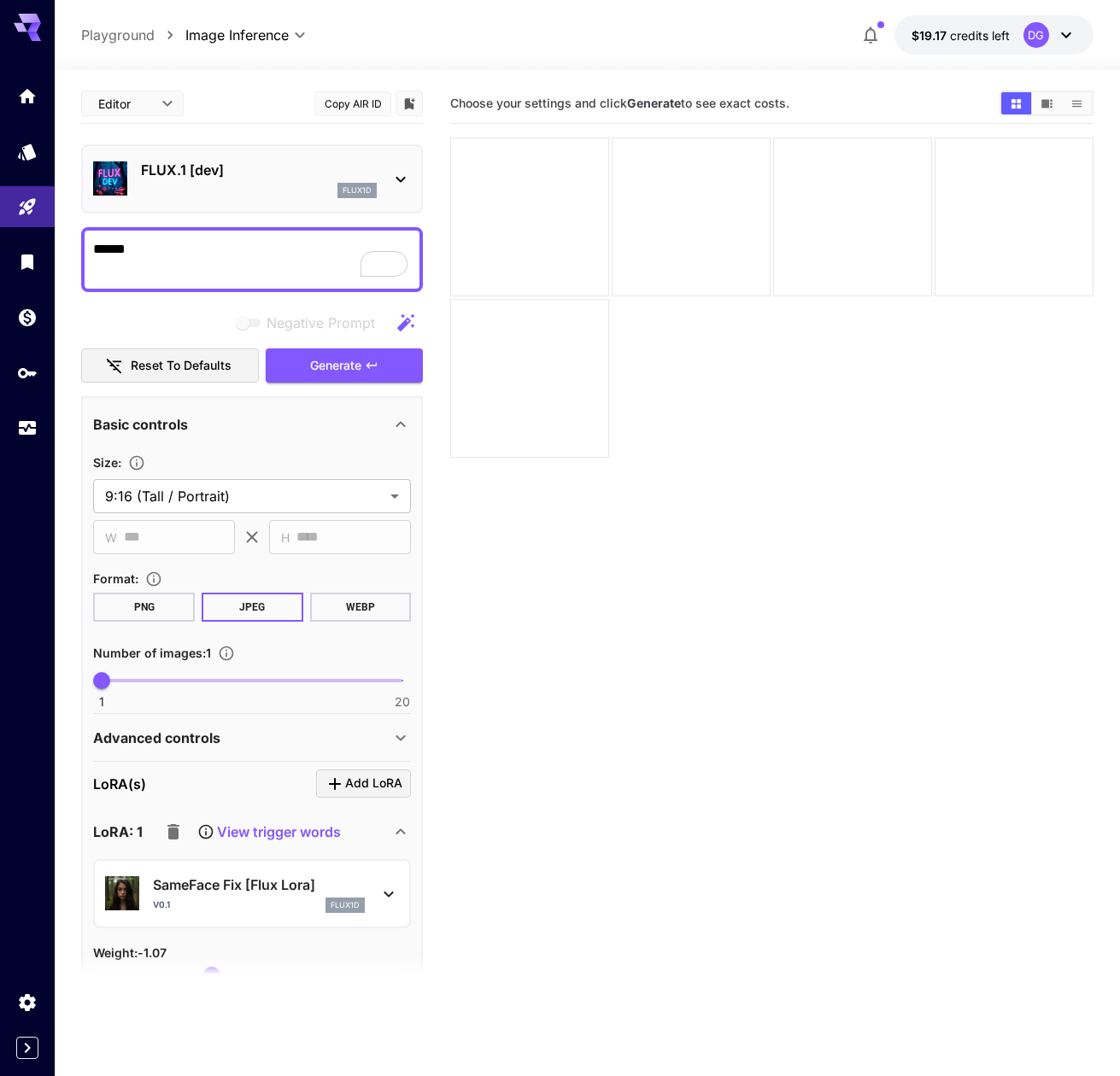 scroll, scrollTop: 46, scrollLeft: 0, axis: vertical 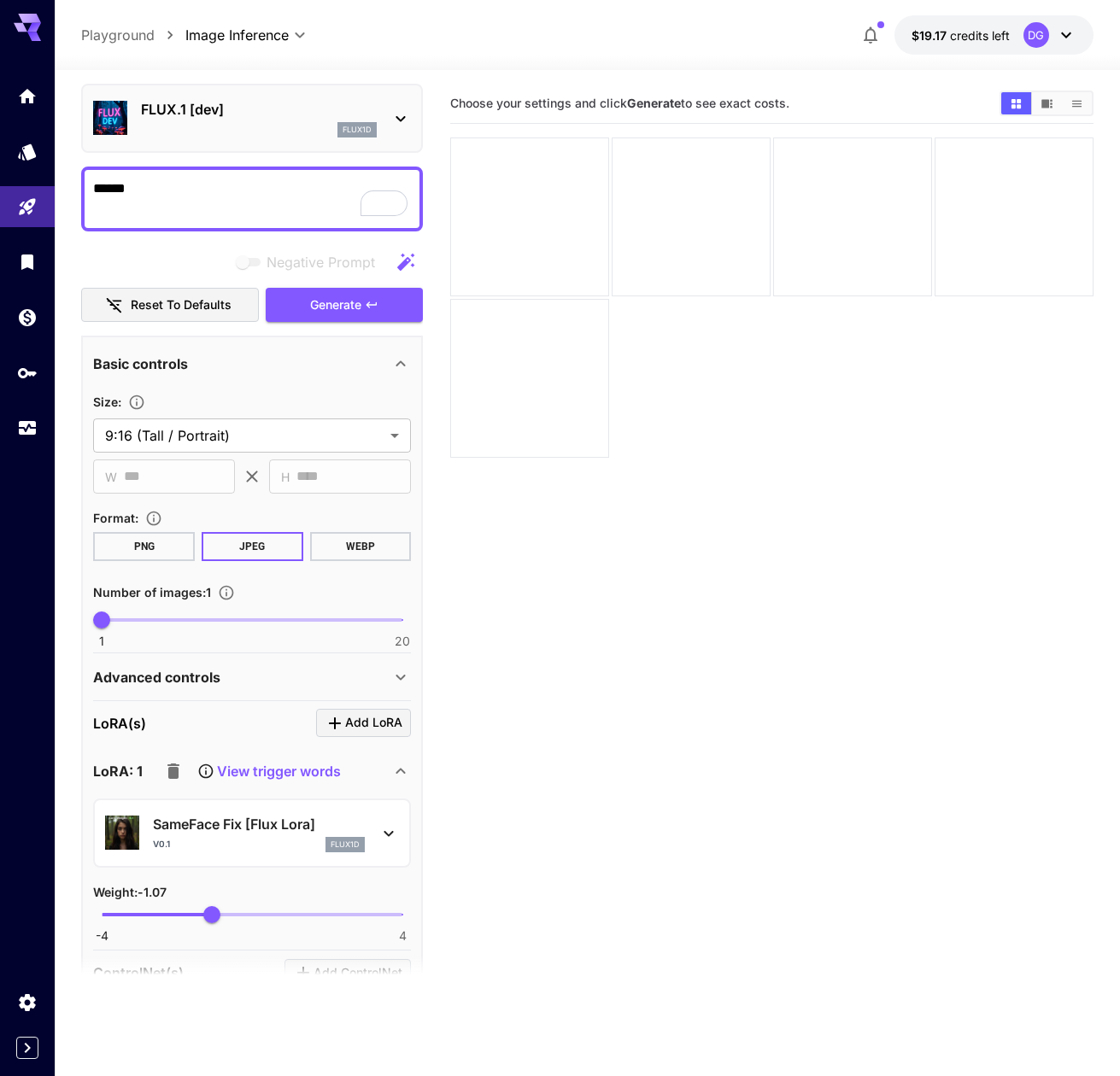 type on "*****" 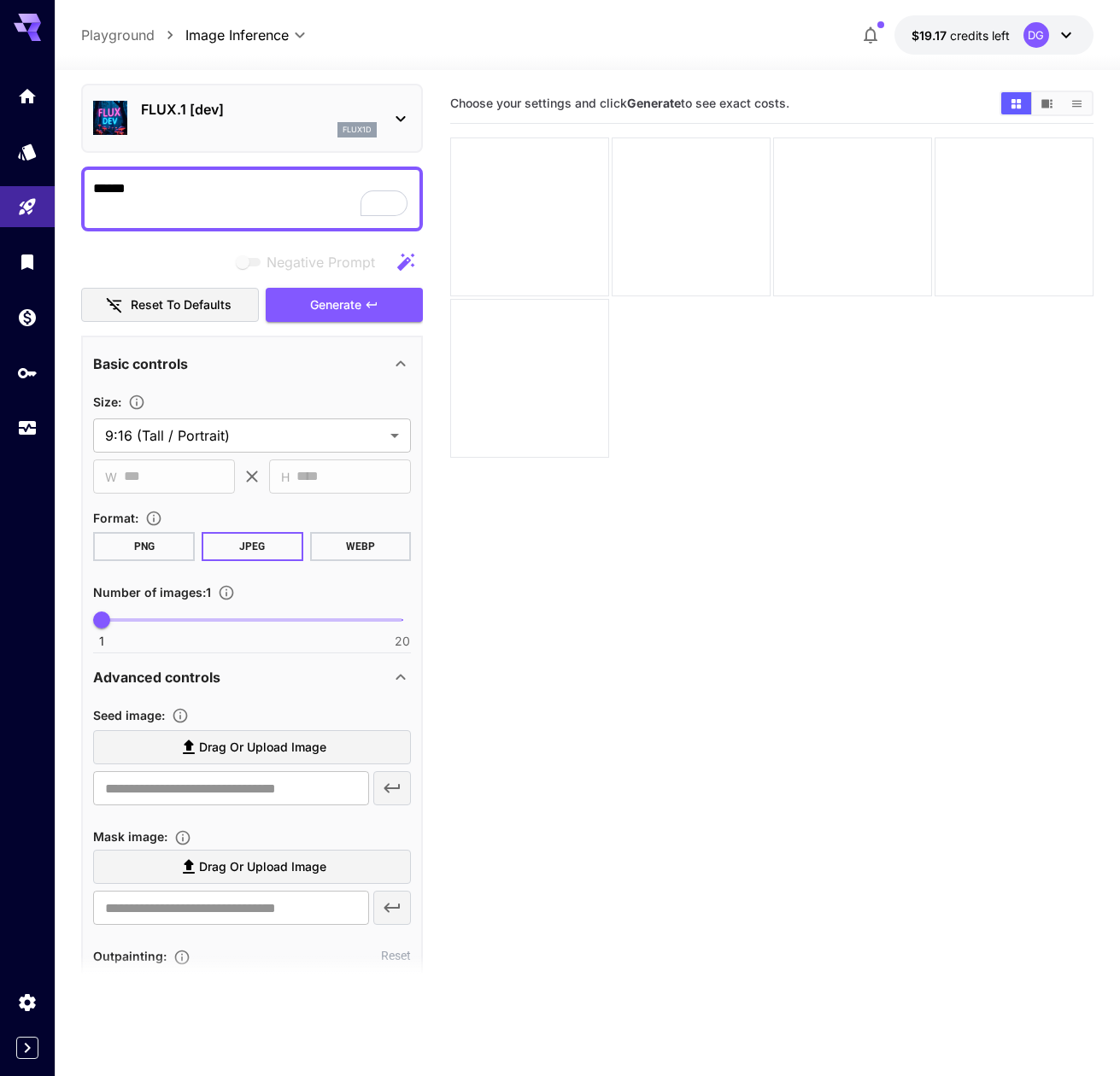 scroll, scrollTop: 92, scrollLeft: 0, axis: vertical 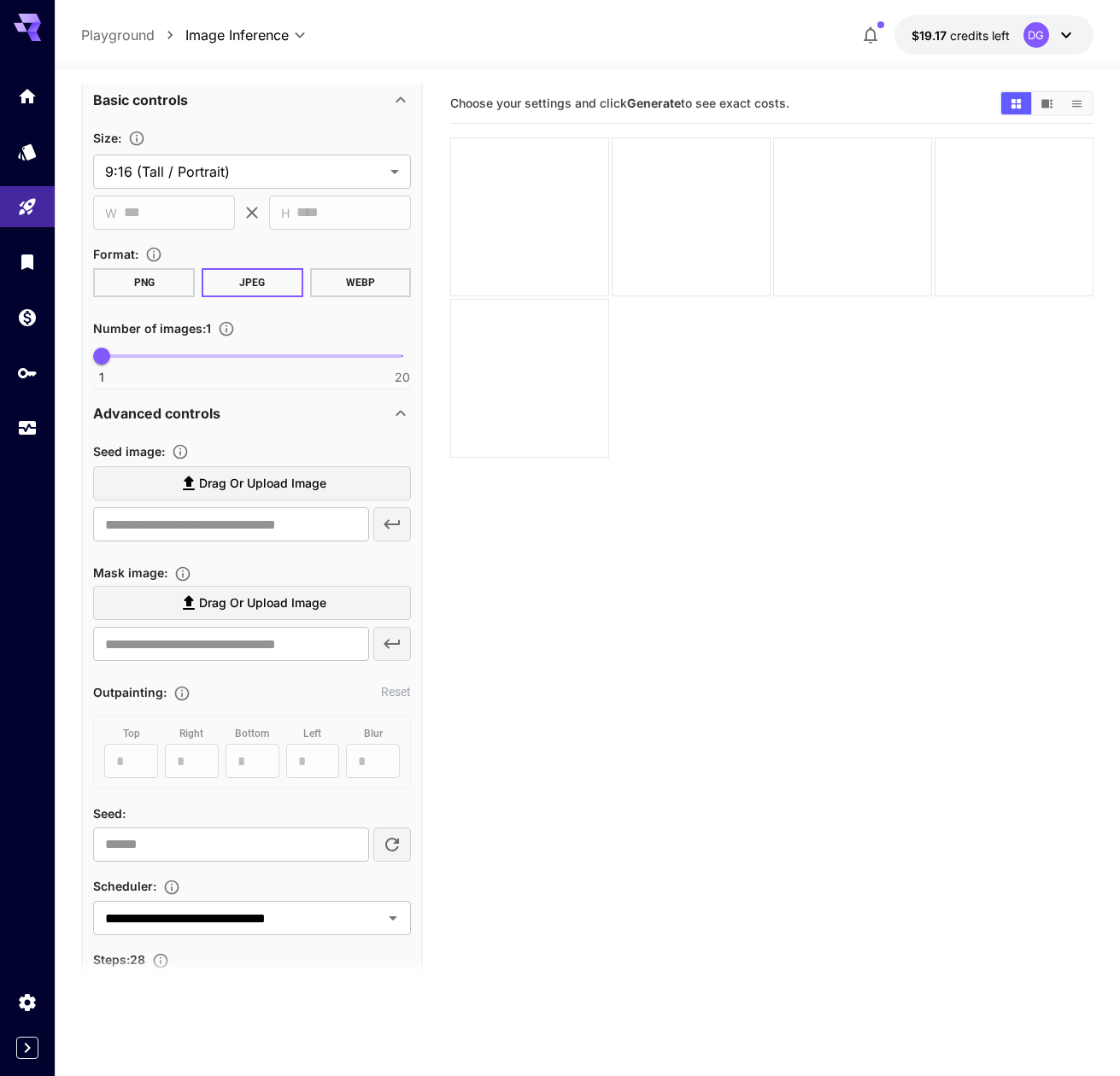 click on "Mask image :" at bounding box center (252, 572) 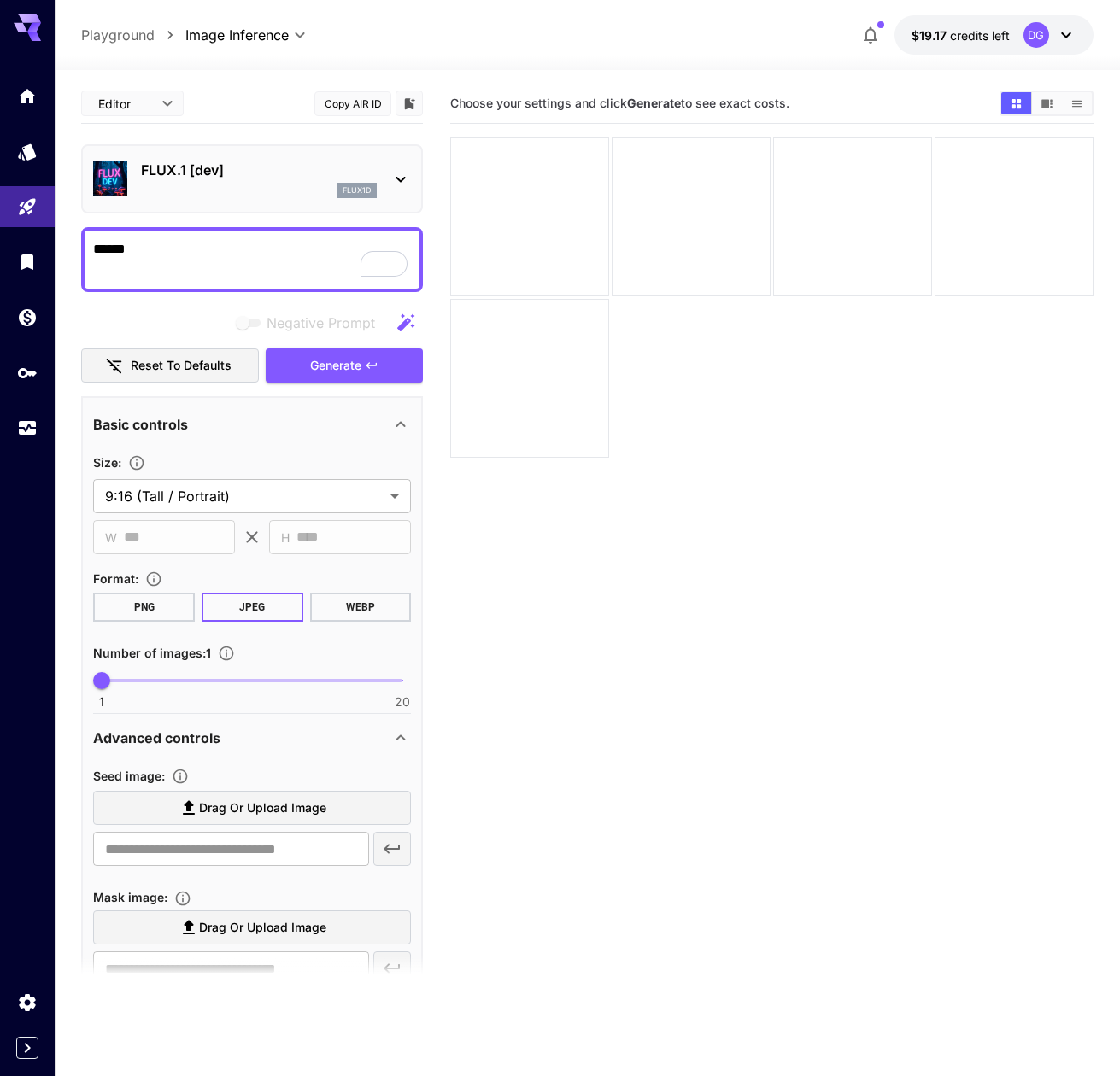 scroll, scrollTop: 58, scrollLeft: 0, axis: vertical 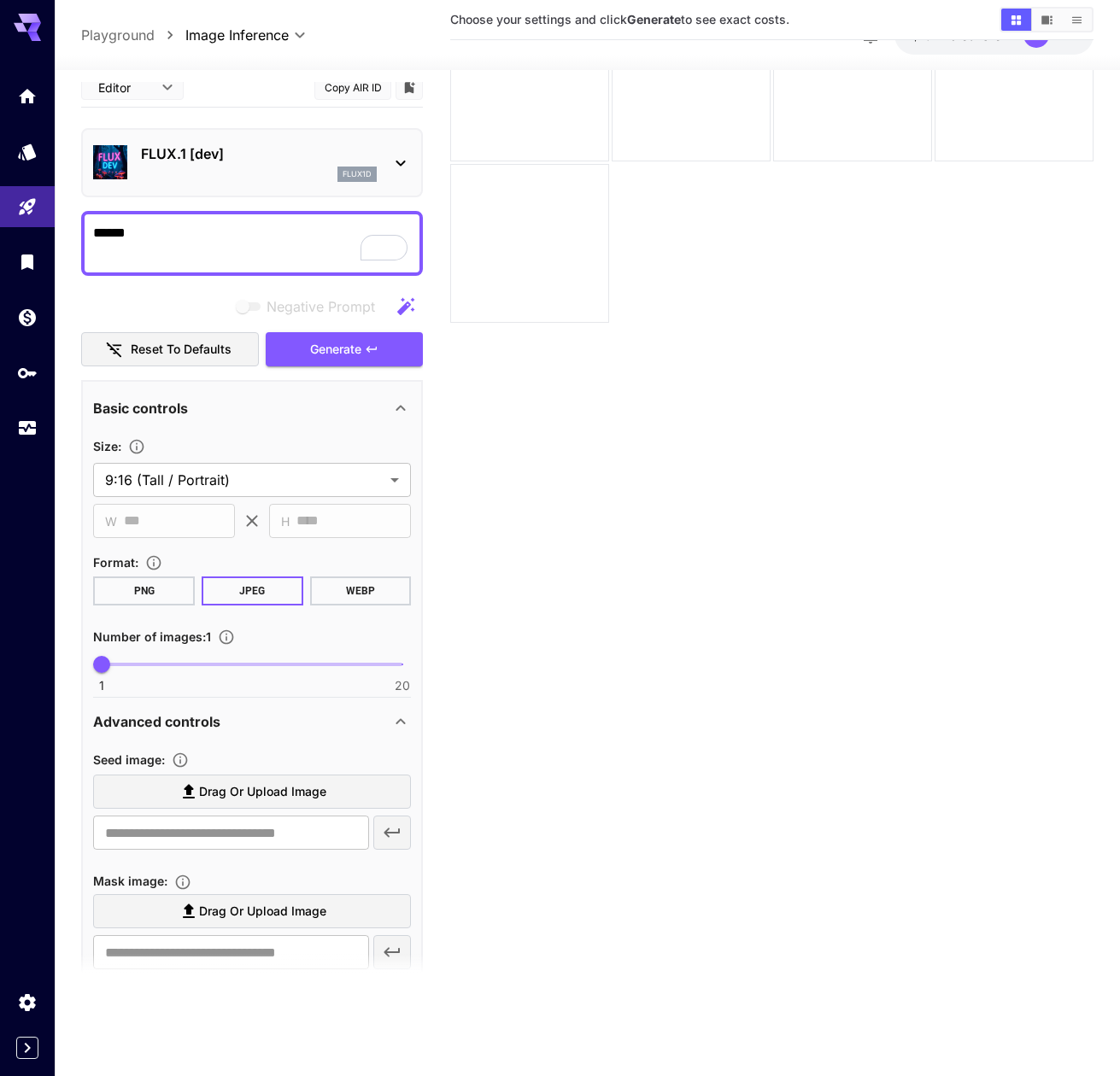 click on "*****" at bounding box center [252, 243] 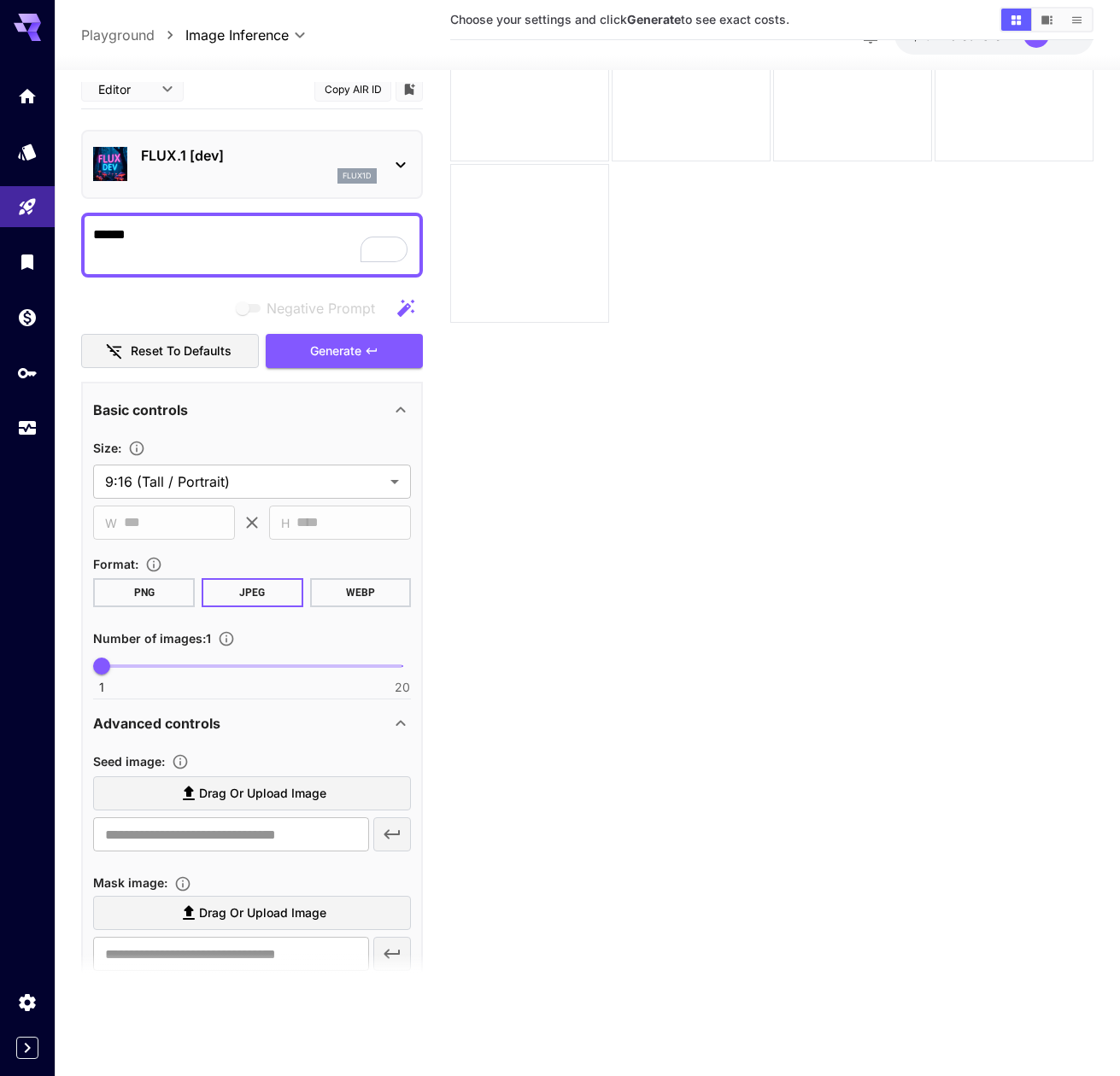 click on "Drag or upload image" at bounding box center [252, 793] 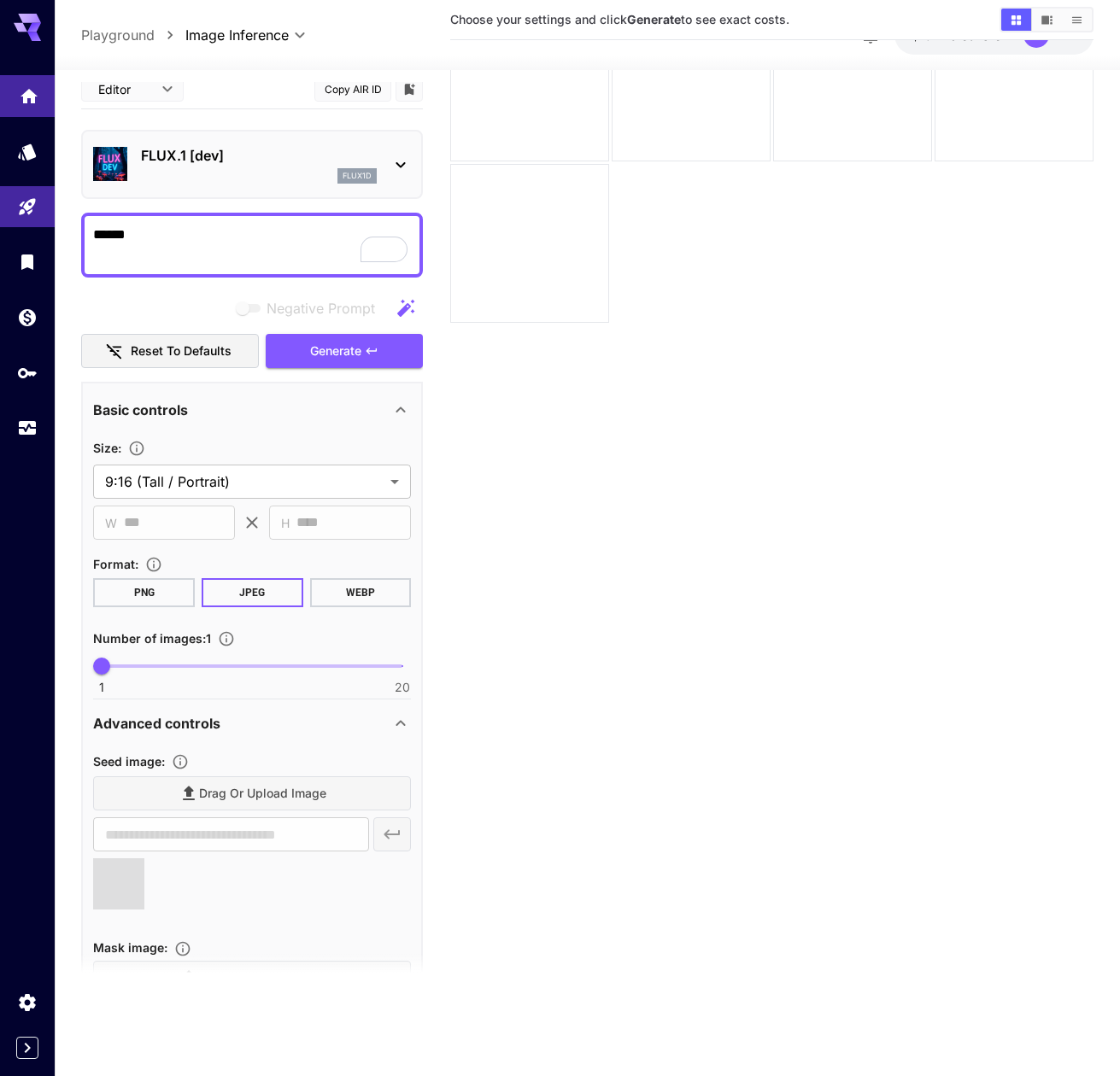 type on "**********" 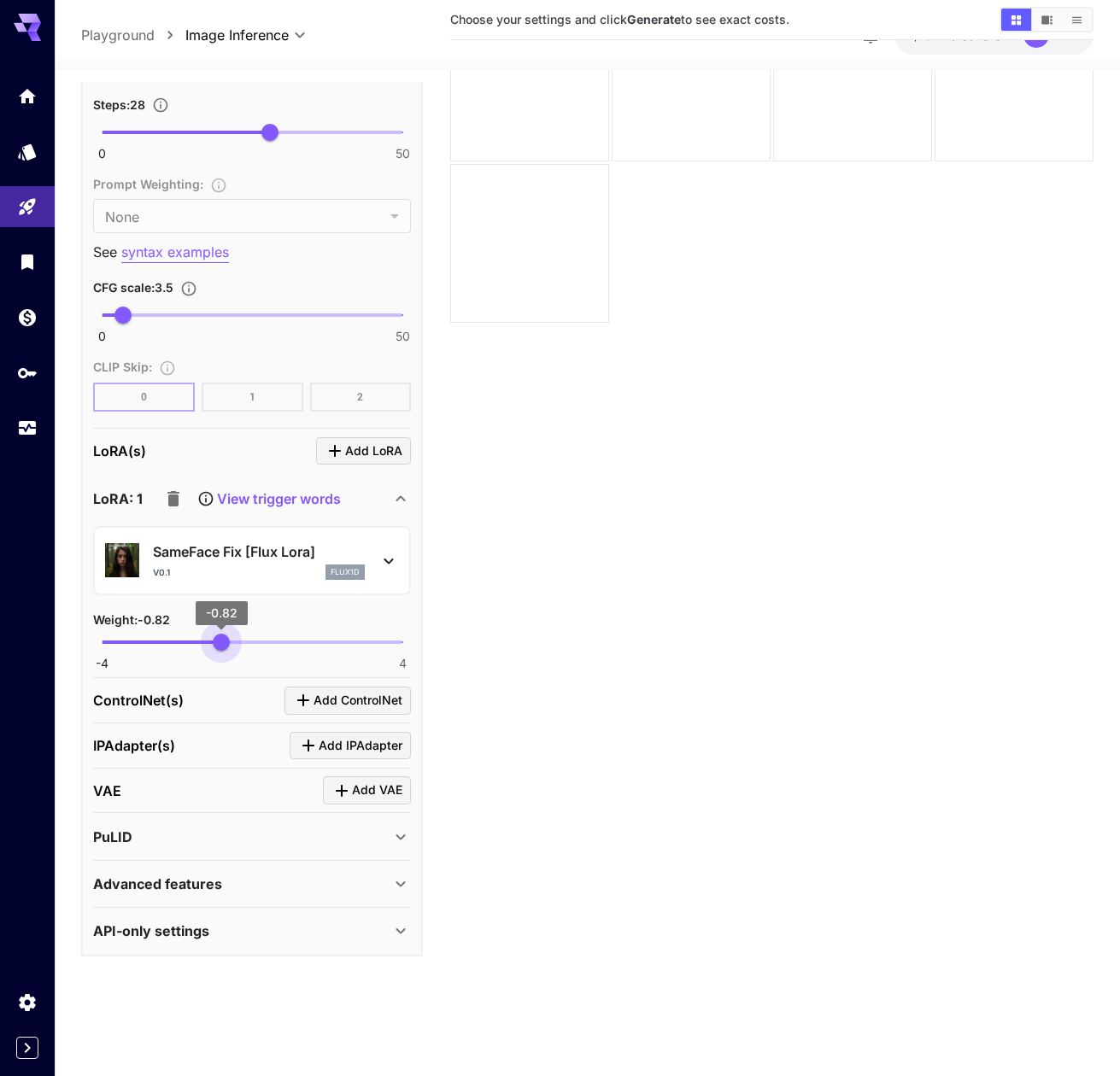 type on "****" 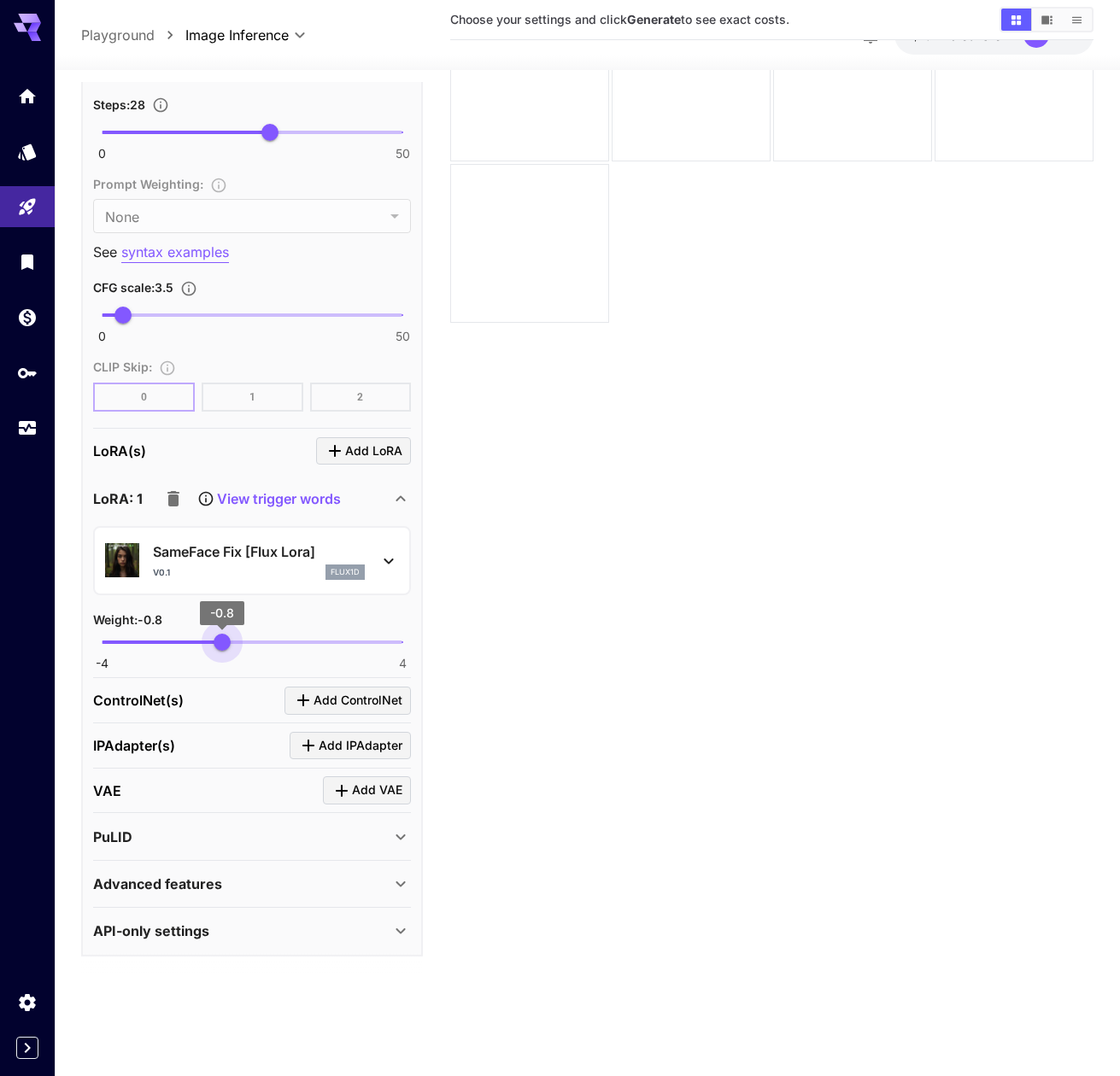 drag, startPoint x: 209, startPoint y: 640, endPoint x: 222, endPoint y: 644, distance: 13.601471 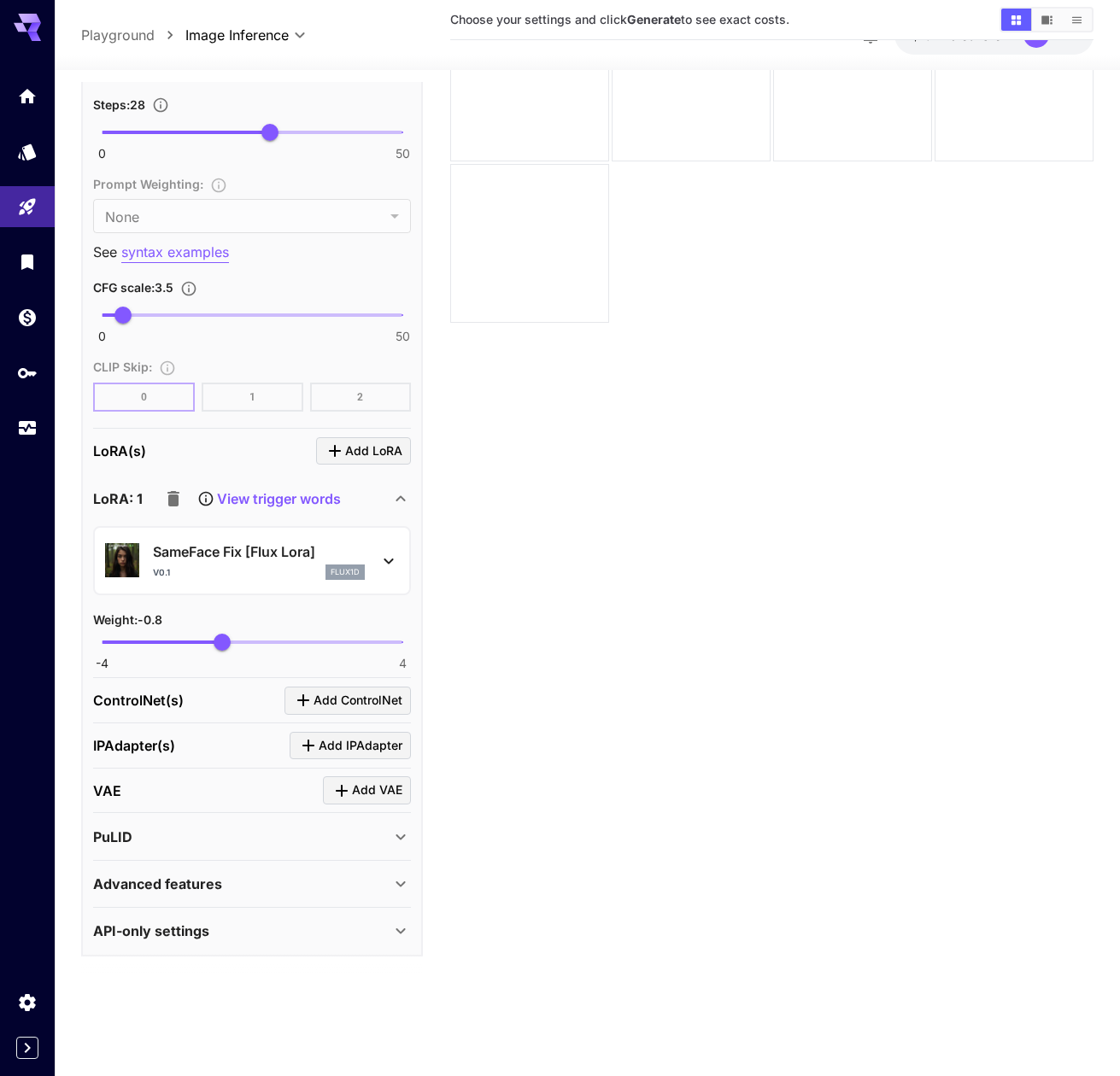 click on "PuLID" at bounding box center (242, 837) 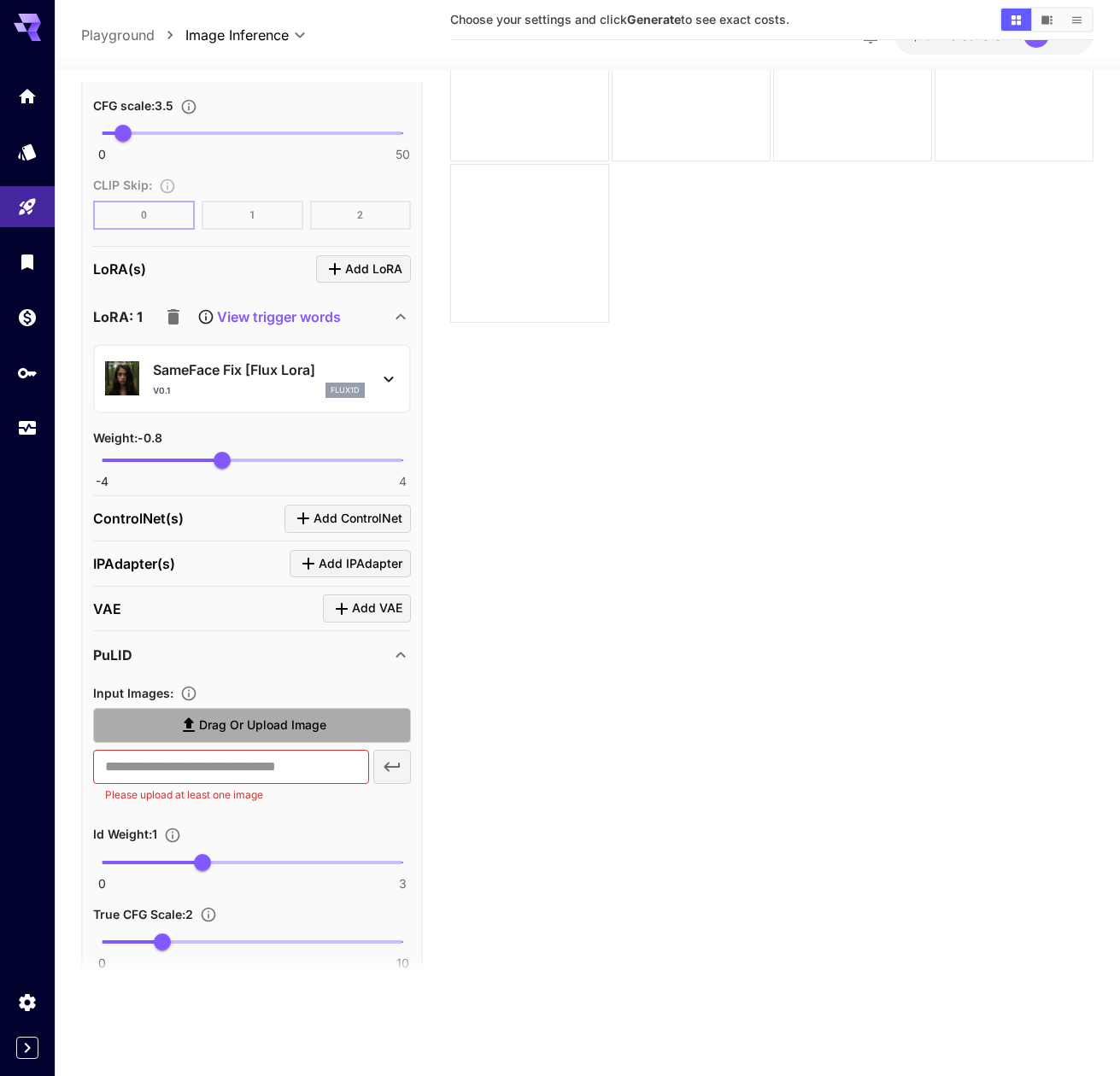 click on "Drag or upload image" at bounding box center [262, 725] 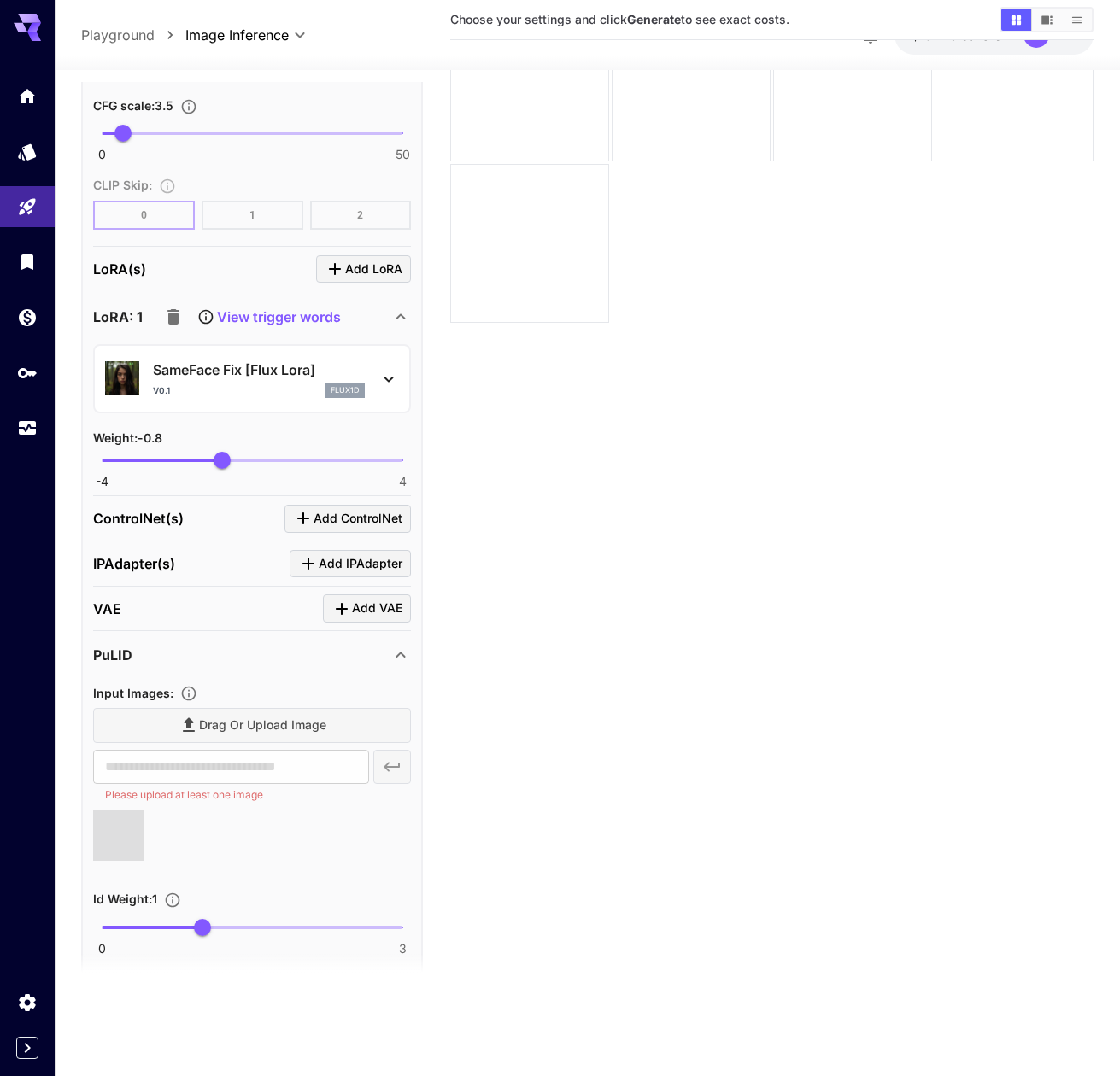 type on "**********" 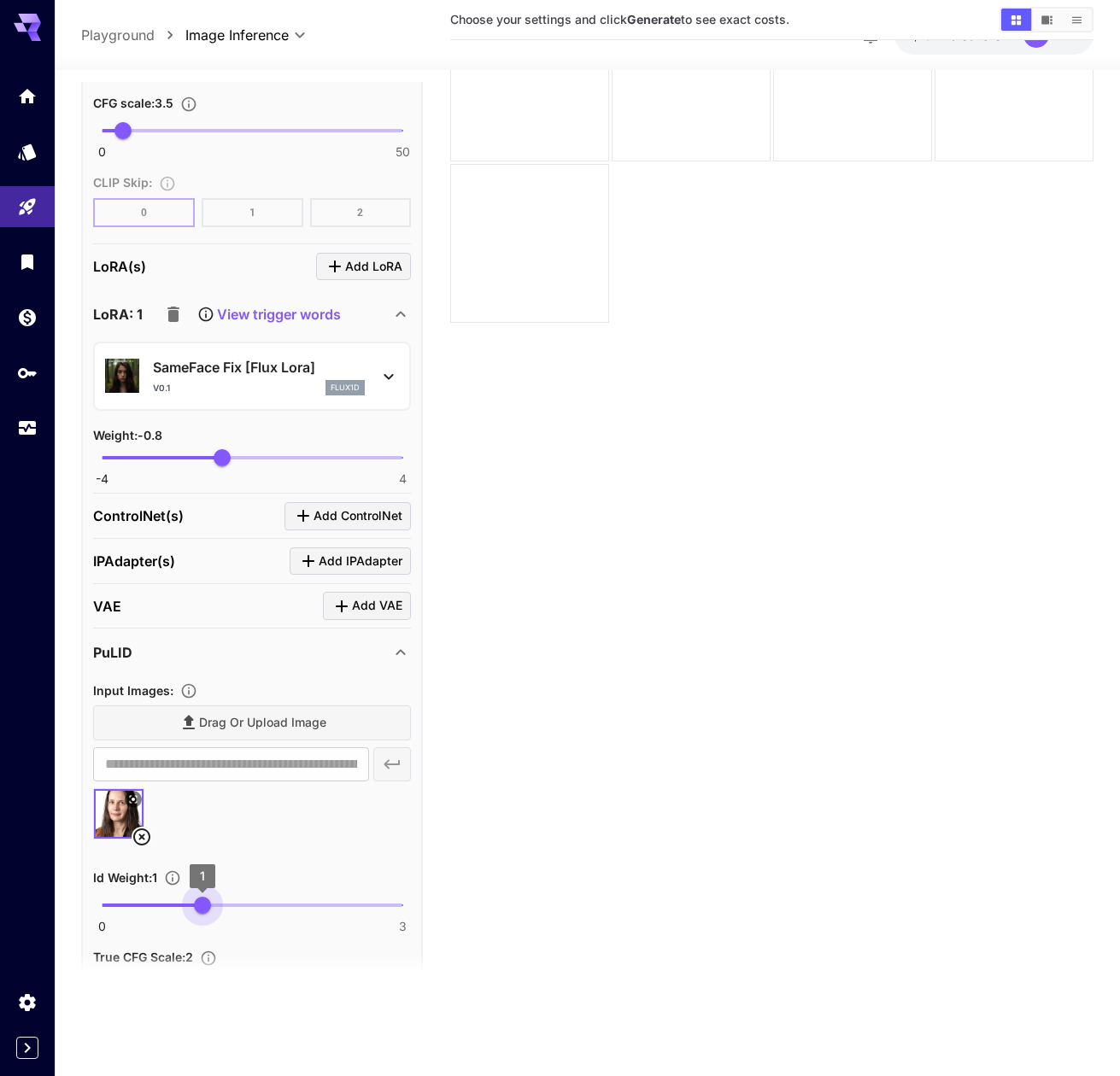 drag, startPoint x: 205, startPoint y: 903, endPoint x: 232, endPoint y: 900, distance: 27.166 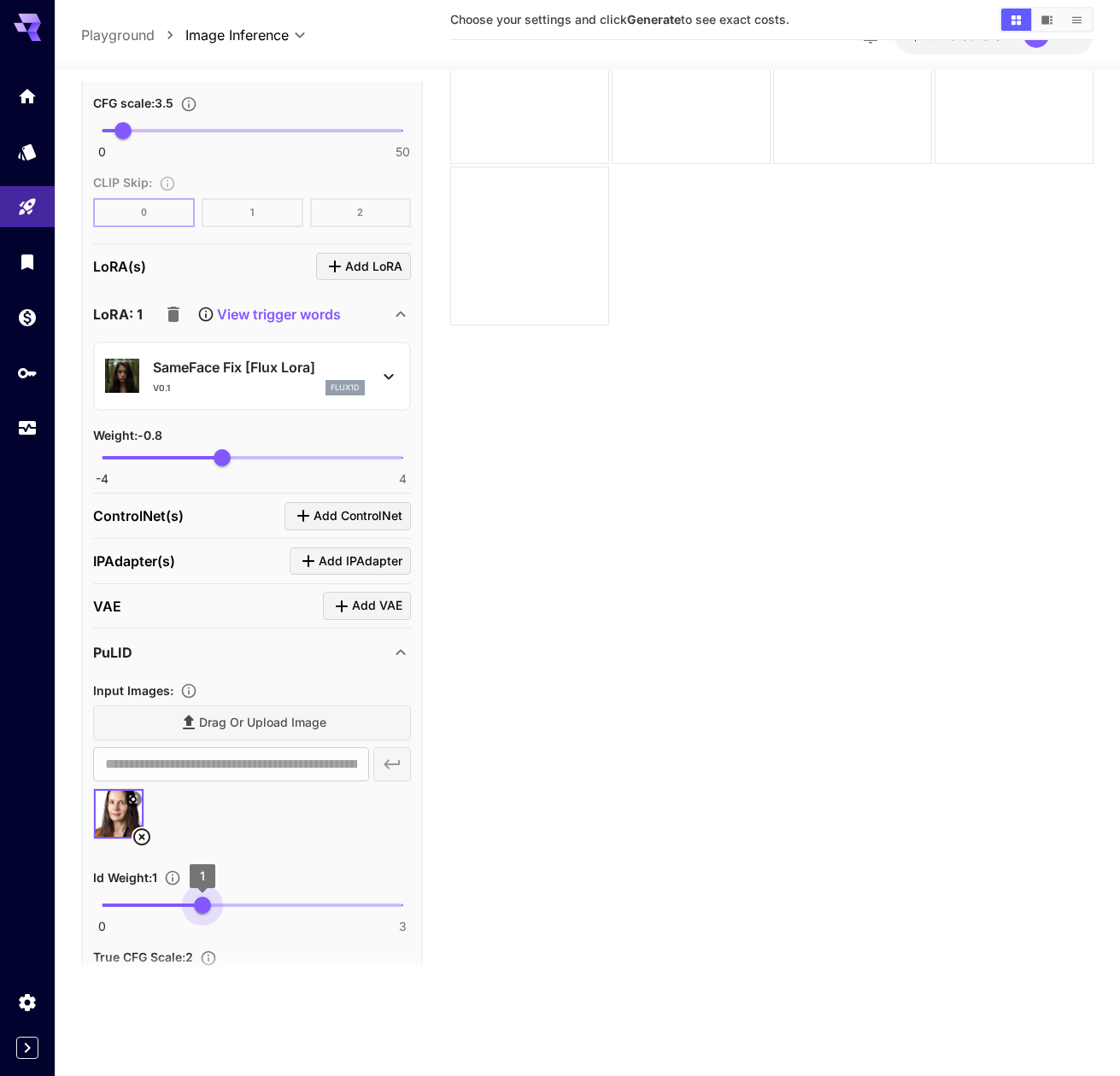 drag, startPoint x: 195, startPoint y: 899, endPoint x: 247, endPoint y: 898, distance: 52.009614 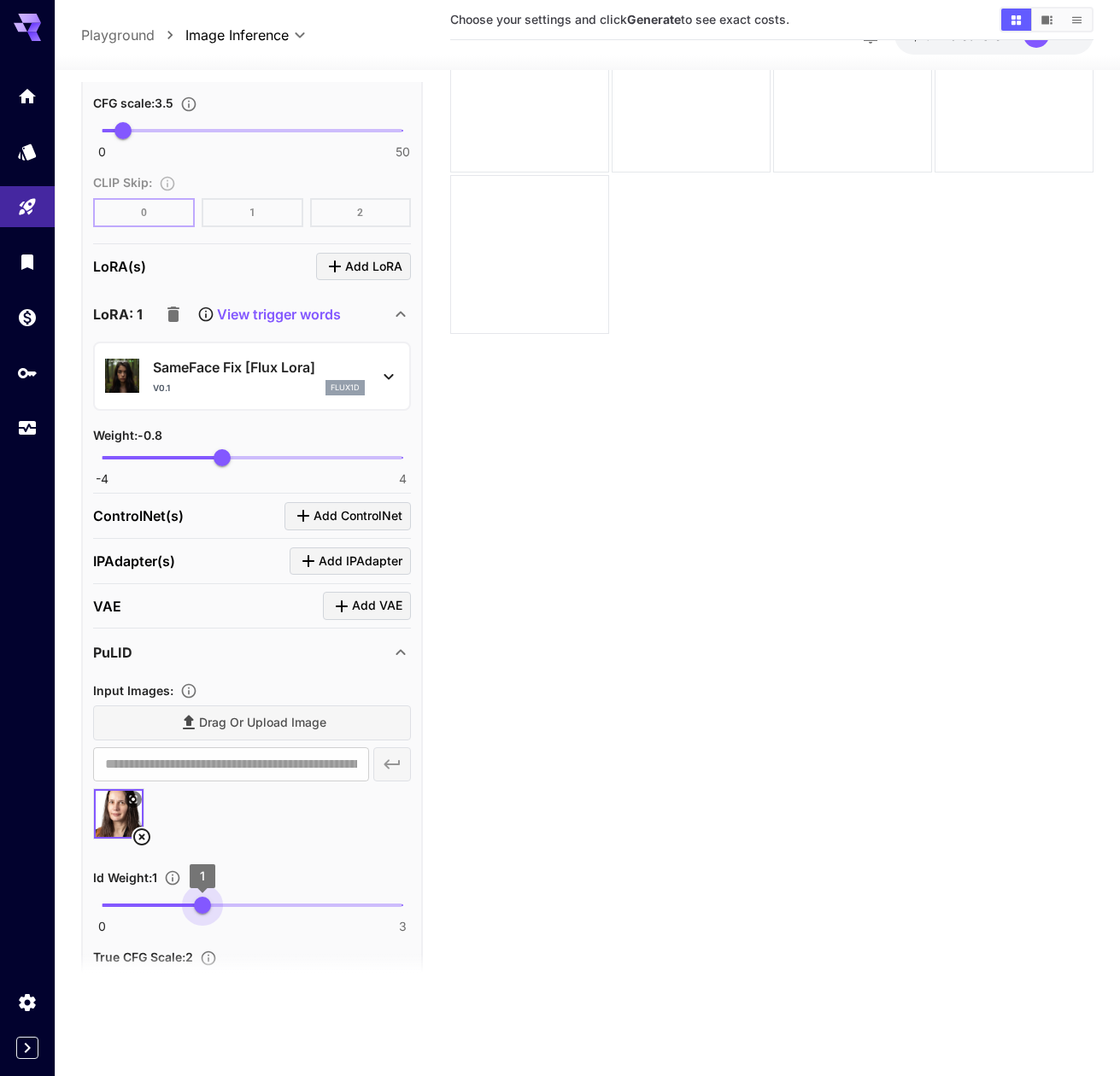 click on "0 3 1" at bounding box center (252, 905) 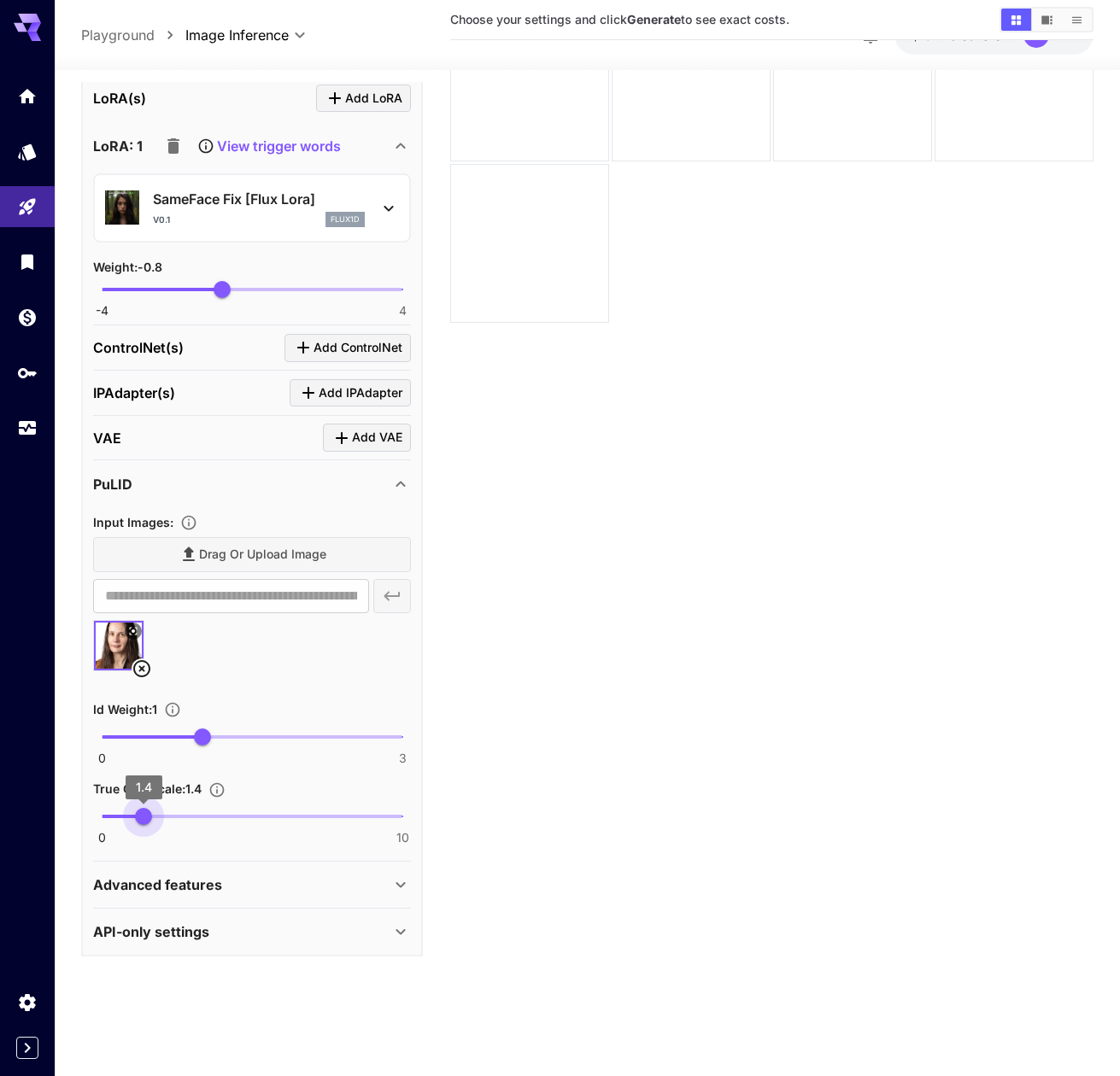 type on "***" 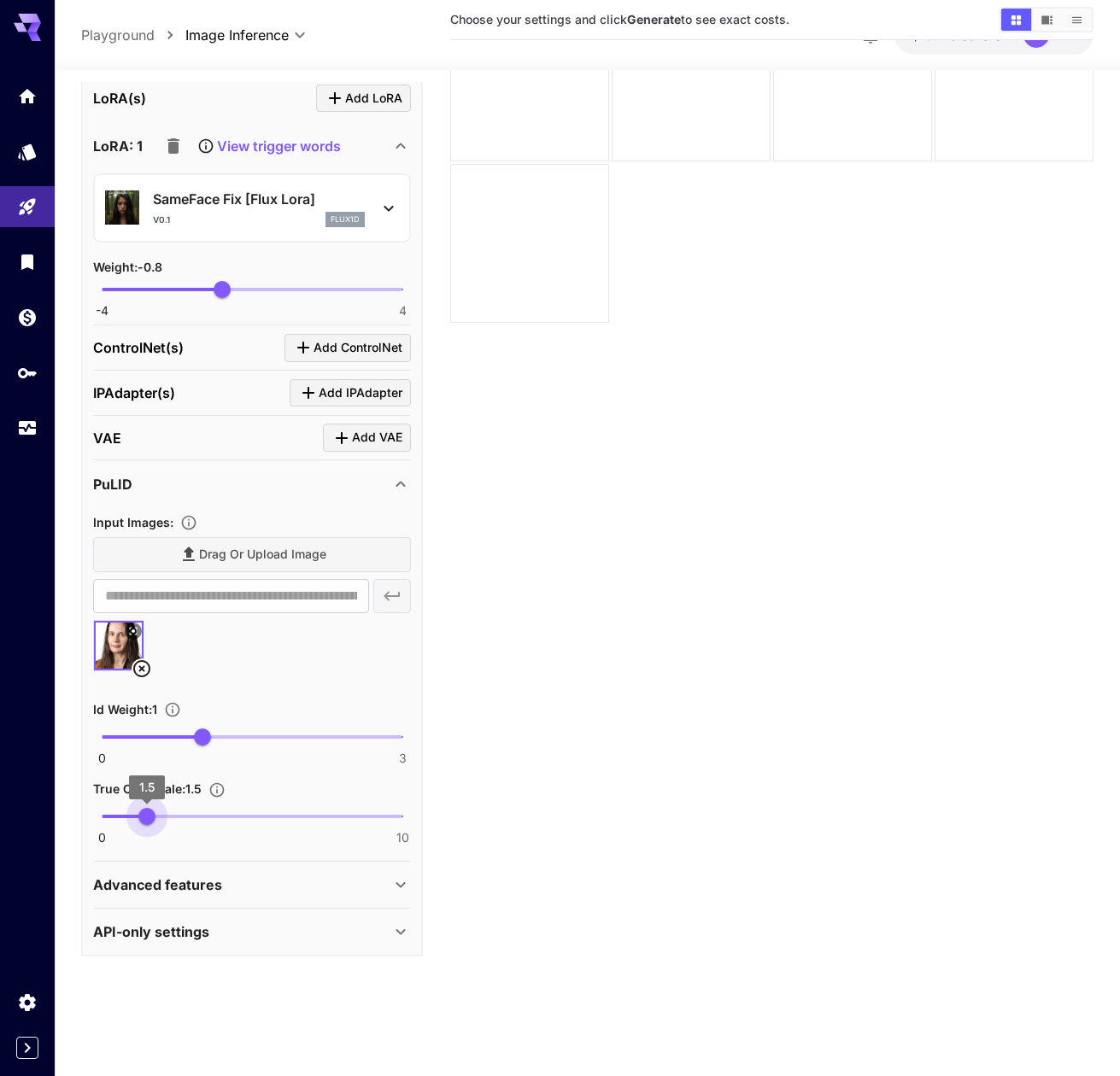 drag, startPoint x: 158, startPoint y: 812, endPoint x: 148, endPoint y: 814, distance: 10.198039 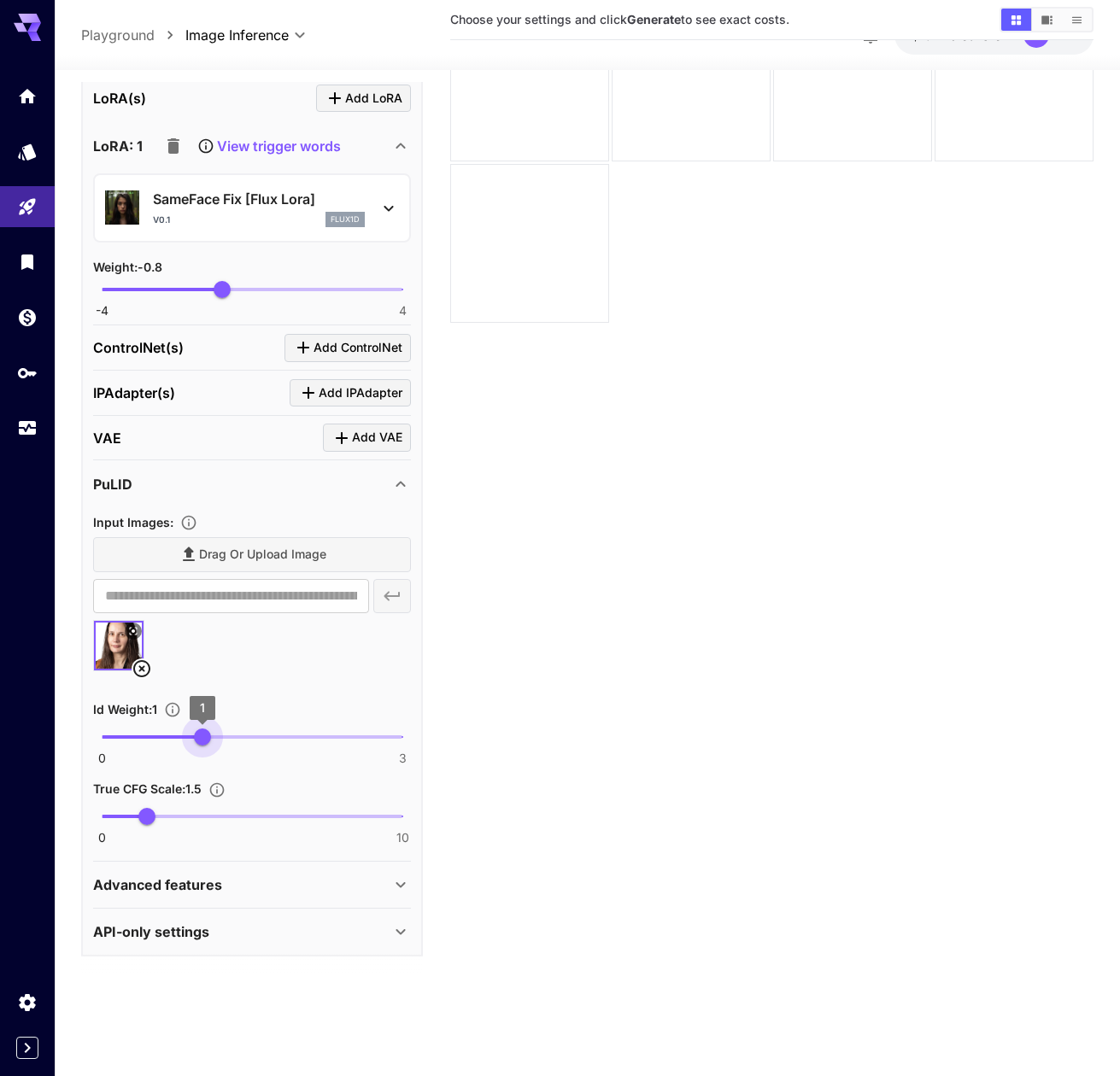 drag, startPoint x: 199, startPoint y: 739, endPoint x: 237, endPoint y: 736, distance: 38.118237 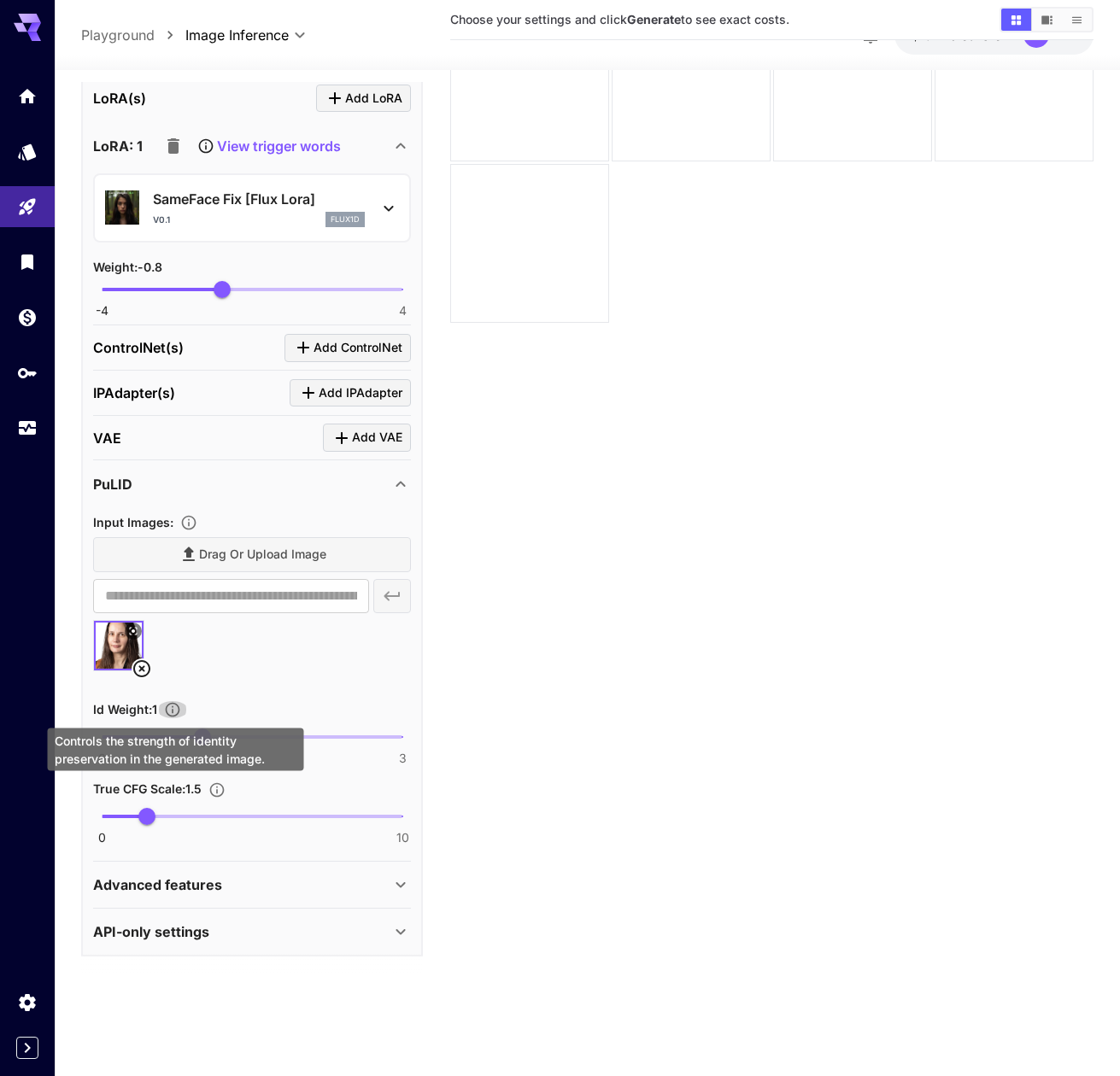 click 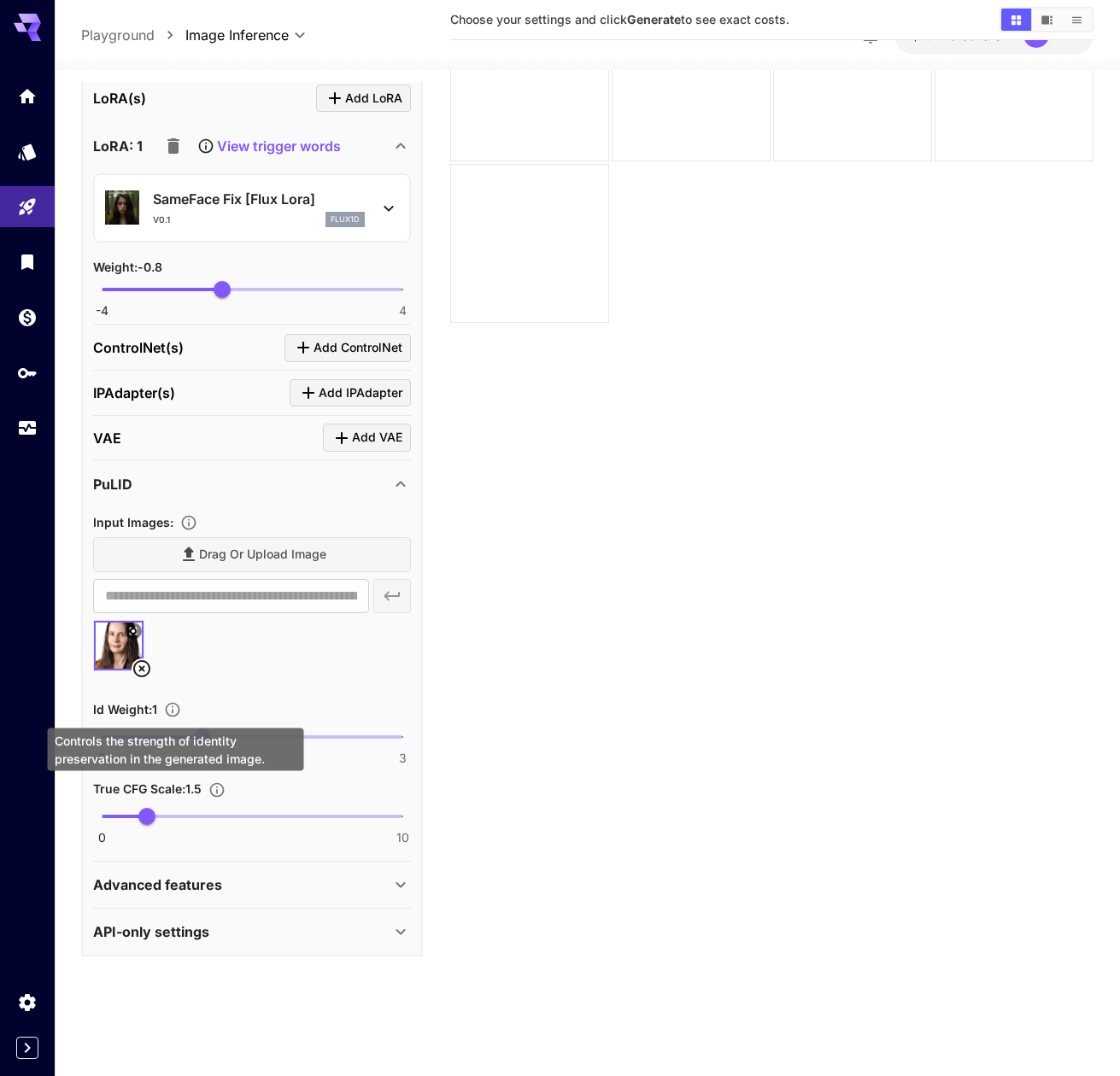 click 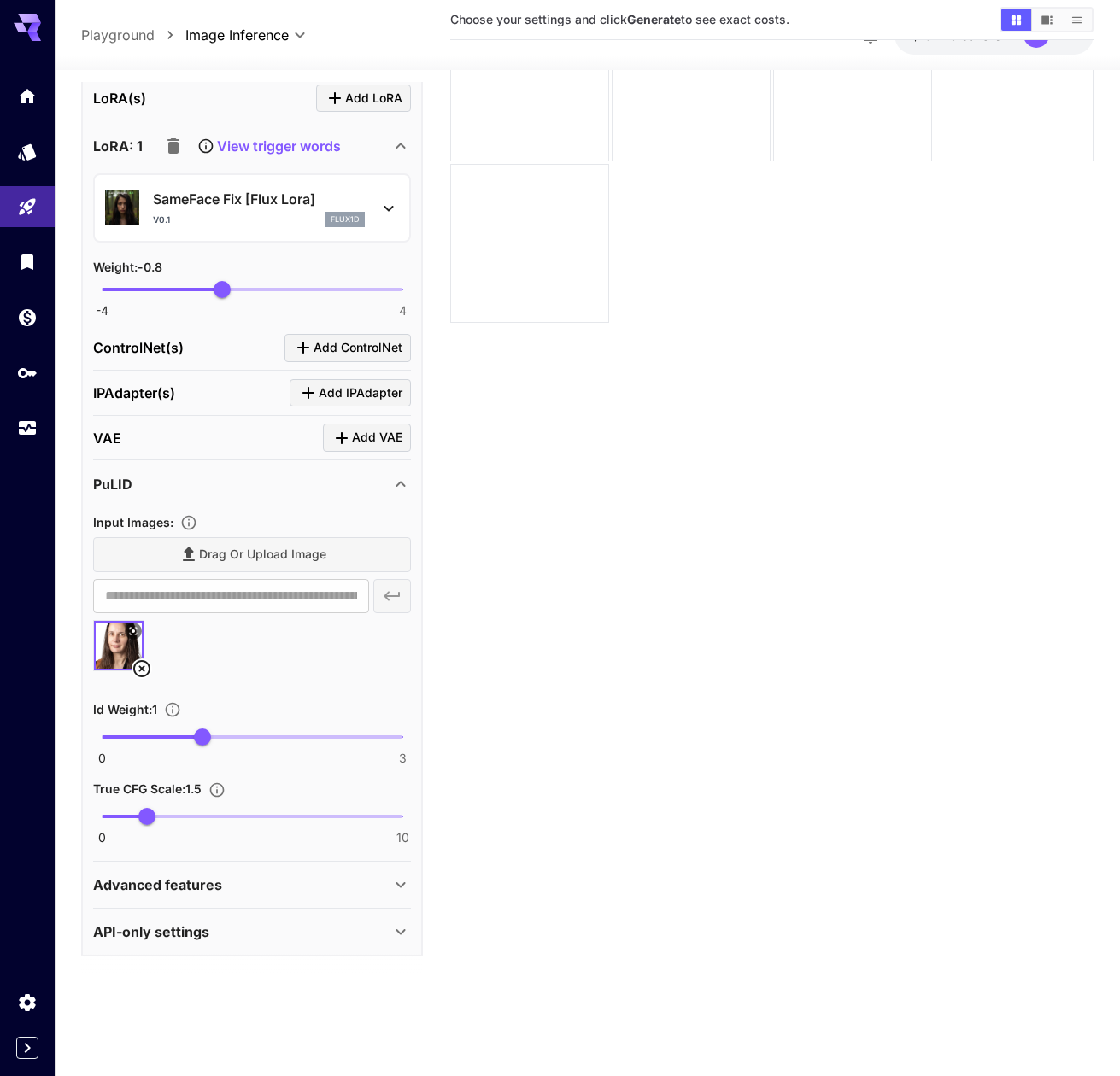 click at bounding box center [252, 737] 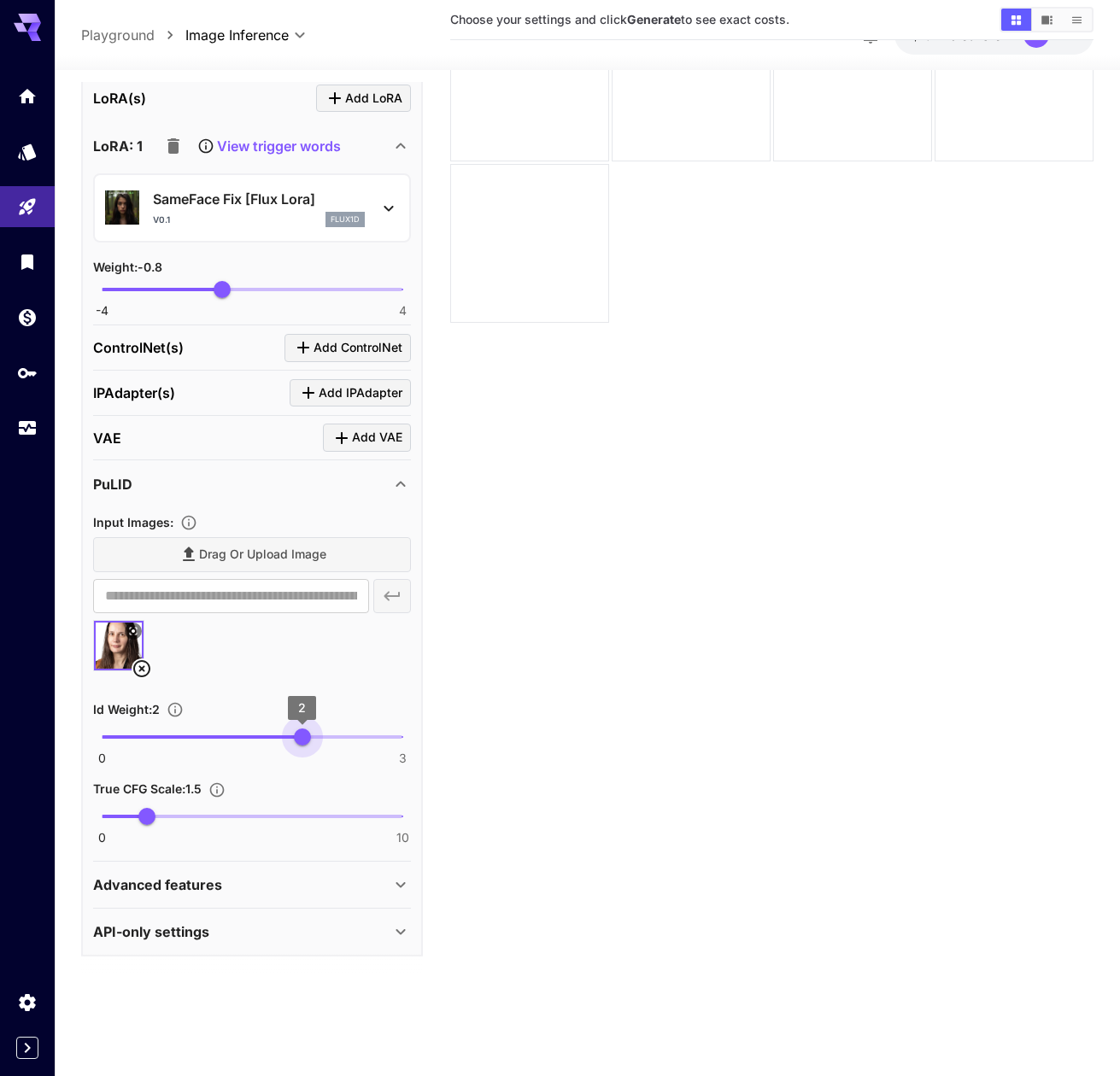 drag, startPoint x: 201, startPoint y: 735, endPoint x: 308, endPoint y: 731, distance: 107.07474 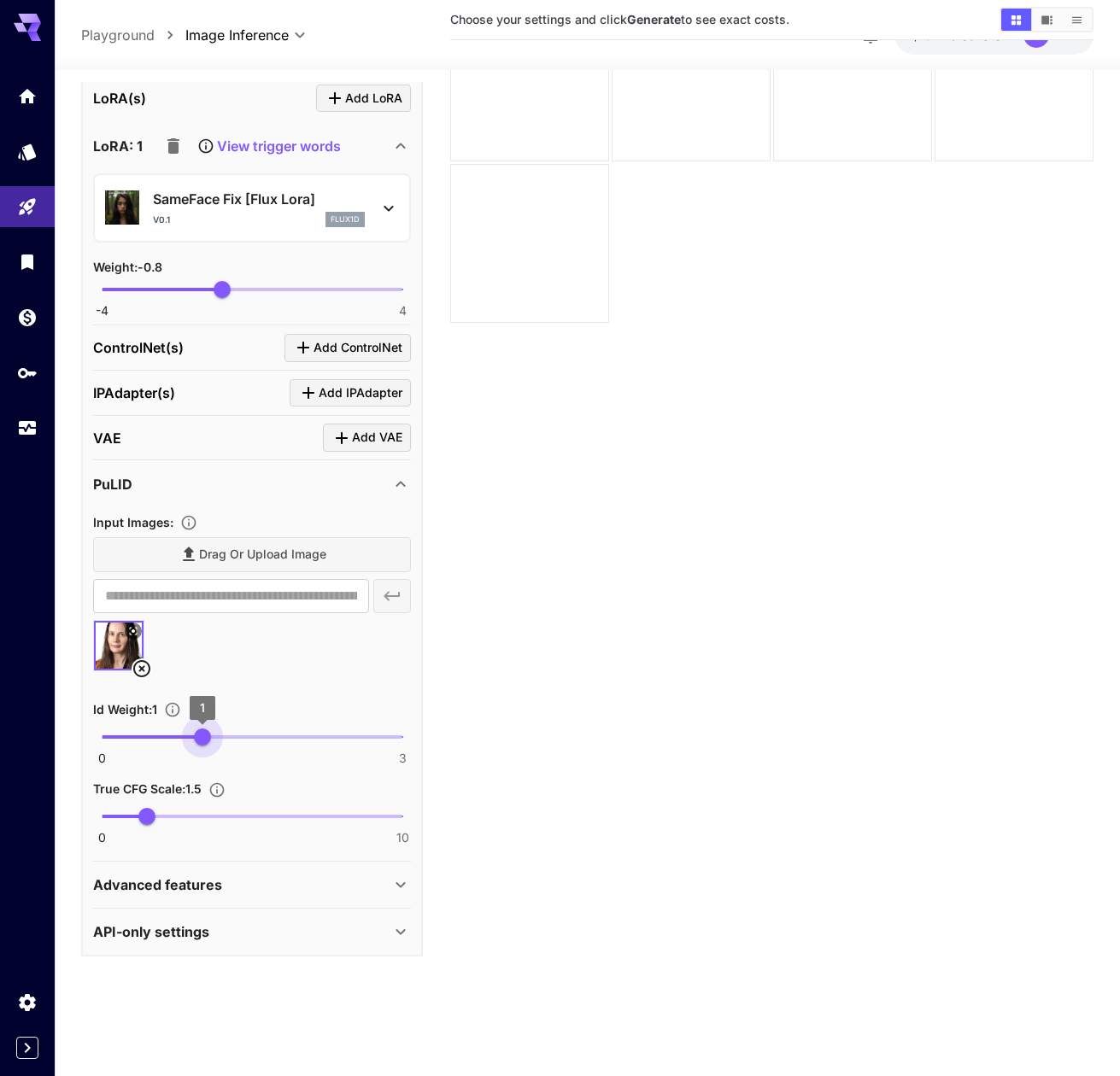 click on "0 3 1" at bounding box center (252, 737) 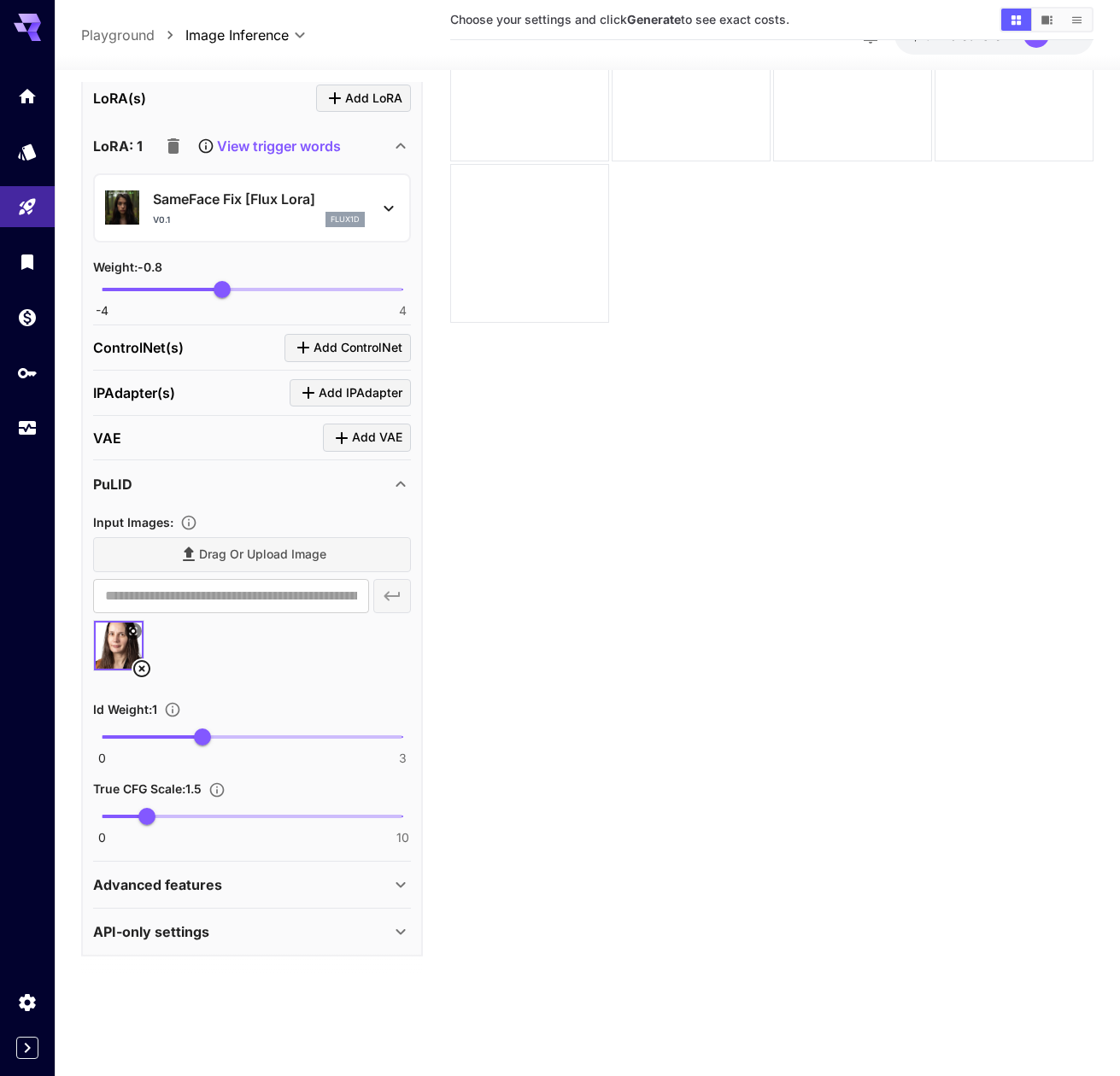 type on "*" 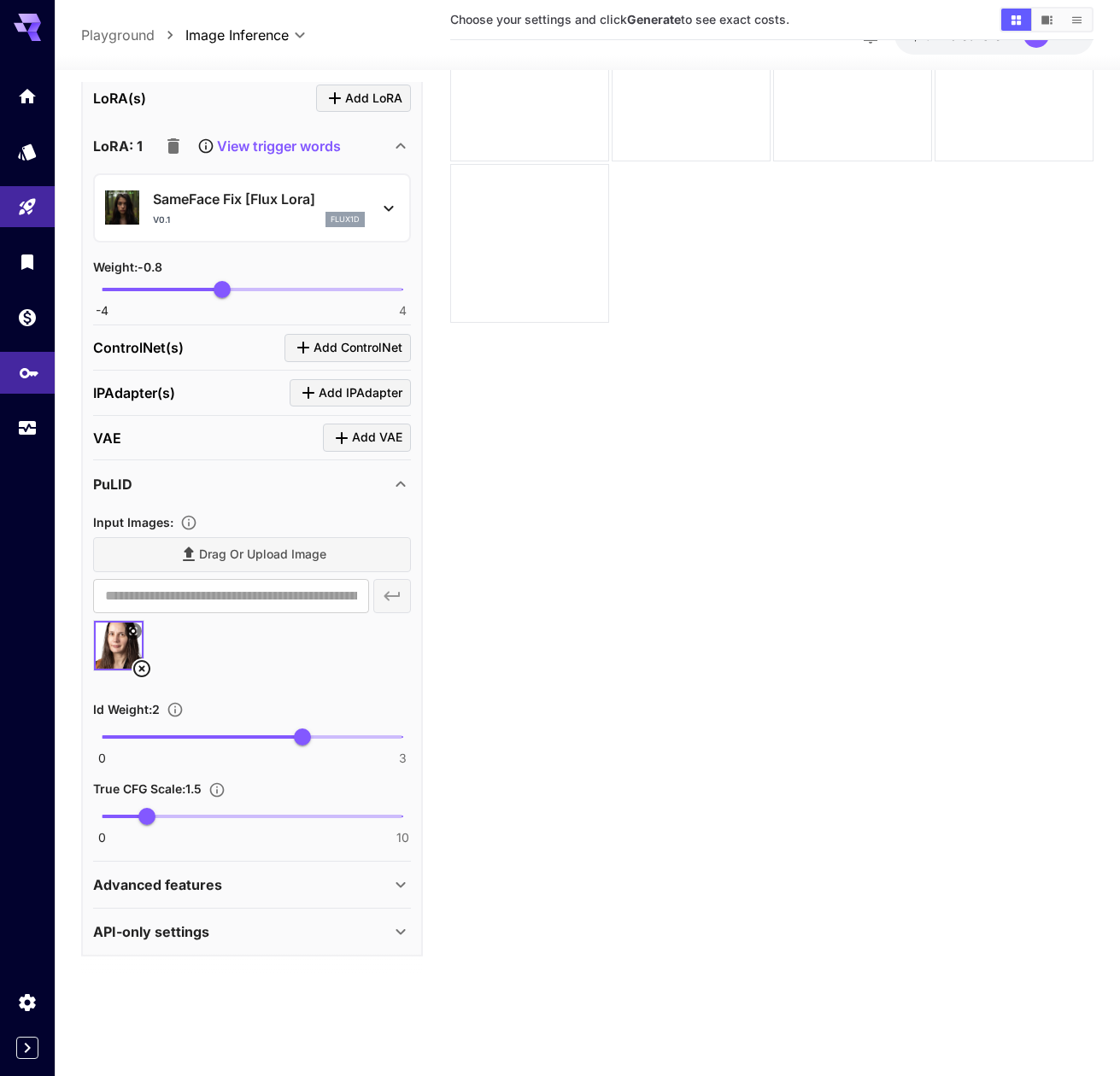 scroll, scrollTop: 1178, scrollLeft: 0, axis: vertical 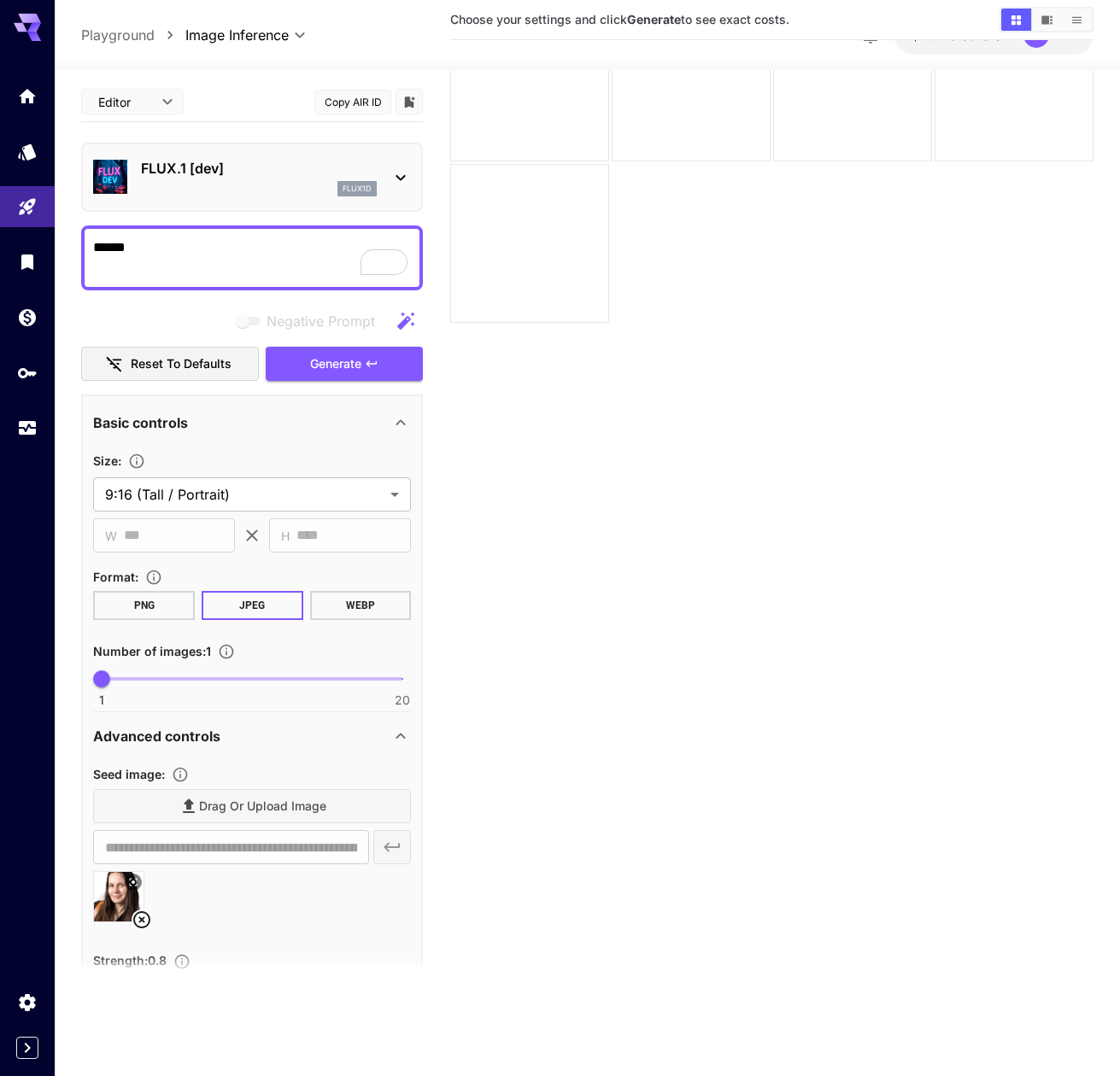 click on "*****" at bounding box center [252, 258] 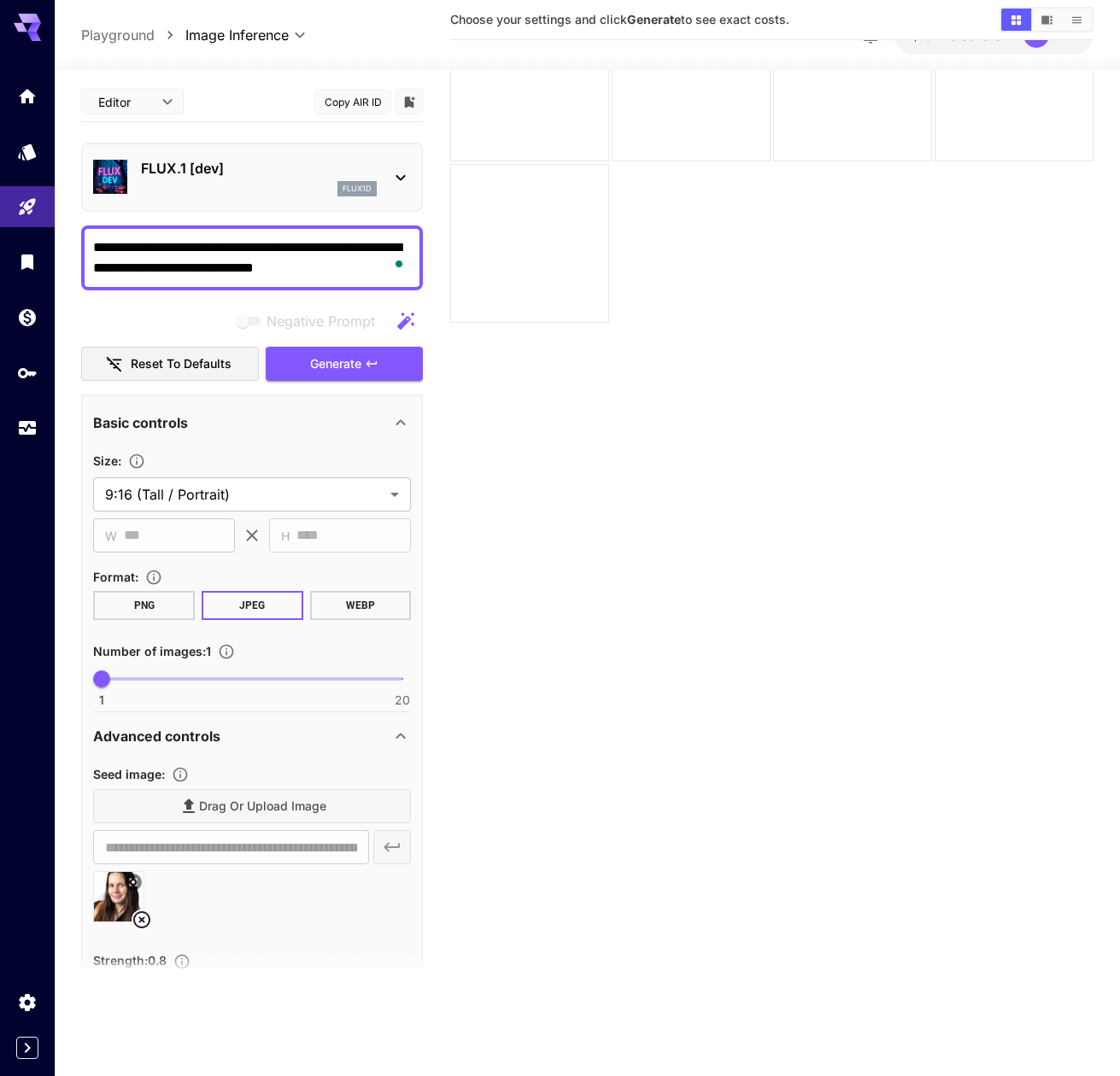scroll, scrollTop: 37, scrollLeft: 0, axis: vertical 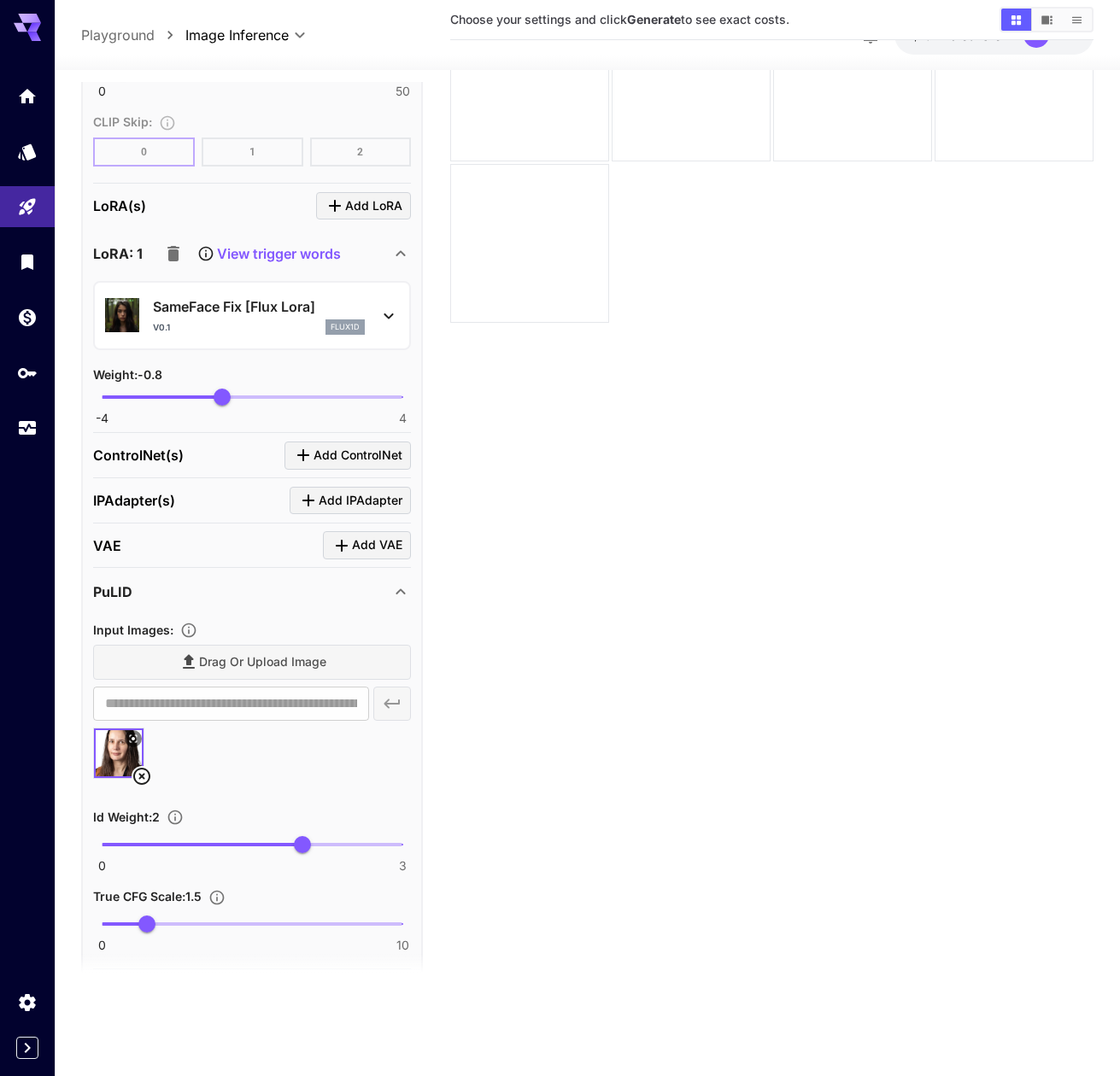 type on "**********" 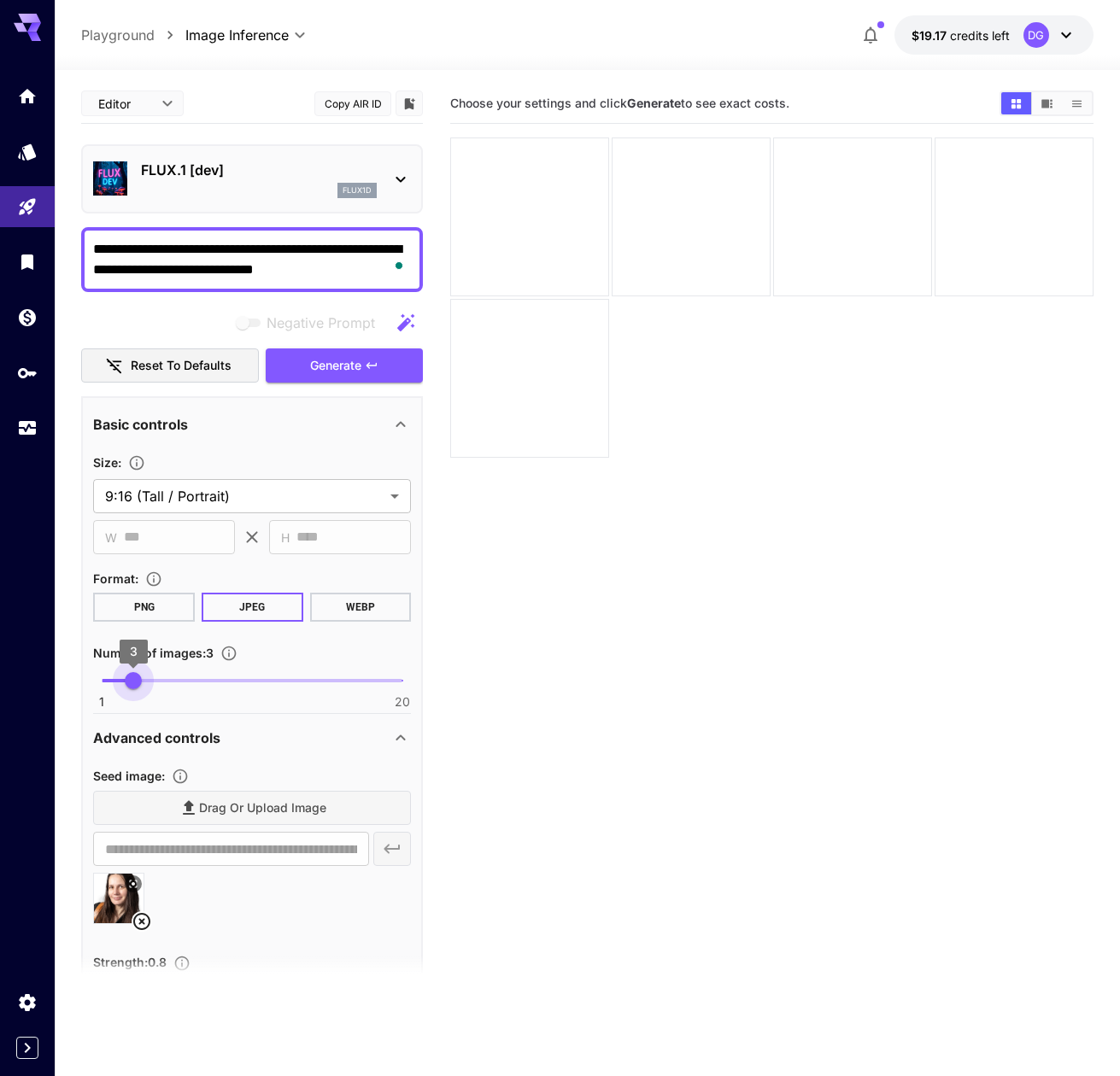 type on "*" 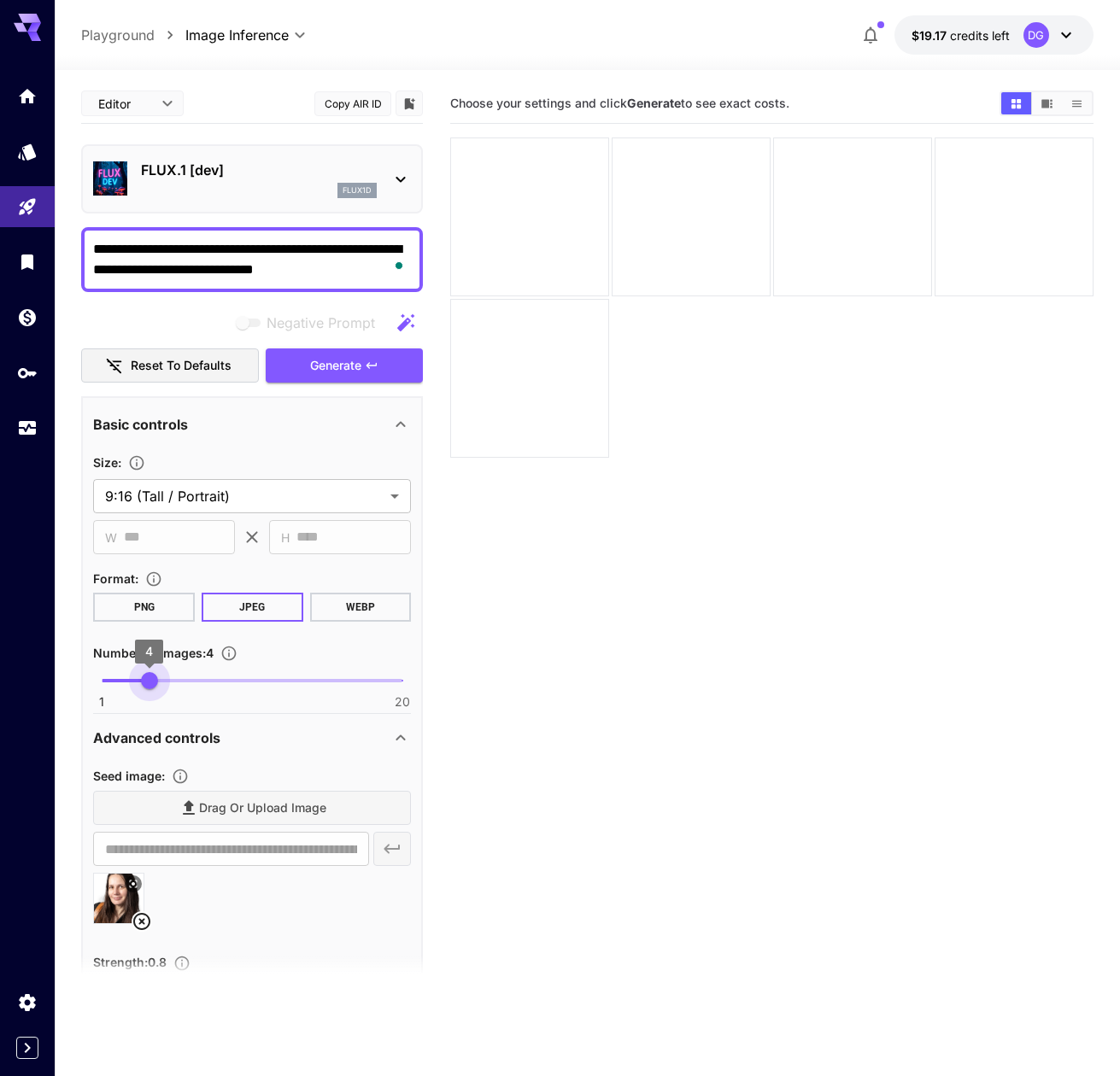 drag, startPoint x: 99, startPoint y: 679, endPoint x: 145, endPoint y: 683, distance: 46.173586 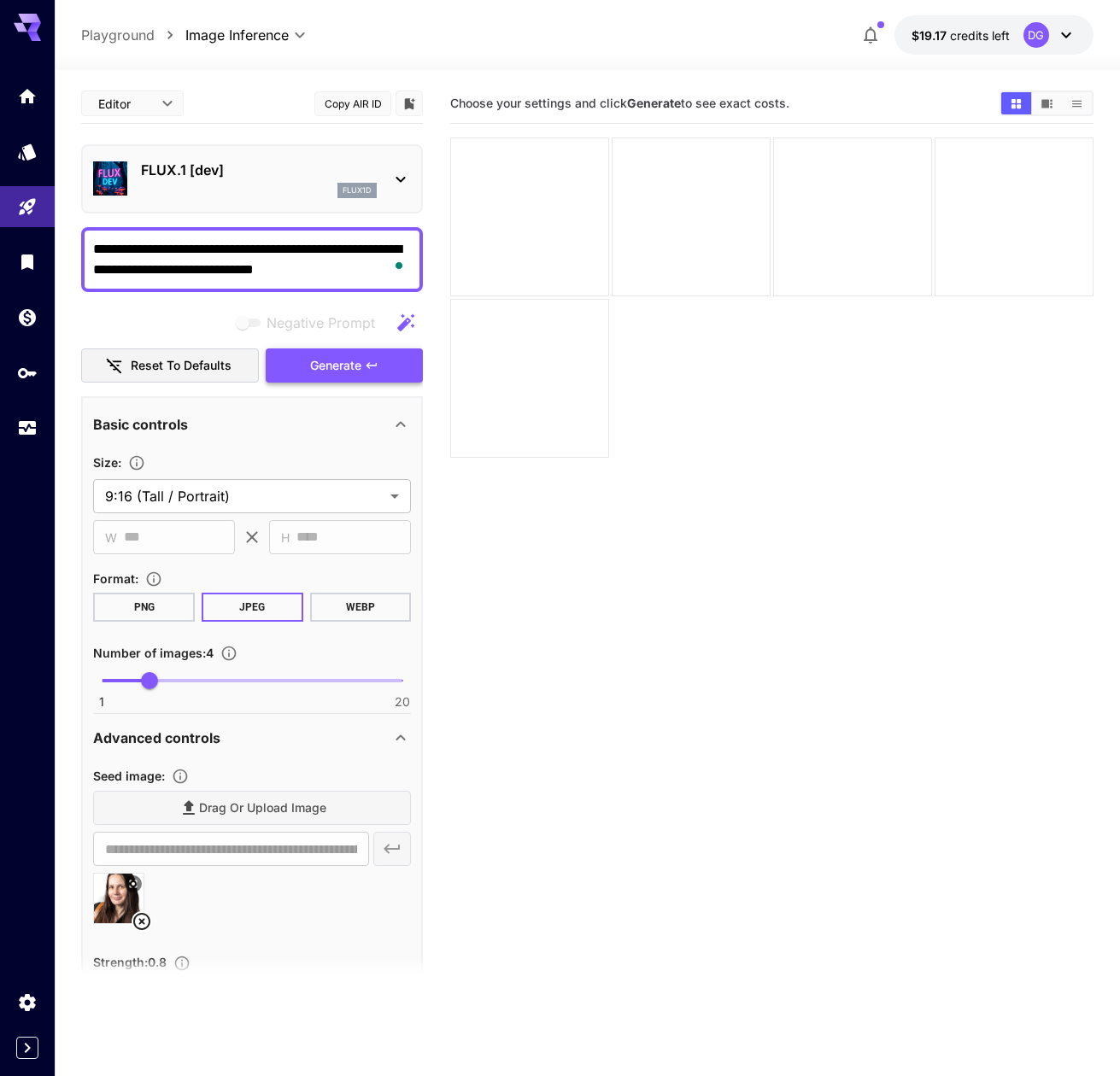 click on "Generate" at bounding box center [336, 365] 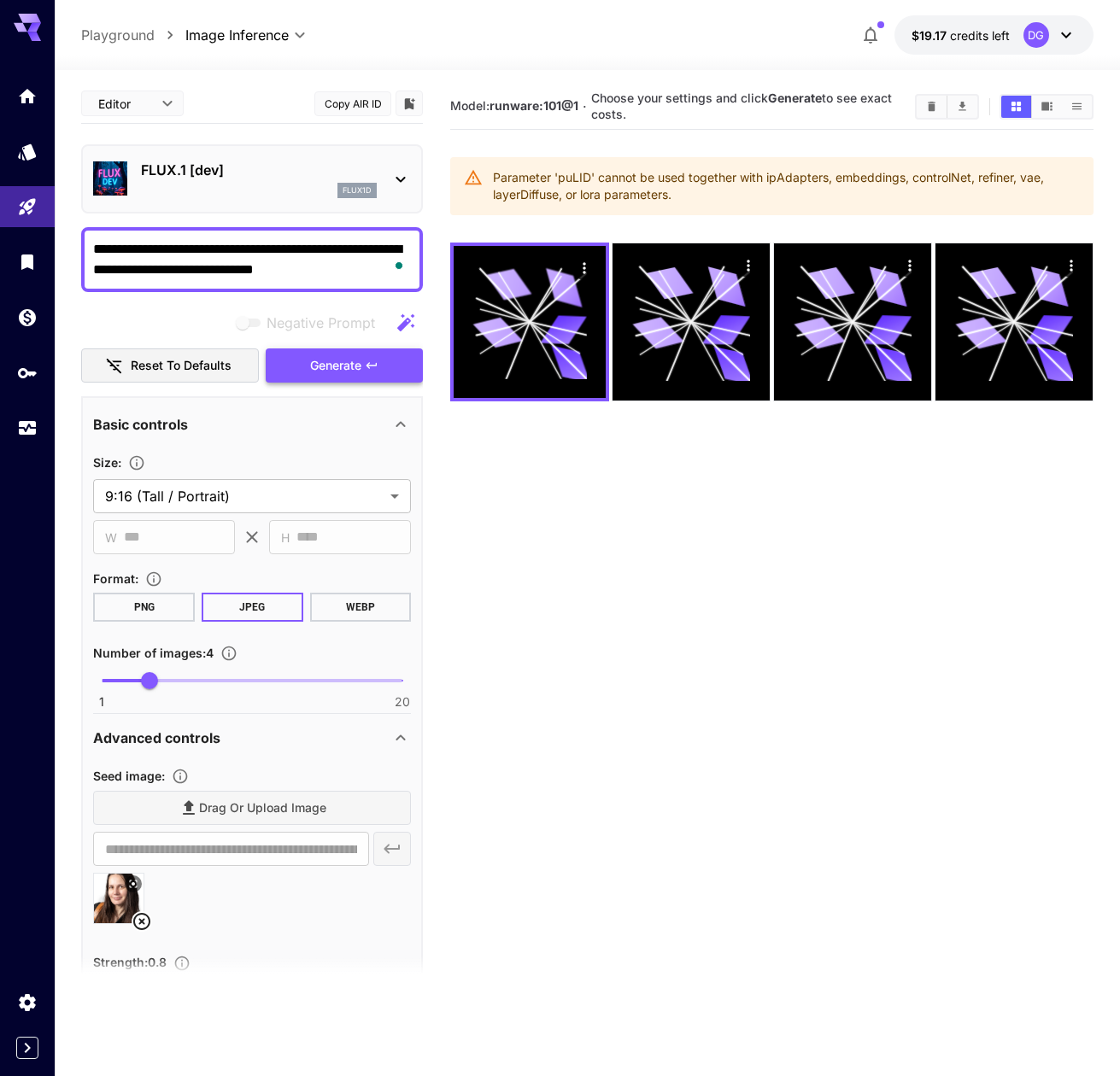 type 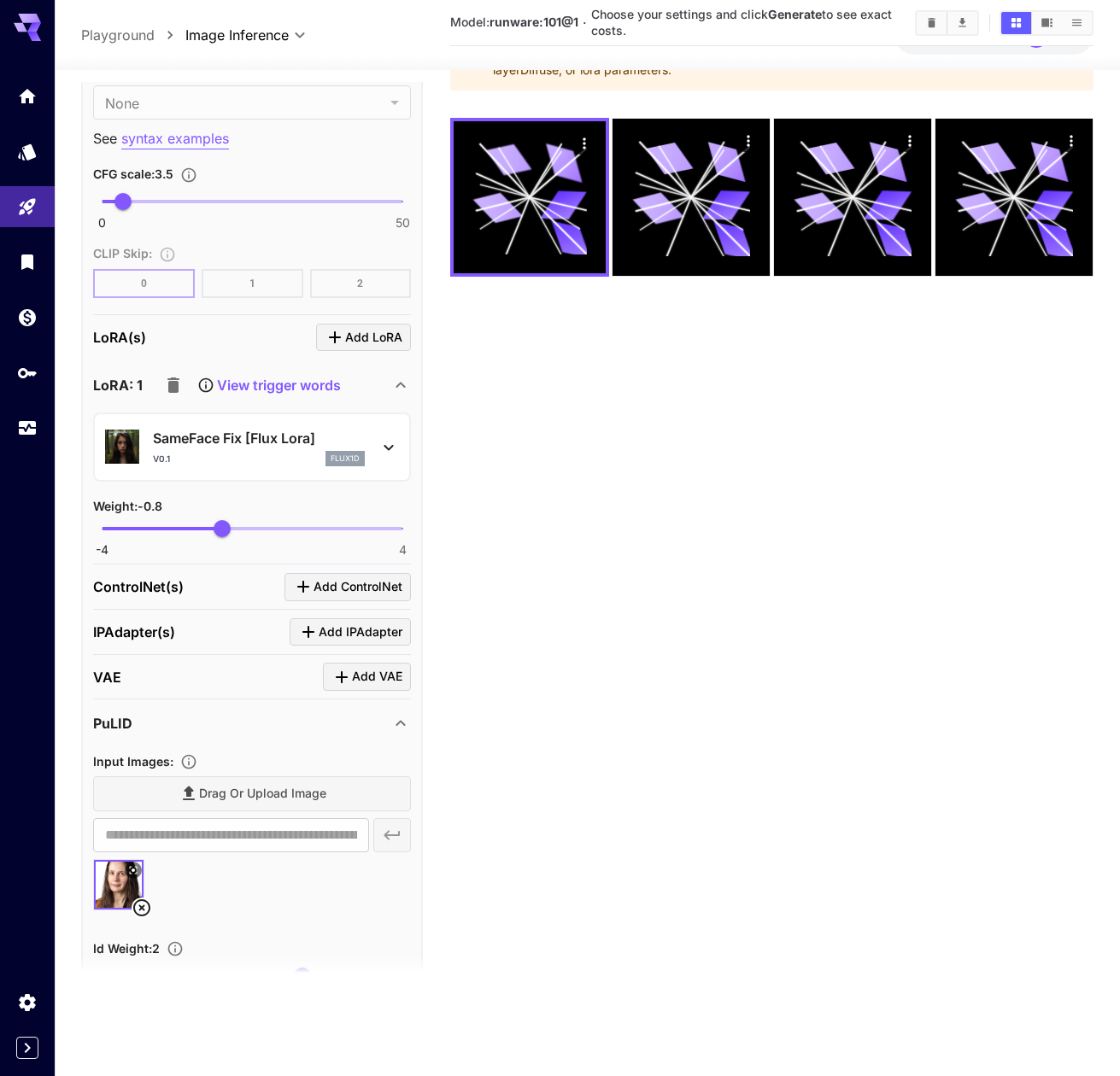 scroll, scrollTop: 0, scrollLeft: 0, axis: both 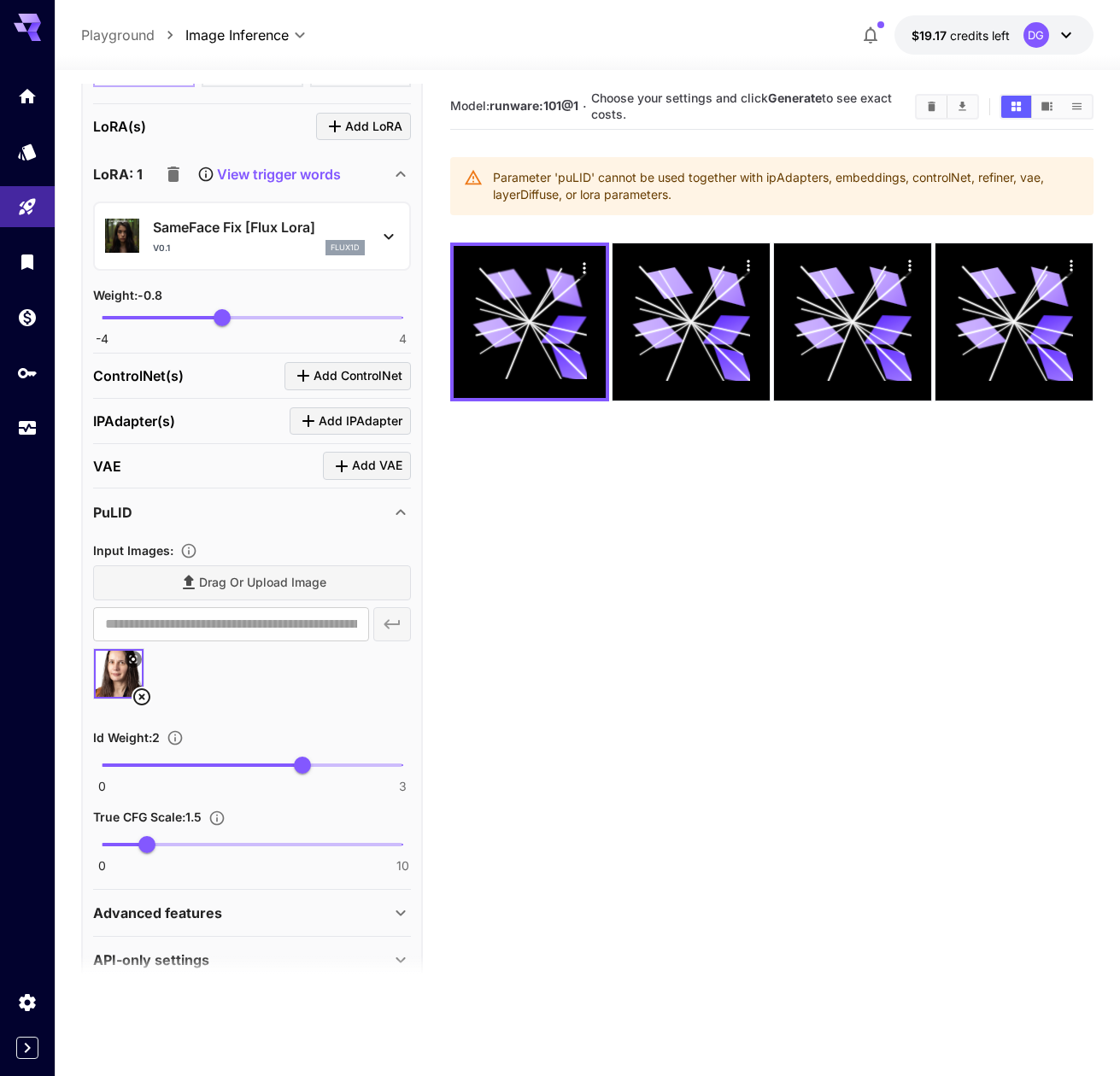 click 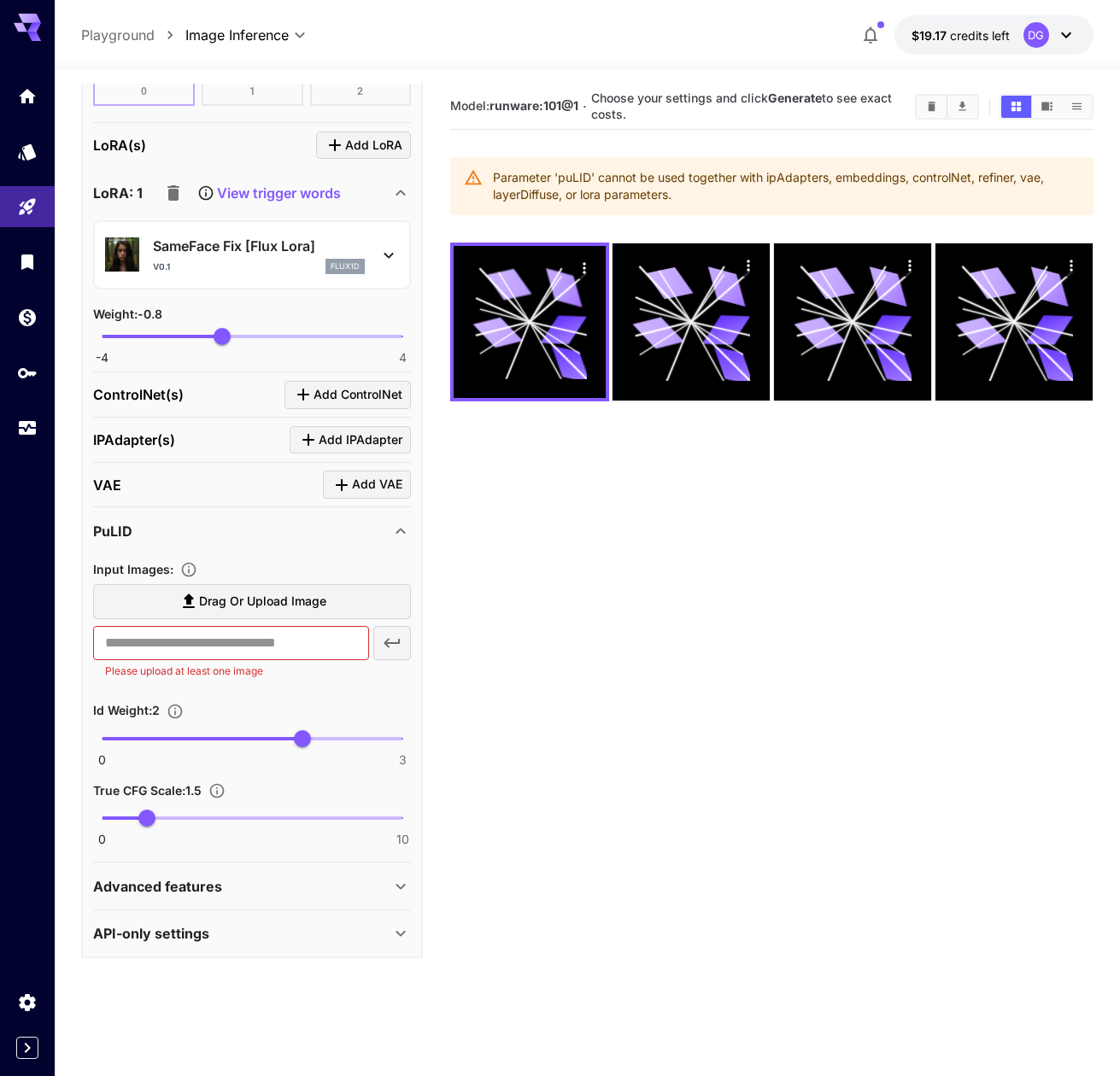 click 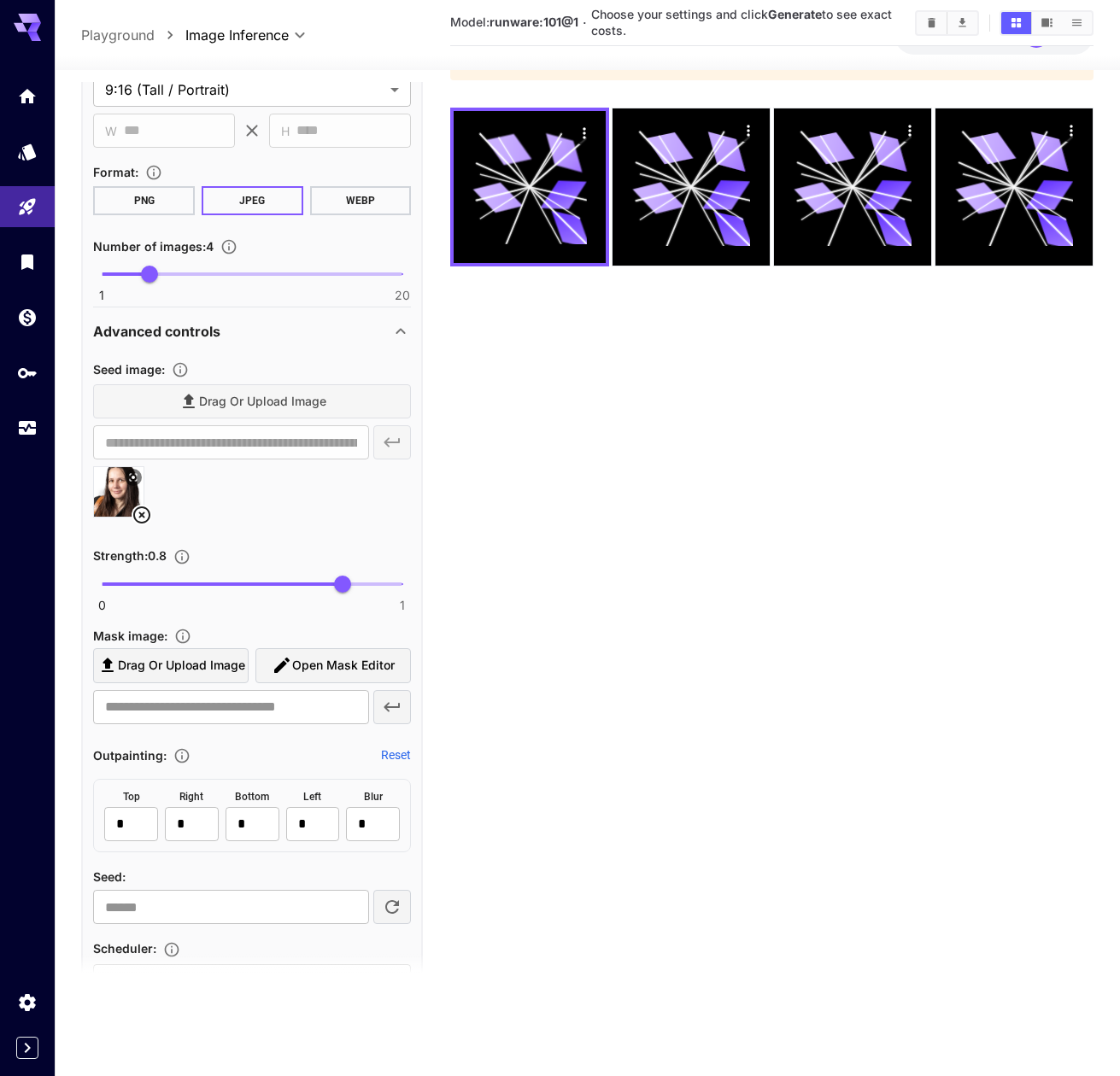 click on "Open Mask Editor" at bounding box center [343, 665] 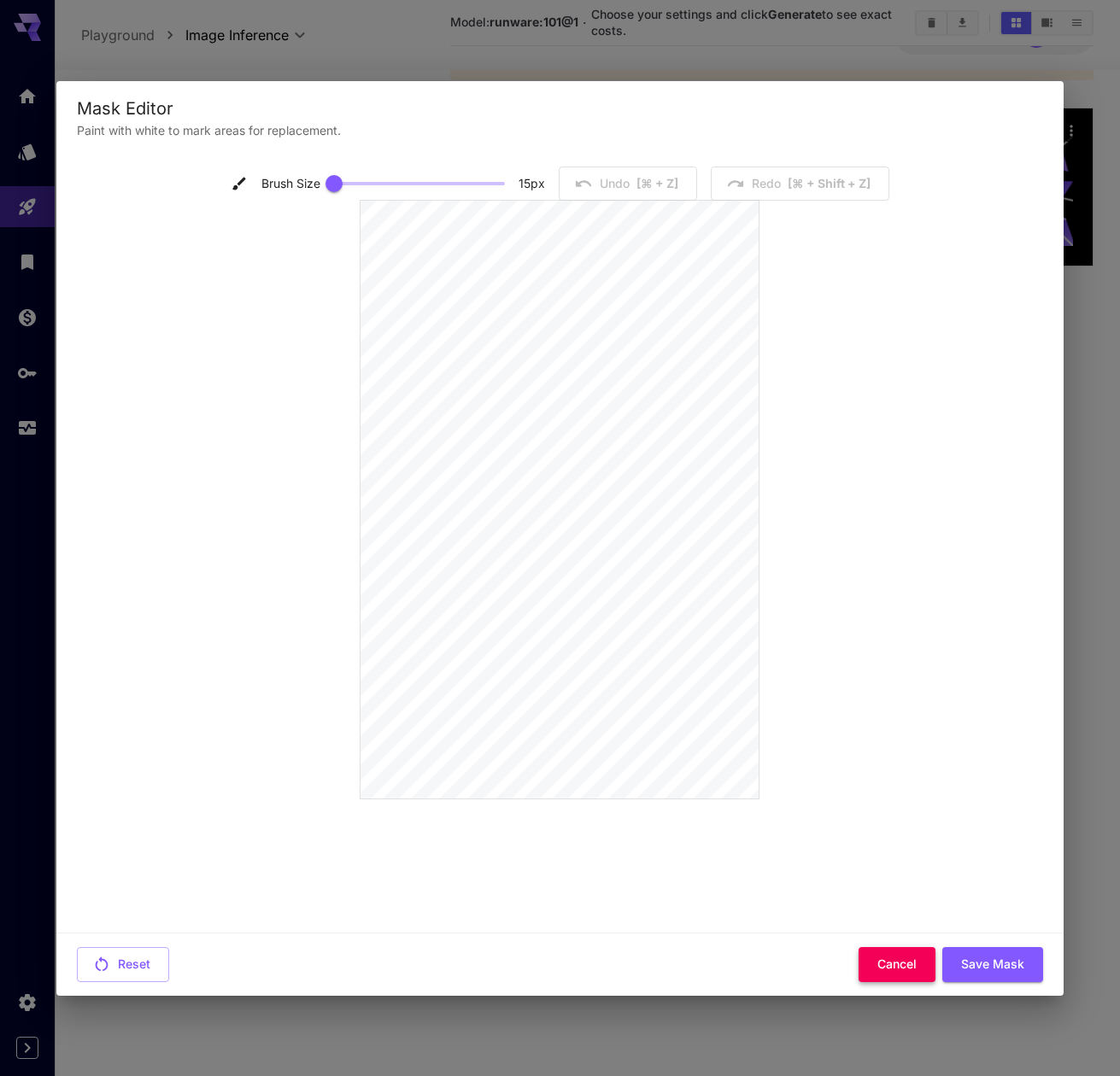 click on "Cancel" at bounding box center [897, 964] 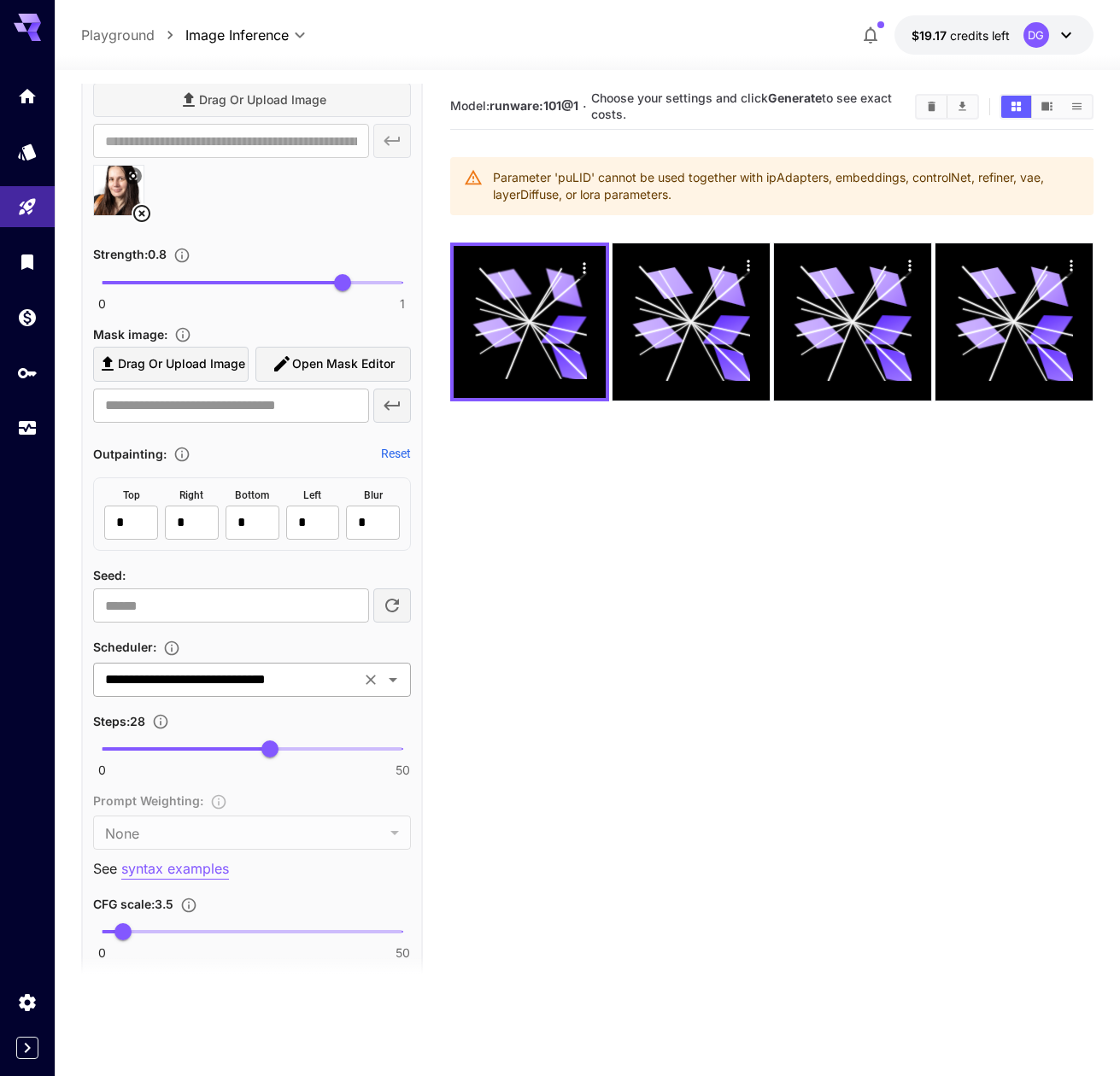 click 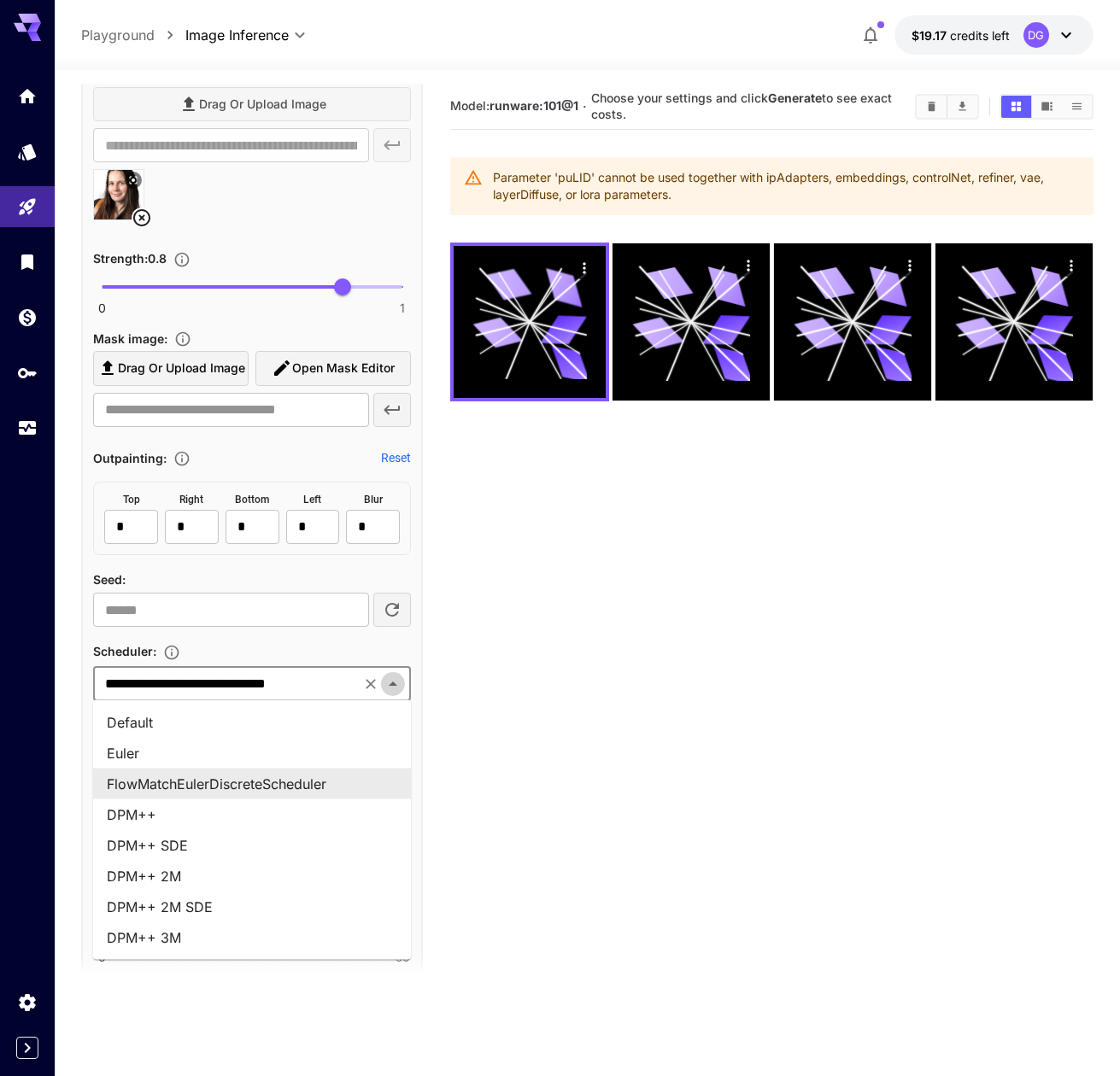 click 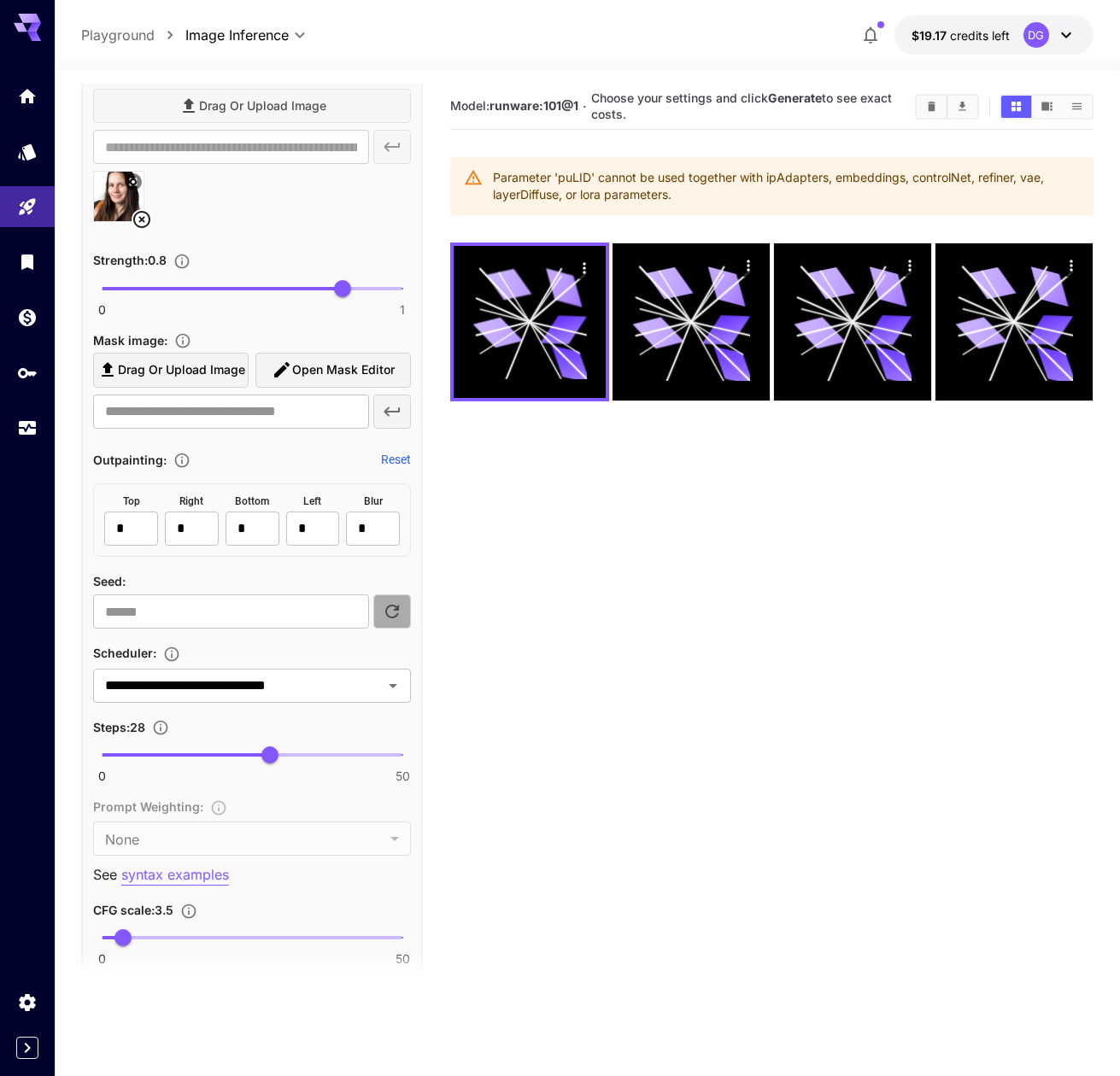 click at bounding box center (392, 611) 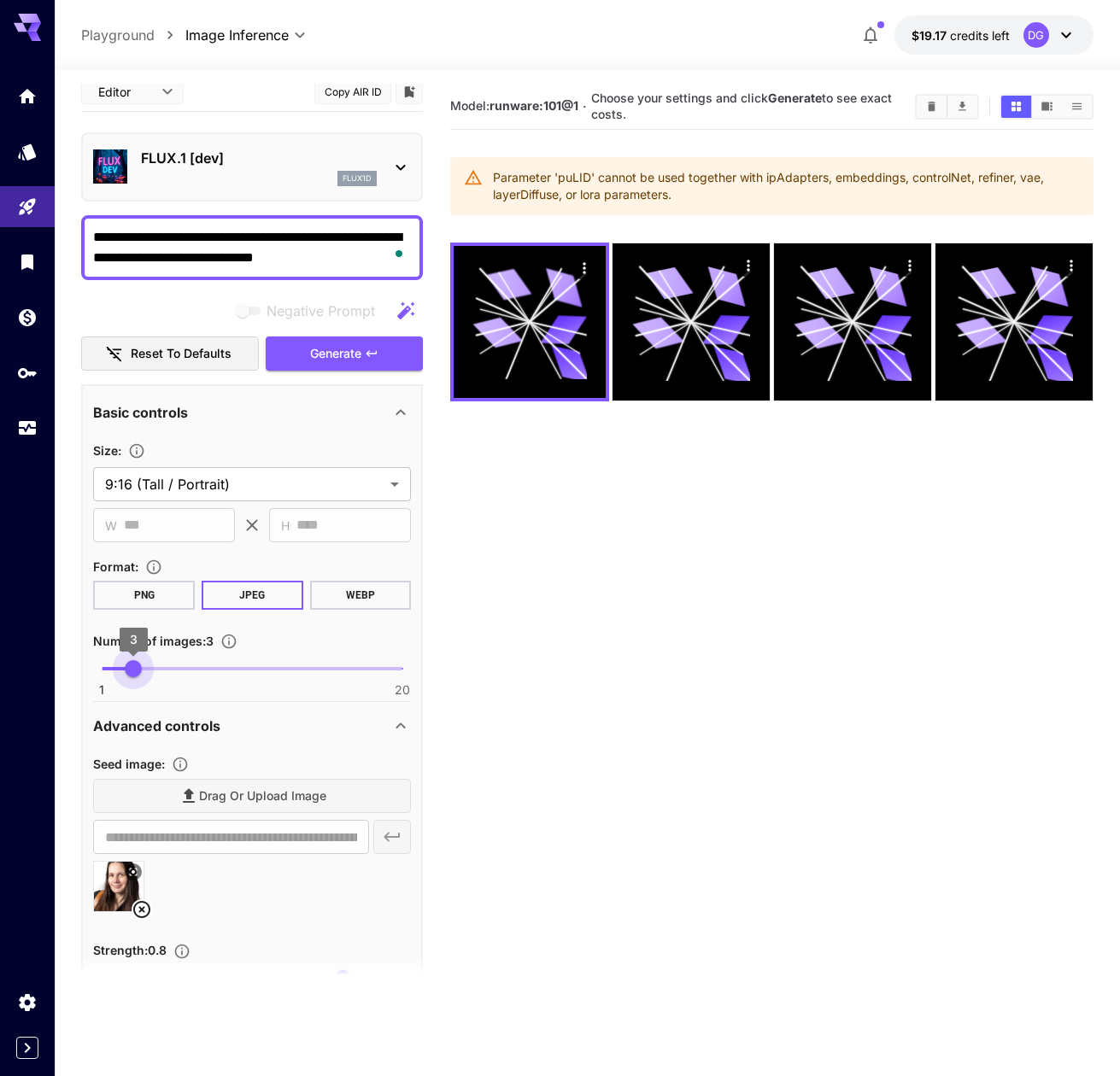type on "*" 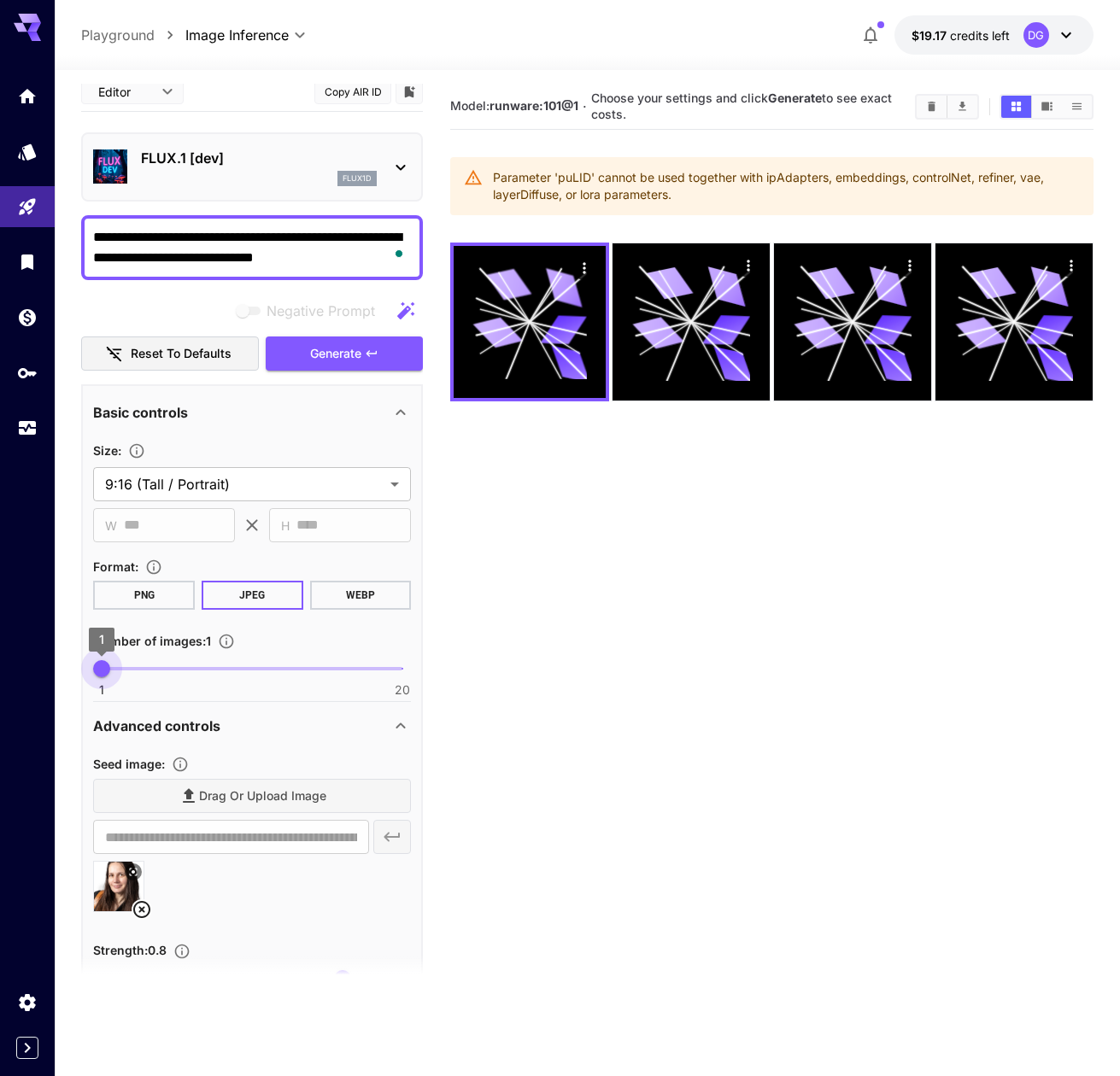 drag, startPoint x: 144, startPoint y: 662, endPoint x: 105, endPoint y: 670, distance: 39.812058 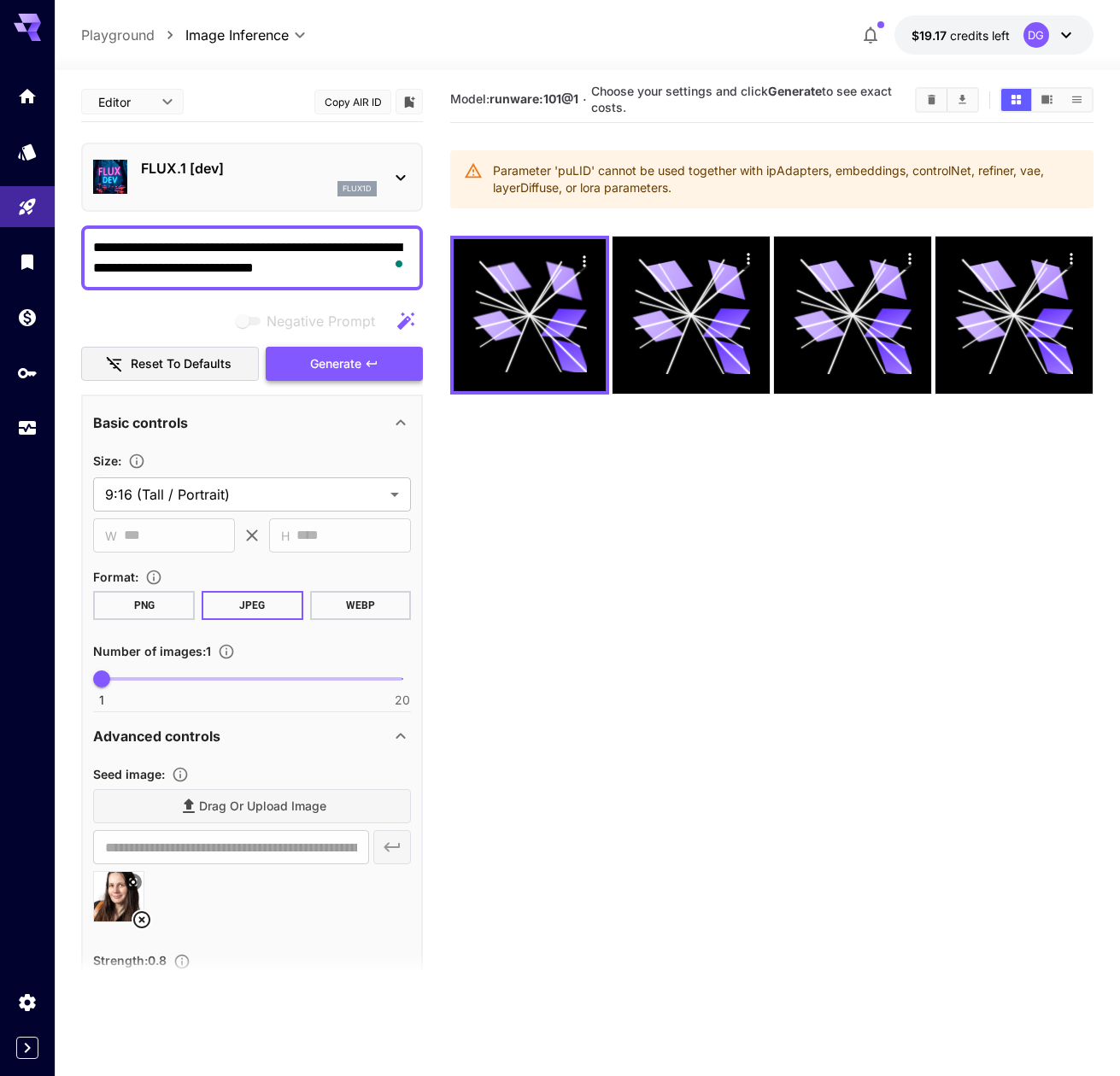 click on "Generate" at bounding box center (336, 364) 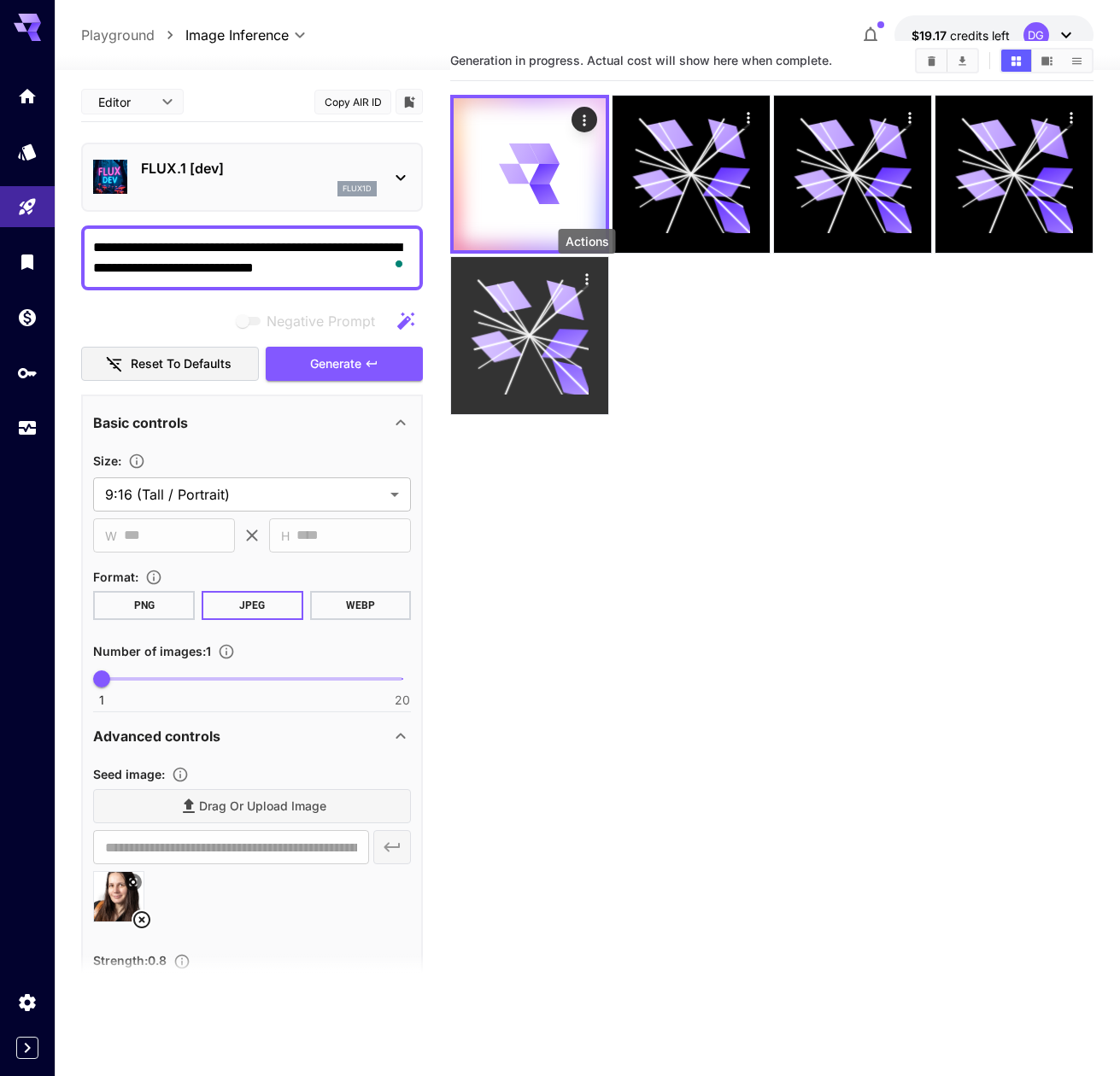 click 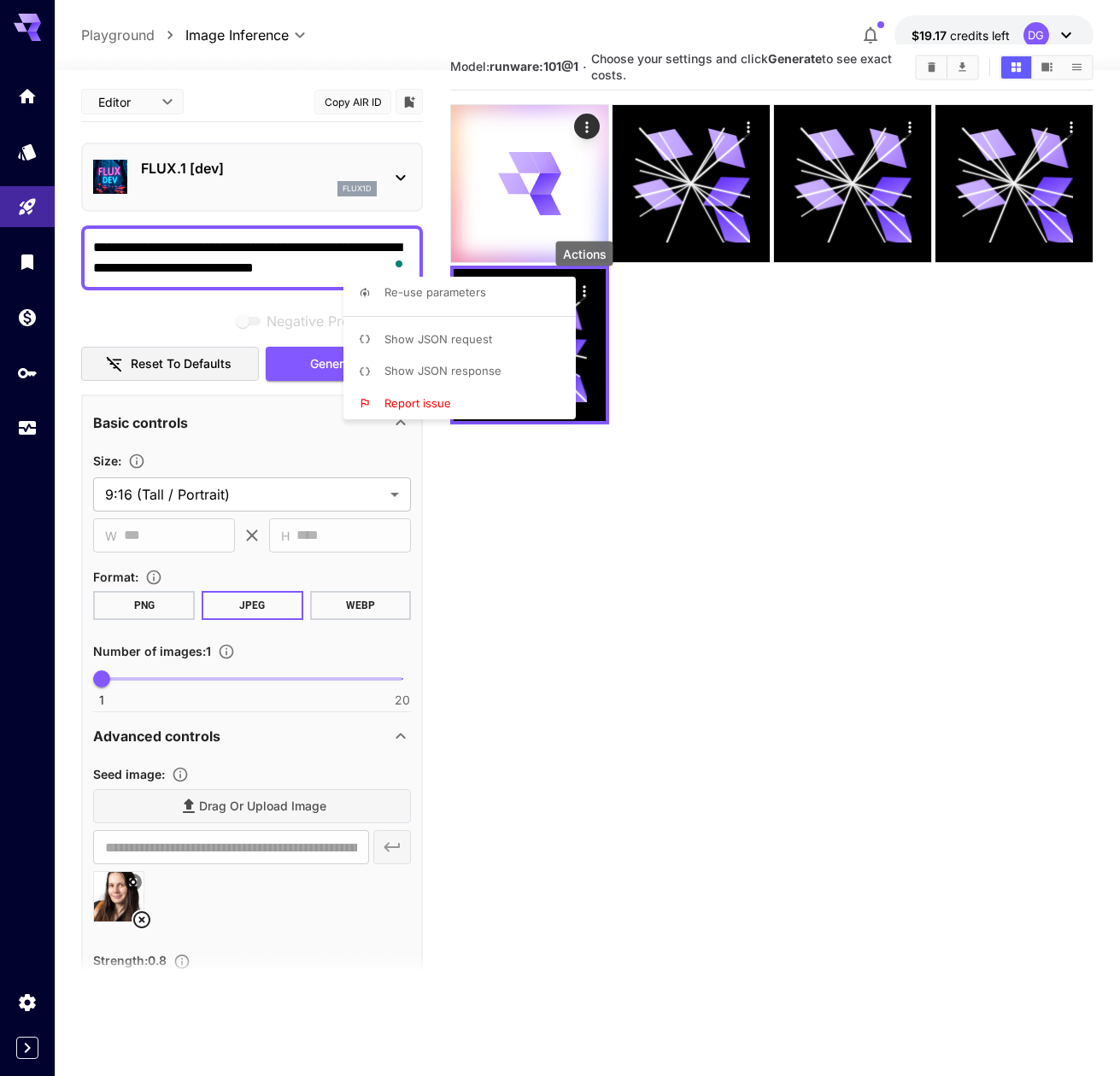 click at bounding box center (560, 538) 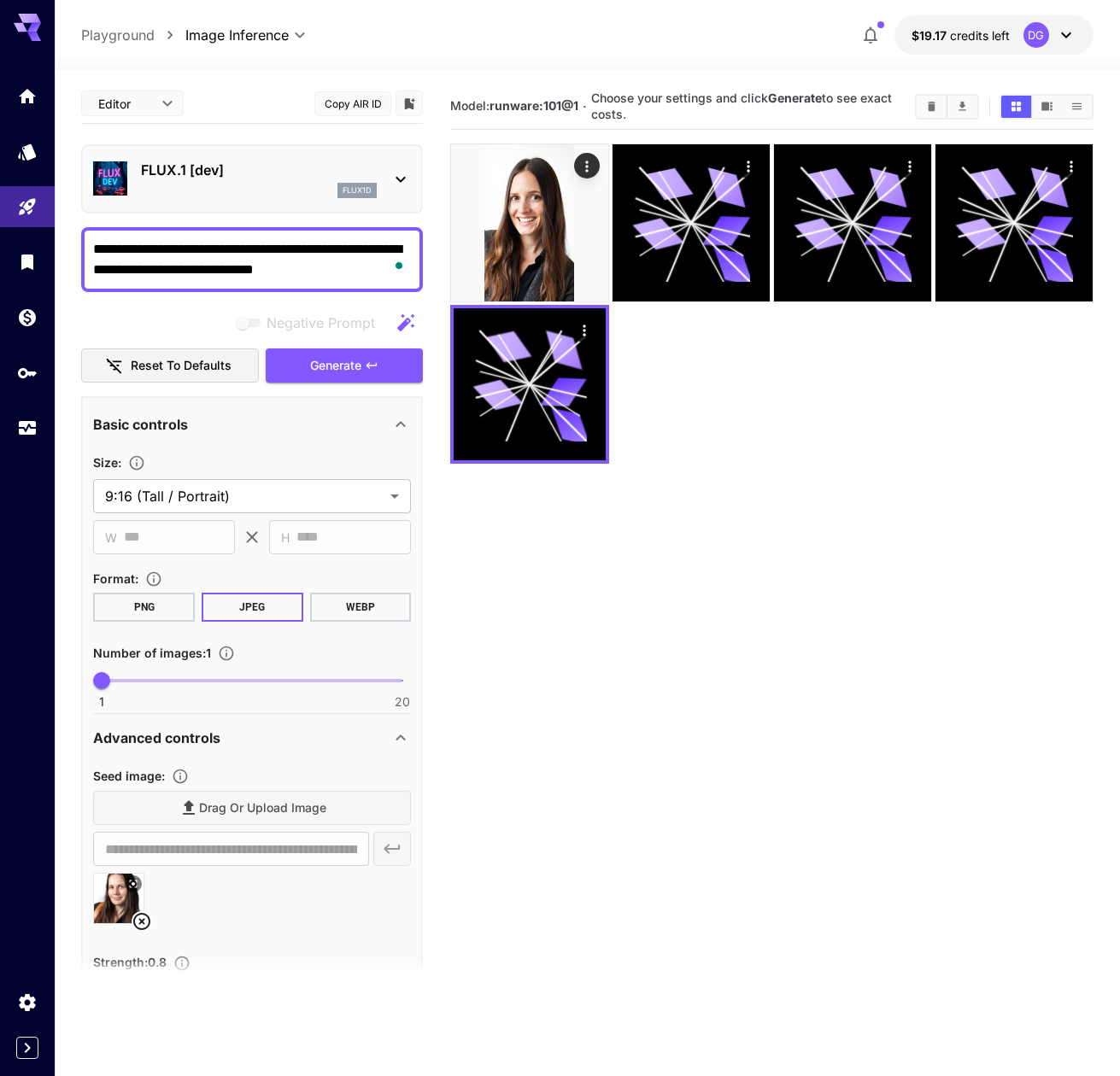 scroll, scrollTop: 43, scrollLeft: 0, axis: vertical 